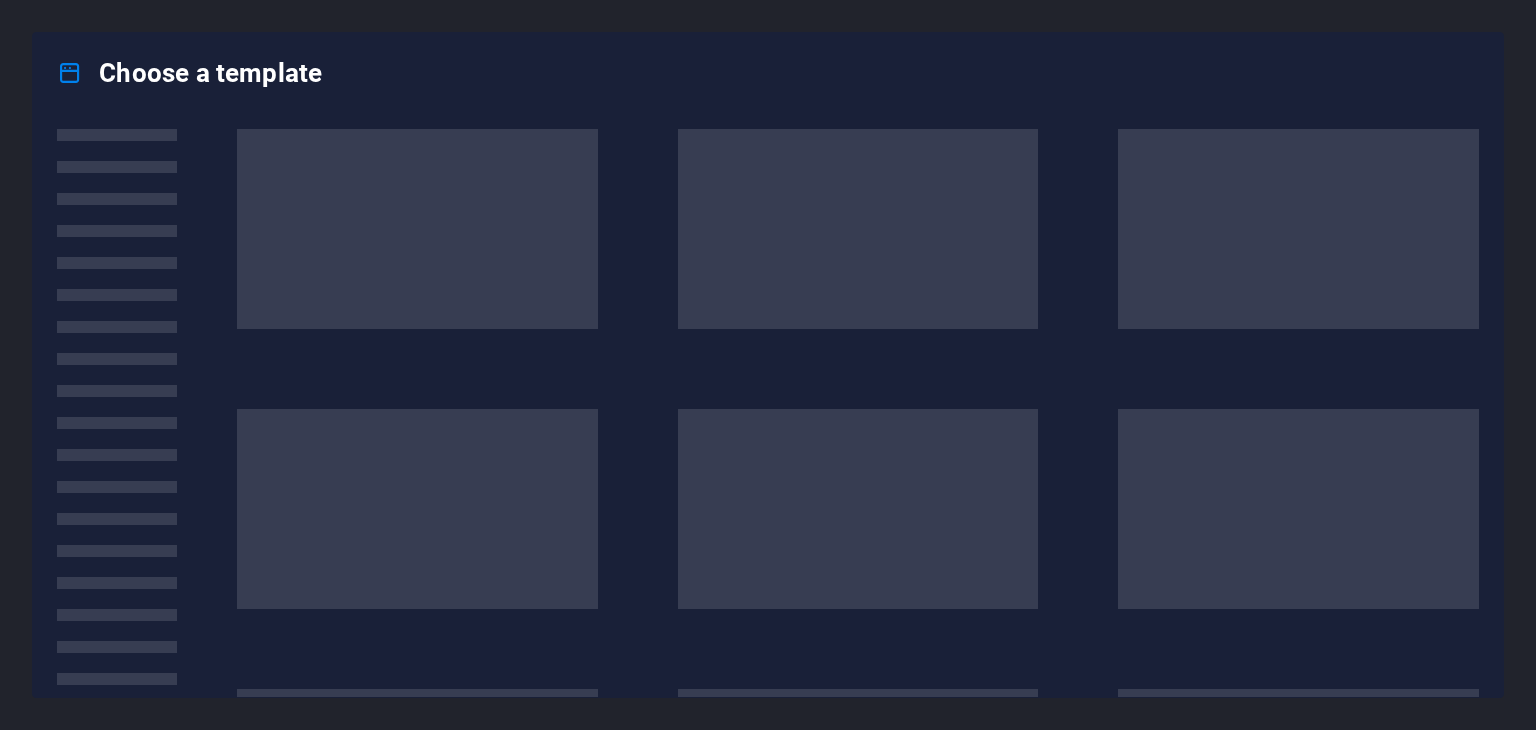 scroll, scrollTop: 0, scrollLeft: 0, axis: both 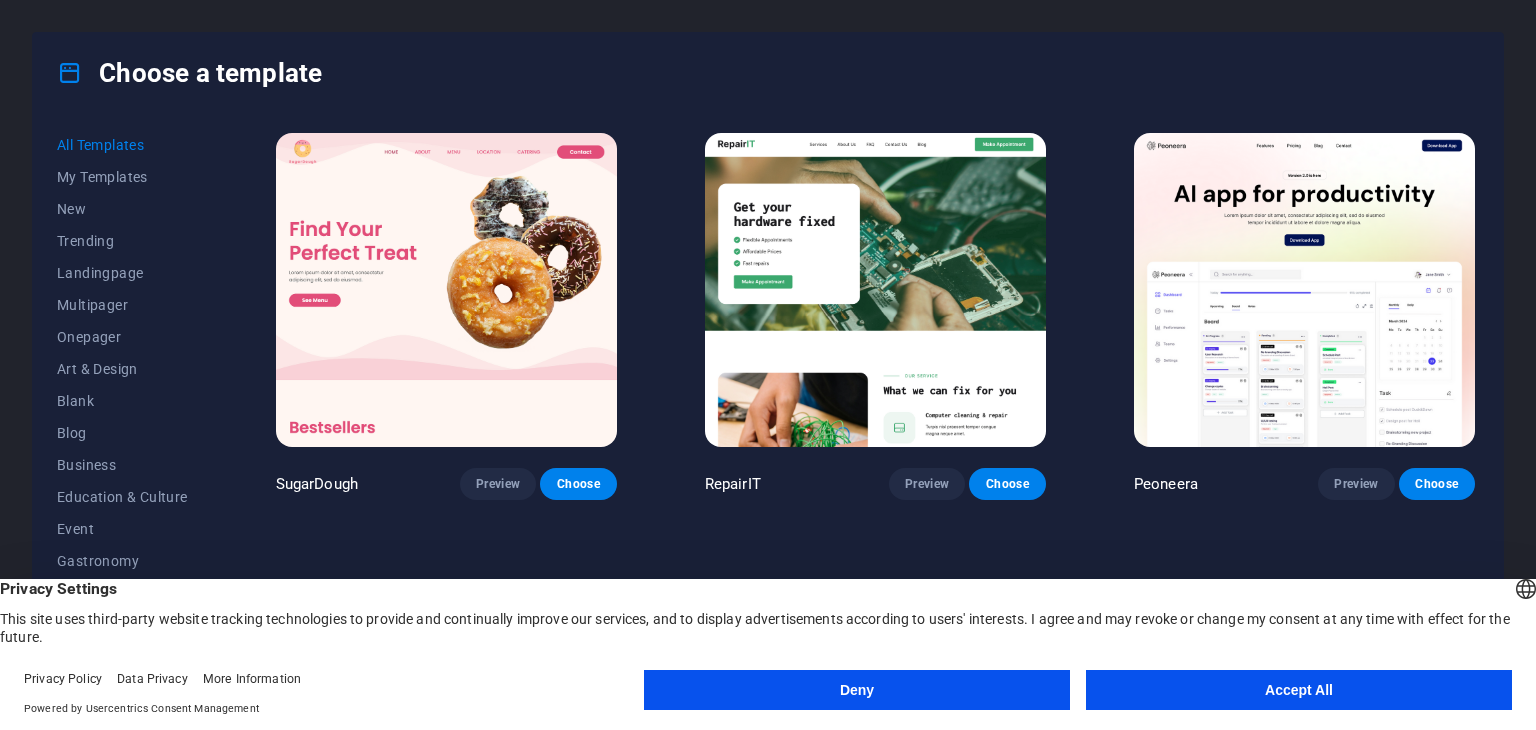 click on "Accept All" at bounding box center (1299, 690) 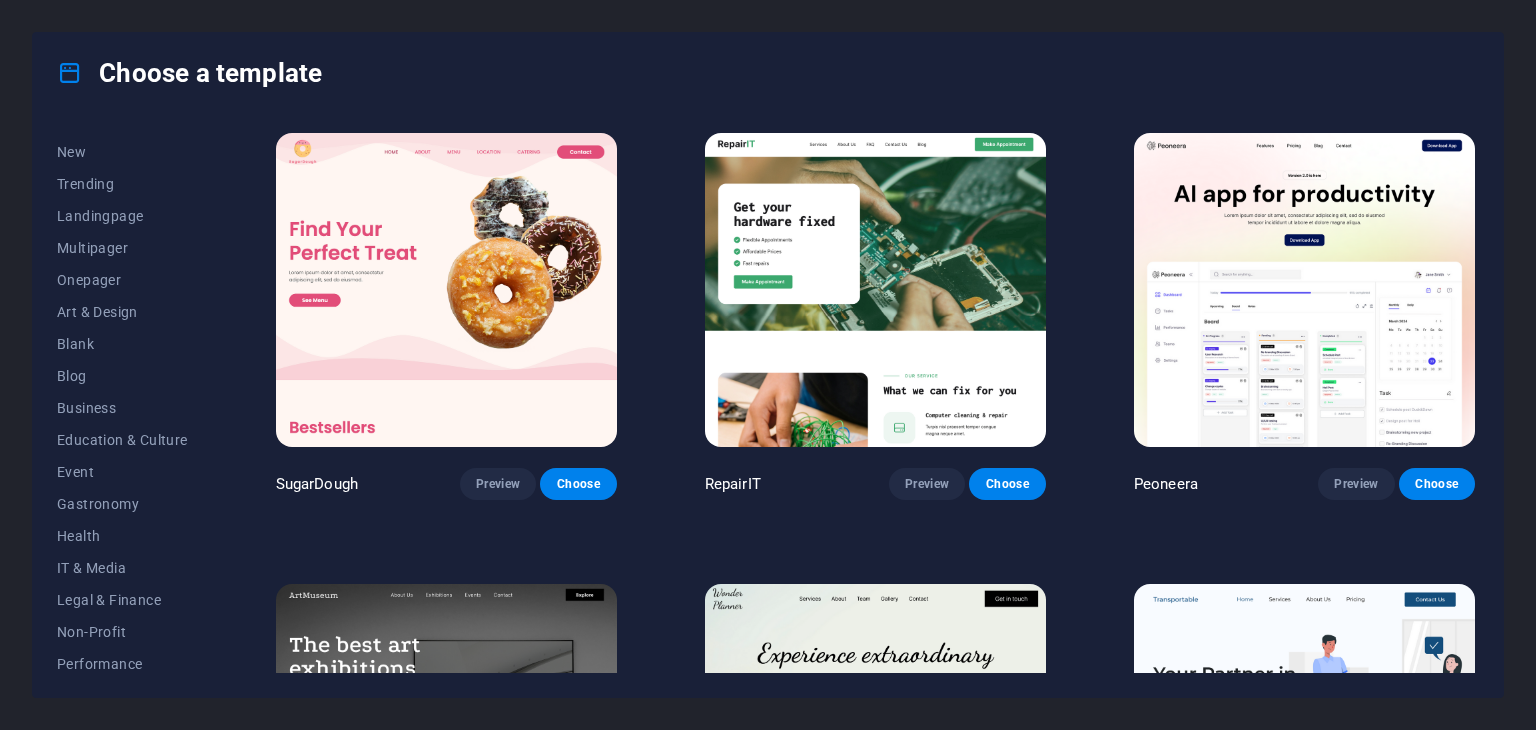 scroll, scrollTop: 0, scrollLeft: 0, axis: both 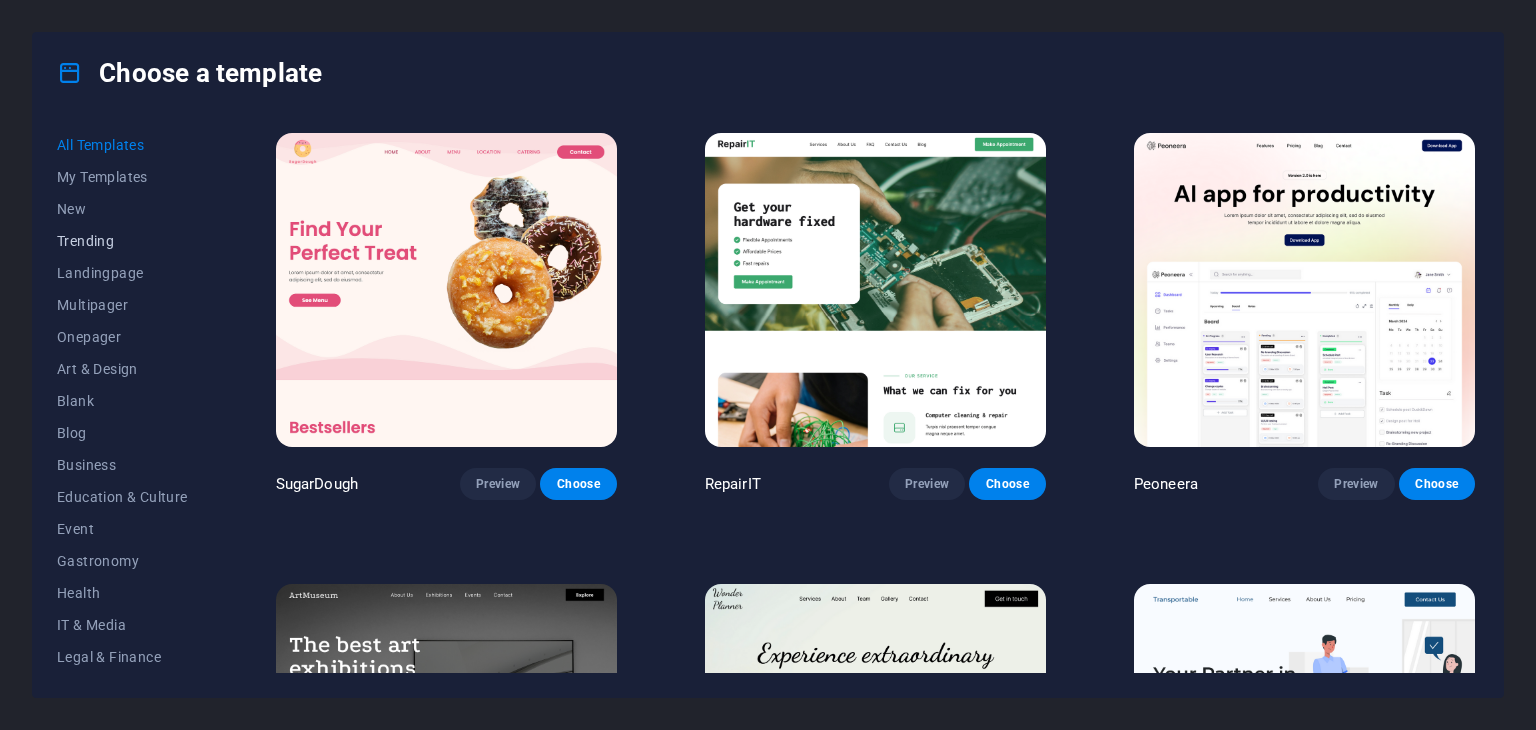 click on "Trending" at bounding box center (122, 241) 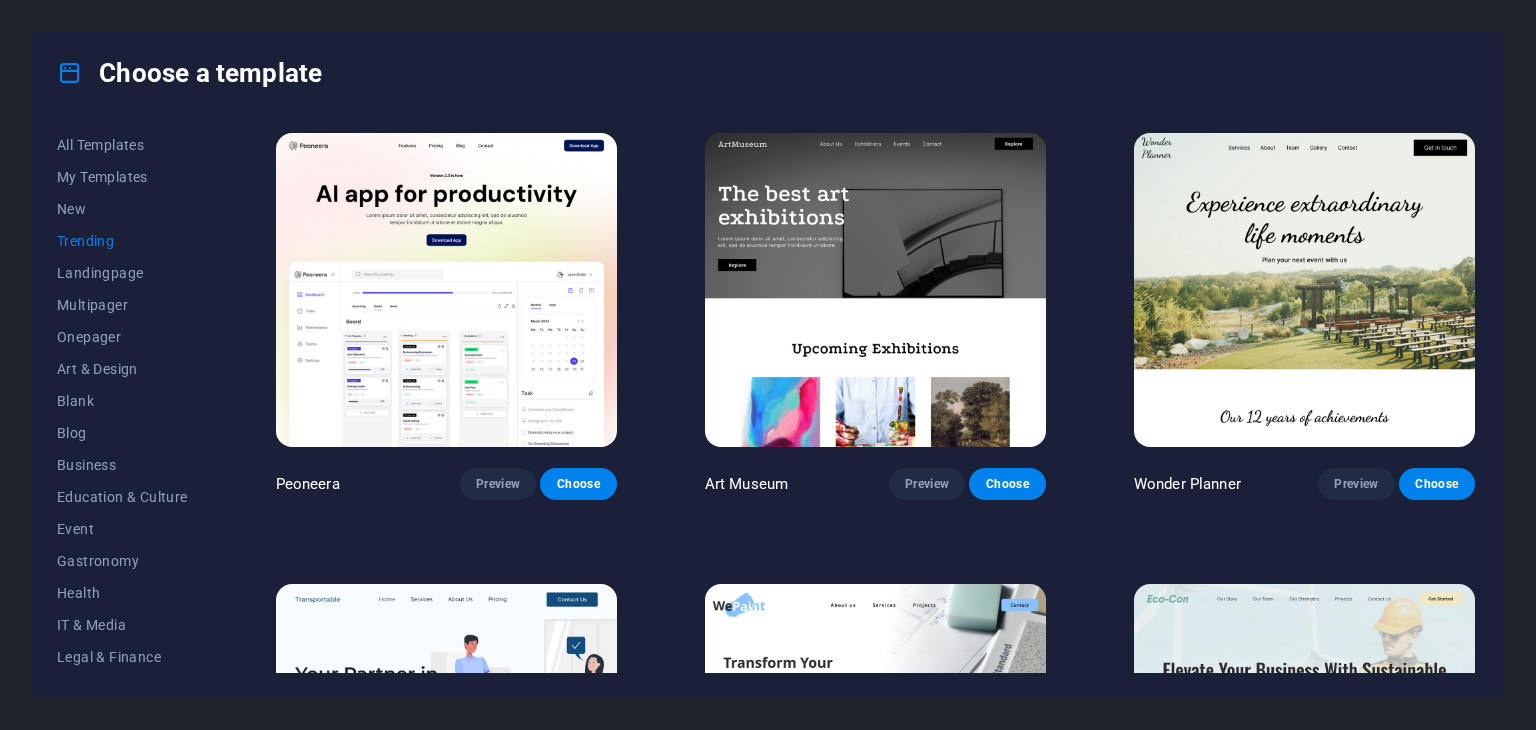 type 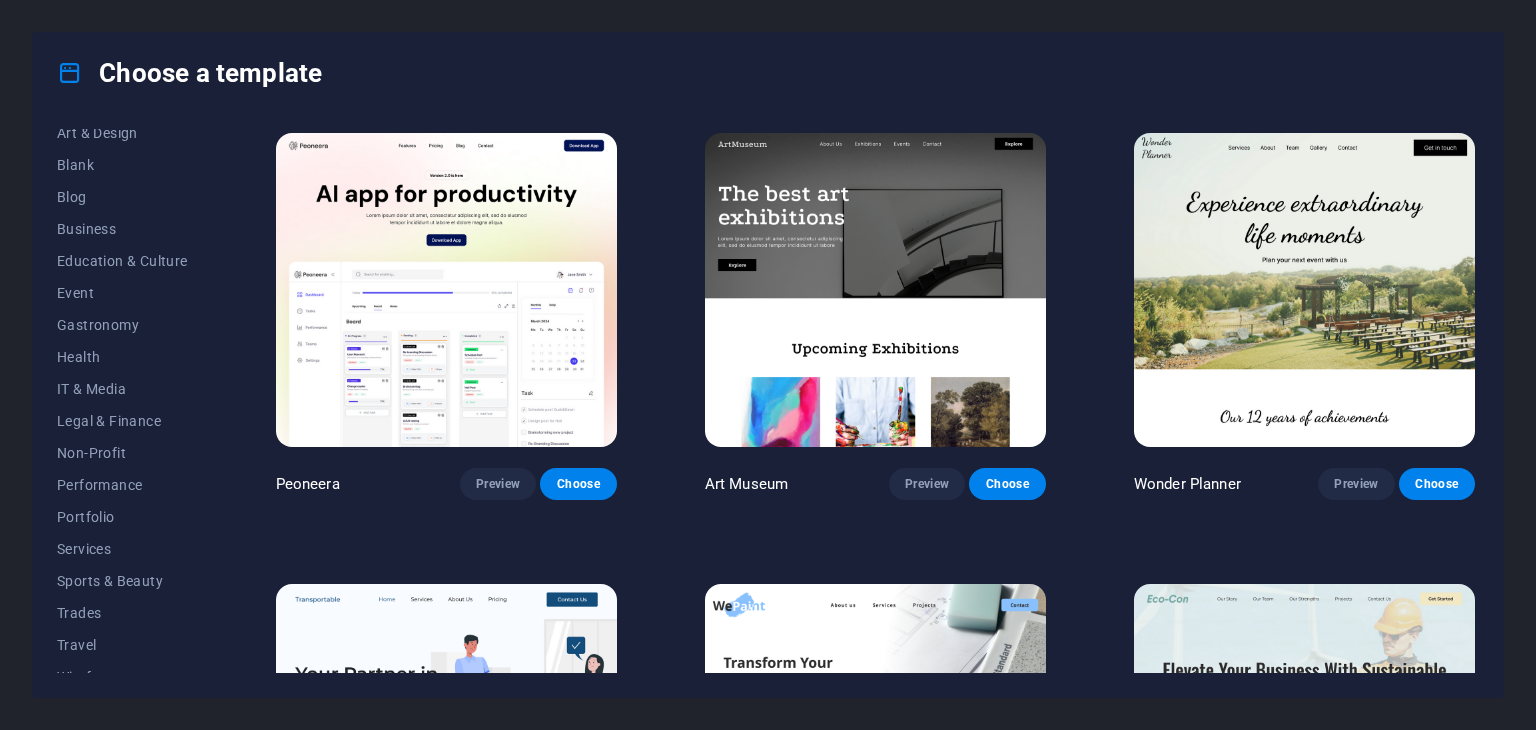 scroll, scrollTop: 256, scrollLeft: 0, axis: vertical 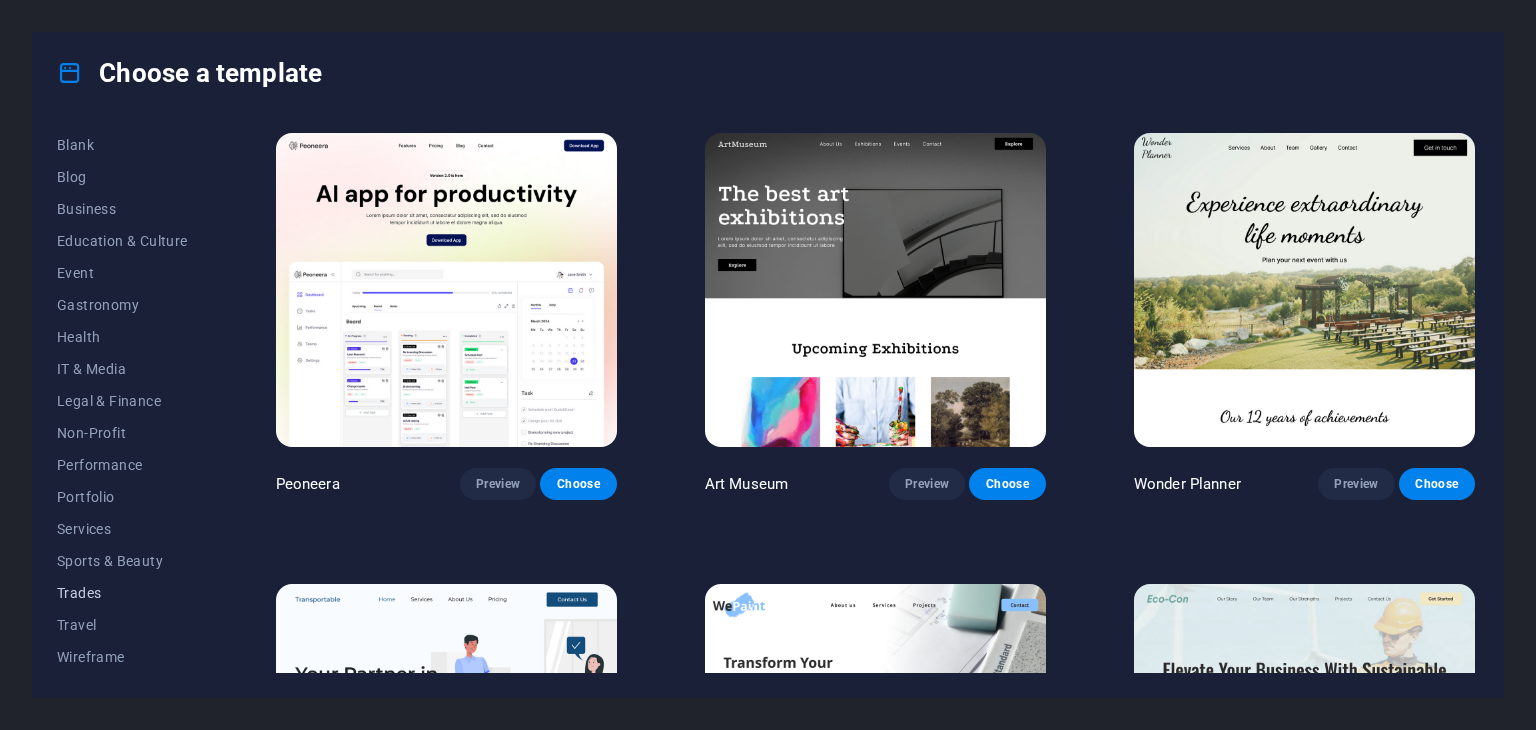 click on "Trades" at bounding box center [122, 593] 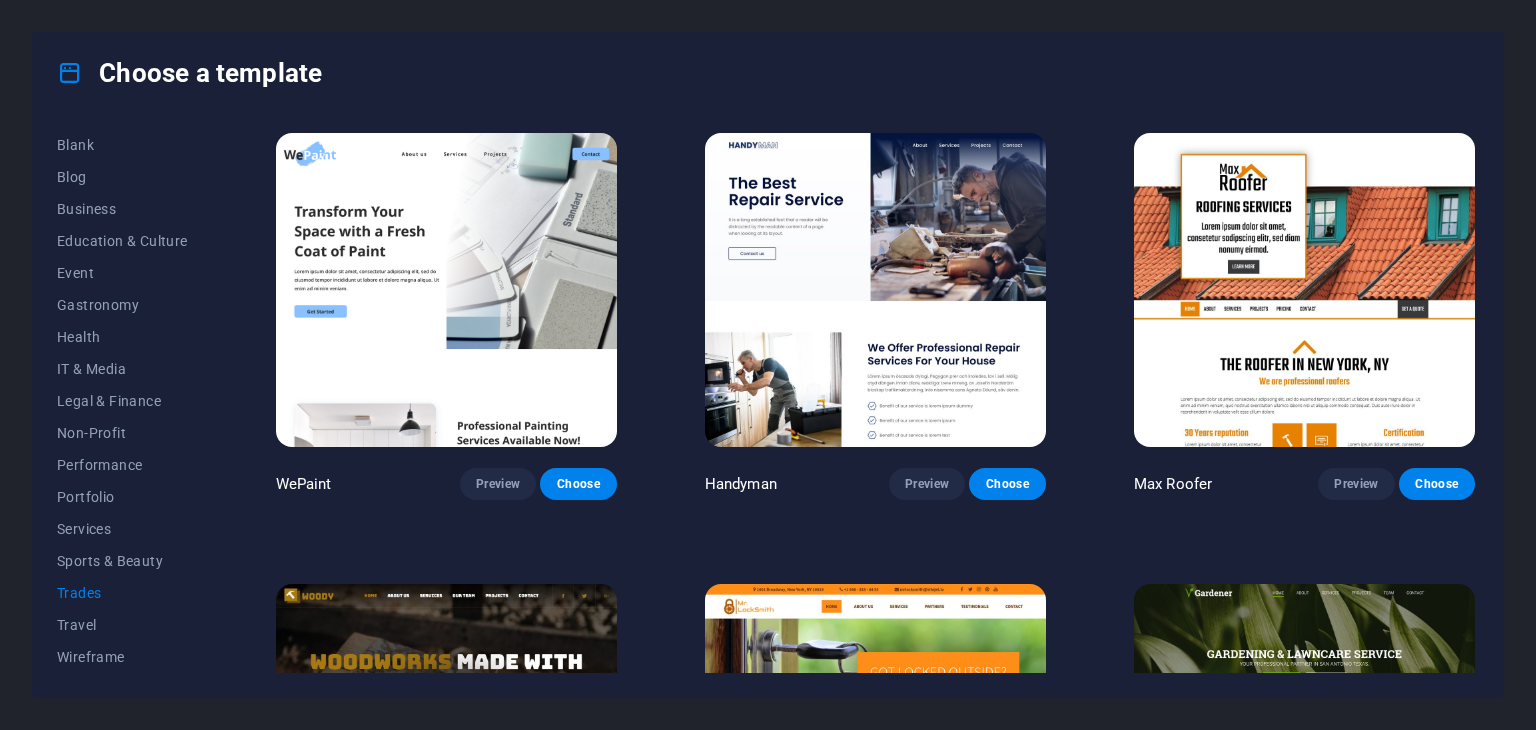 drag, startPoint x: 1479, startPoint y: 197, endPoint x: 1479, endPoint y: 234, distance: 37 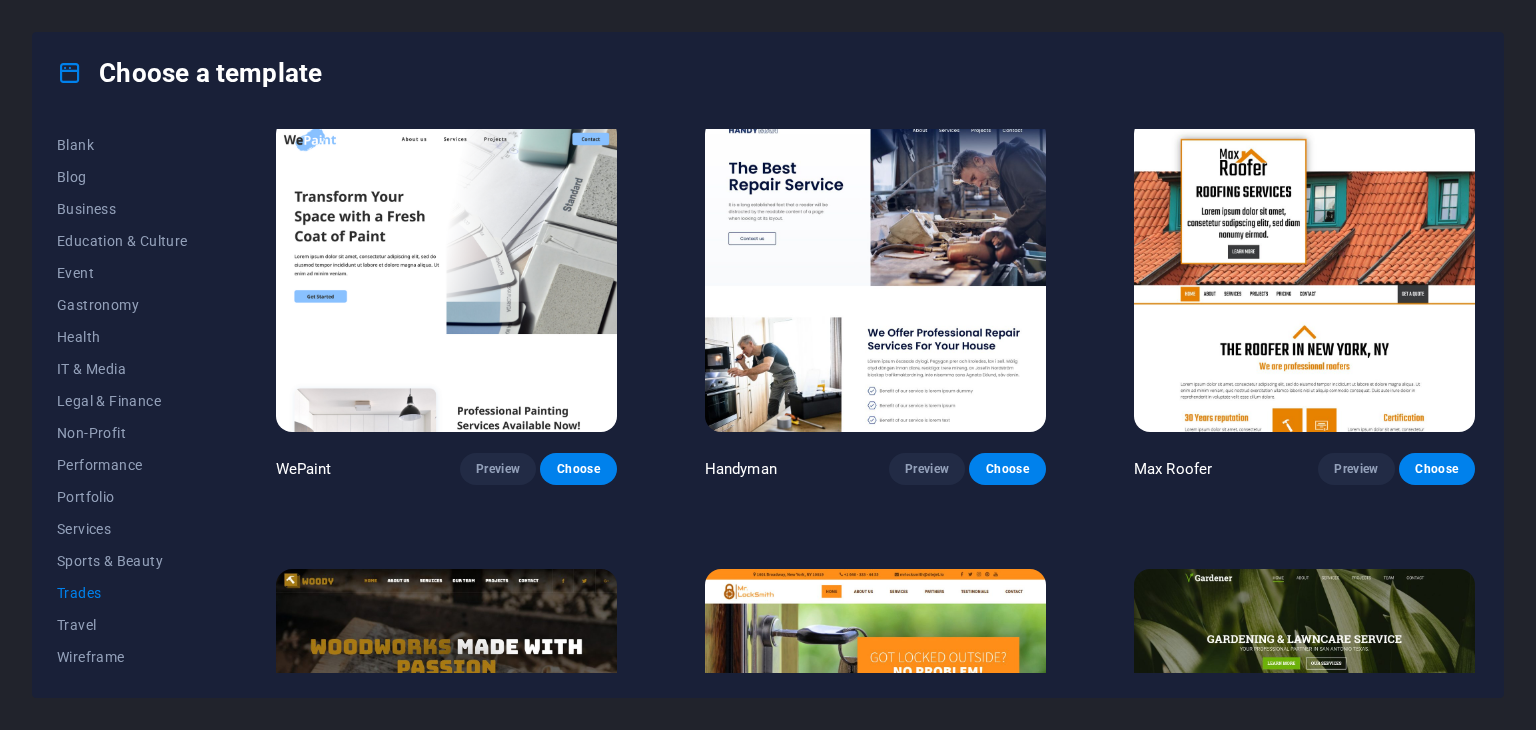 scroll, scrollTop: 0, scrollLeft: 0, axis: both 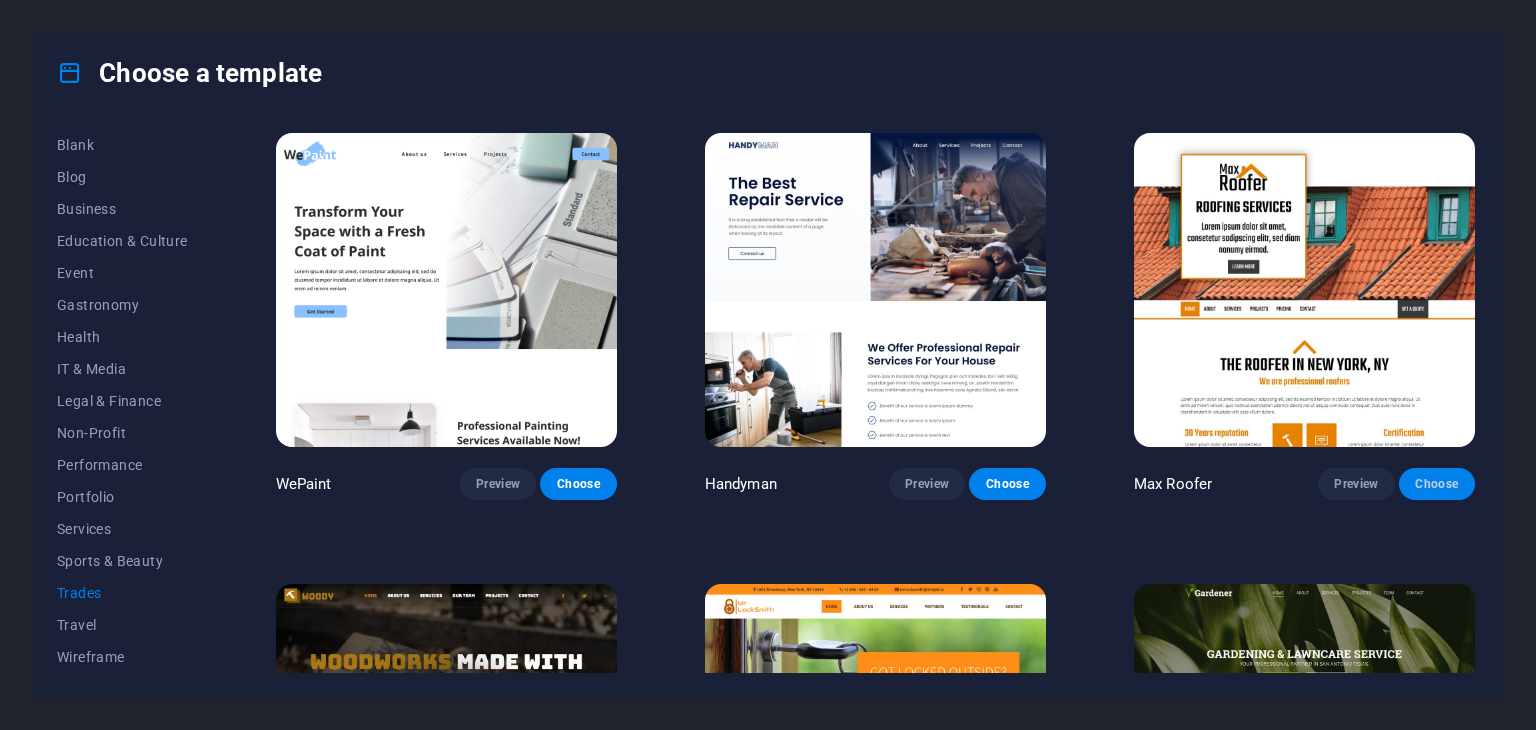 click on "Choose" at bounding box center (1437, 484) 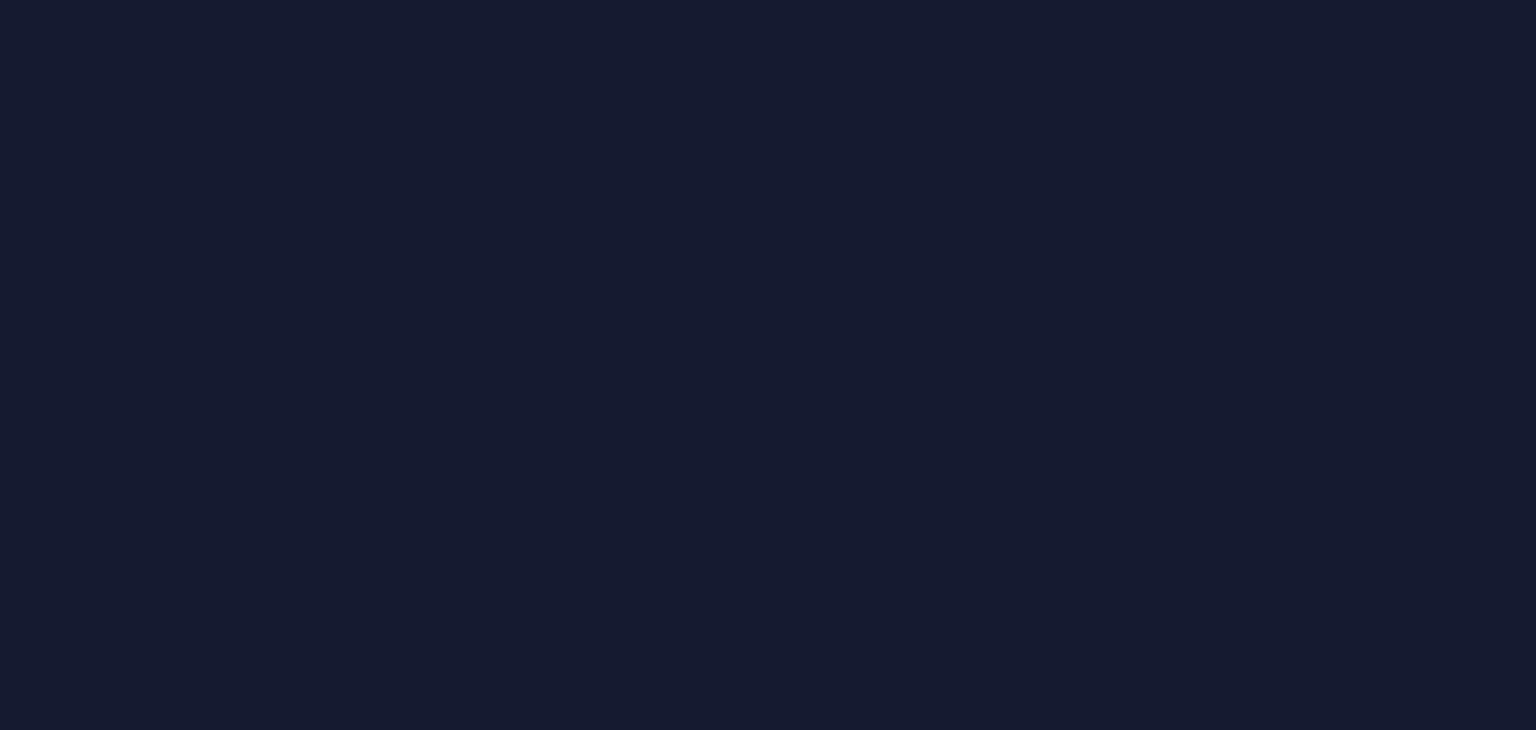 scroll, scrollTop: 0, scrollLeft: 0, axis: both 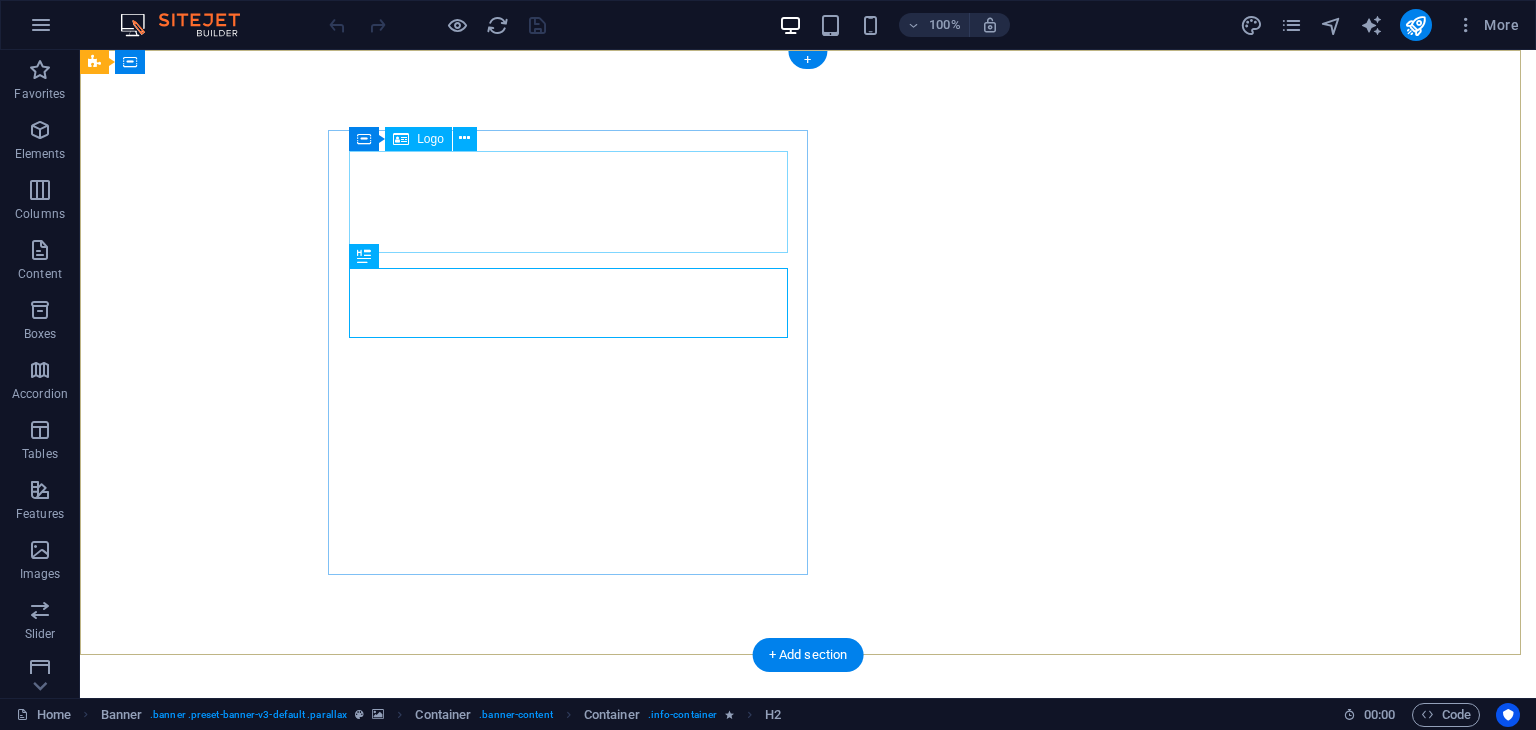 click at bounding box center [576, 898] 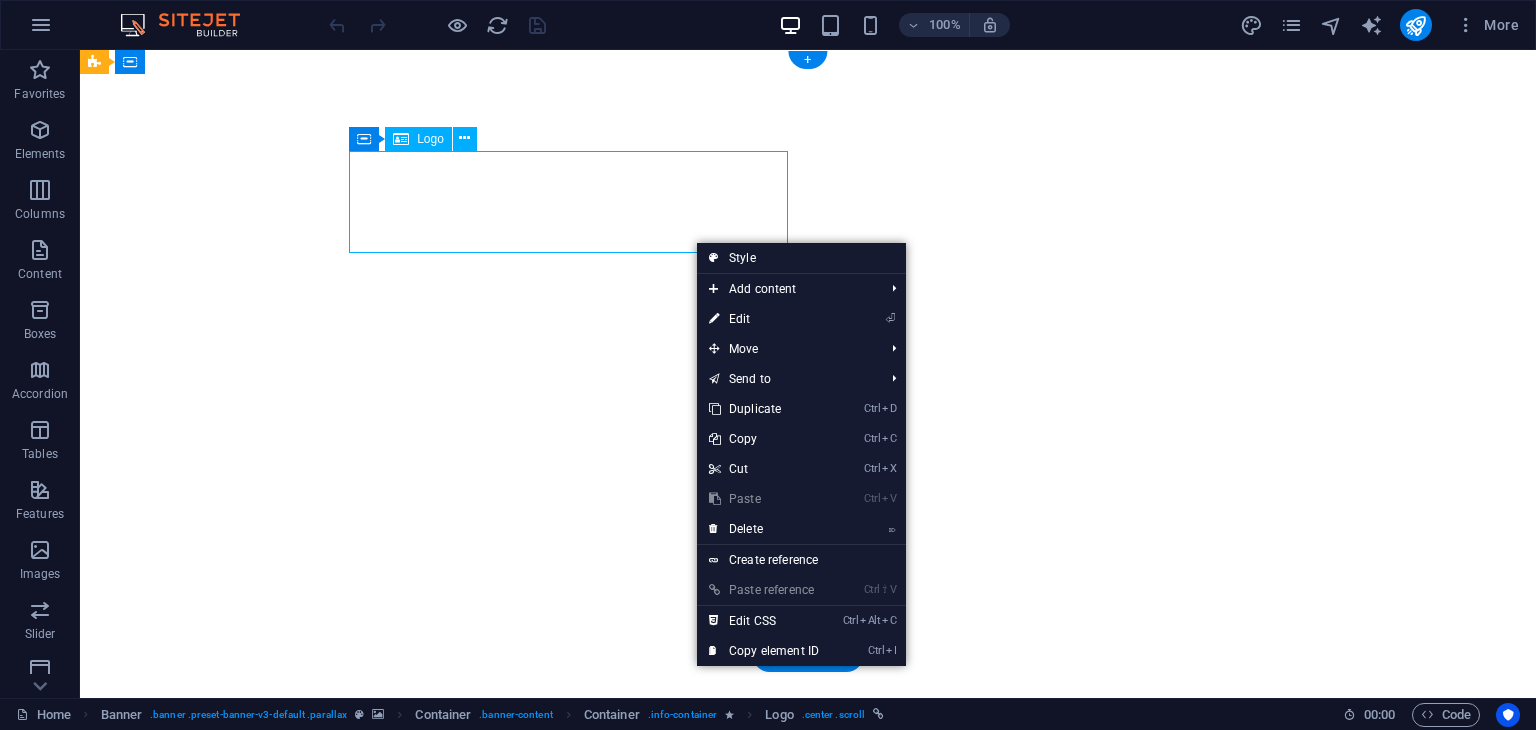 click at bounding box center [576, 898] 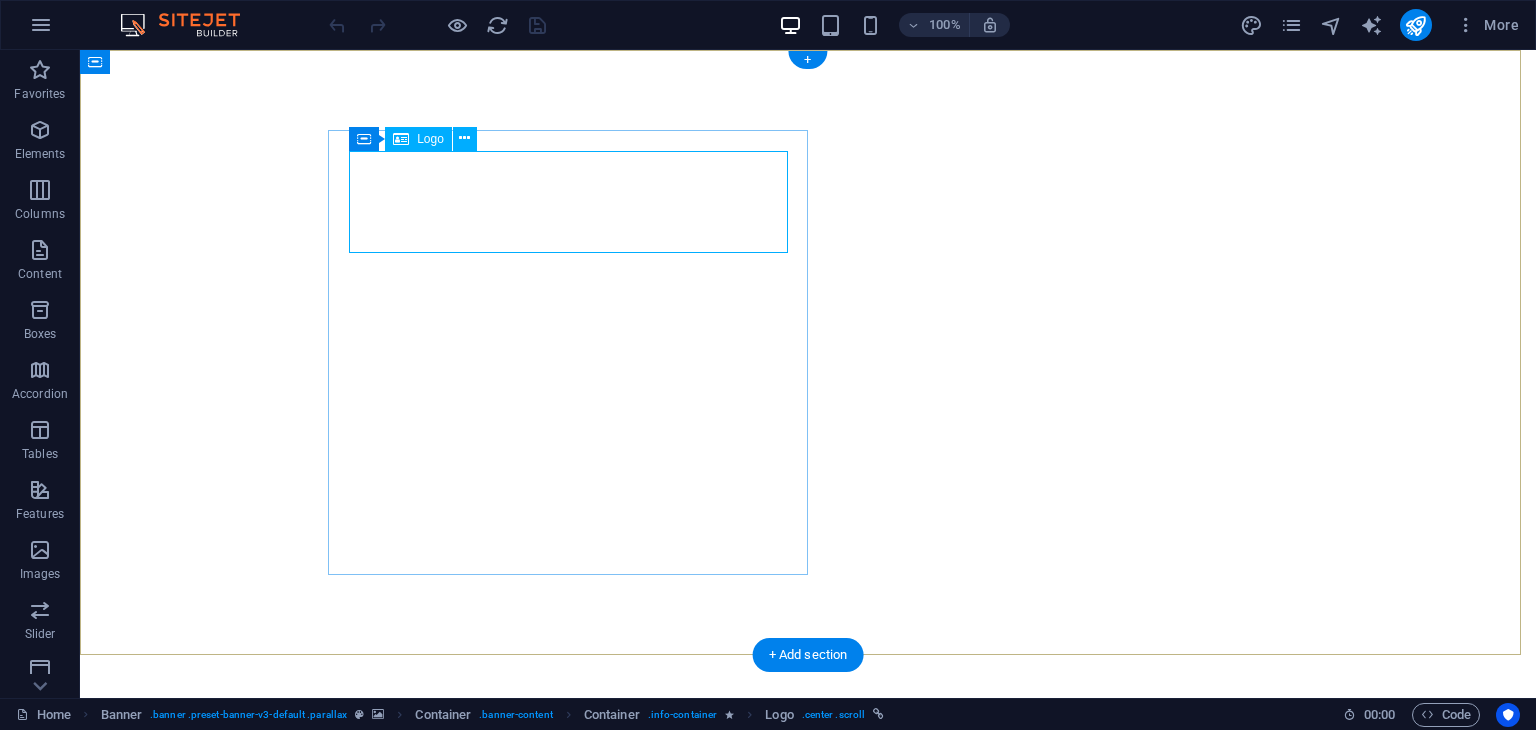 click at bounding box center [576, 898] 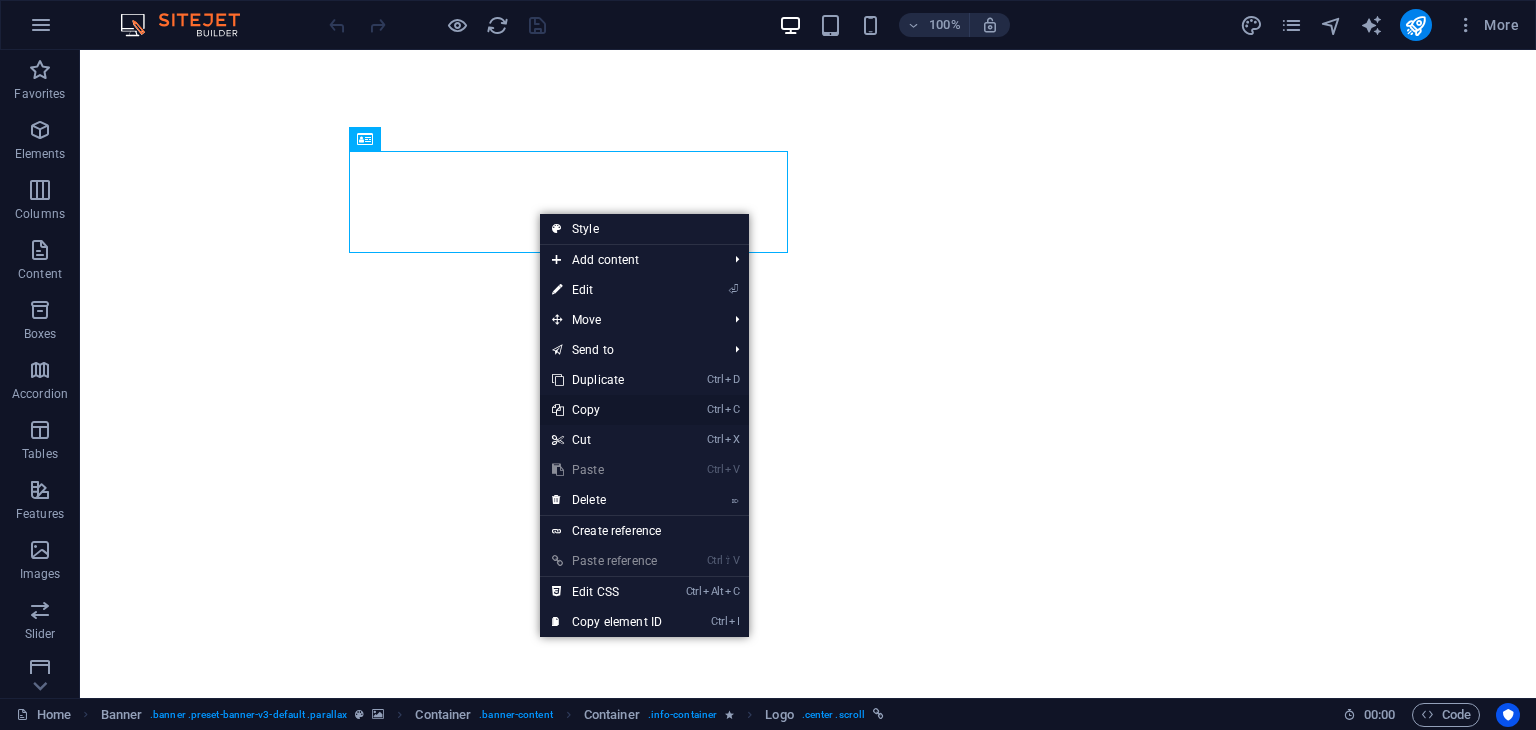 drag, startPoint x: 612, startPoint y: 415, endPoint x: 532, endPoint y: 365, distance: 94.33981 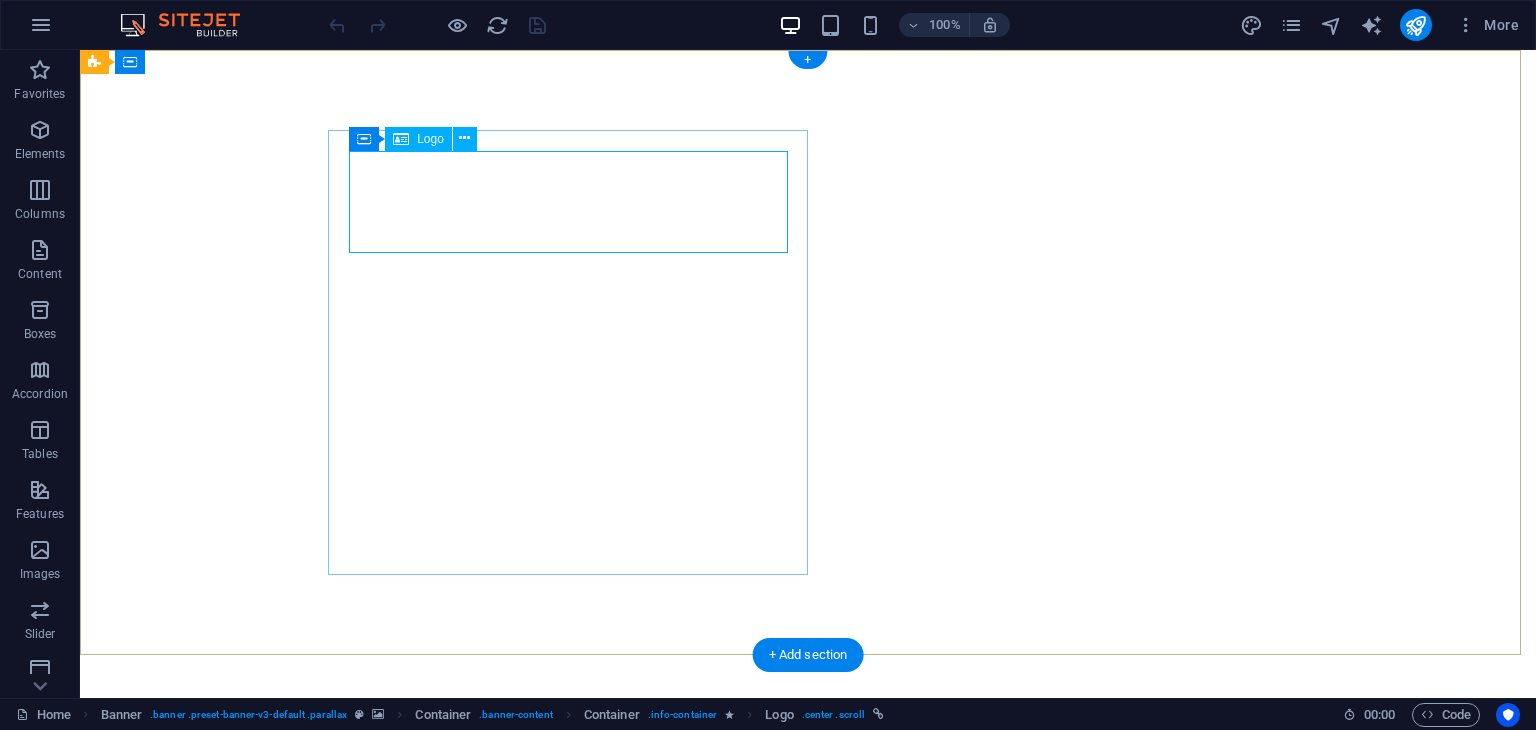 click at bounding box center [576, 898] 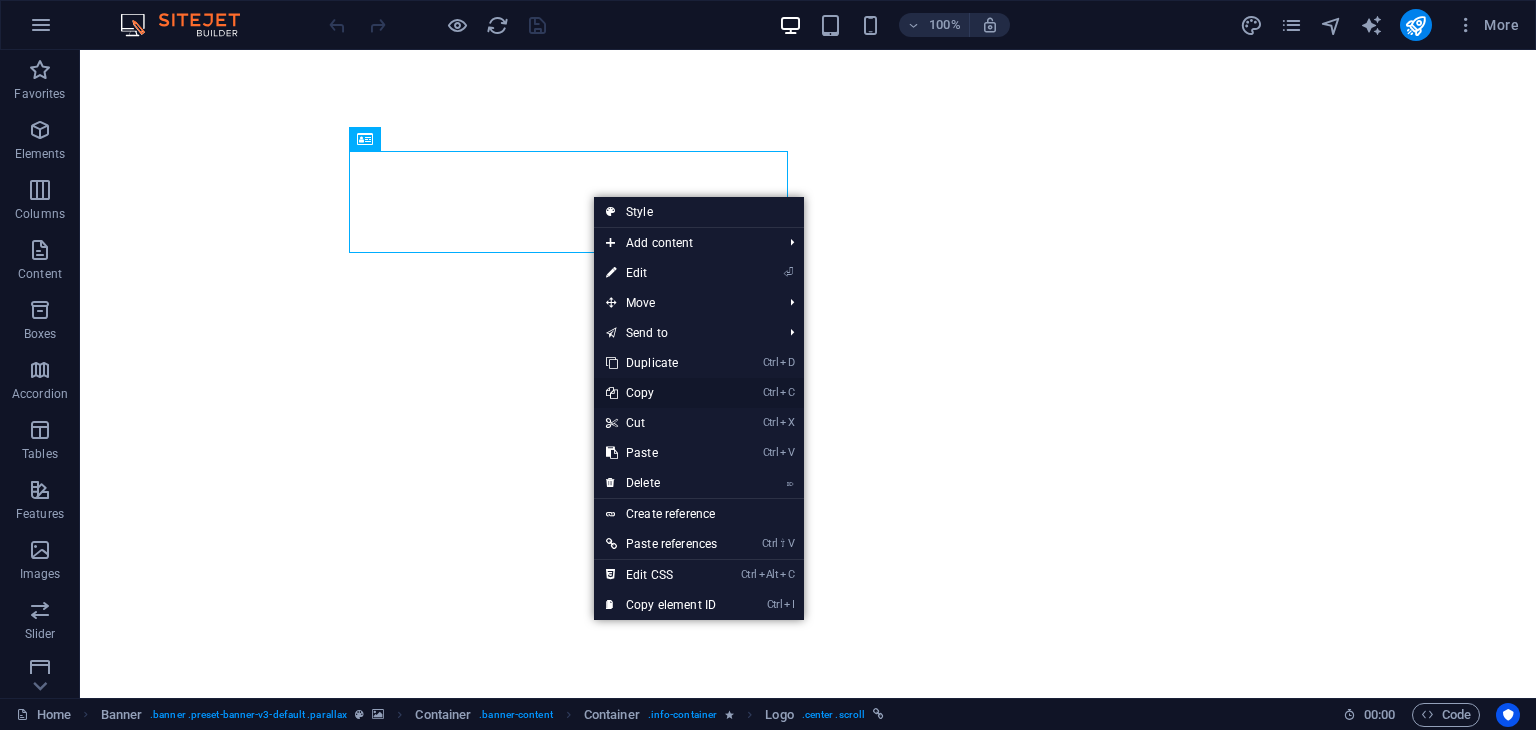 click on "Ctrl C  Copy" at bounding box center [661, 393] 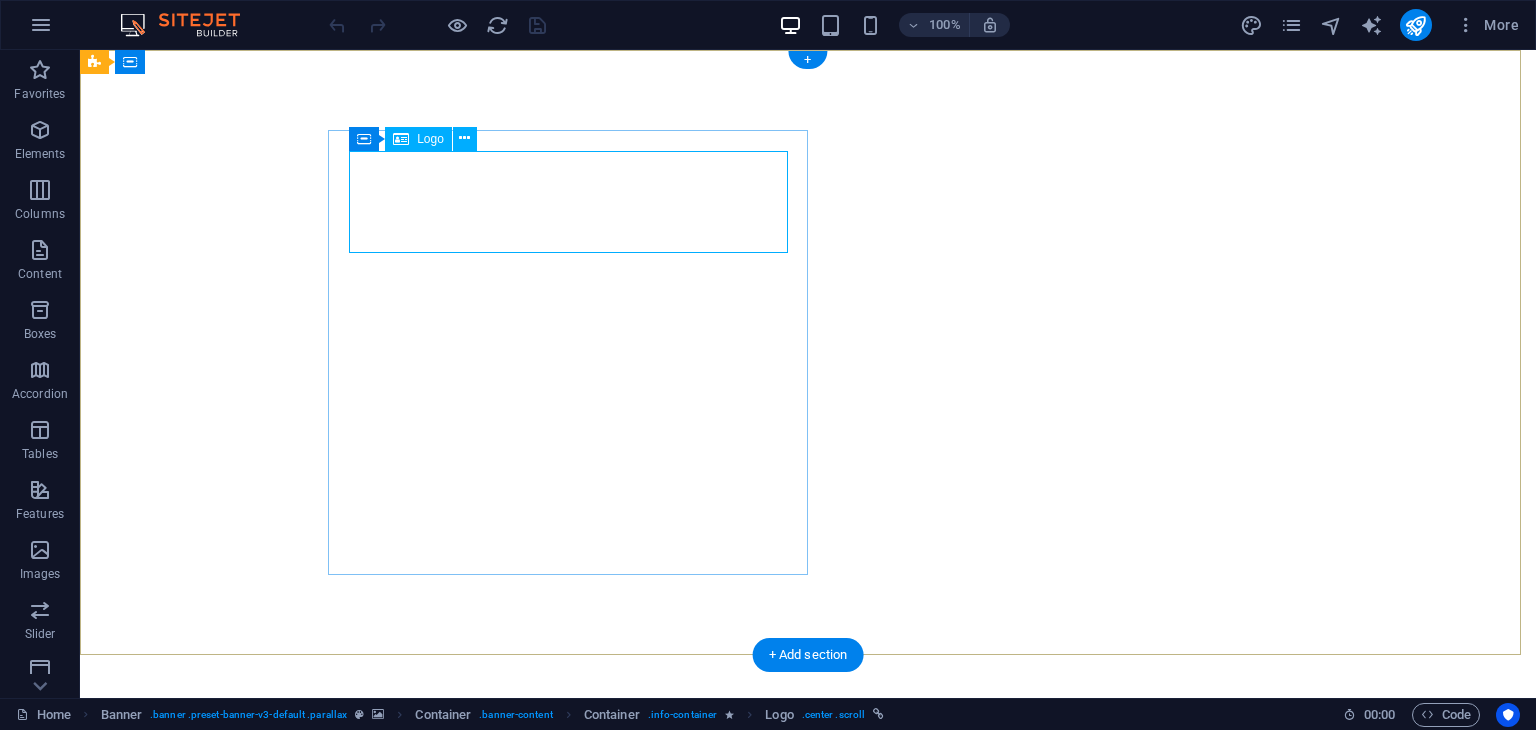click at bounding box center (576, 898) 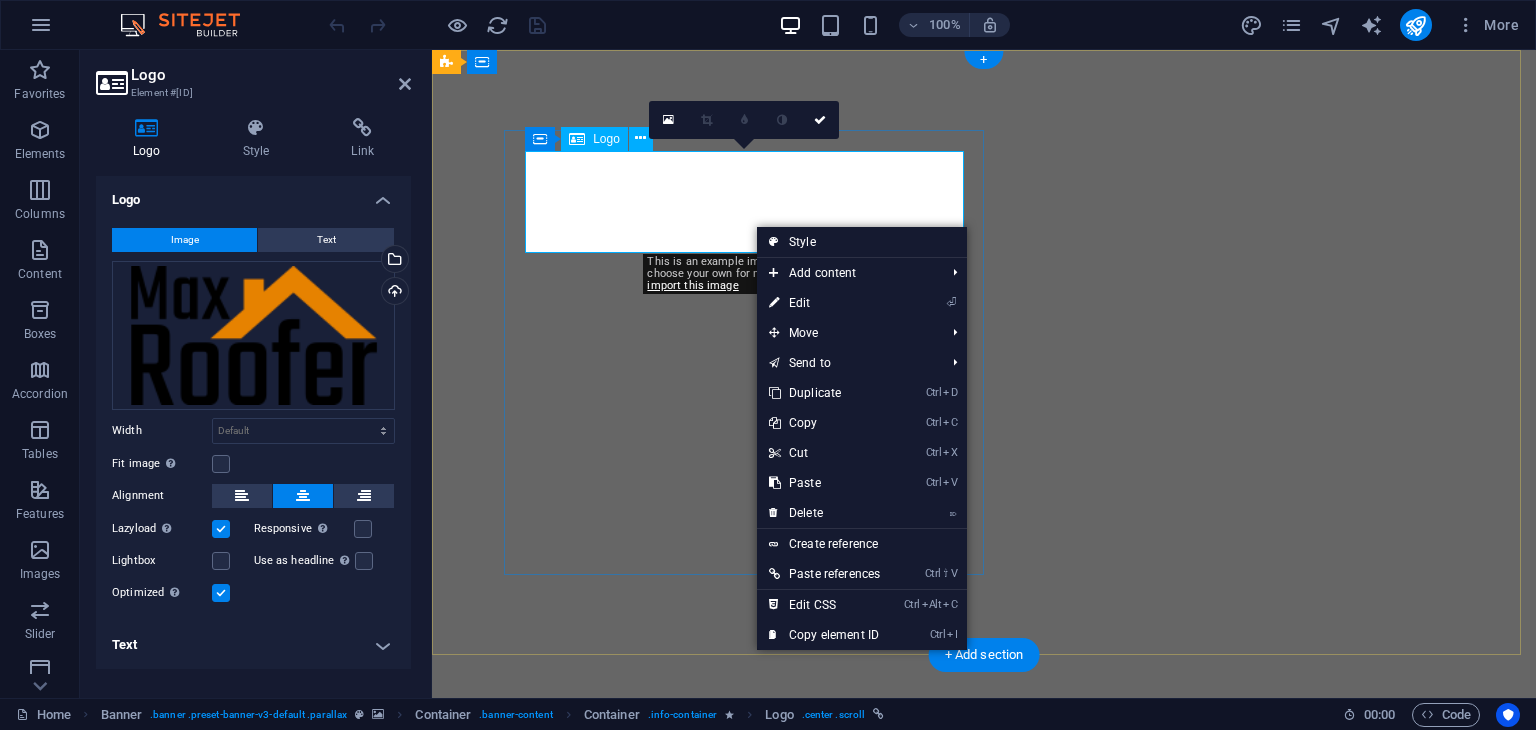 click at bounding box center (752, 898) 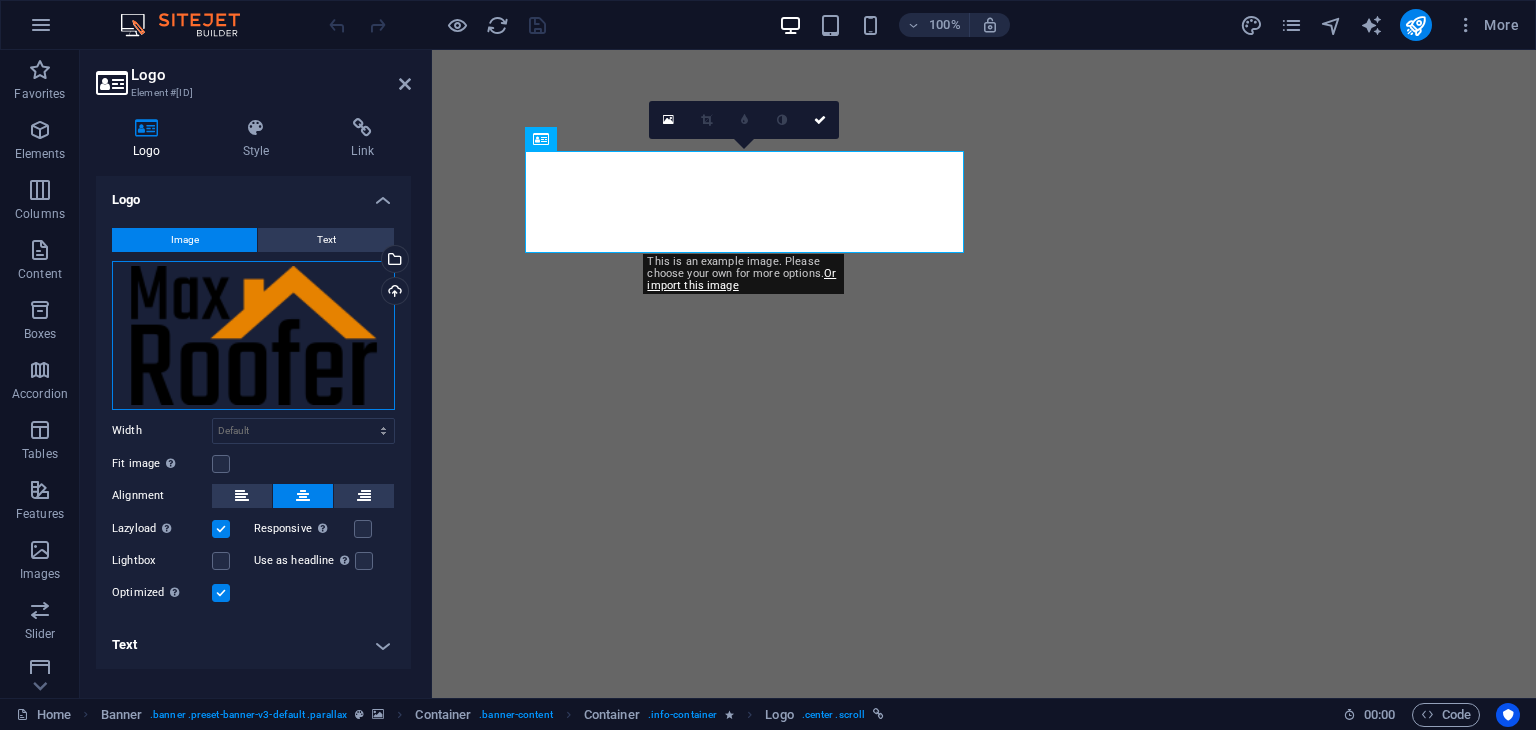 click on "Drag files here, click to choose files or select files from Files or our free stock photos & videos" at bounding box center [253, 335] 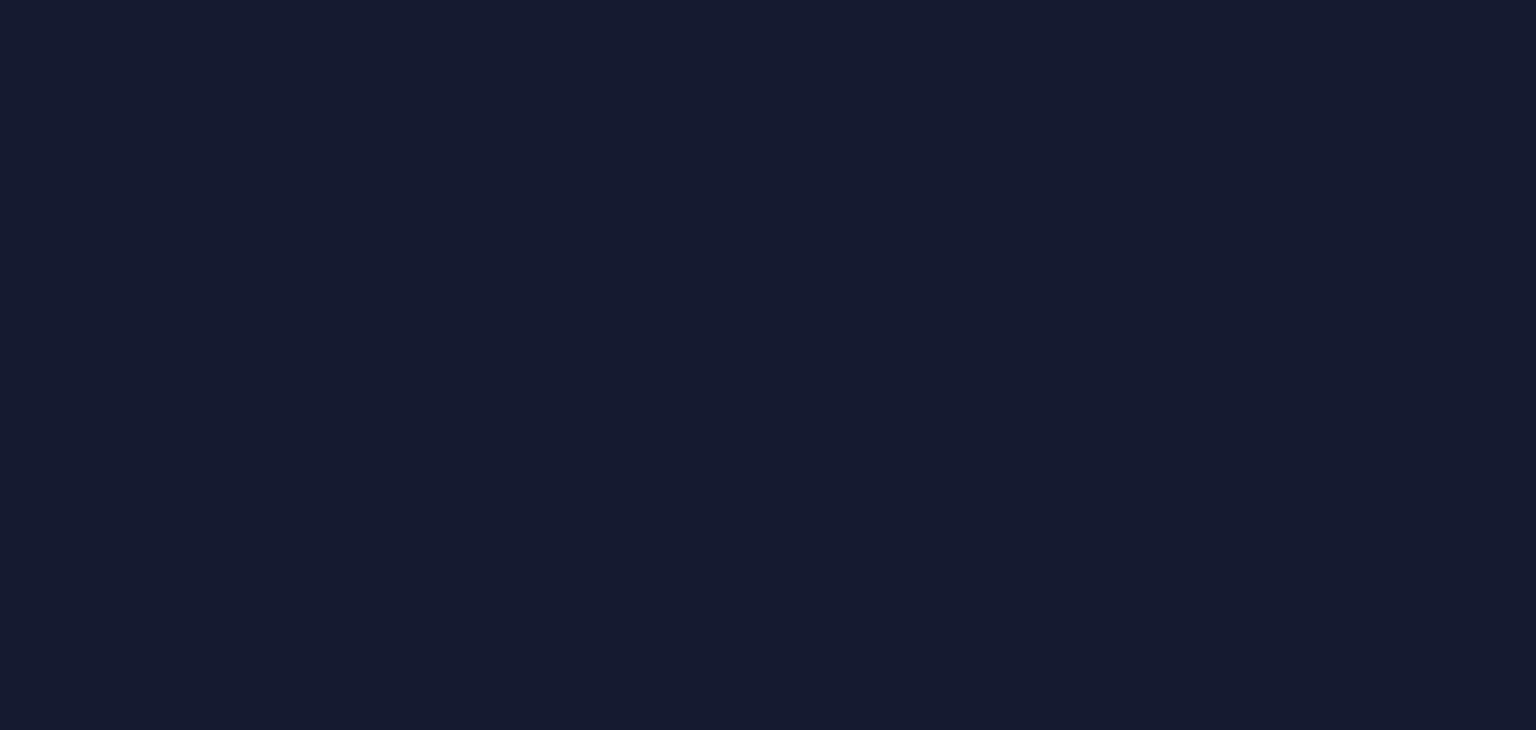scroll, scrollTop: 0, scrollLeft: 0, axis: both 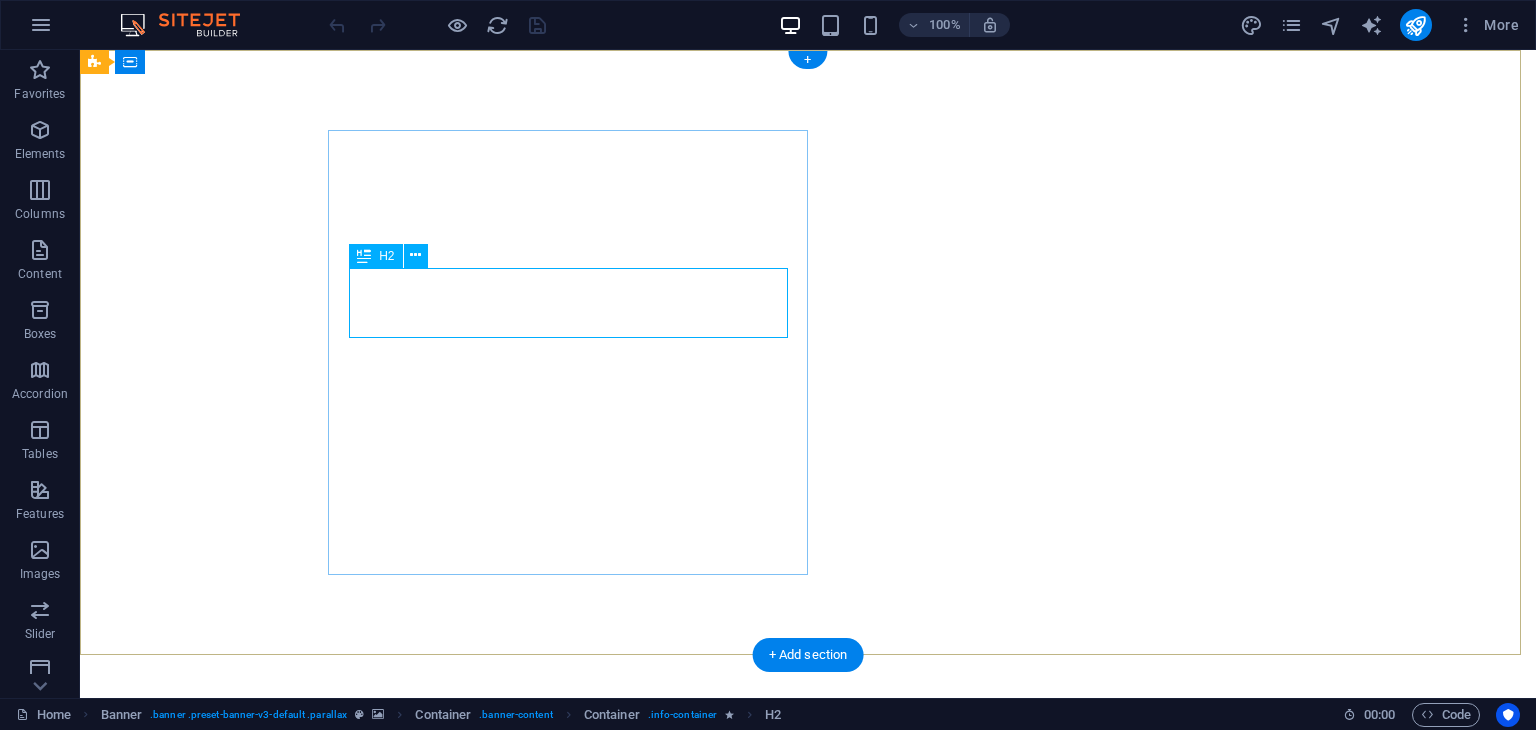 click on "roofing services" at bounding box center [576, 926] 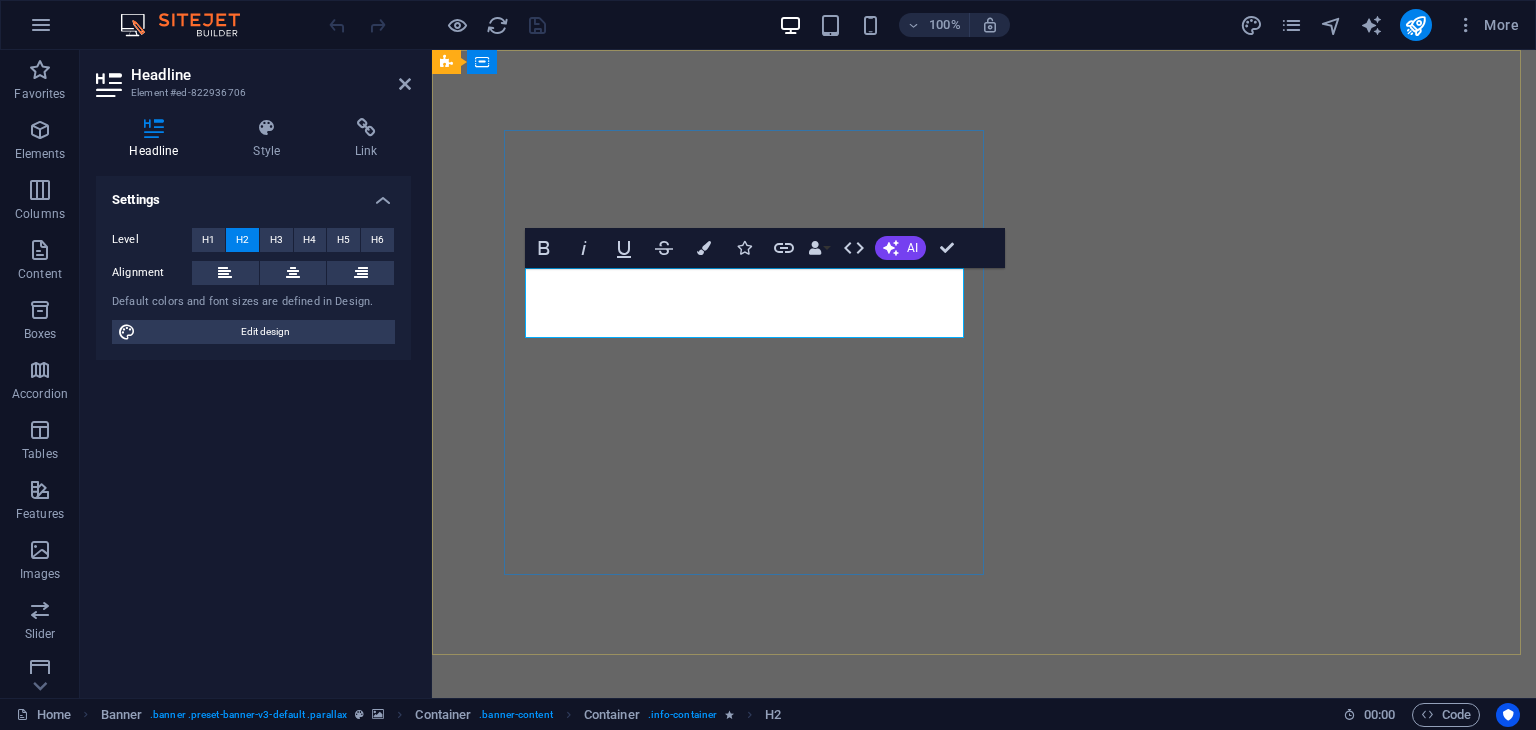 type 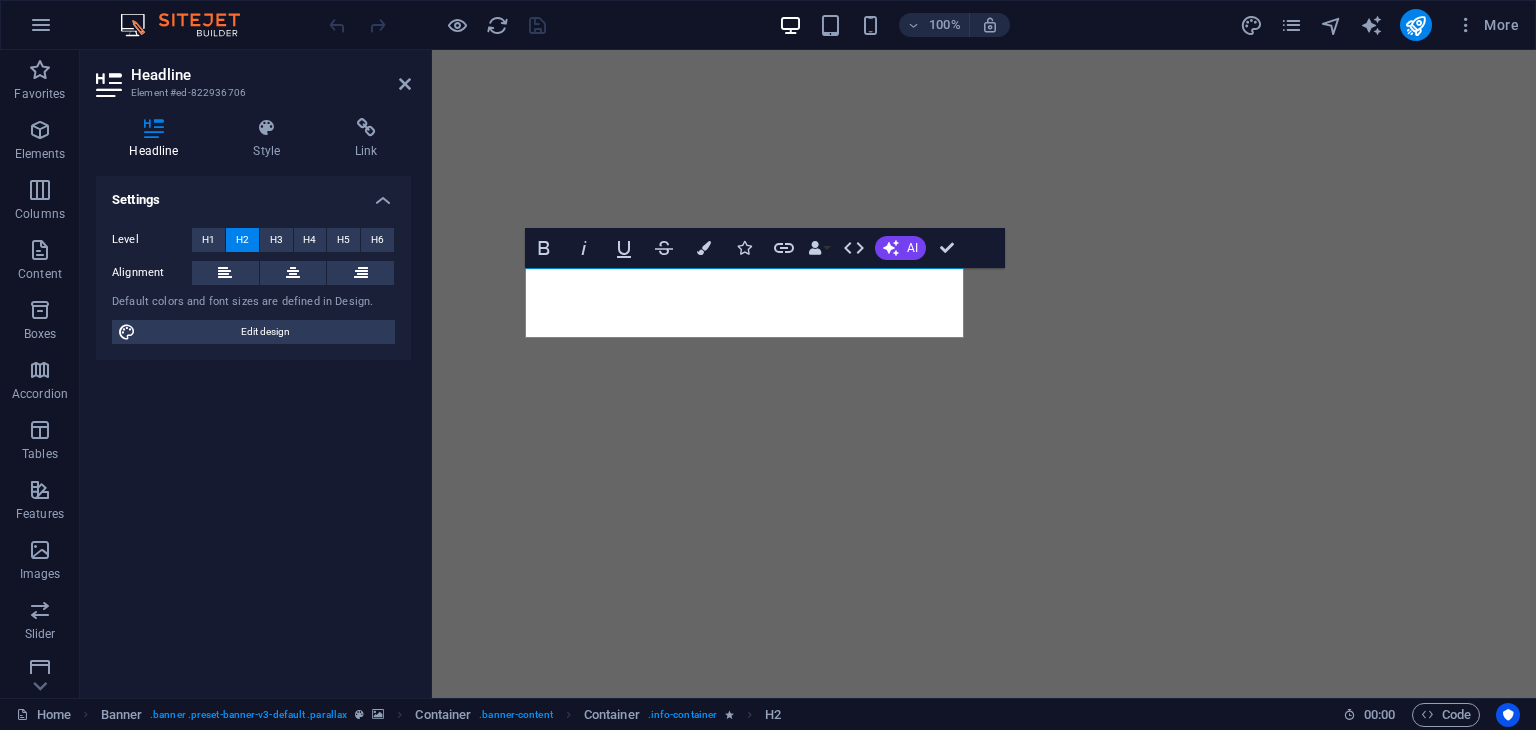 click at bounding box center [190, 25] 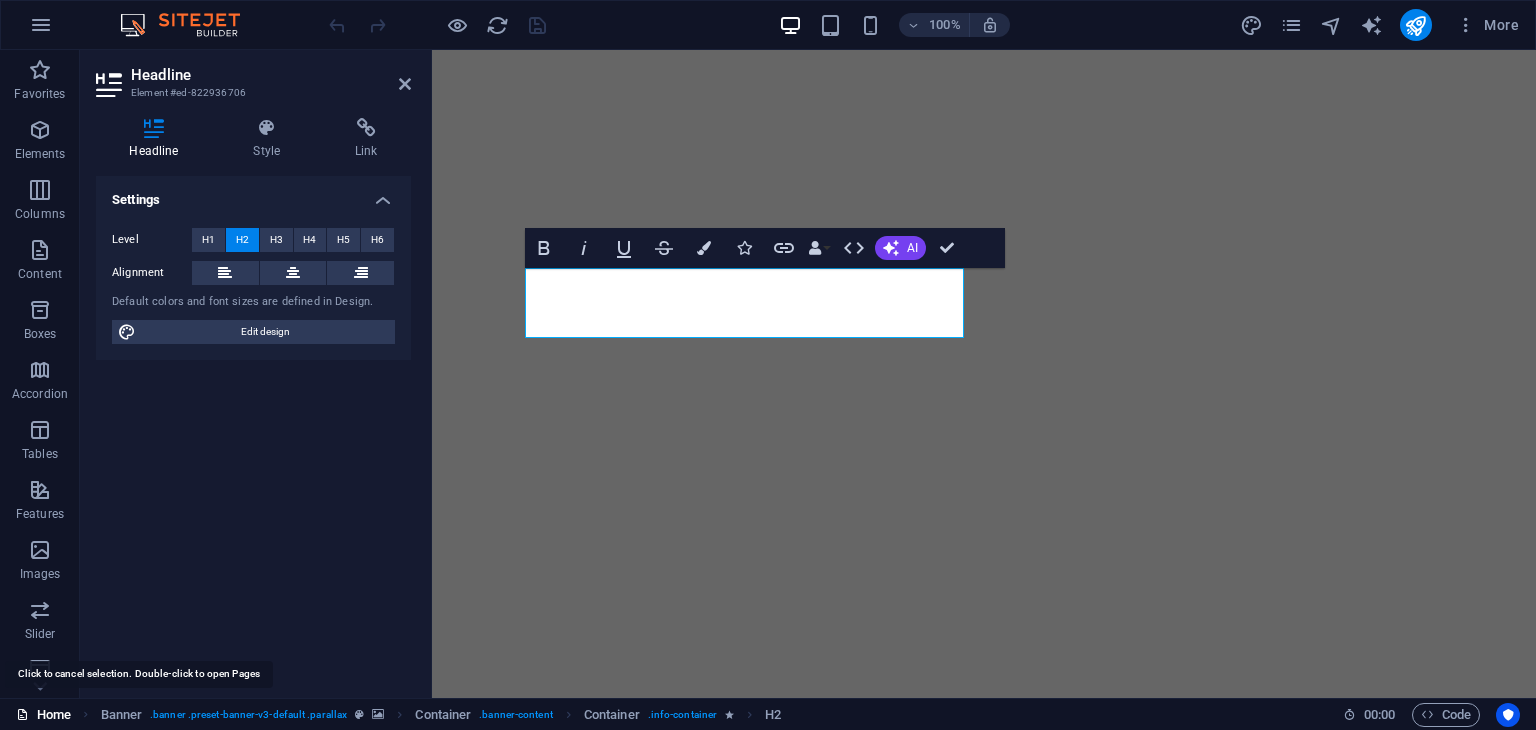 click on "Home" at bounding box center (43, 715) 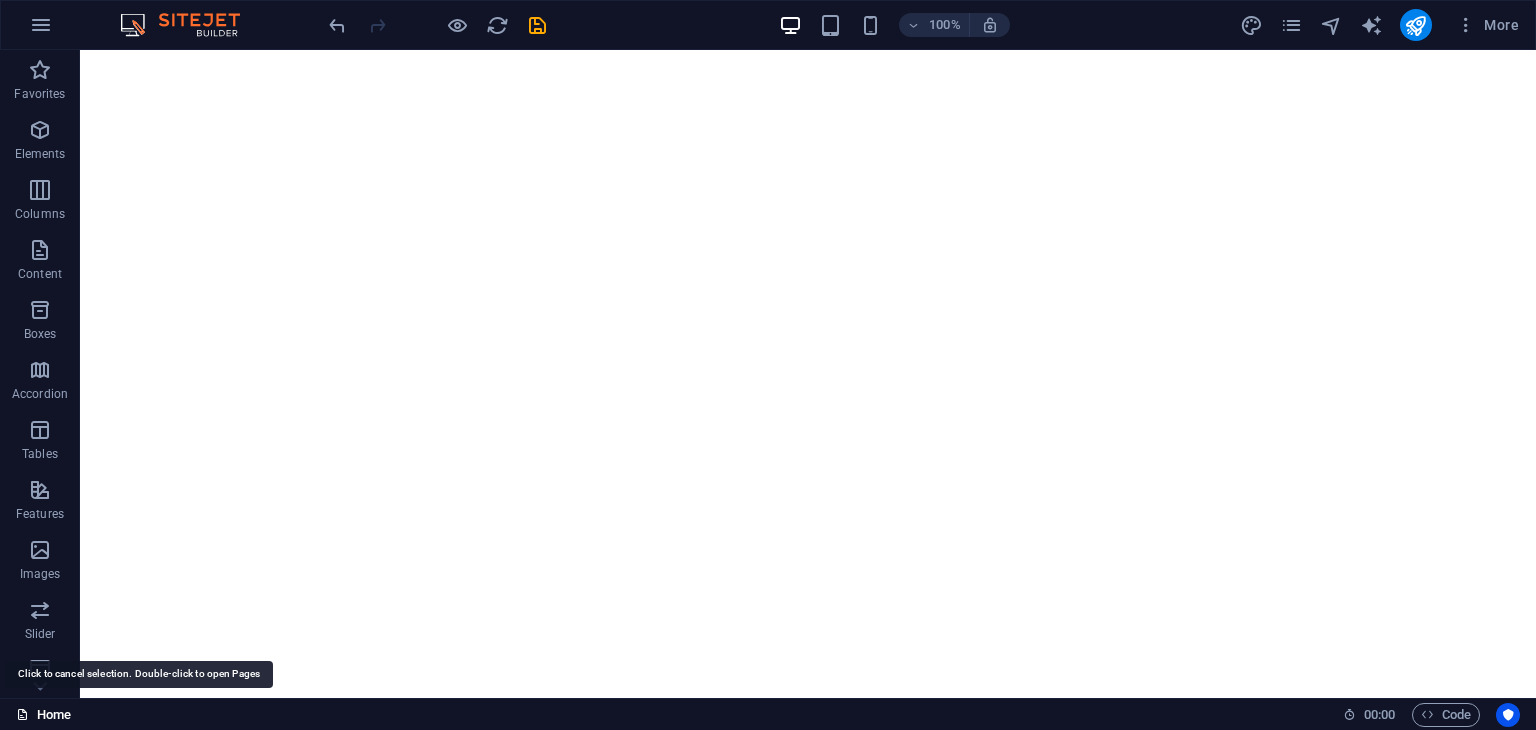 click on "Home" at bounding box center [43, 715] 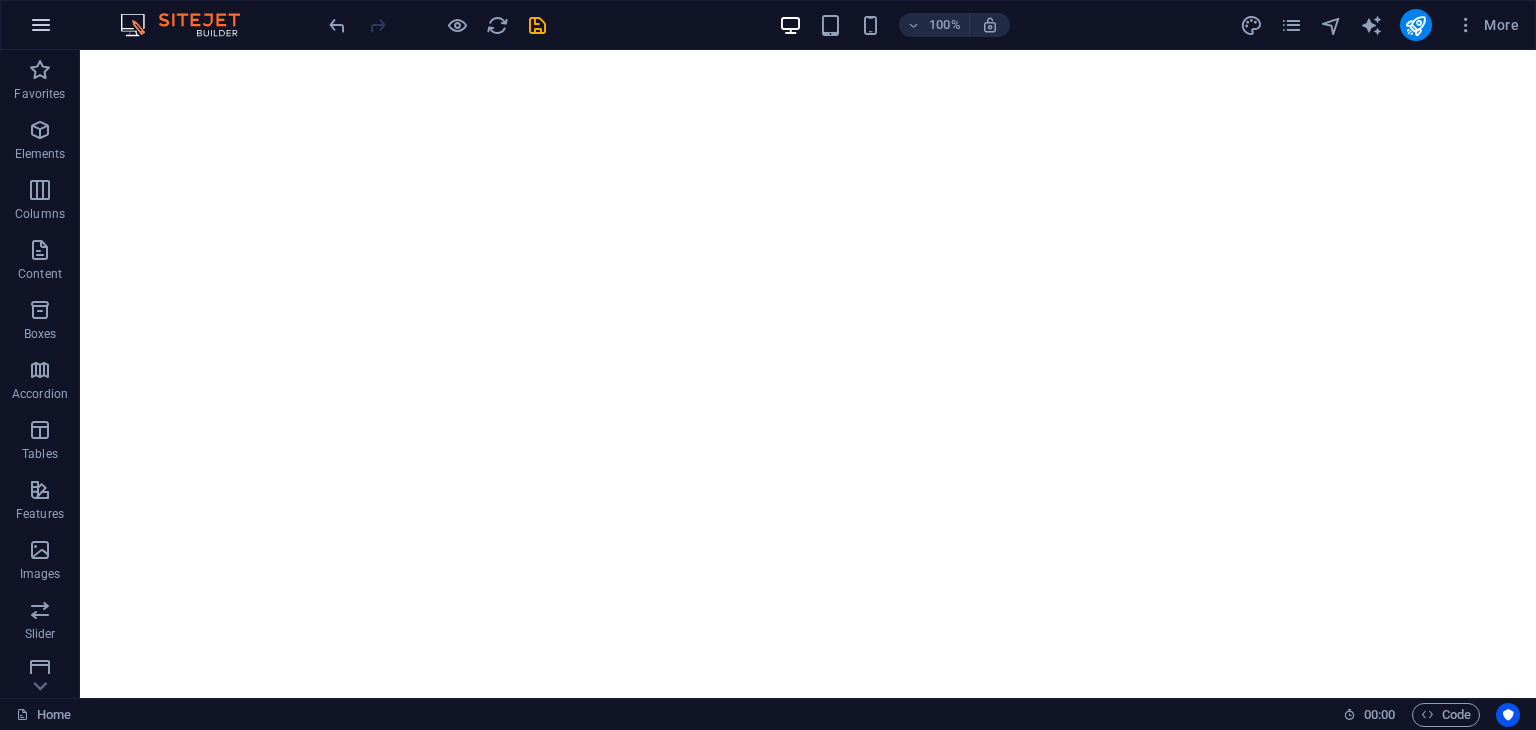 click at bounding box center [41, 25] 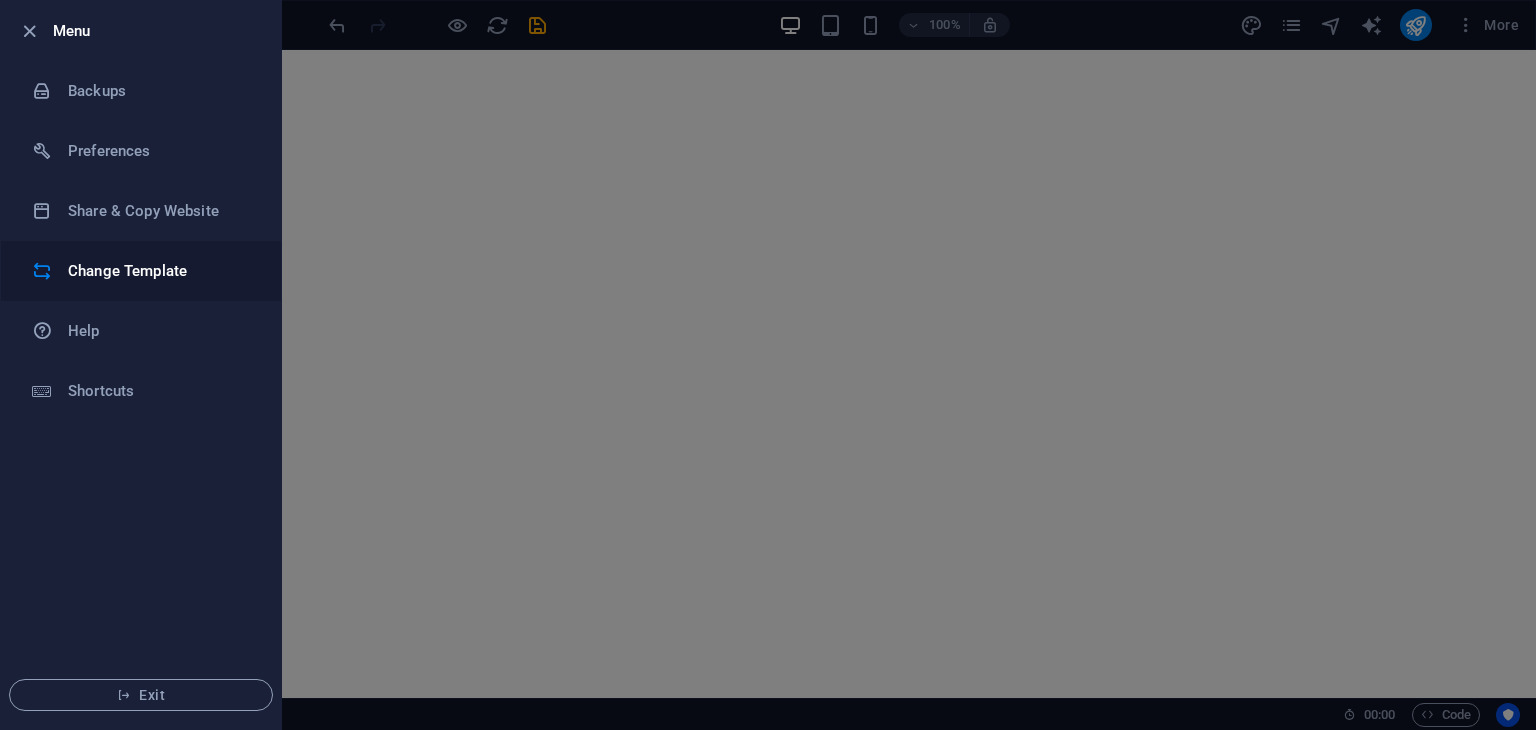click on "Change Template" at bounding box center (141, 271) 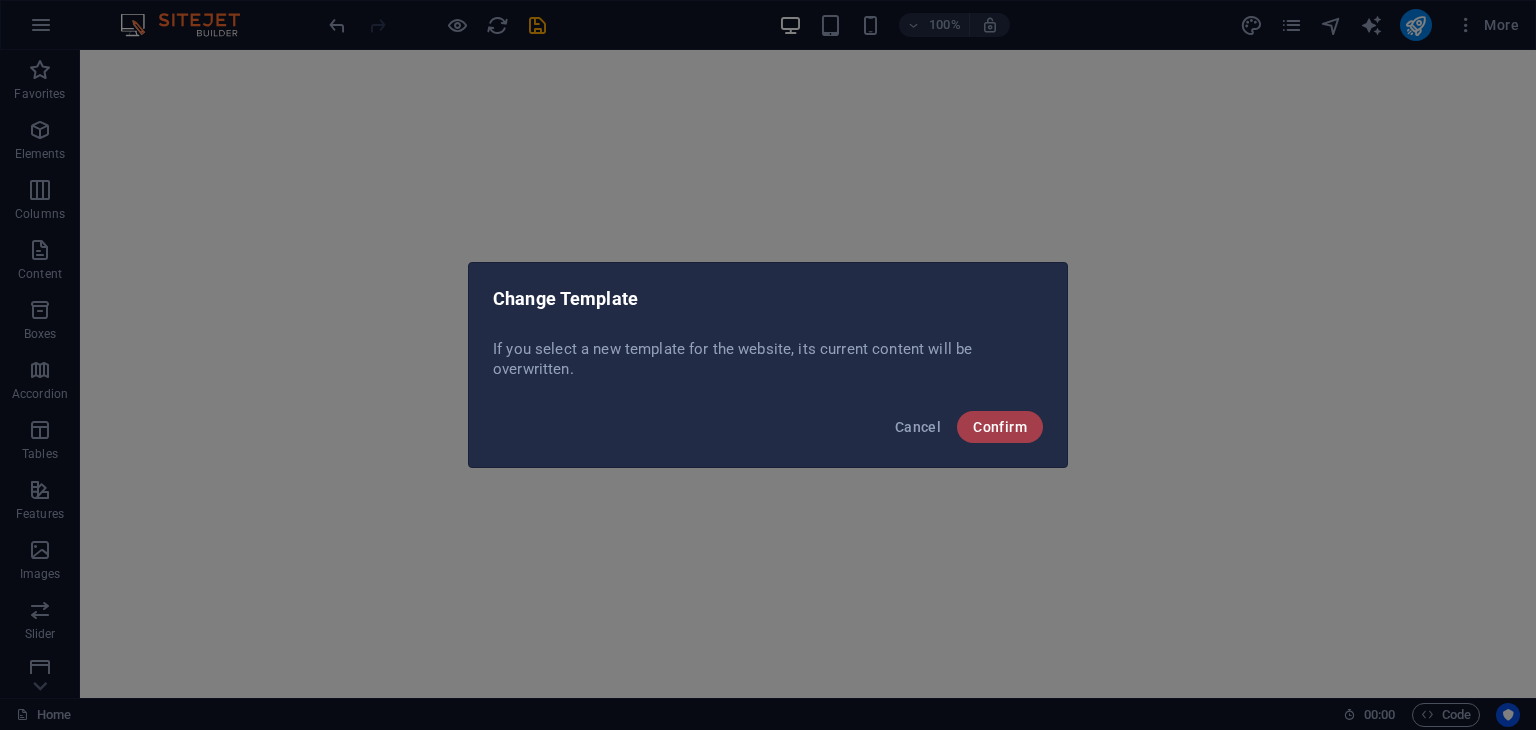 click on "Confirm" at bounding box center (1000, 427) 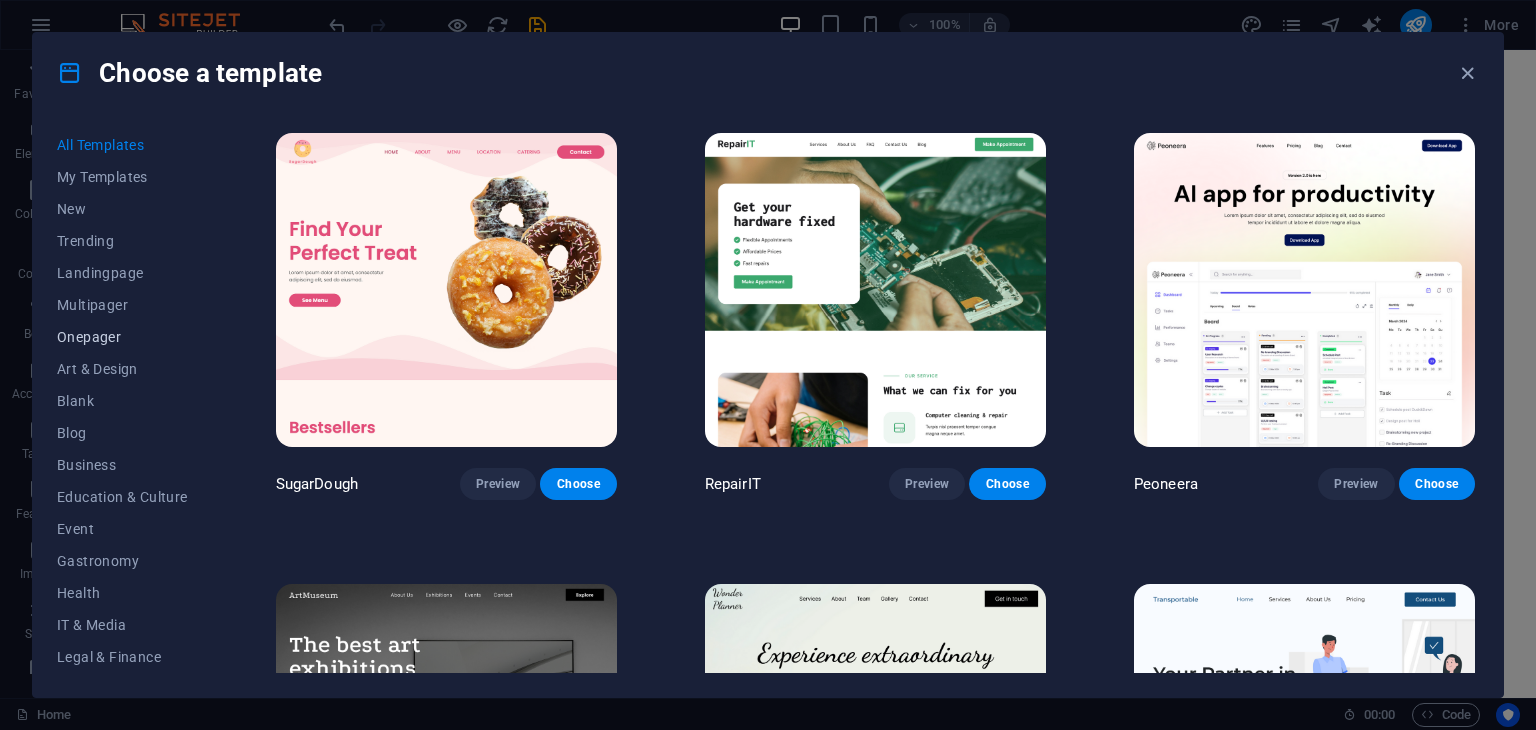 click on "Onepager" at bounding box center [122, 337] 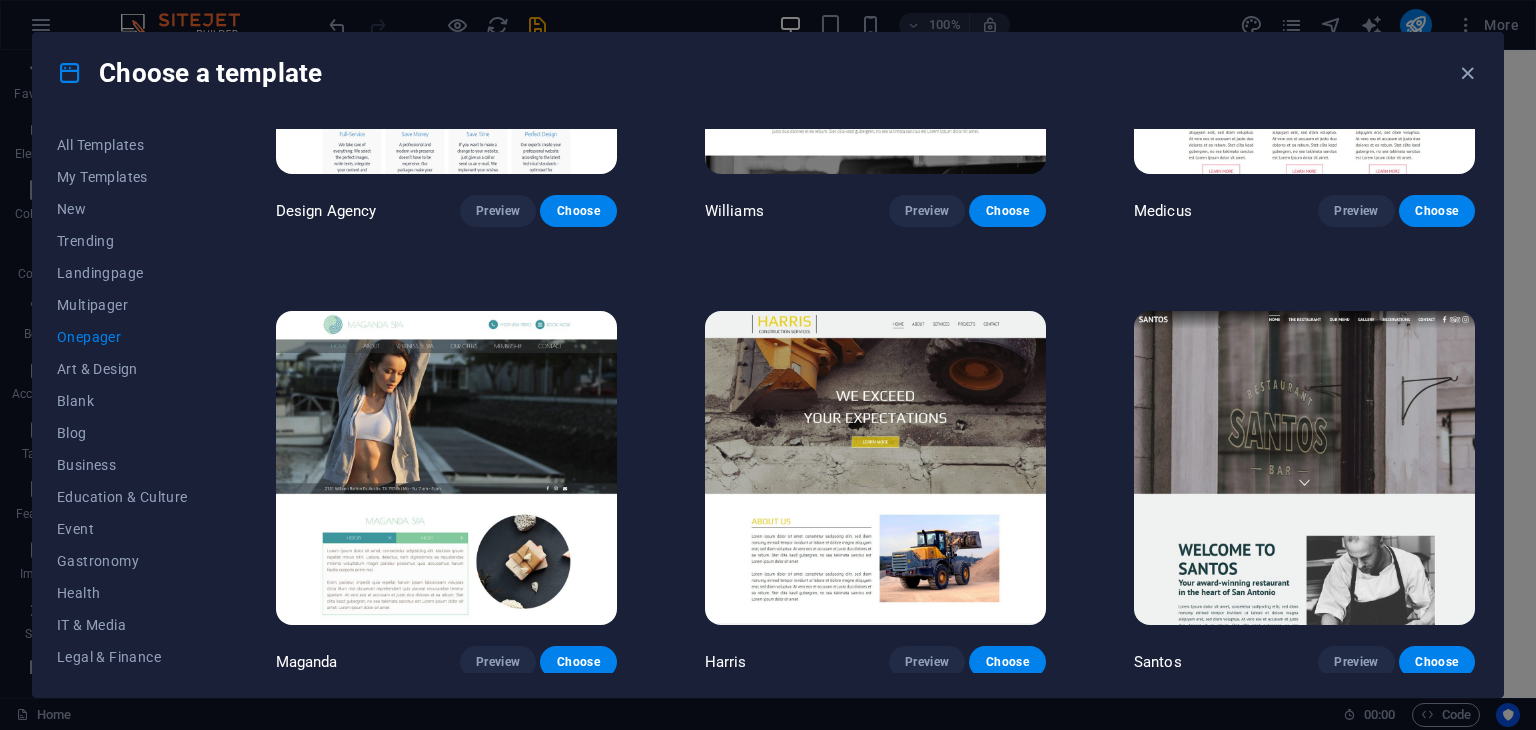 scroll, scrollTop: 9767, scrollLeft: 0, axis: vertical 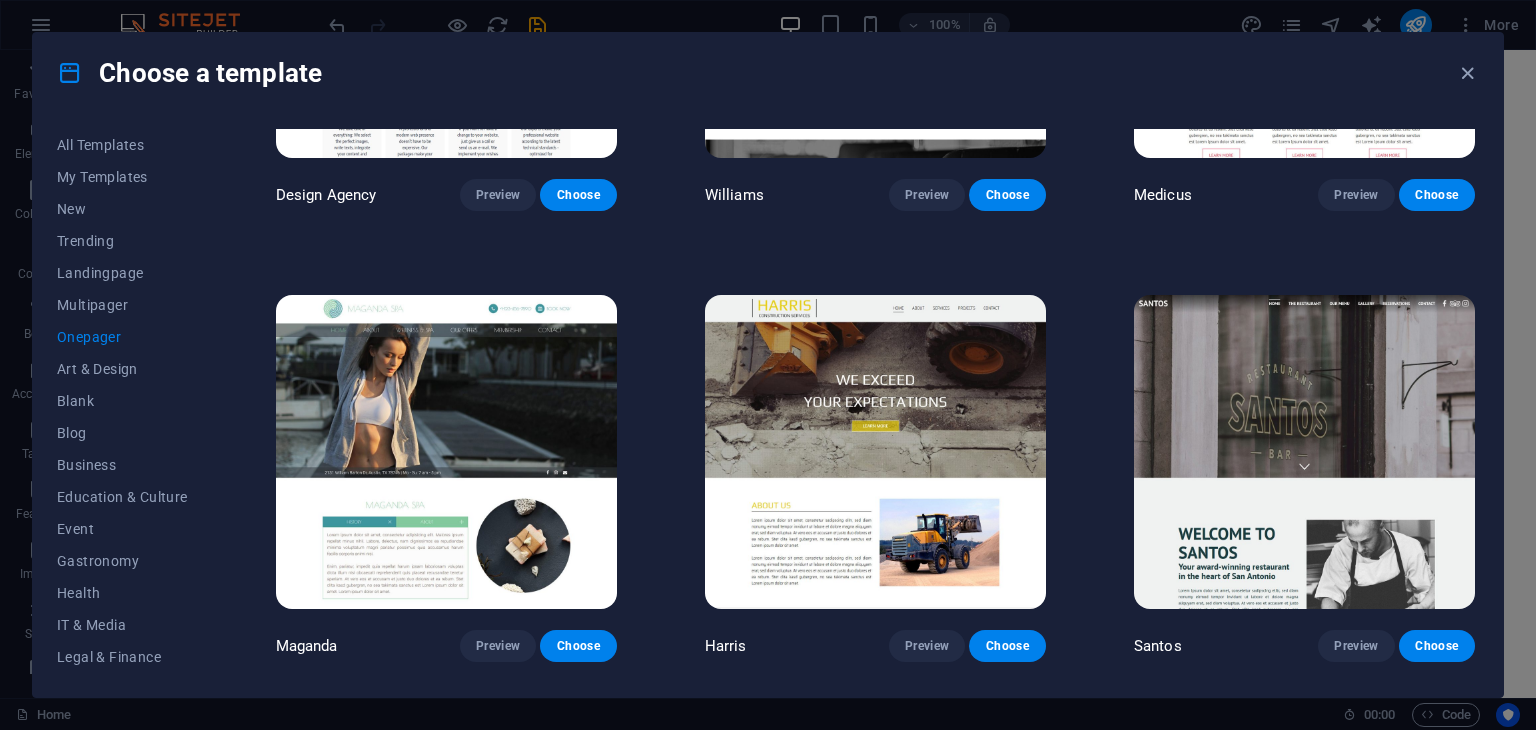 drag, startPoint x: 1474, startPoint y: 639, endPoint x: 1482, endPoint y: 673, distance: 34.928497 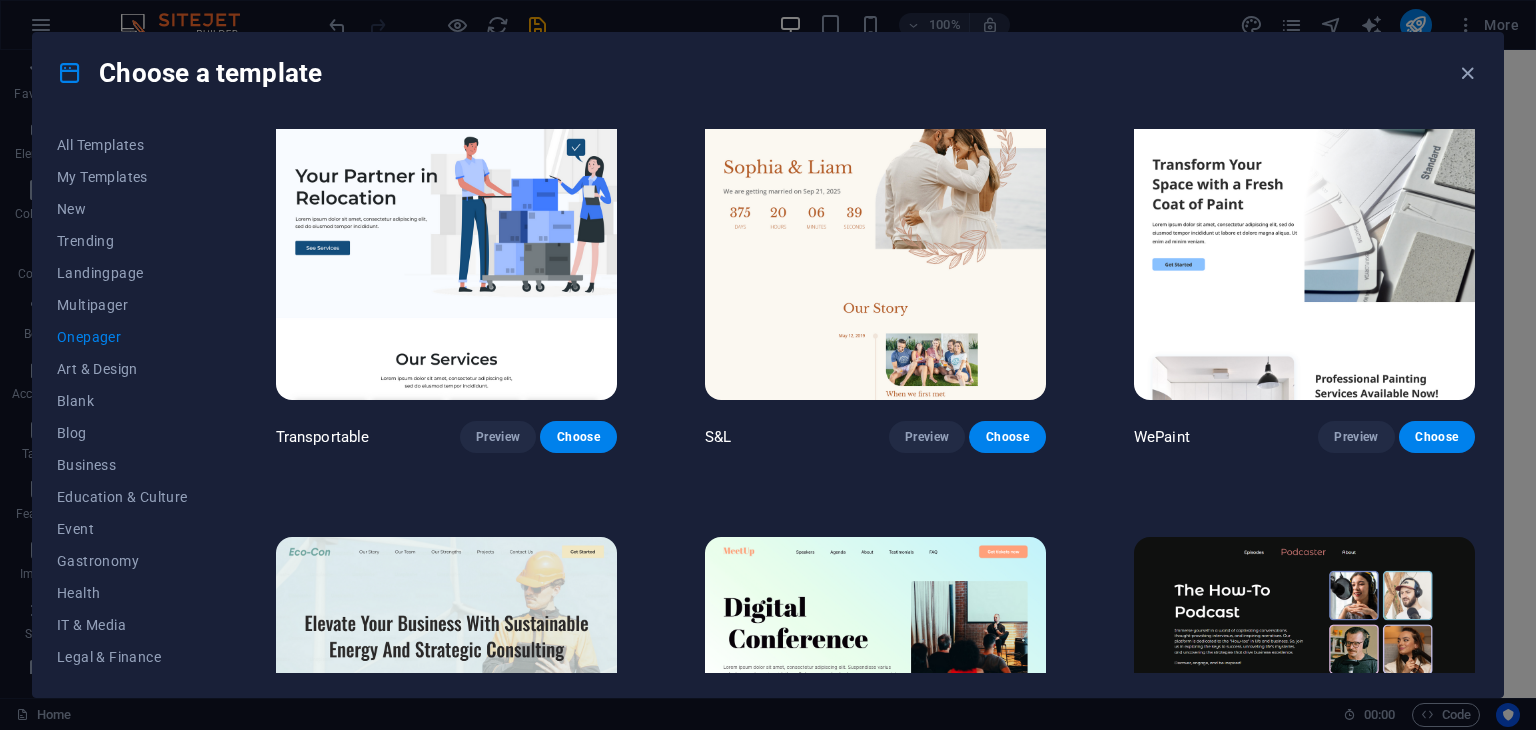 scroll, scrollTop: 0, scrollLeft: 0, axis: both 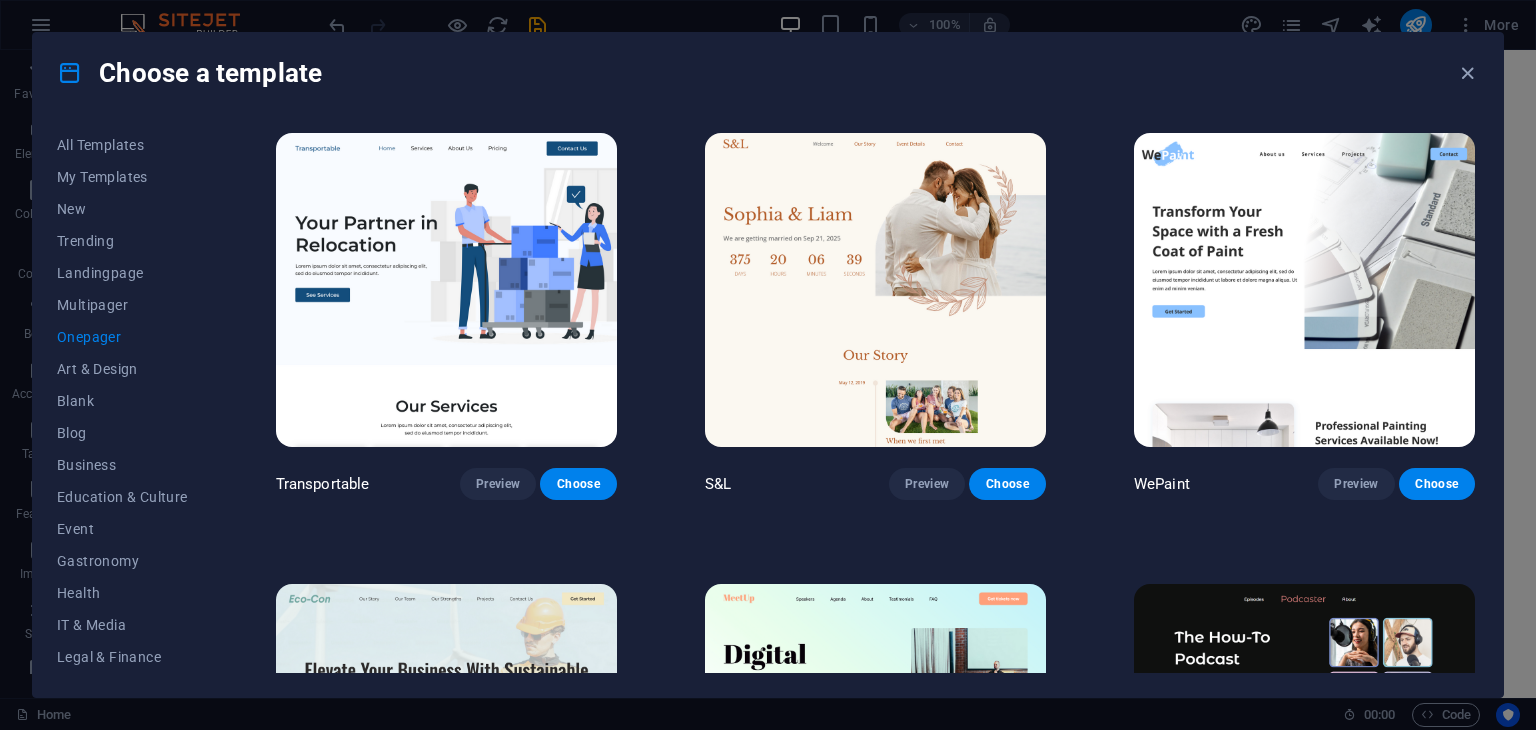 click at bounding box center [446, 290] 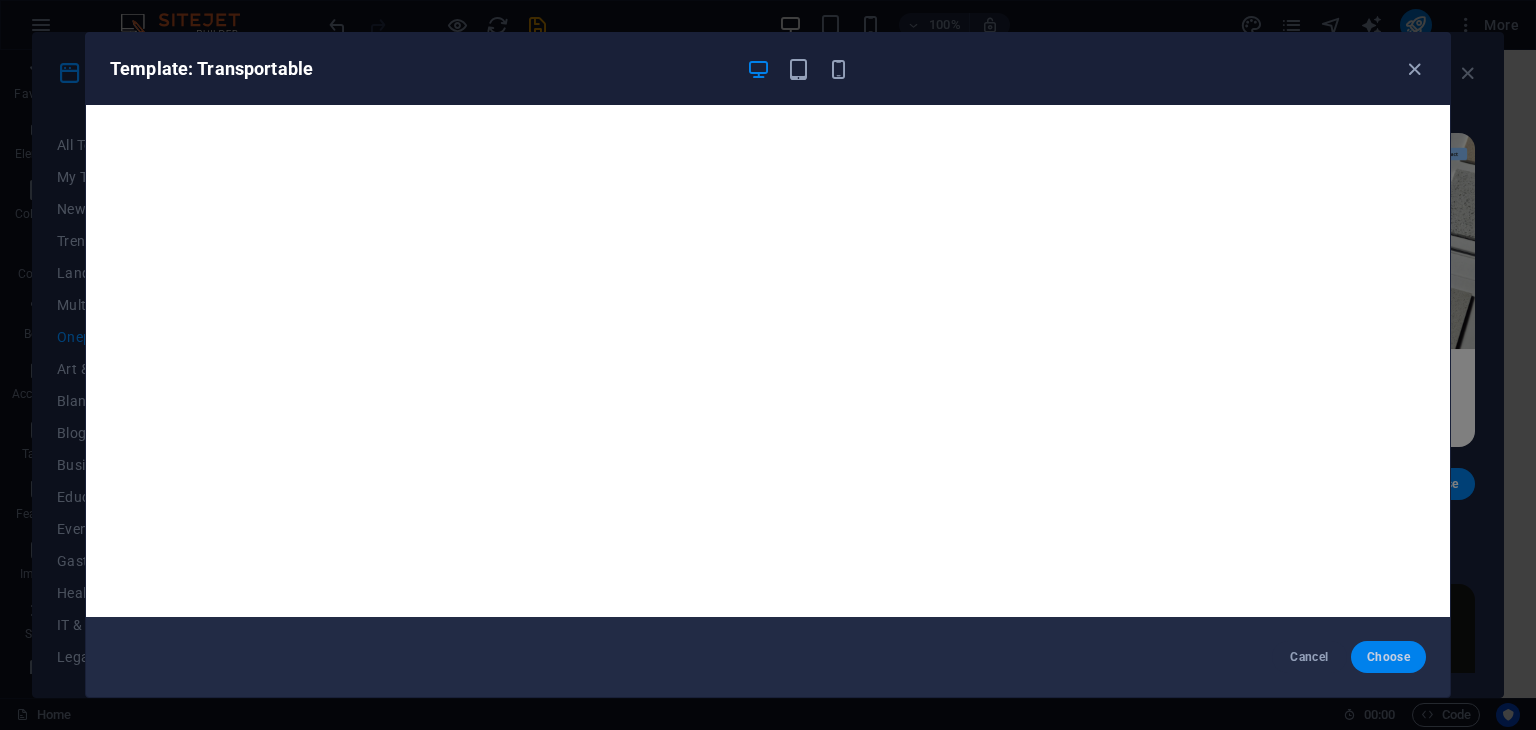 click on "Choose" at bounding box center (1388, 657) 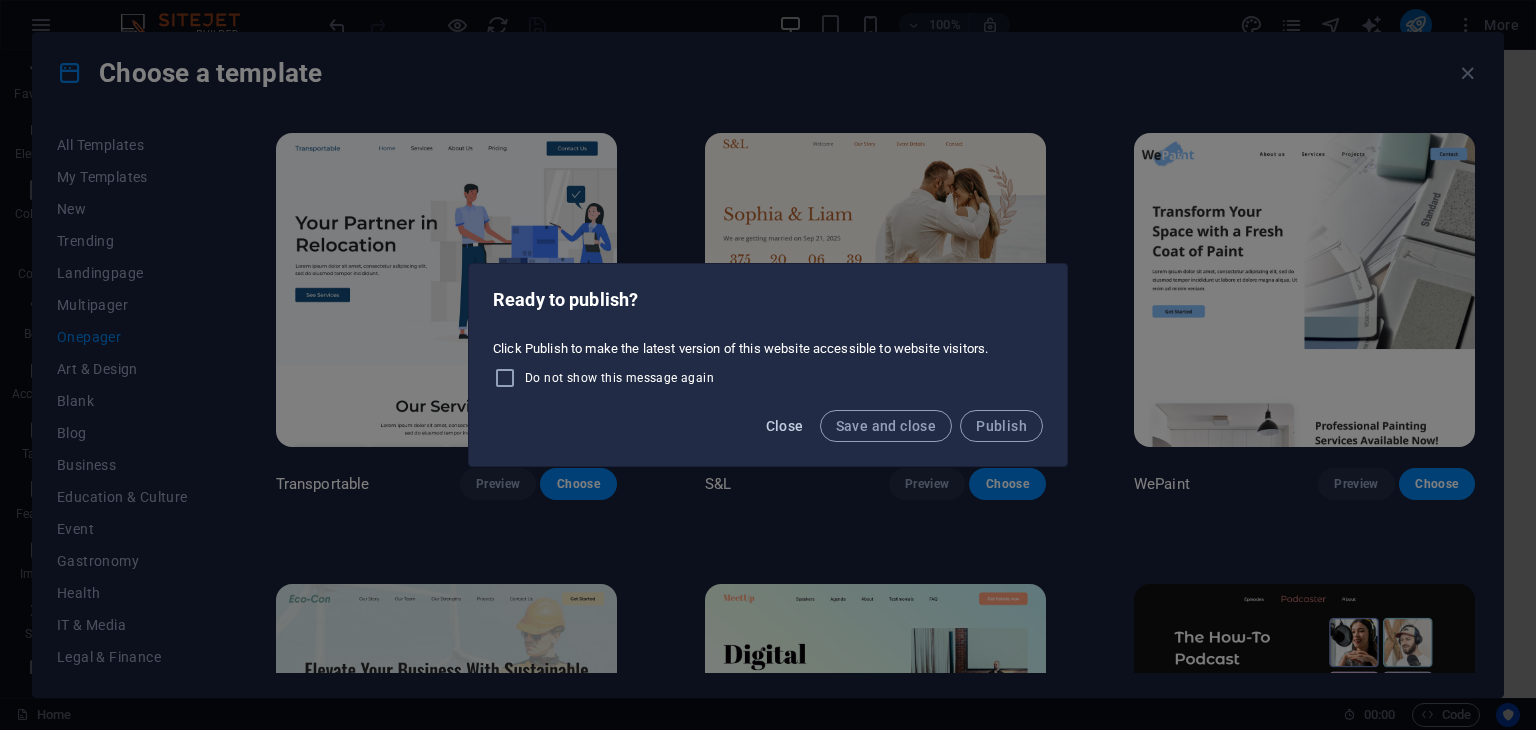click on "Close" at bounding box center [785, 426] 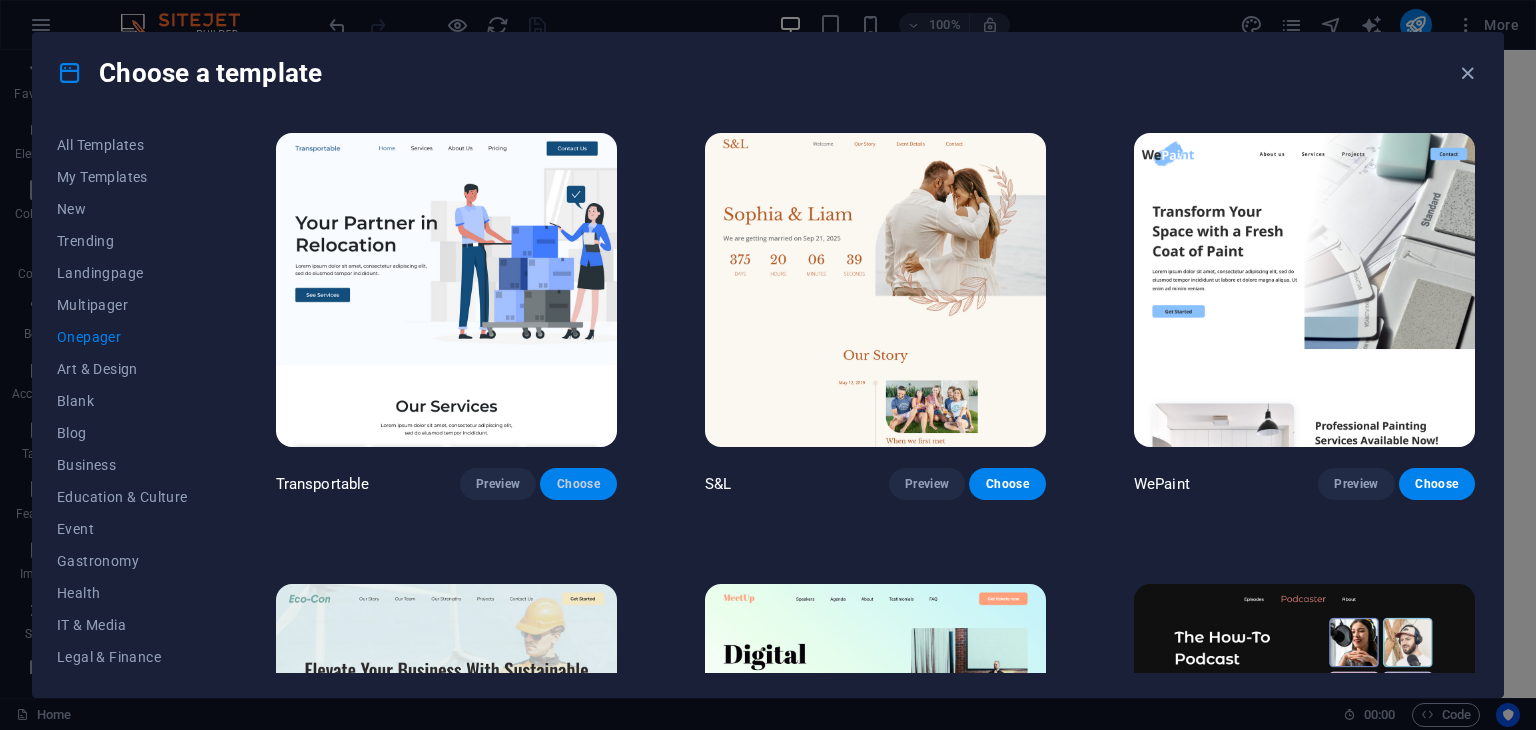 click on "Choose" at bounding box center (578, 484) 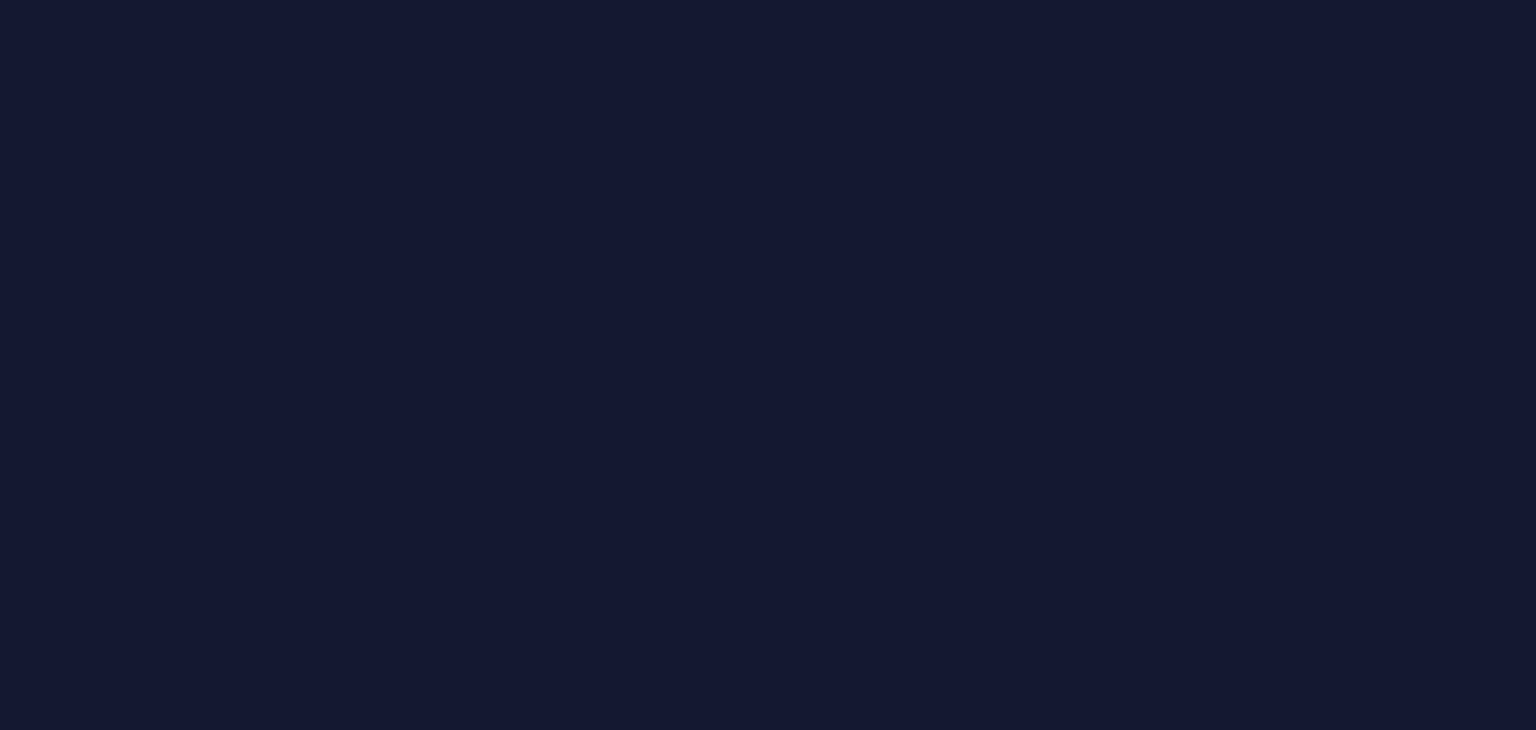 scroll, scrollTop: 0, scrollLeft: 0, axis: both 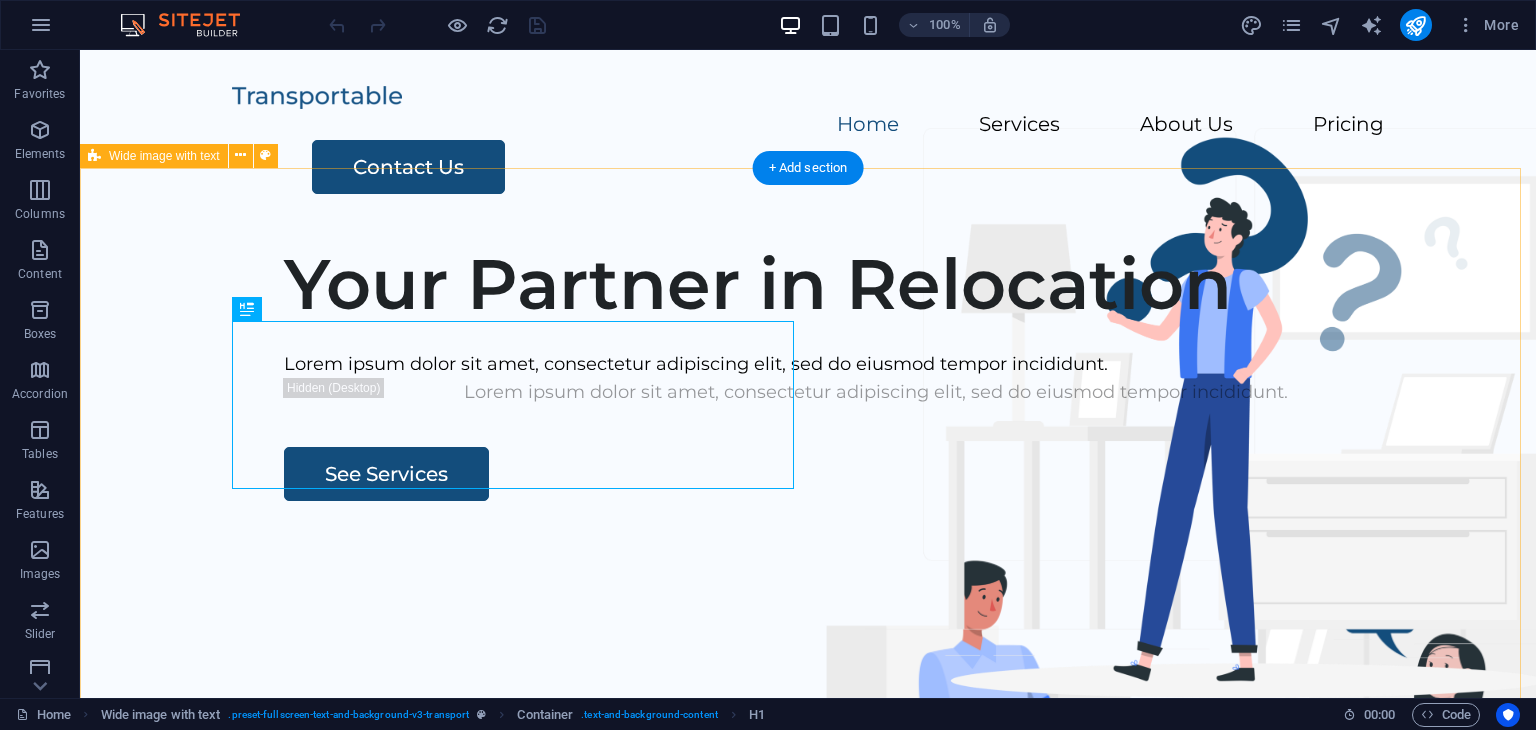 click on "Your Partner in Relocation Lorem ipsum dolor sit amet, consectetur adipiscing elit, sed do eiusmod tempor incididunt.  Lorem ipsum dolor sit amet, consectetur adipiscing elit, sed do eiusmod tempor incididunt.  See Services" at bounding box center [808, 609] 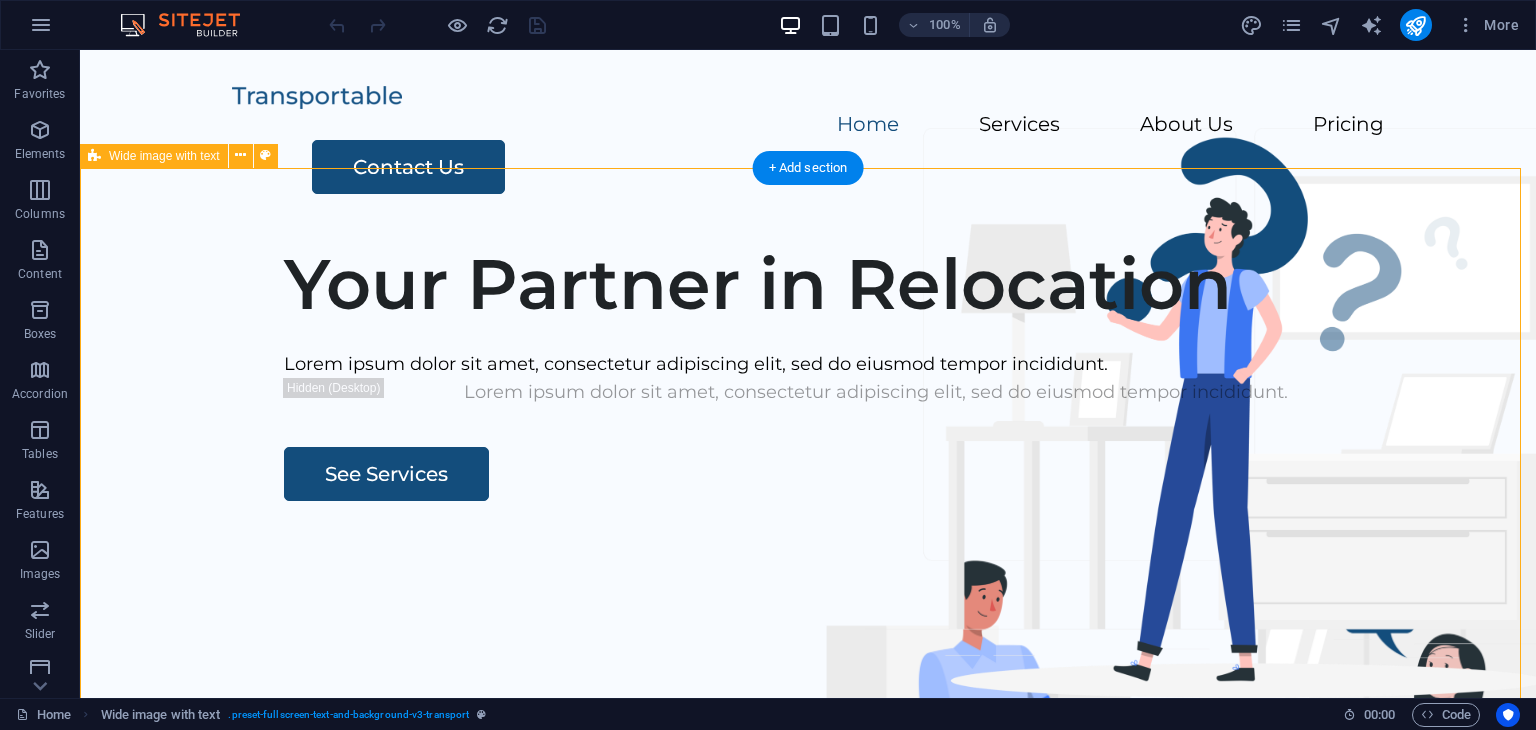 click on "Your Partner in Relocation Lorem ipsum dolor sit amet, consectetur adipiscing elit, sed do eiusmod tempor incididunt.  Lorem ipsum dolor sit amet, consectetur adipiscing elit, sed do eiusmod tempor incididunt.  See Services" at bounding box center (808, 609) 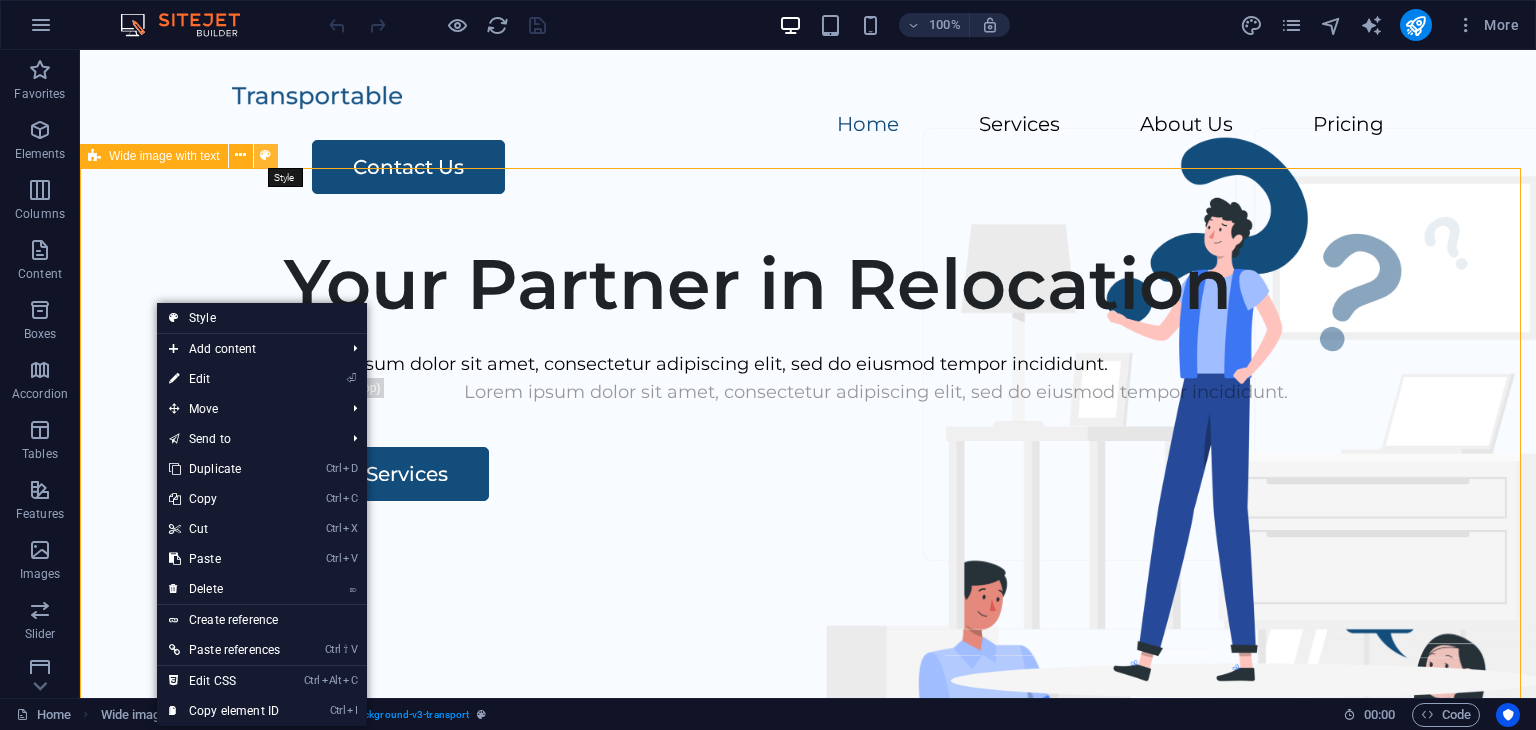 click at bounding box center (265, 155) 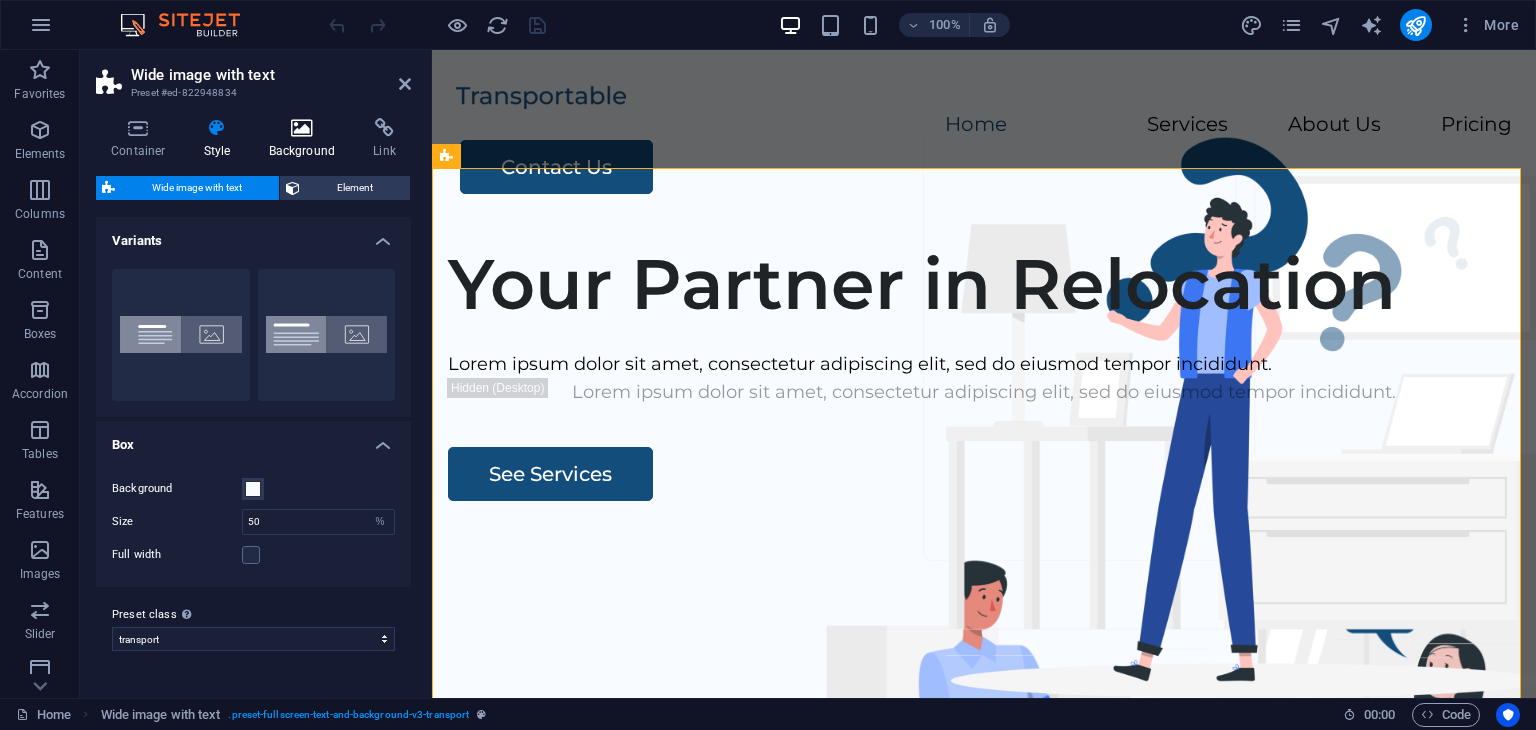 click at bounding box center (302, 128) 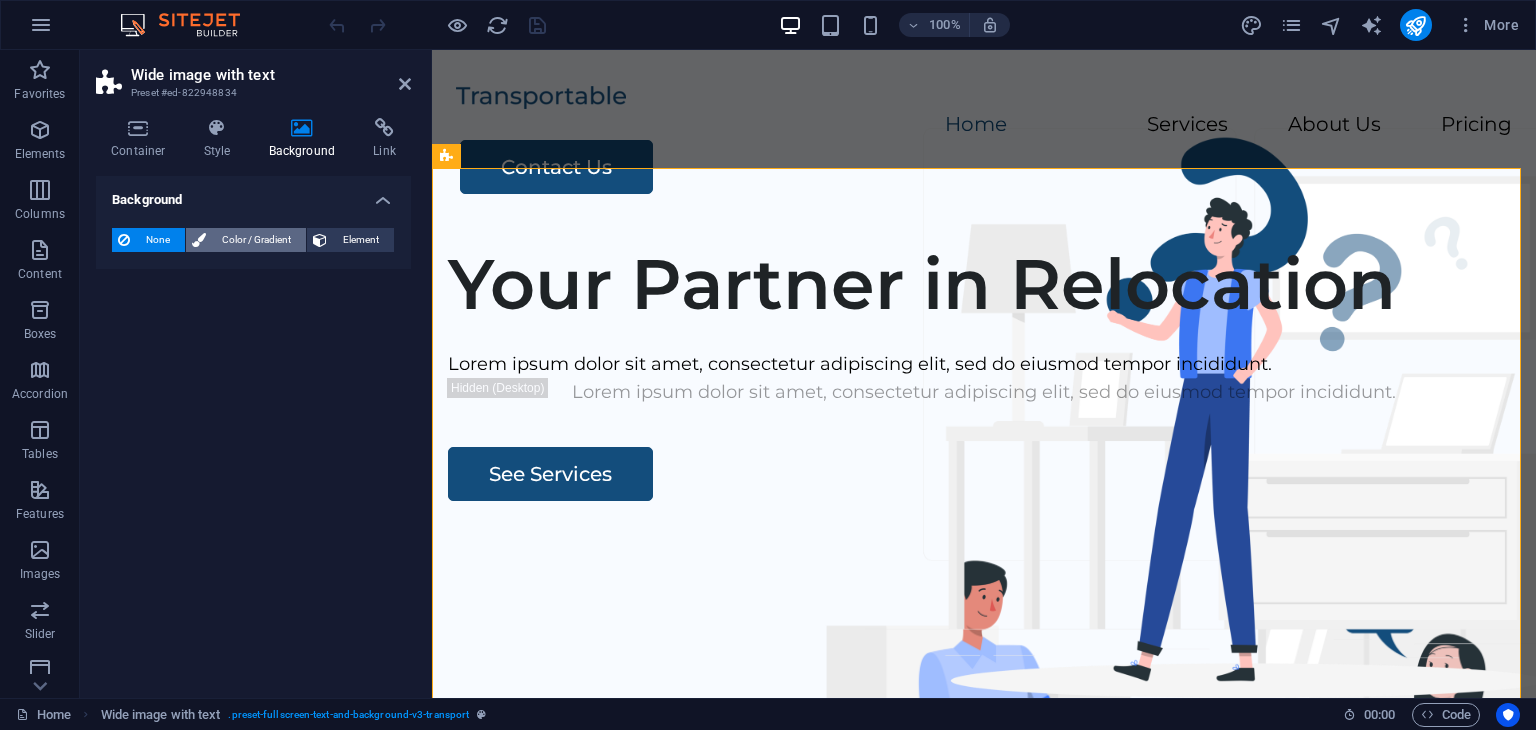 click on "Color / Gradient" at bounding box center (256, 240) 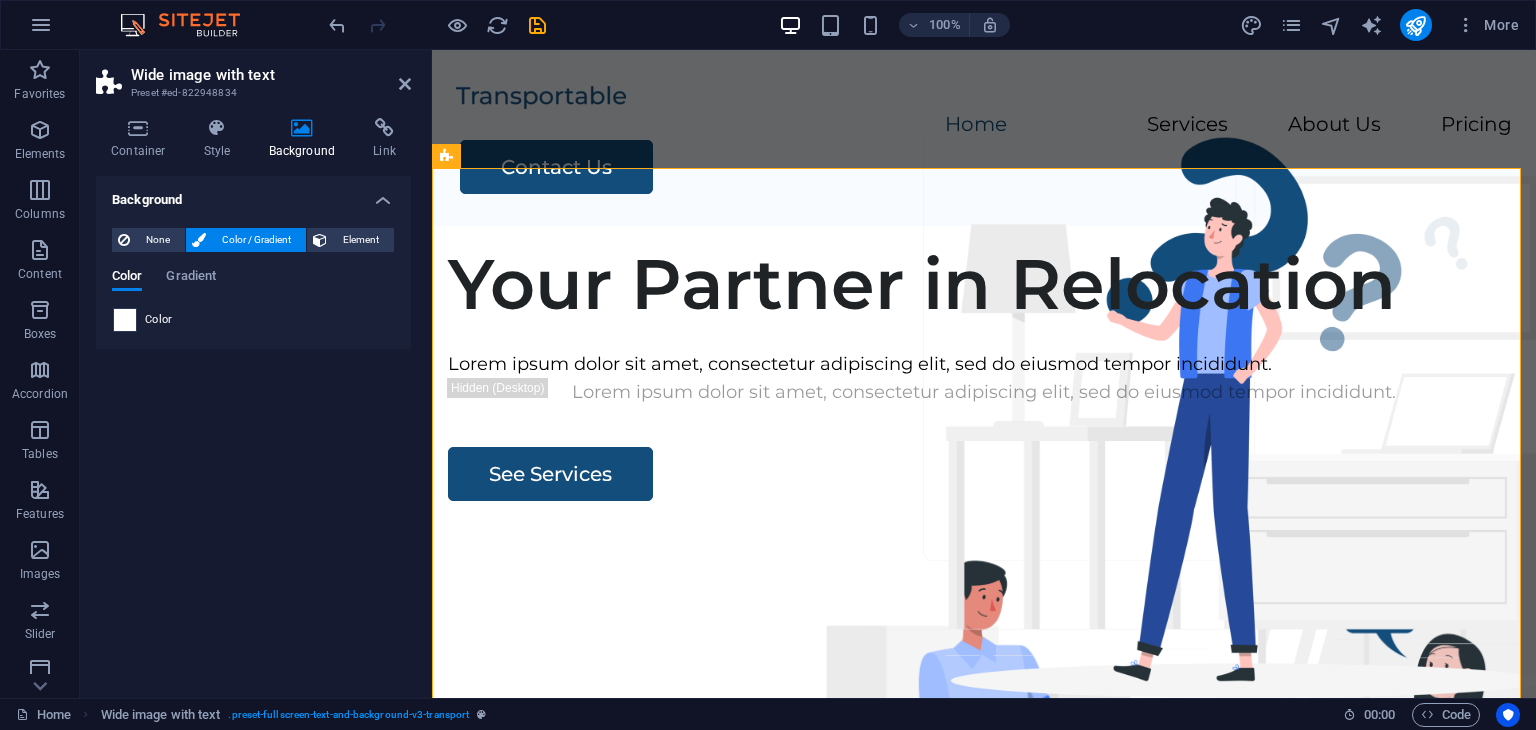 click at bounding box center [125, 320] 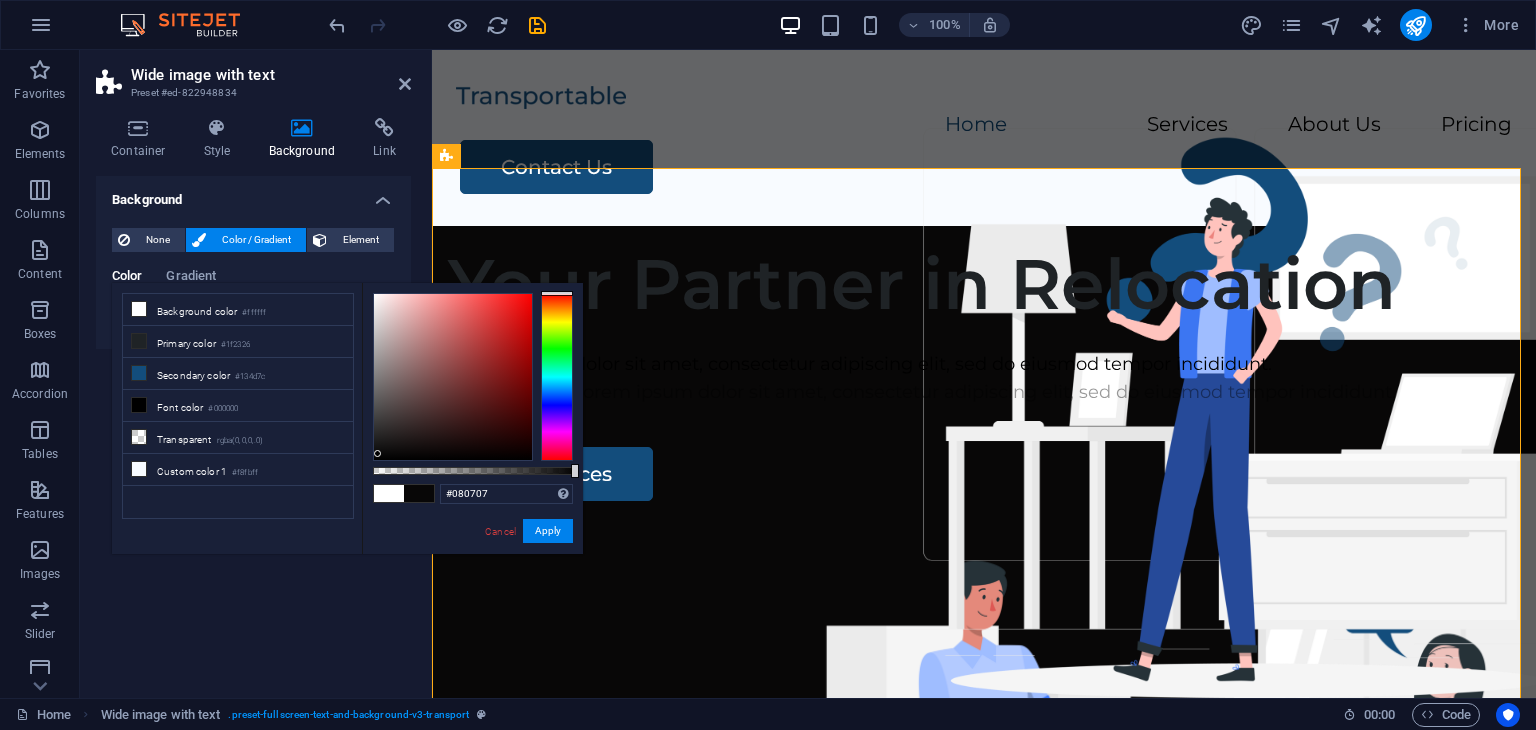 click at bounding box center [453, 377] 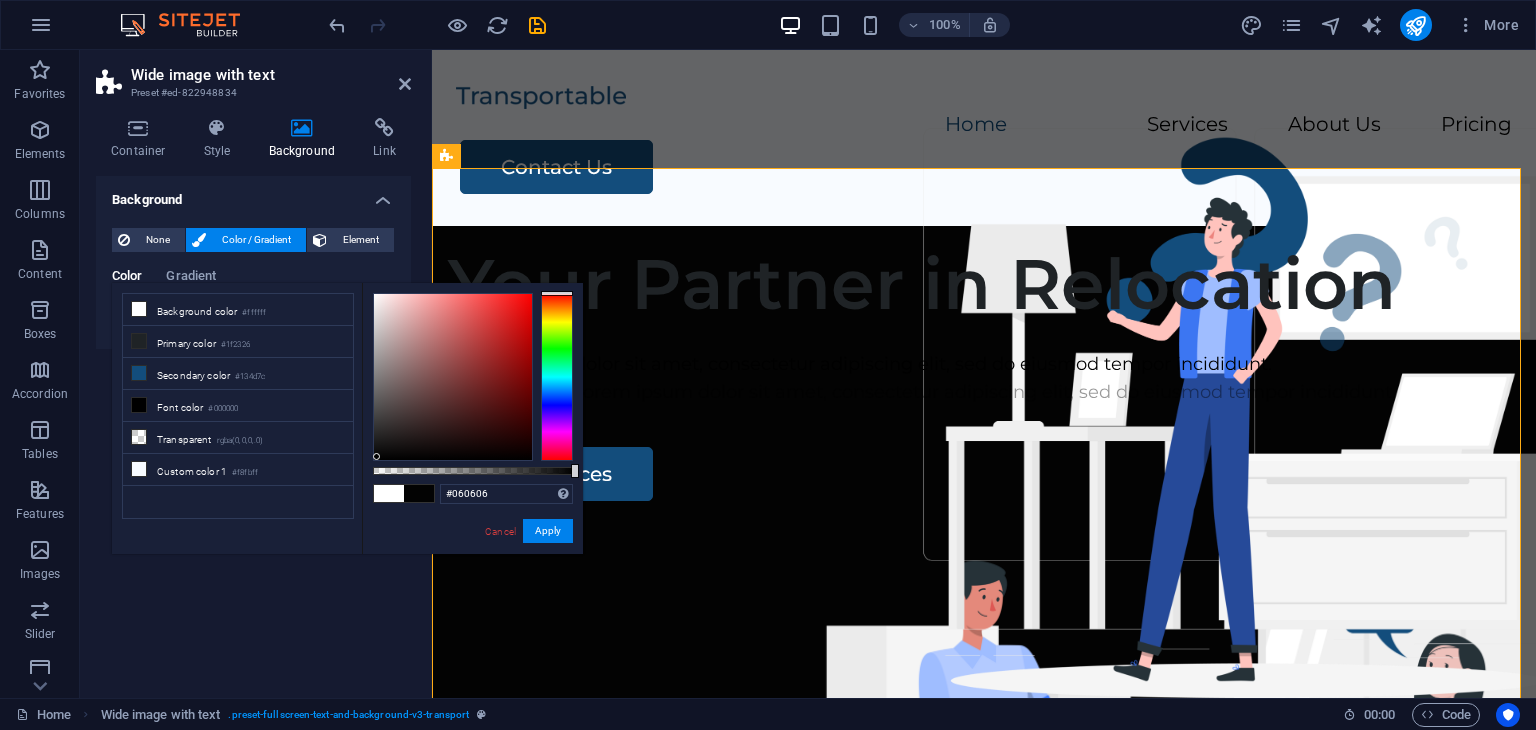 click at bounding box center [376, 456] 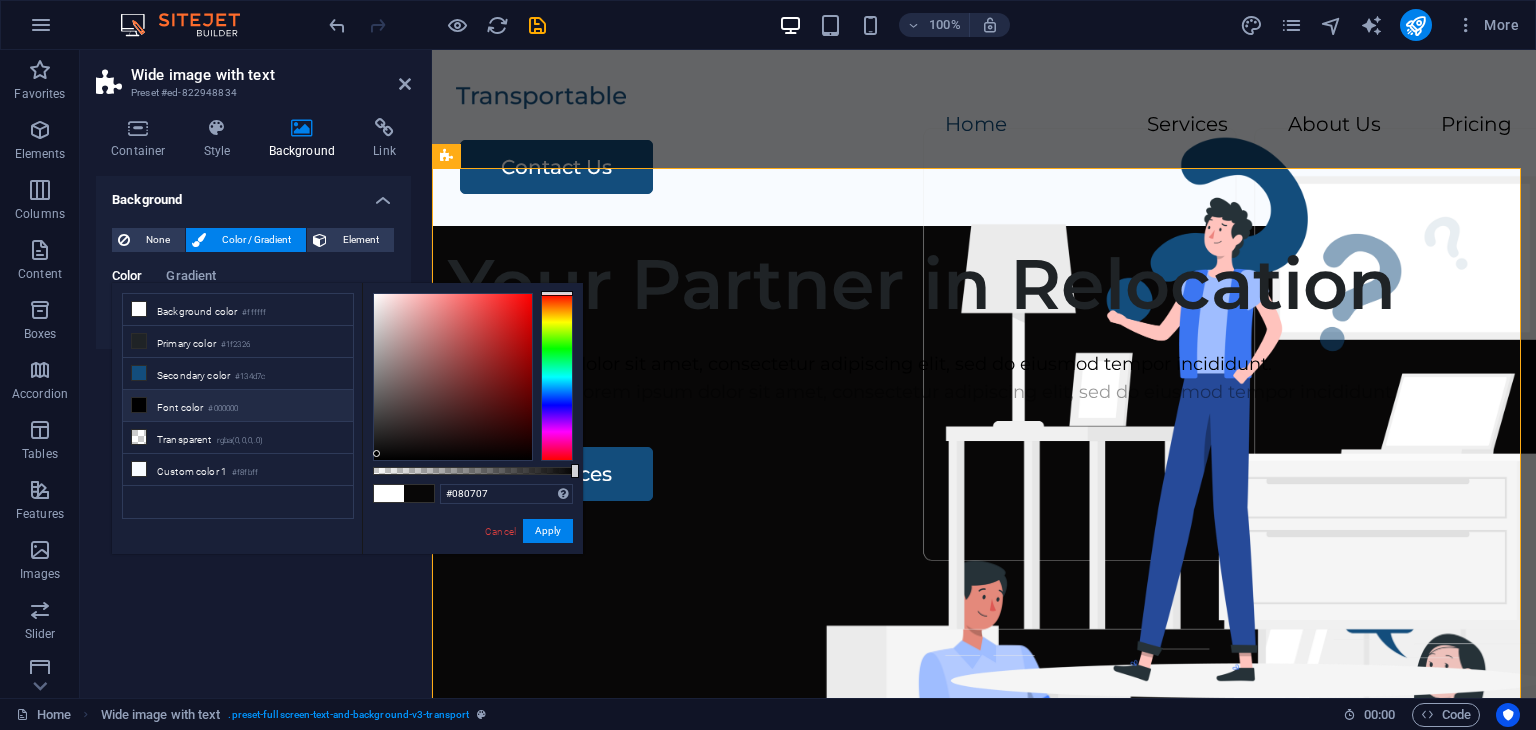 click at bounding box center (139, 405) 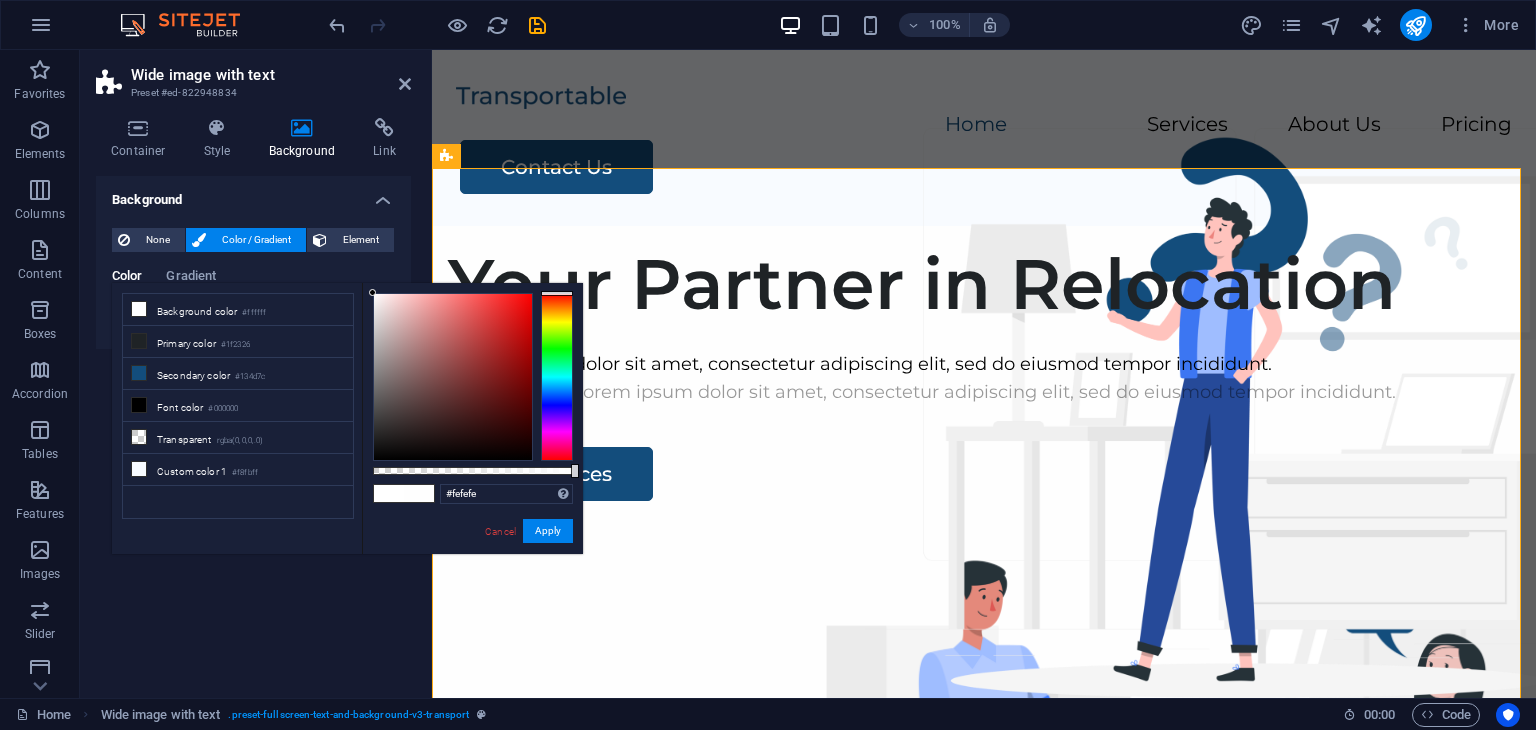 click at bounding box center [453, 377] 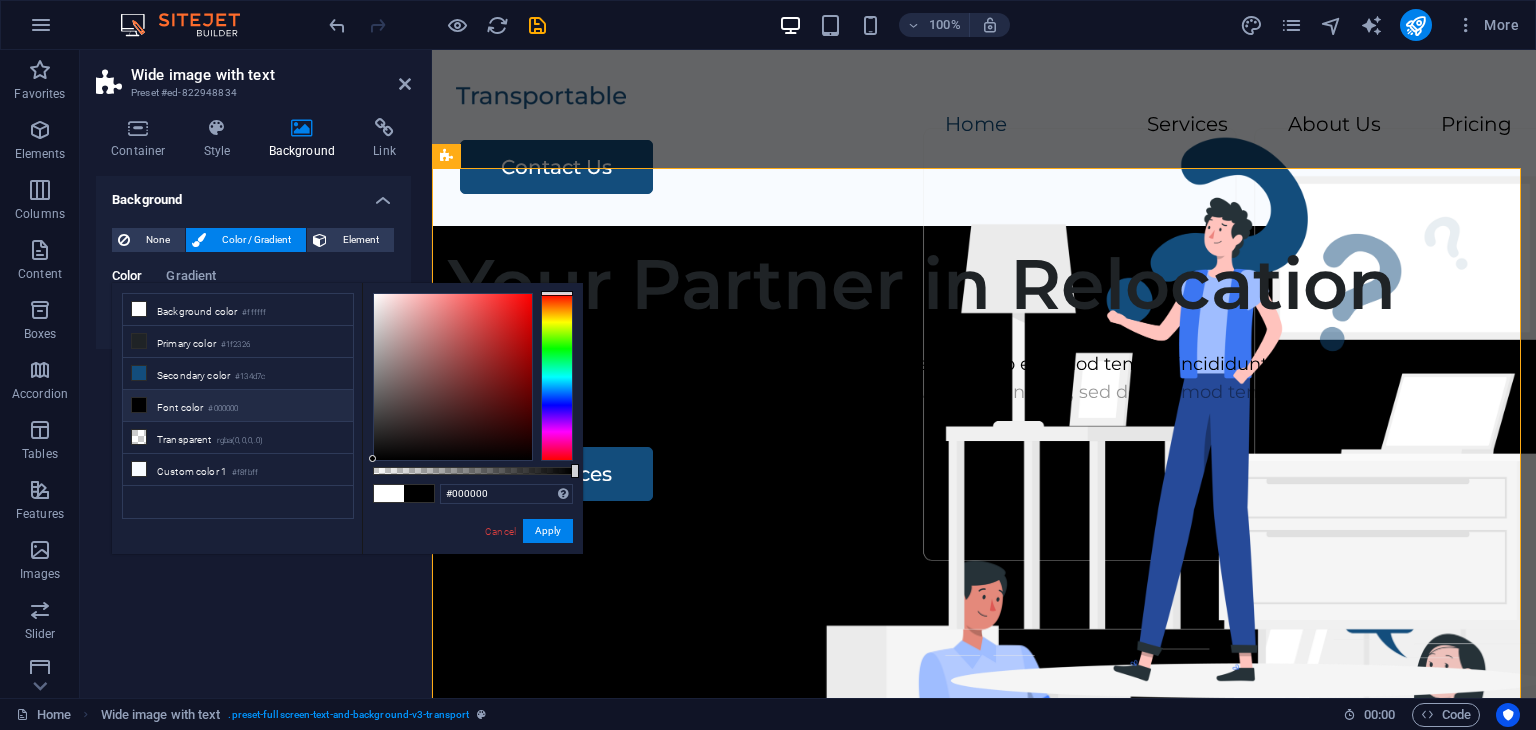 drag, startPoint x: 372, startPoint y: 288, endPoint x: 373, endPoint y: 461, distance: 173.00288 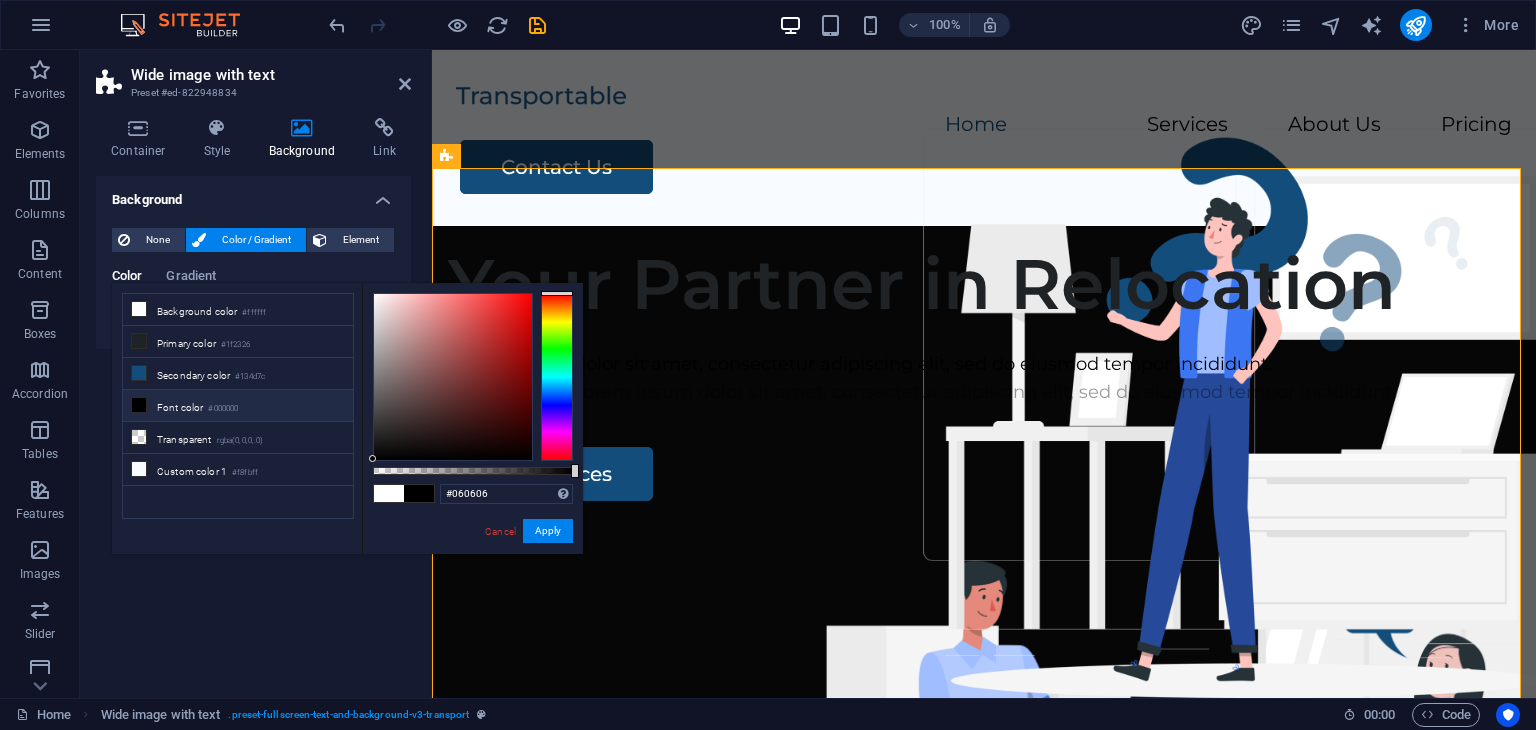 click at bounding box center [453, 377] 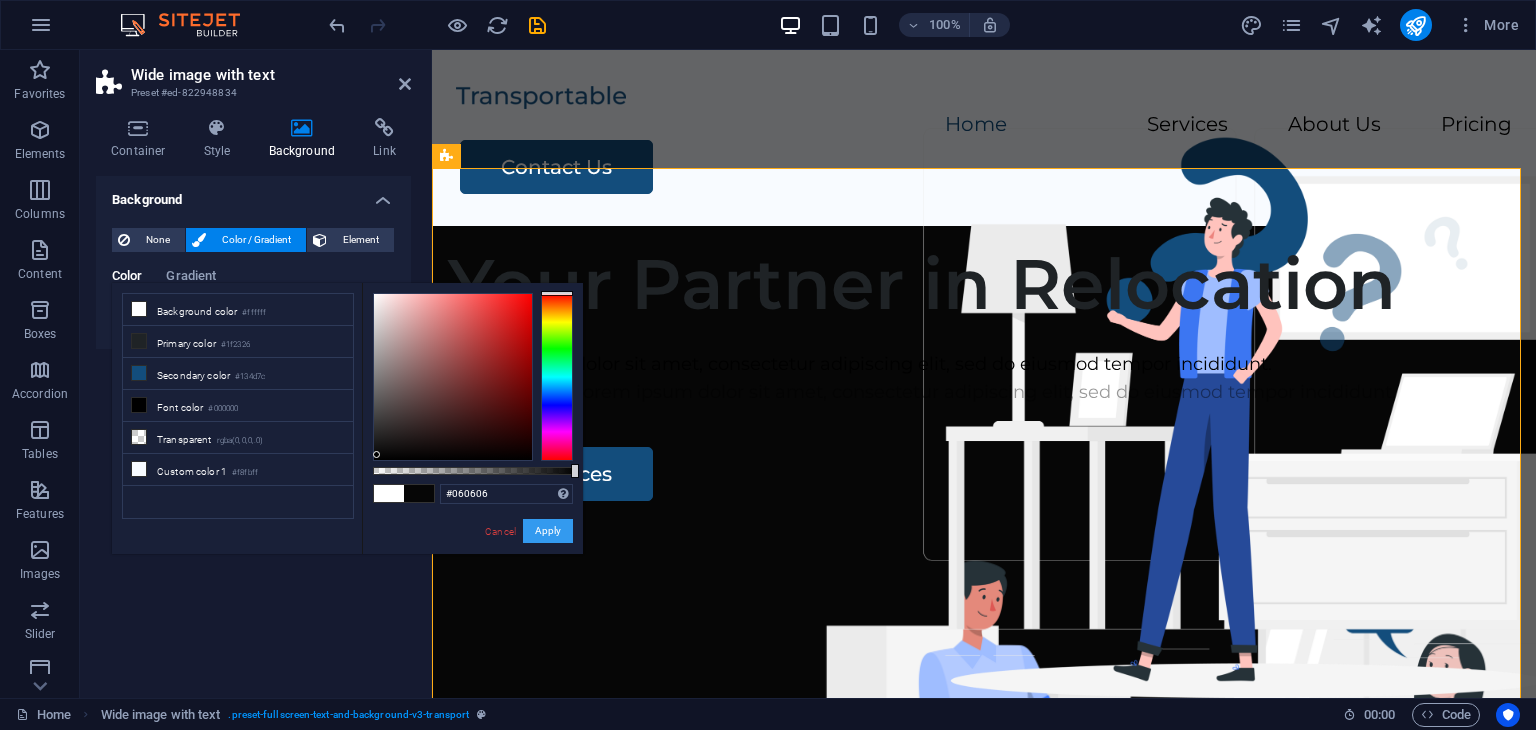 click on "Apply" at bounding box center (548, 531) 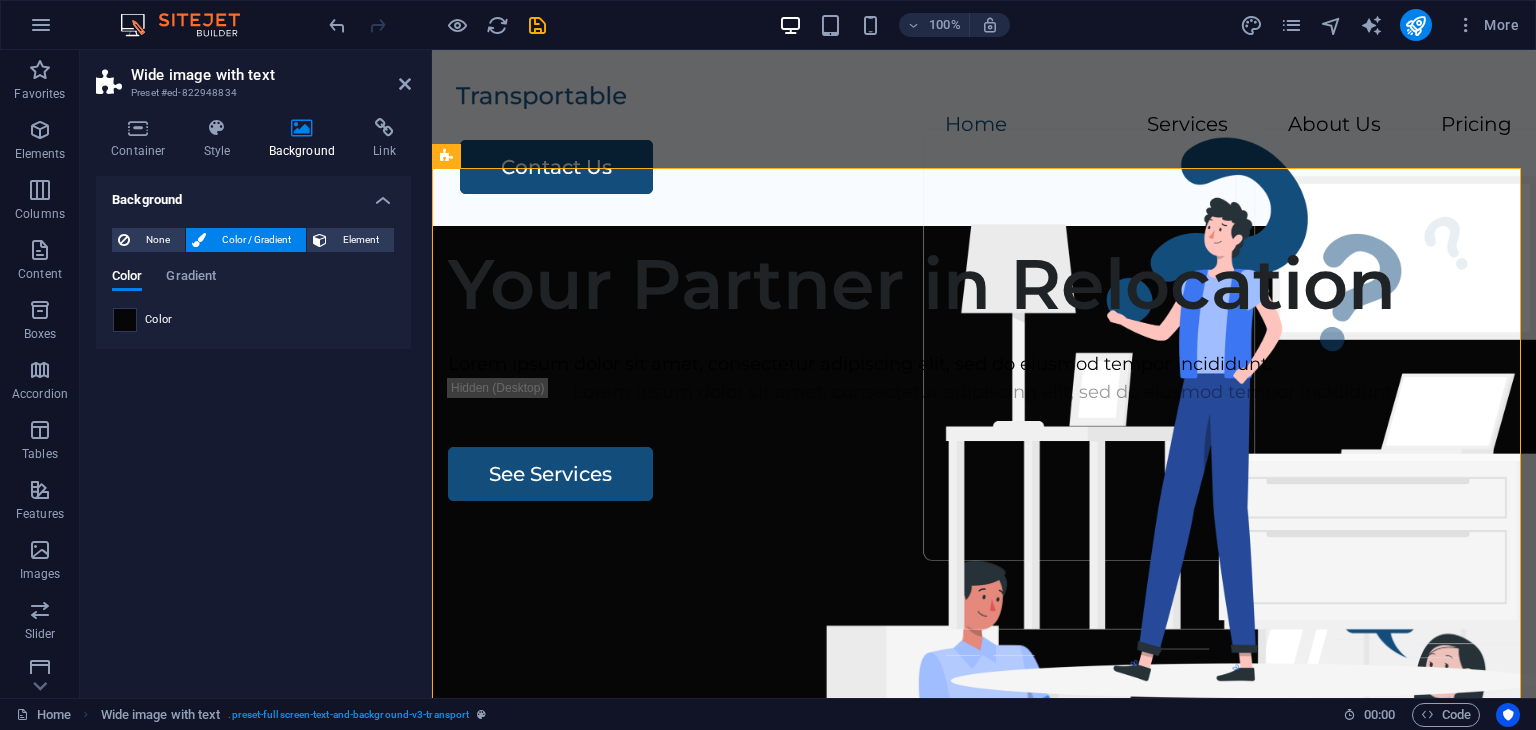 click at bounding box center (125, 320) 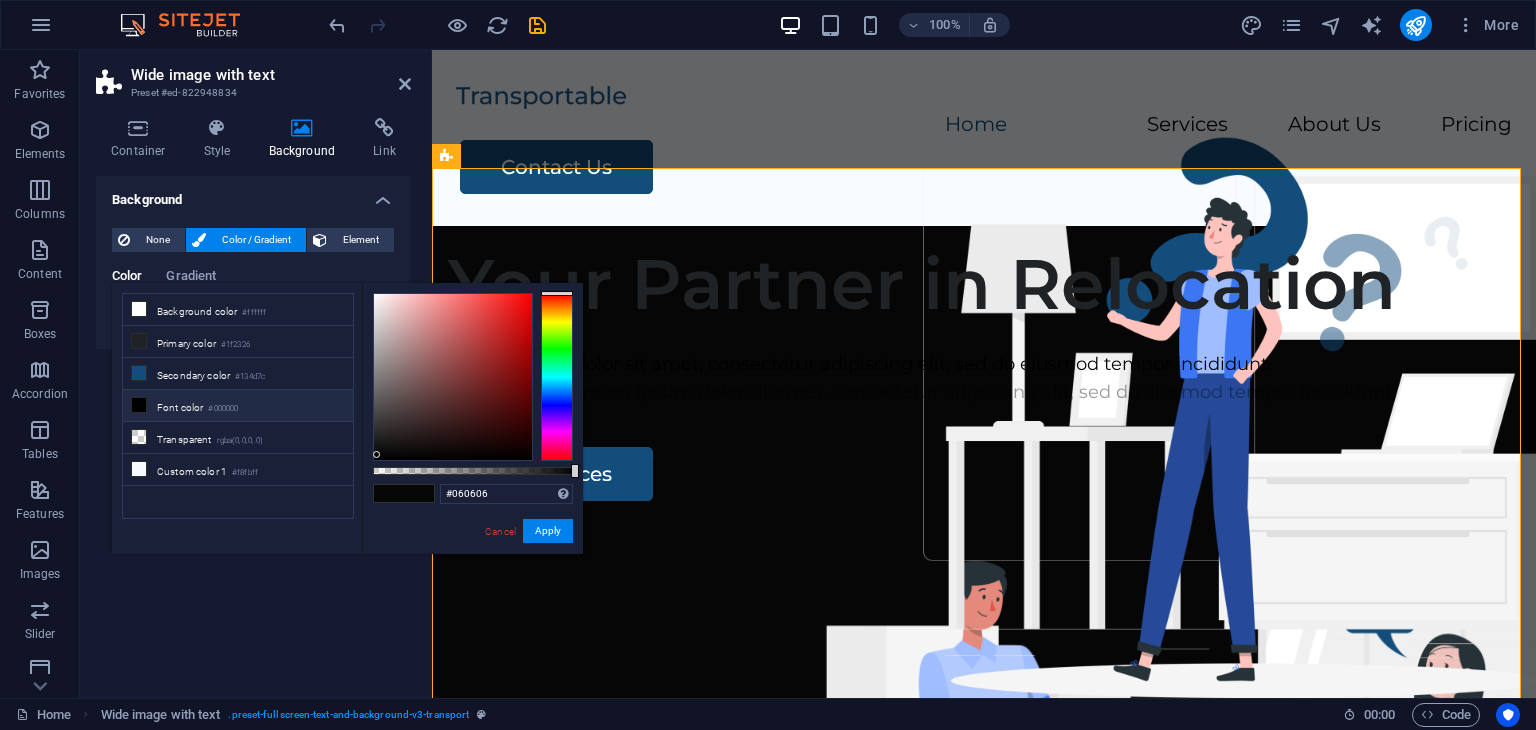 click at bounding box center [139, 405] 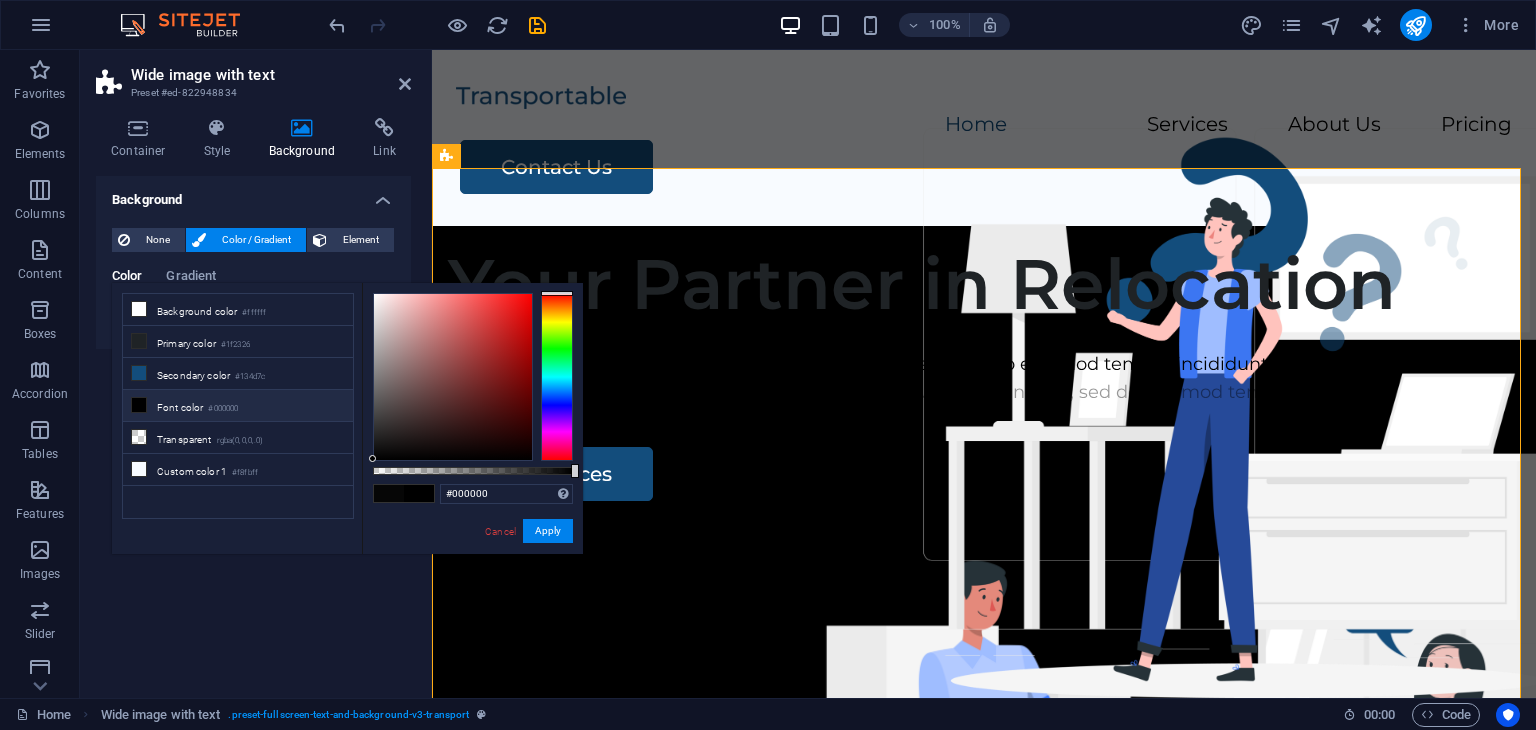 click on "Font color
#000000" at bounding box center (238, 406) 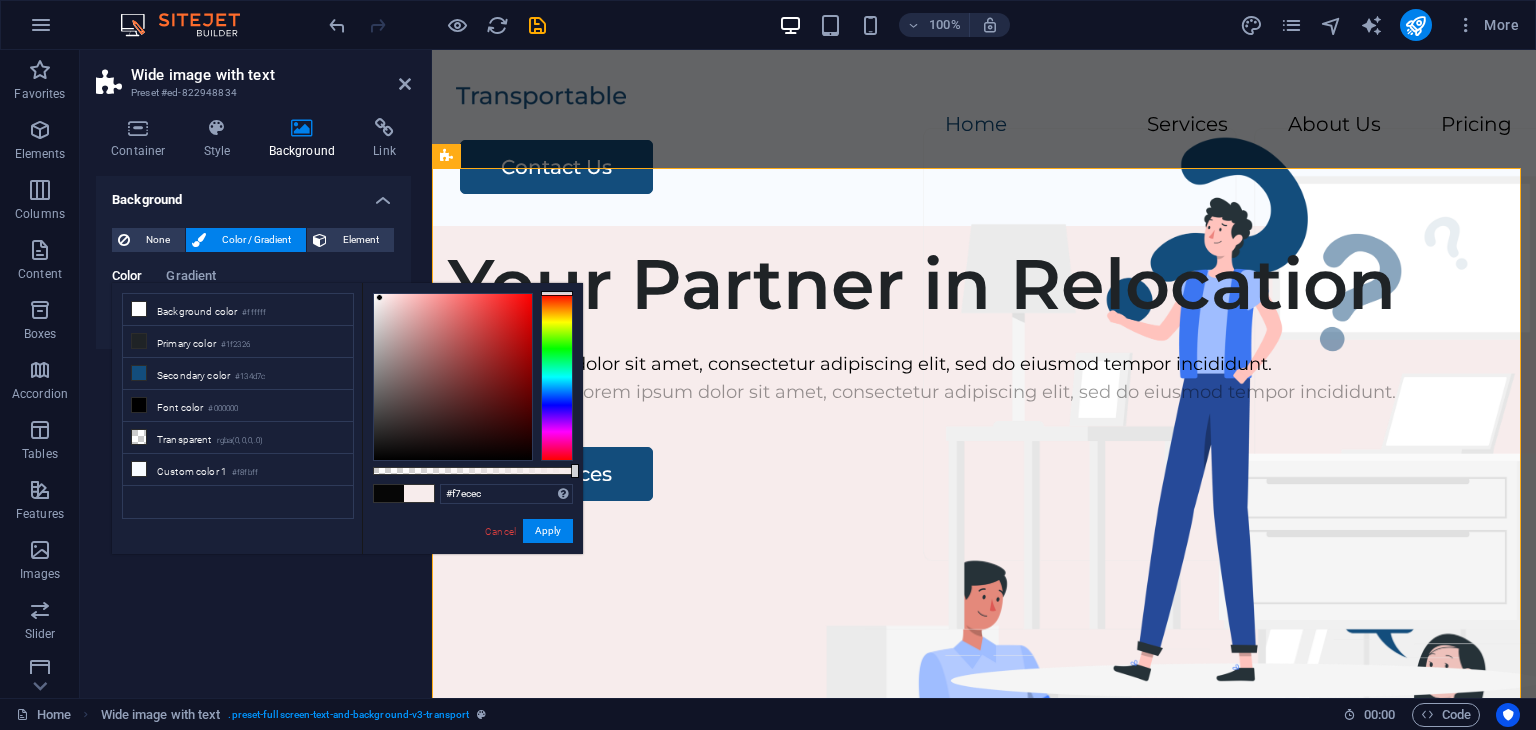 click at bounding box center [453, 377] 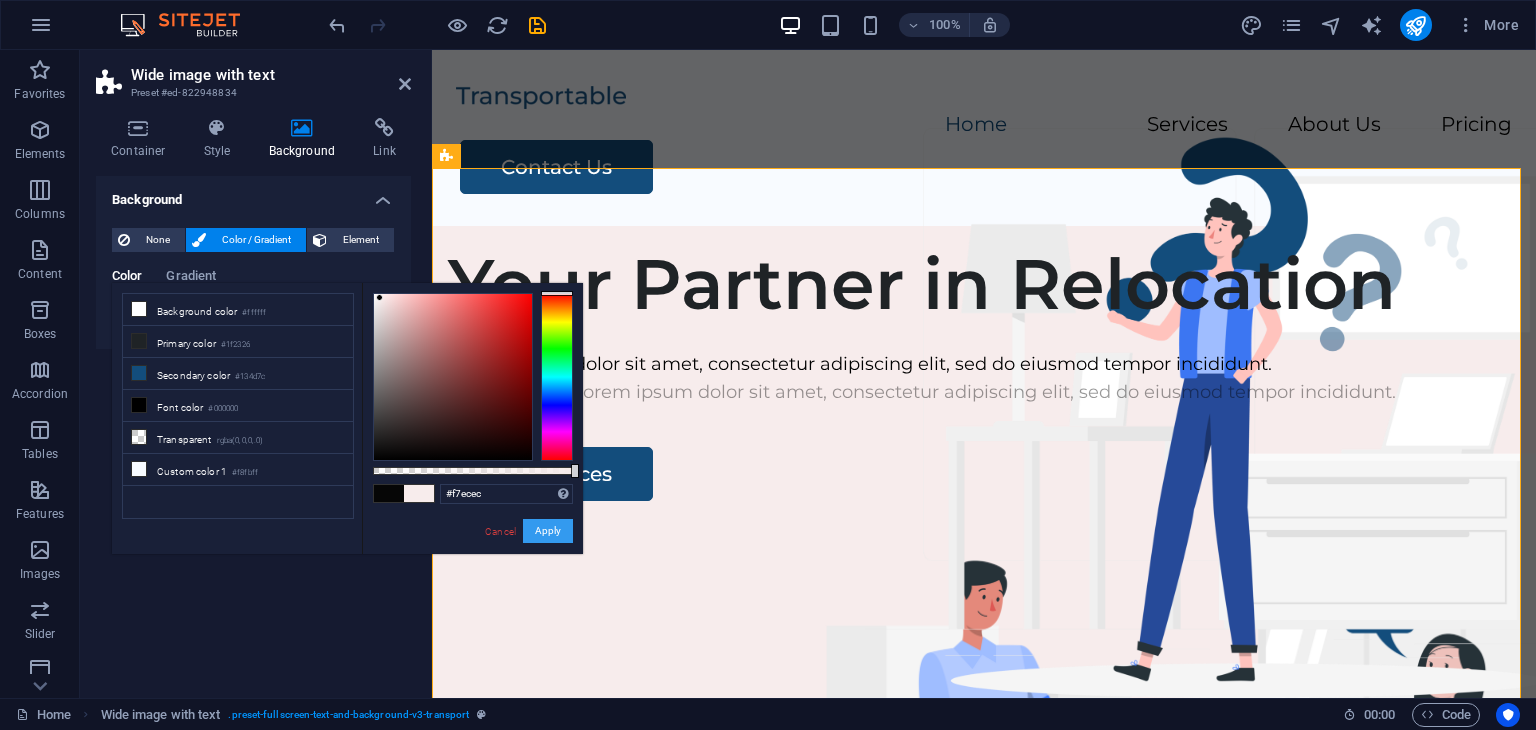 click on "Apply" at bounding box center [548, 531] 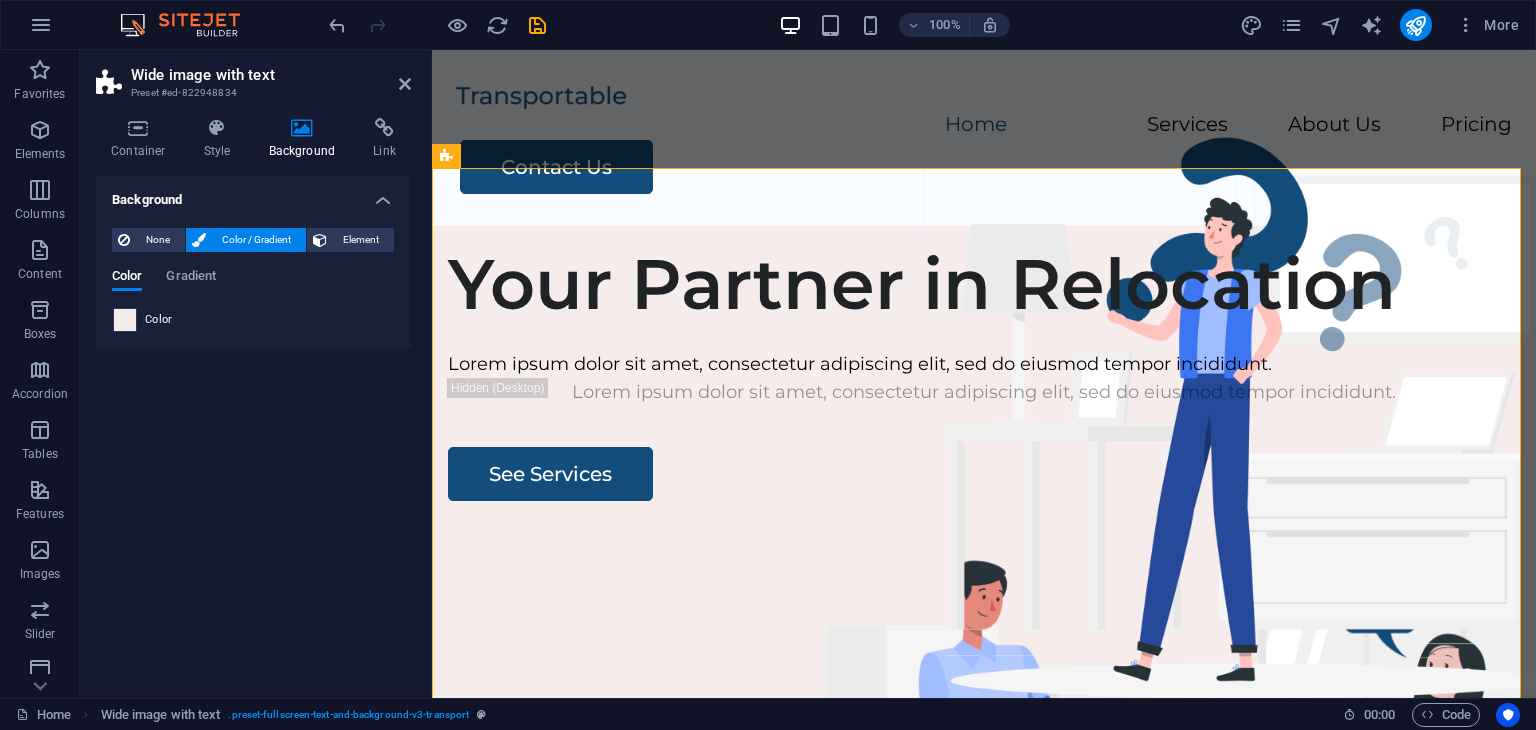 click at bounding box center [125, 320] 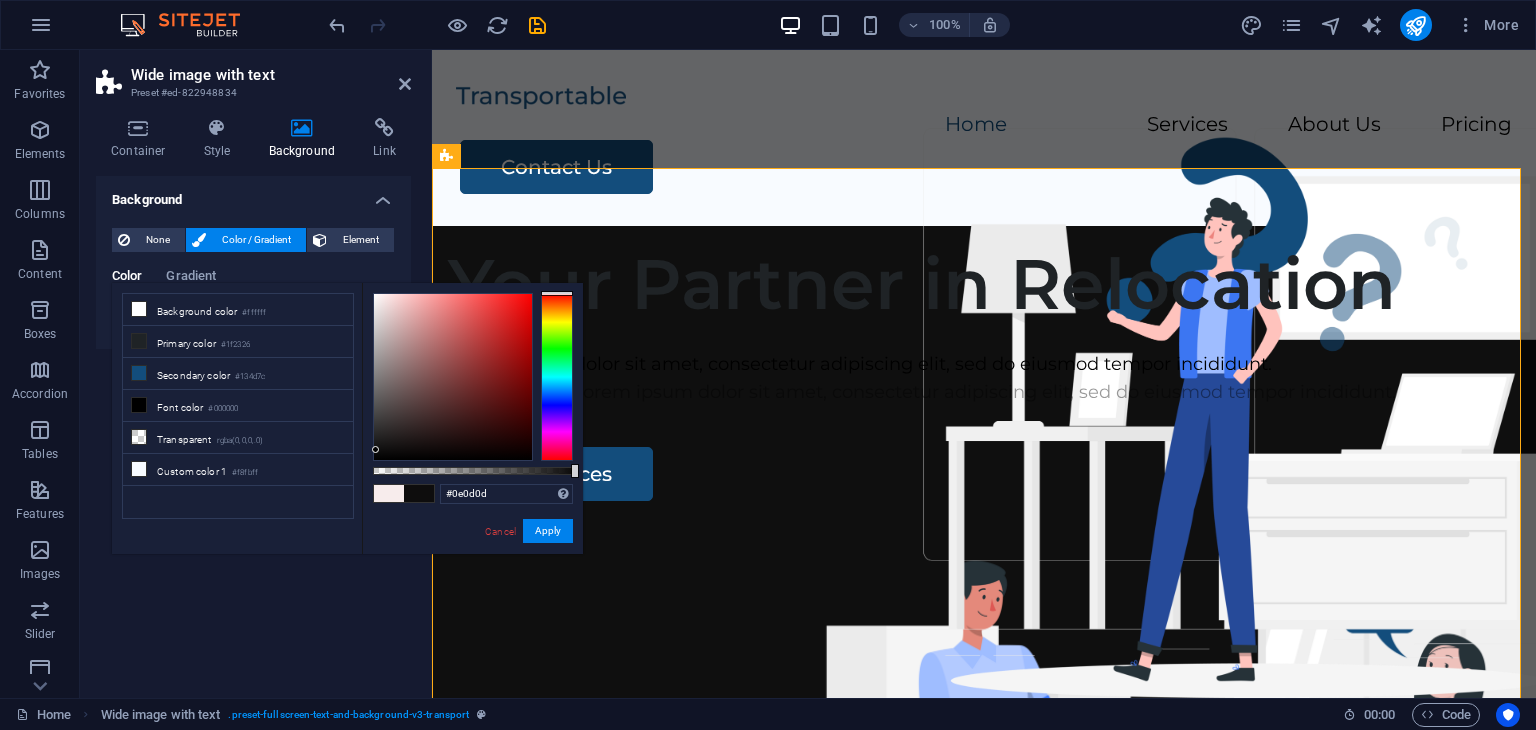 click at bounding box center [453, 377] 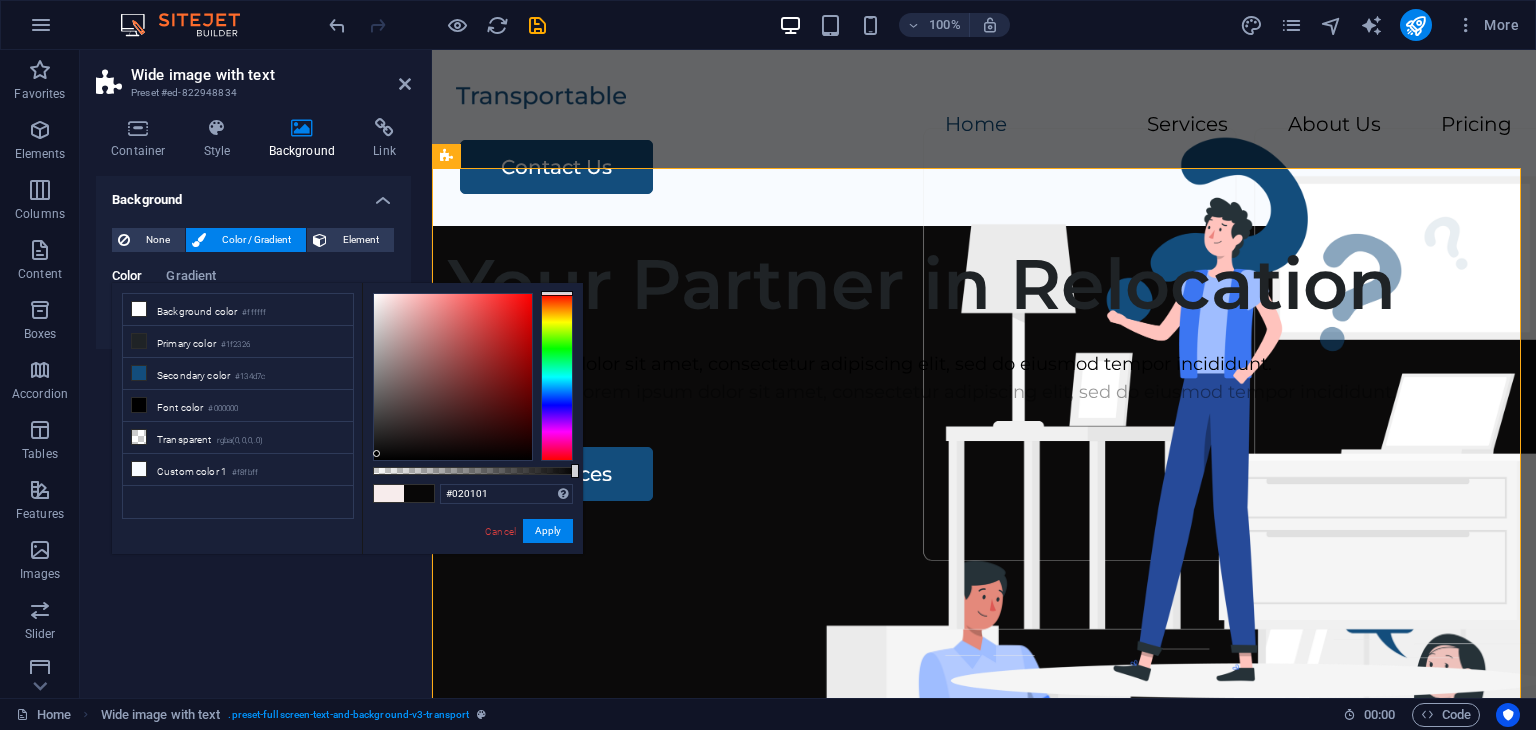 type on "#000000" 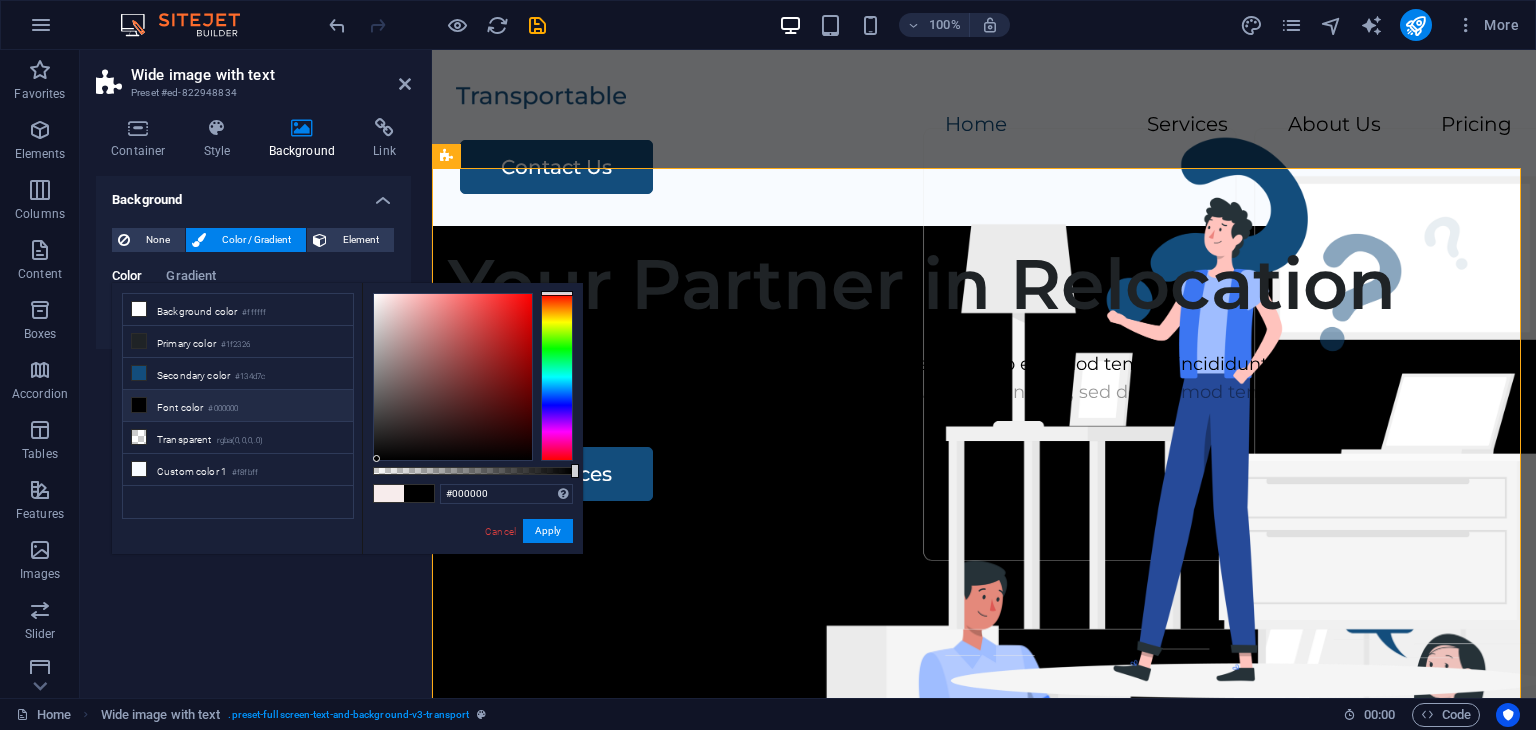 drag, startPoint x: 376, startPoint y: 450, endPoint x: 377, endPoint y: 464, distance: 14.035668 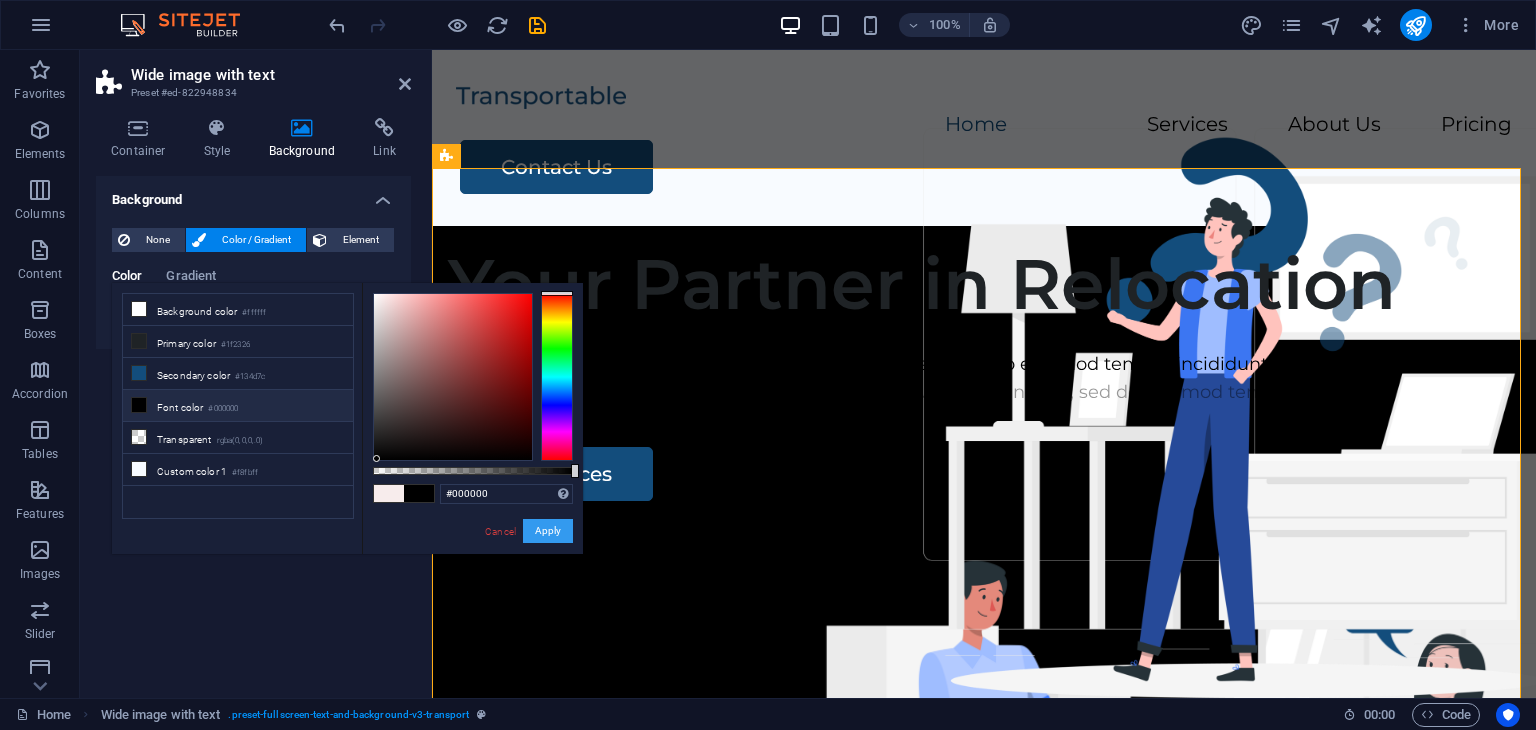 click on "Apply" at bounding box center (548, 531) 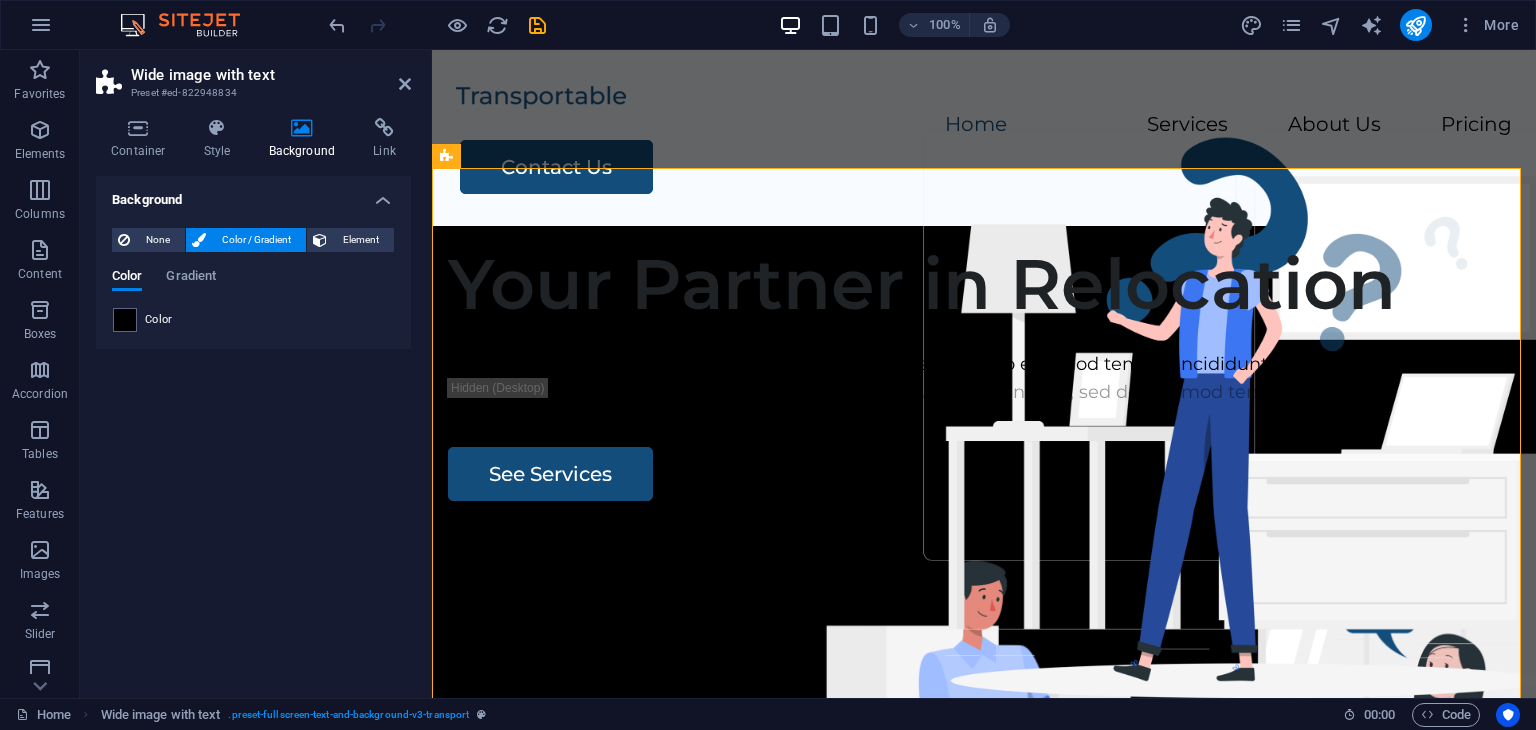 click on "Background" at bounding box center (253, 194) 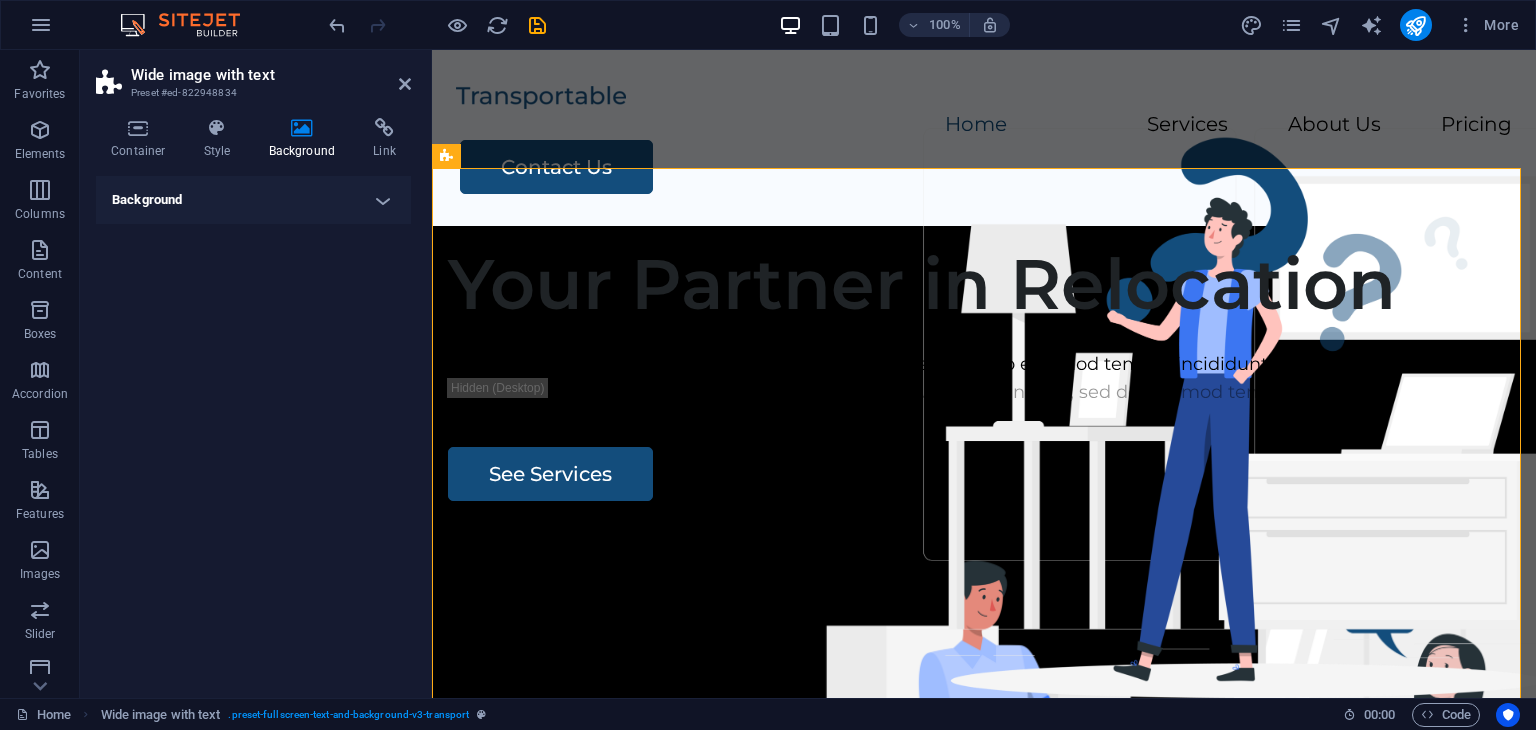 click on "Background" at bounding box center [253, 200] 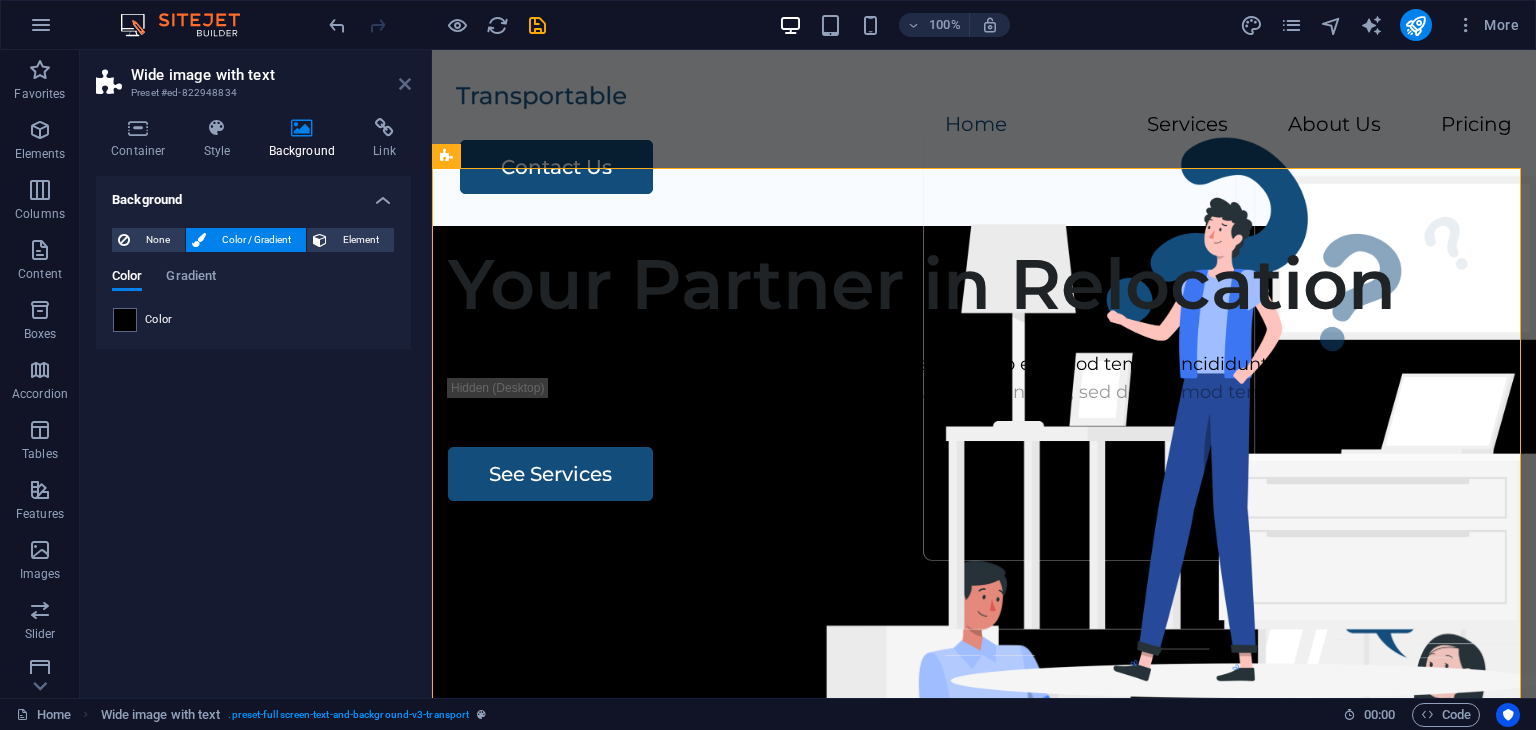 click at bounding box center (405, 84) 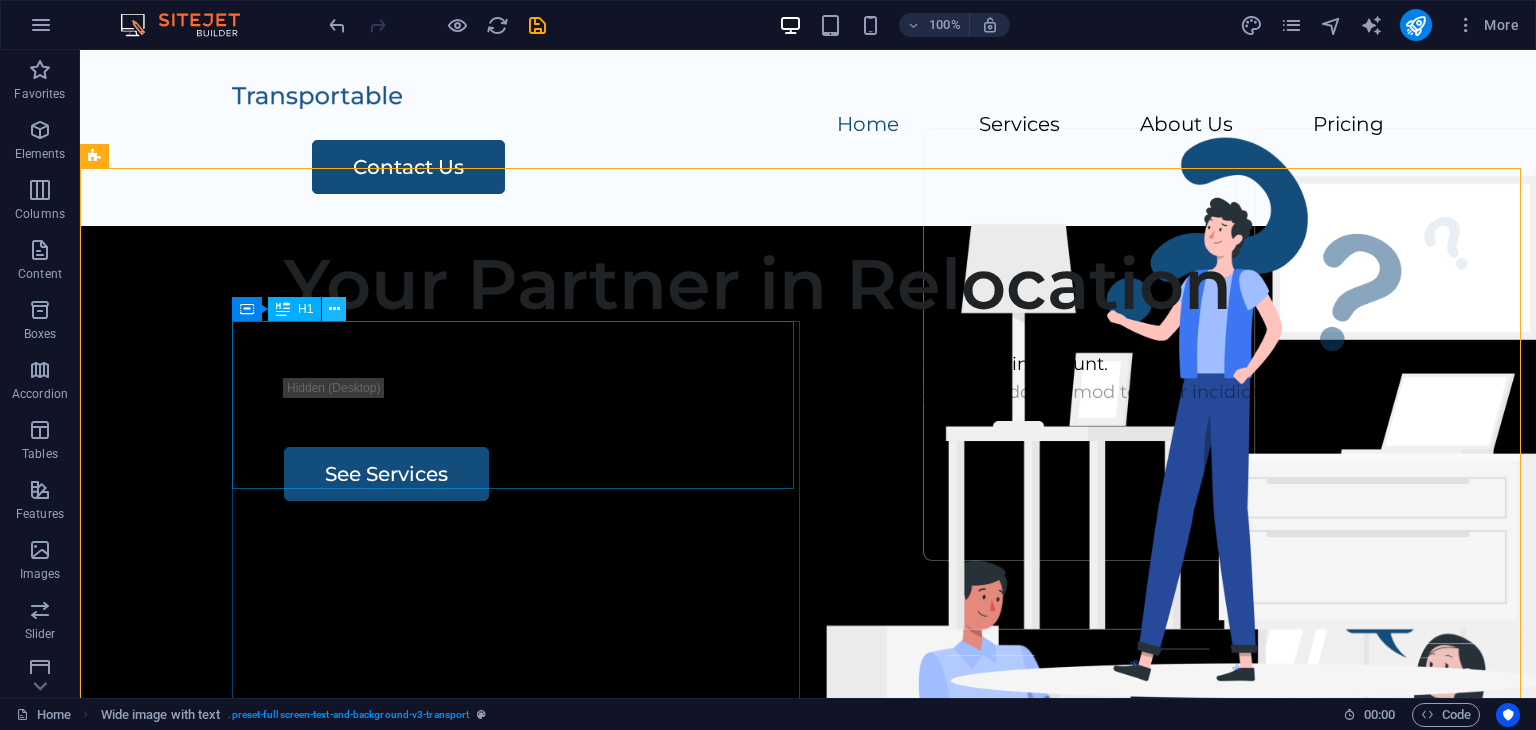 click at bounding box center [334, 309] 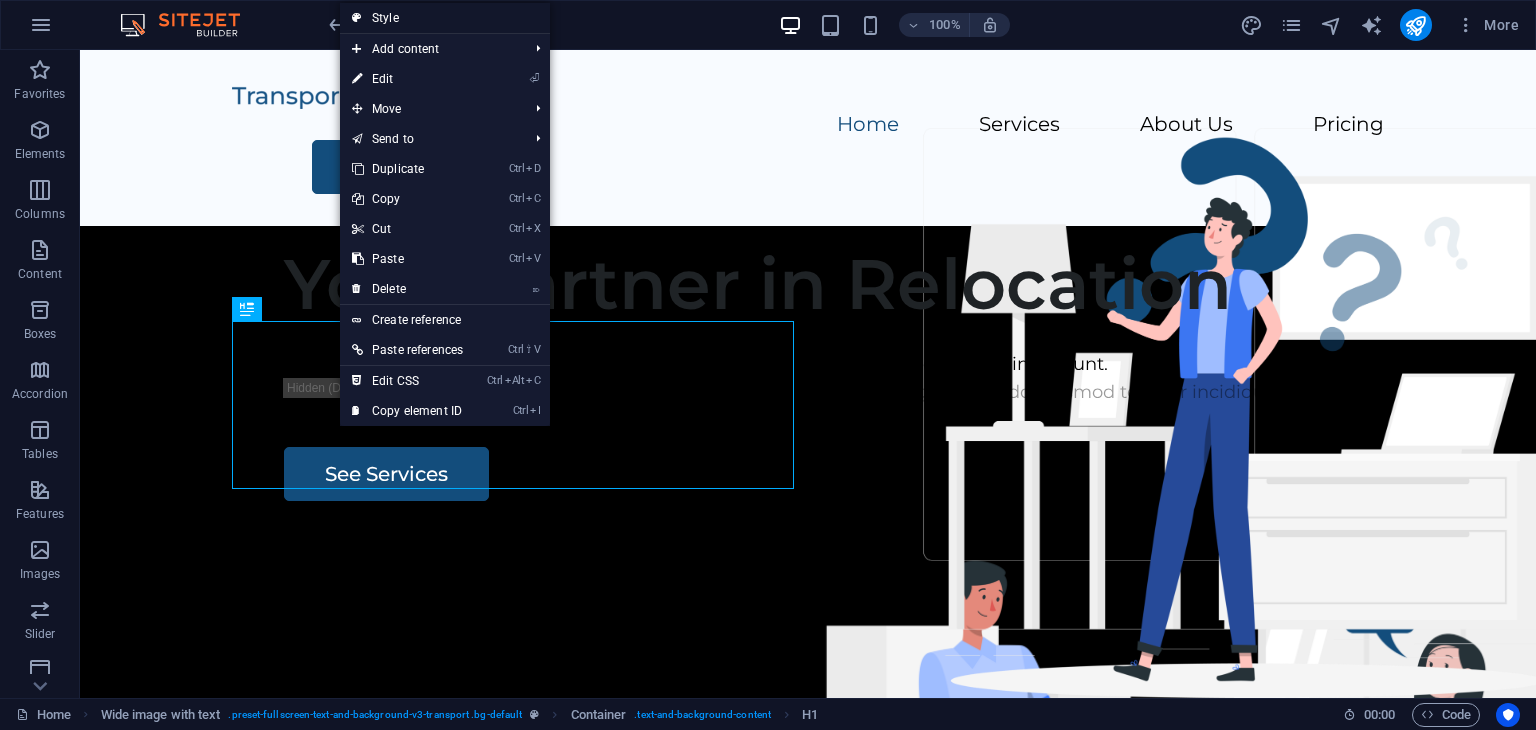 click on "Style" at bounding box center [445, 18] 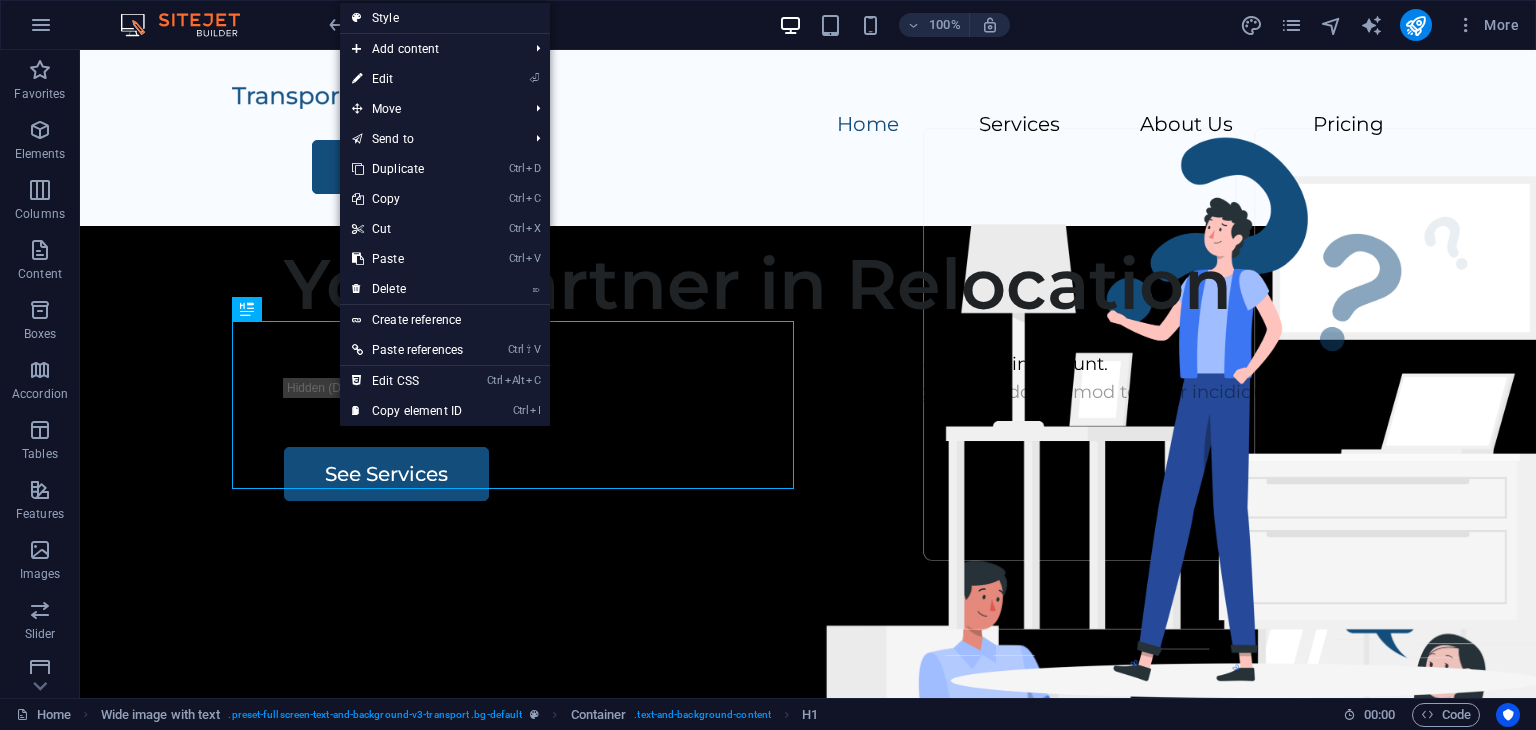 select on "%" 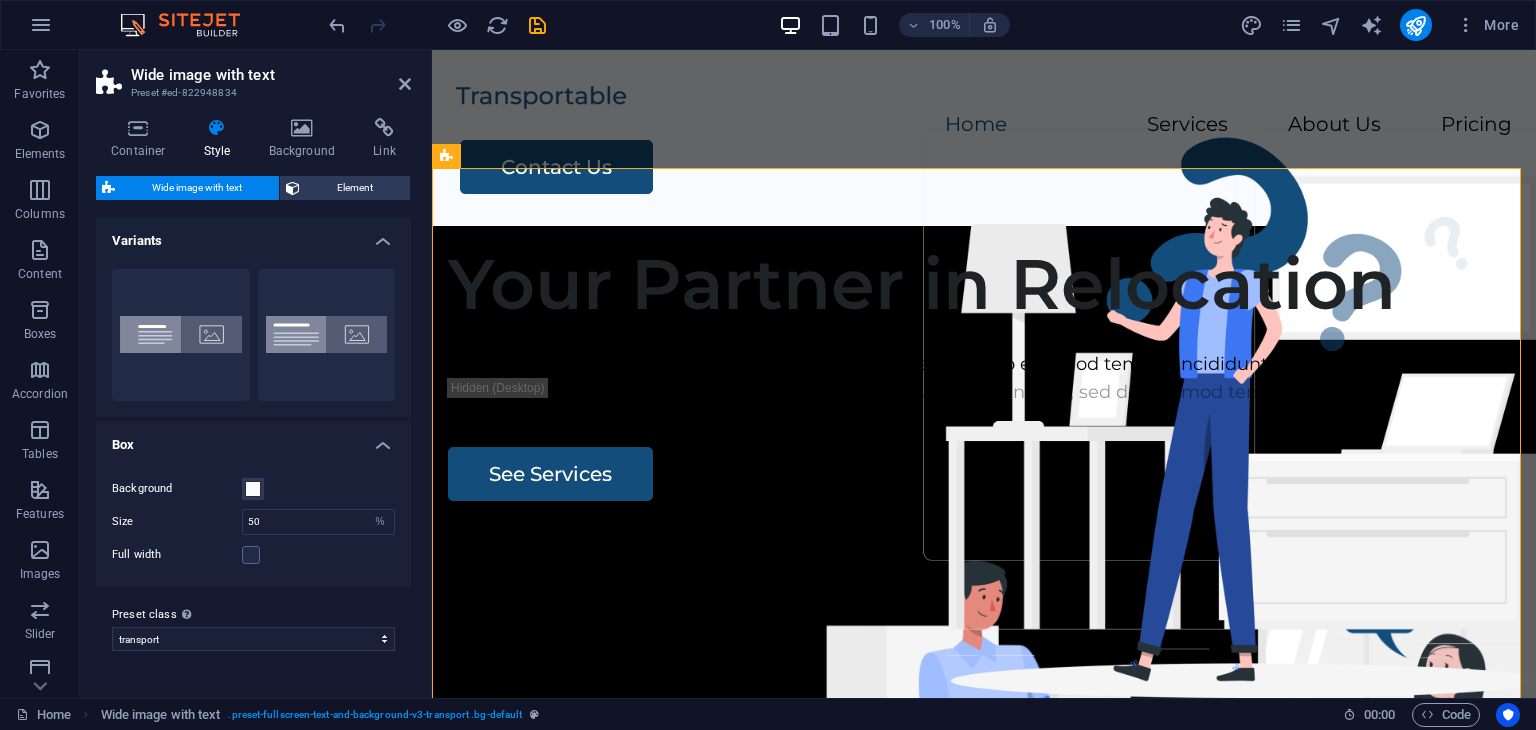 click on "Style" at bounding box center [221, 139] 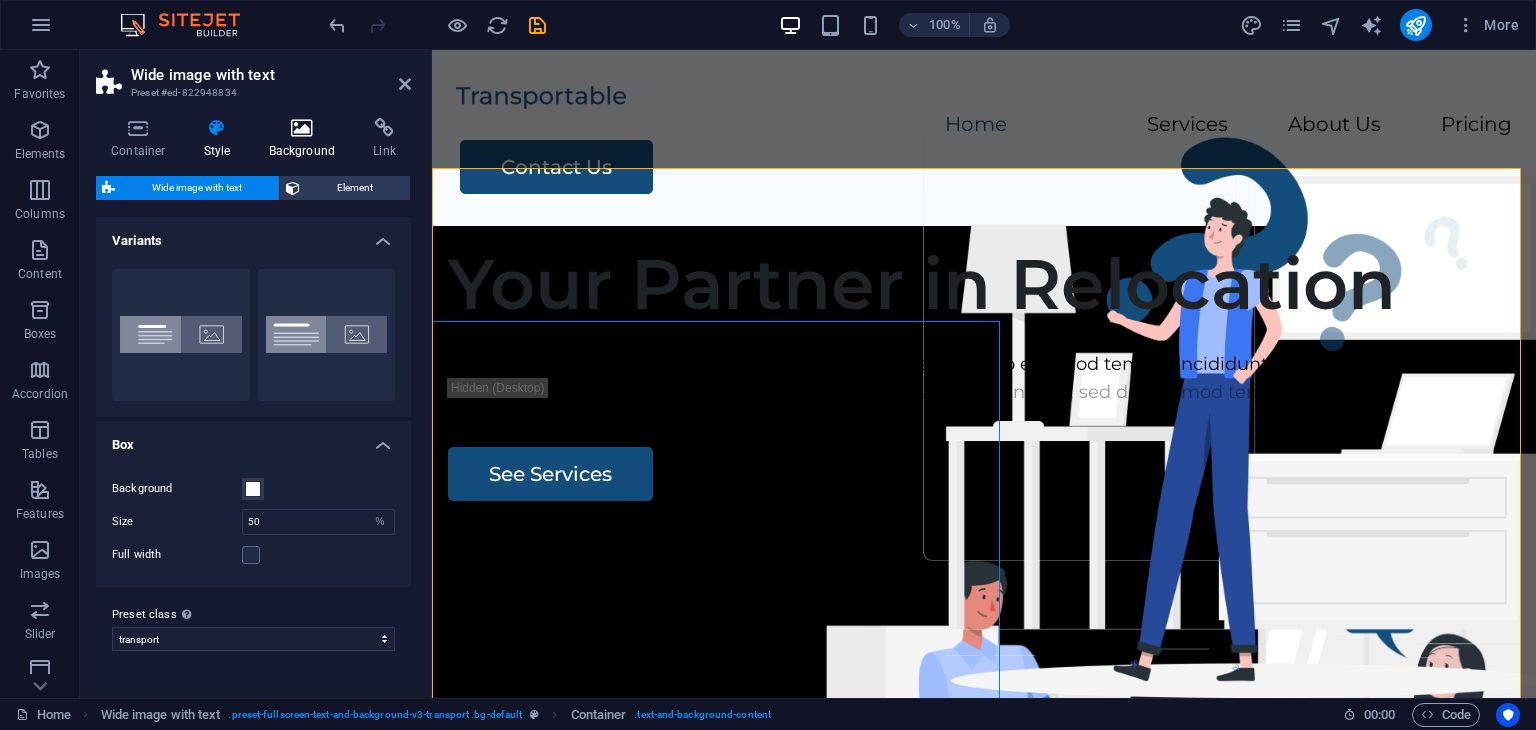 click on "Background" at bounding box center (306, 139) 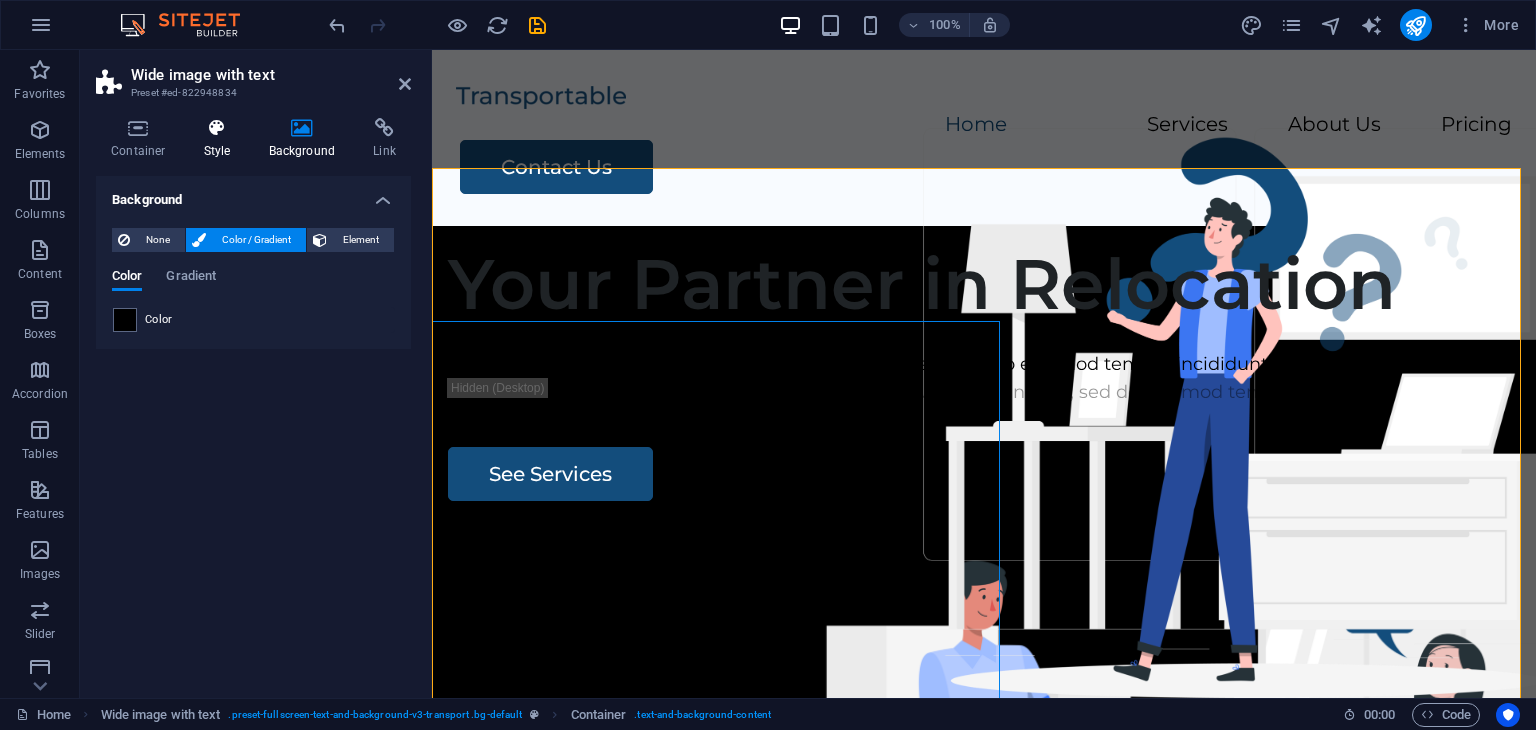 click on "Style" at bounding box center [221, 139] 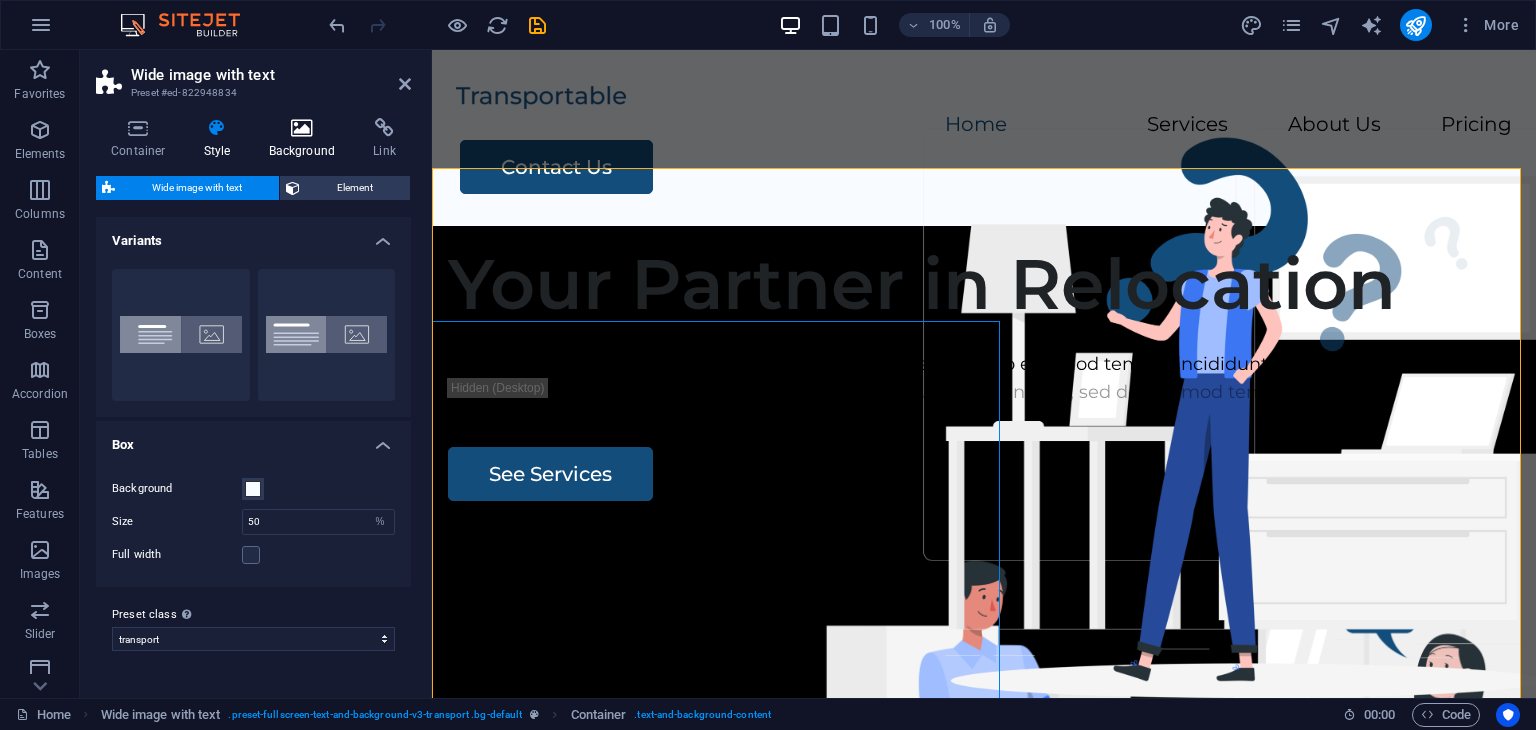 click at bounding box center (302, 128) 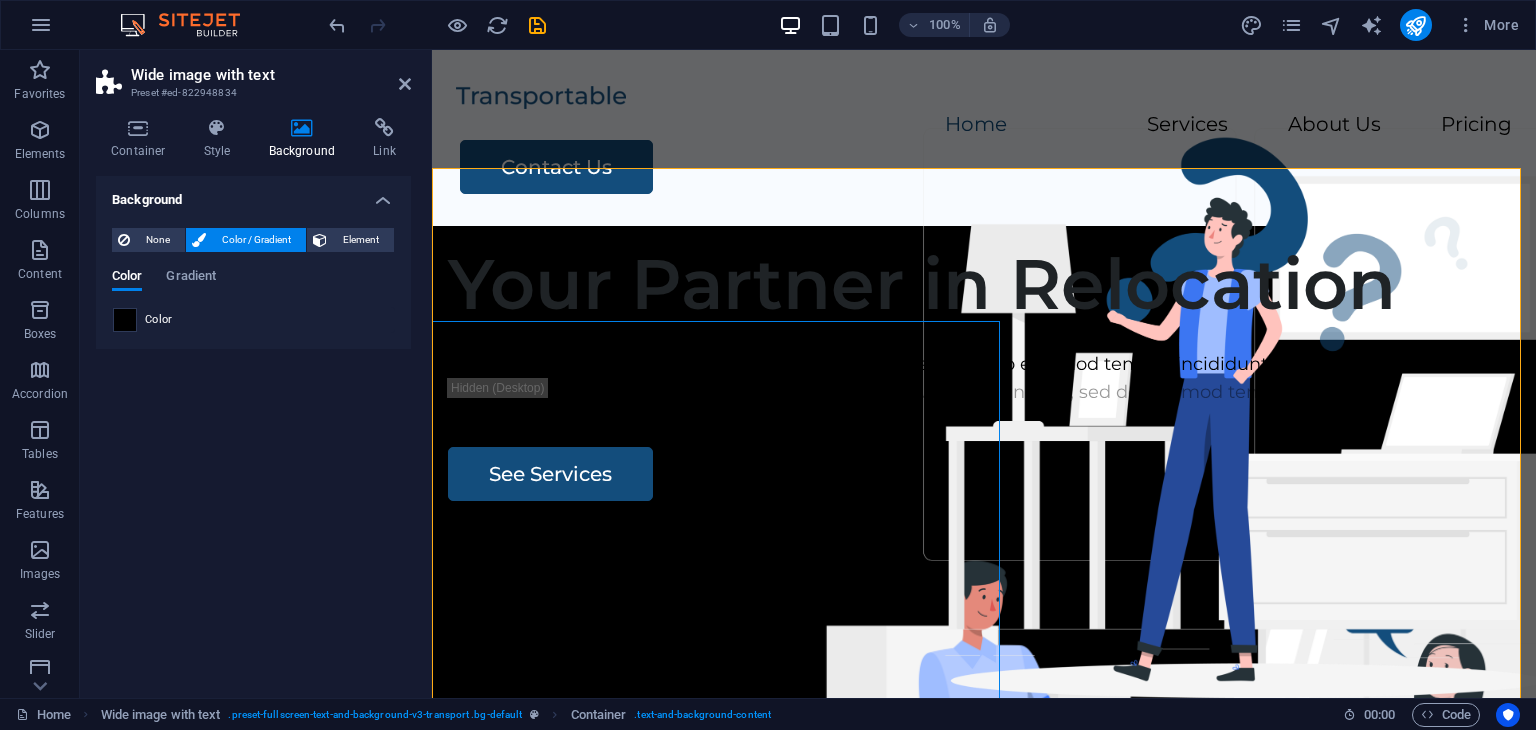 click at bounding box center (125, 320) 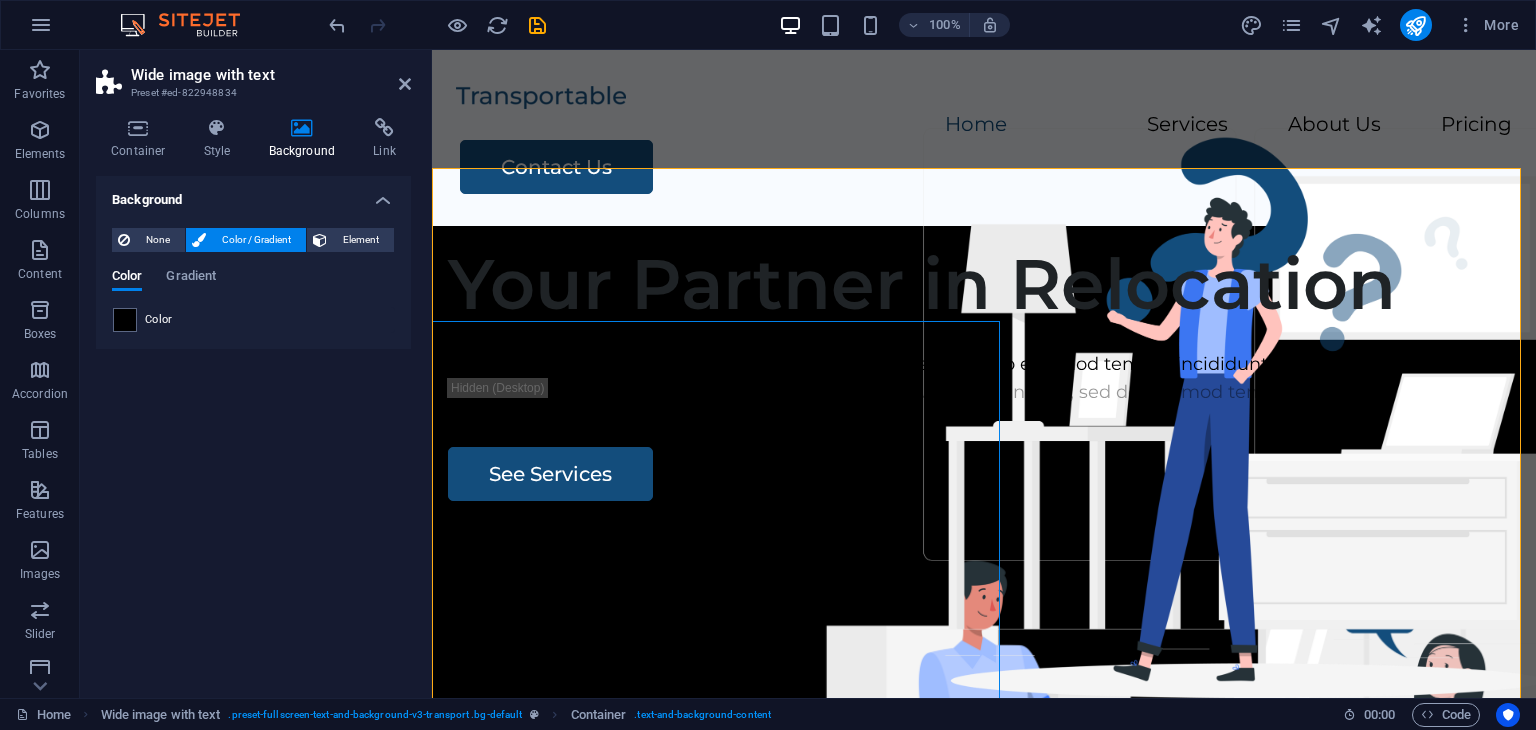 click on "Color" at bounding box center [159, 320] 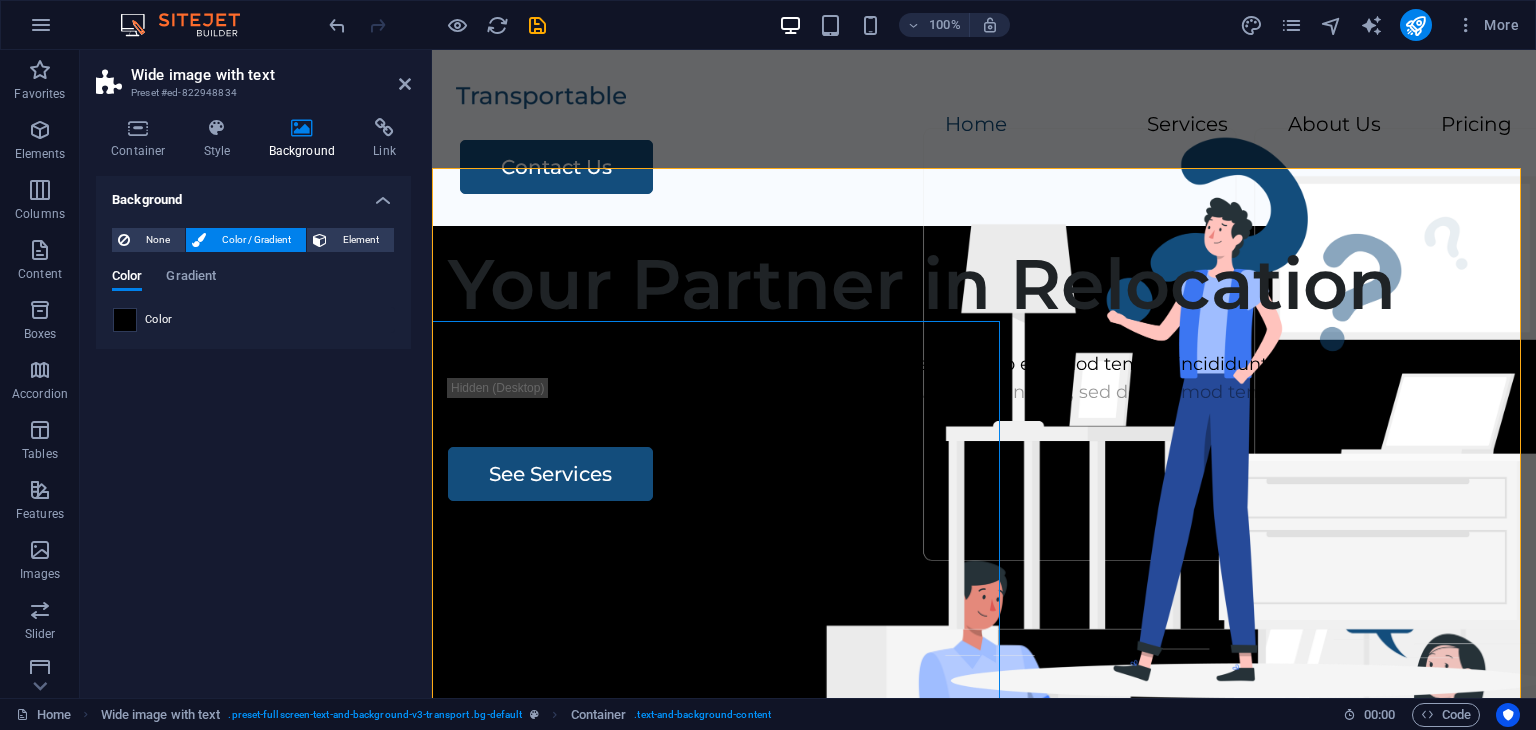 click at bounding box center [125, 320] 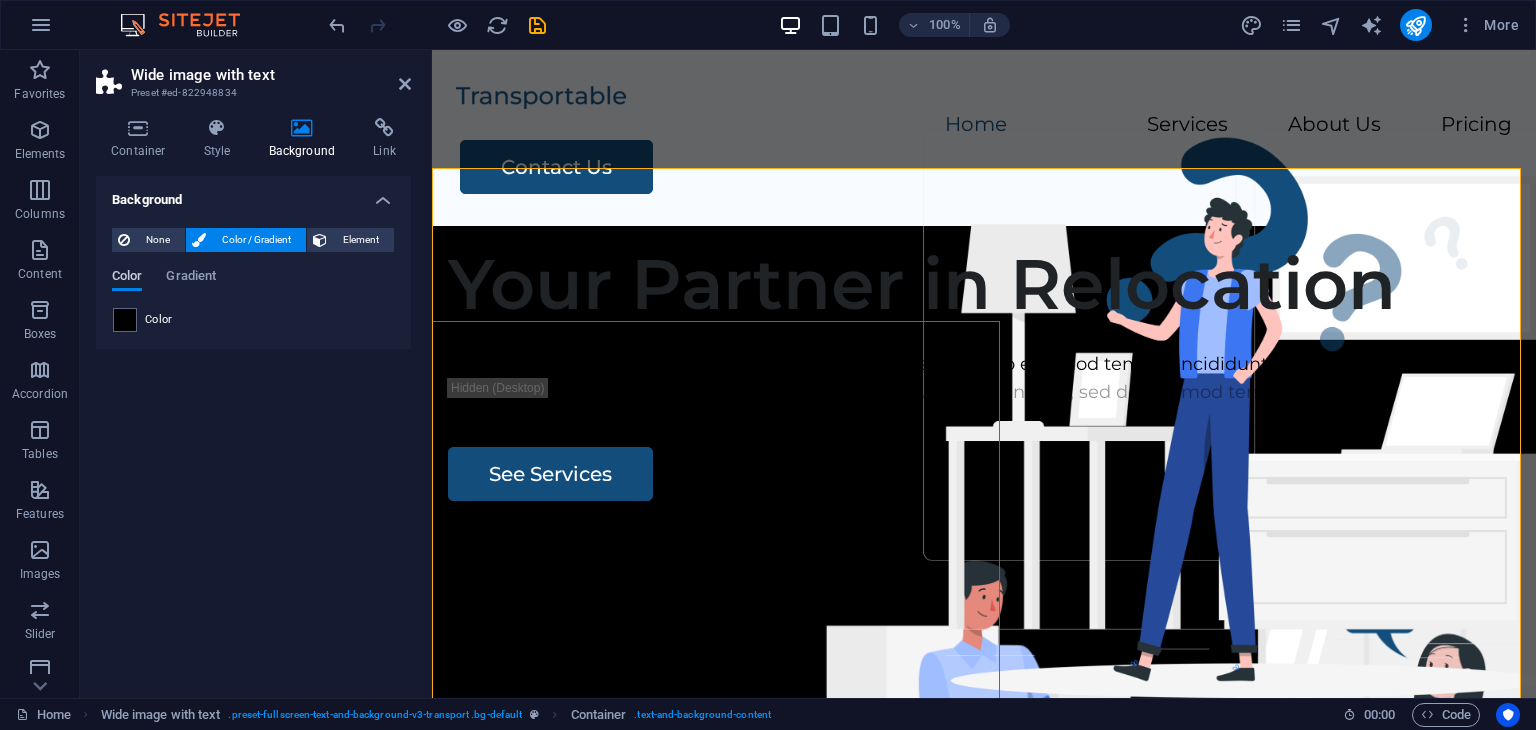 click on "Color" at bounding box center [127, 278] 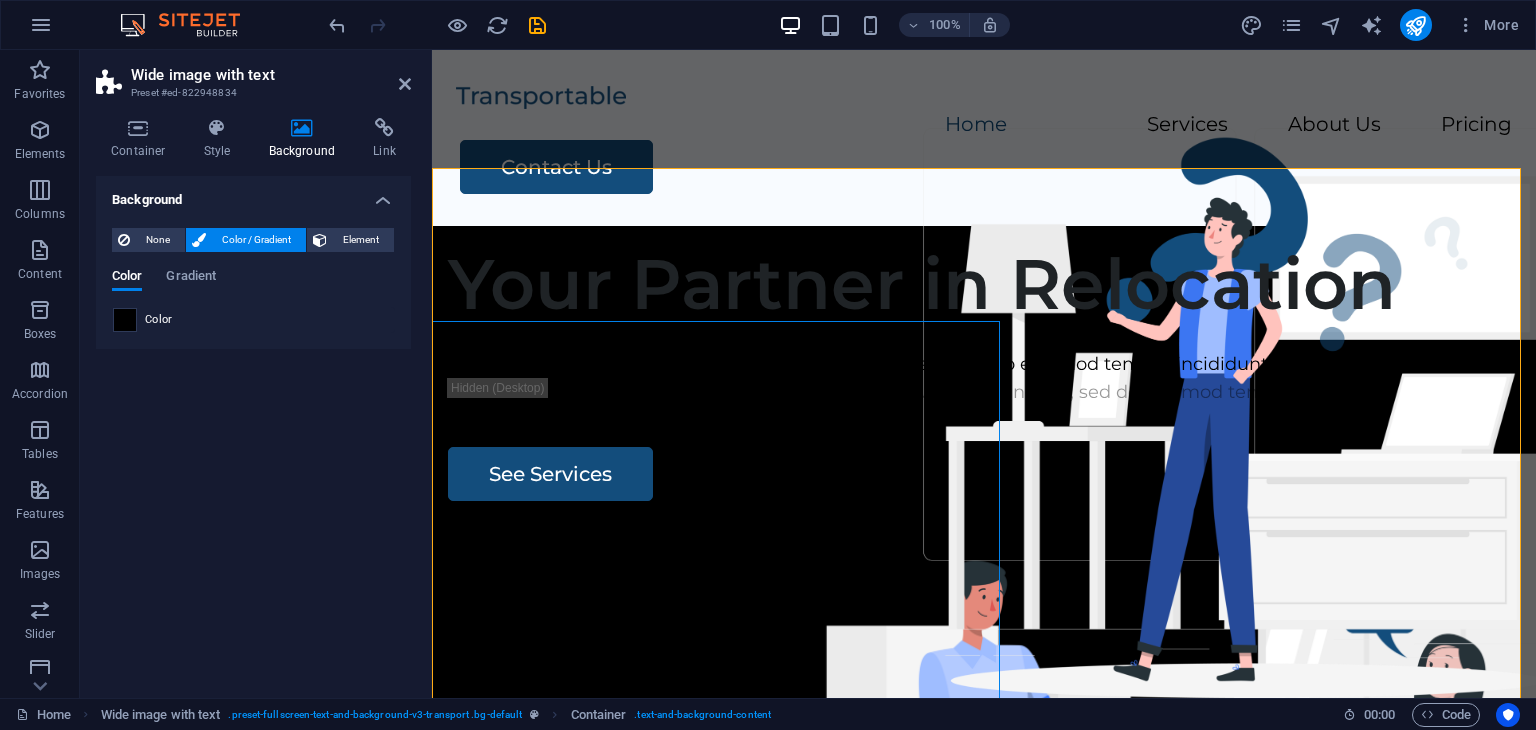 click at bounding box center [125, 320] 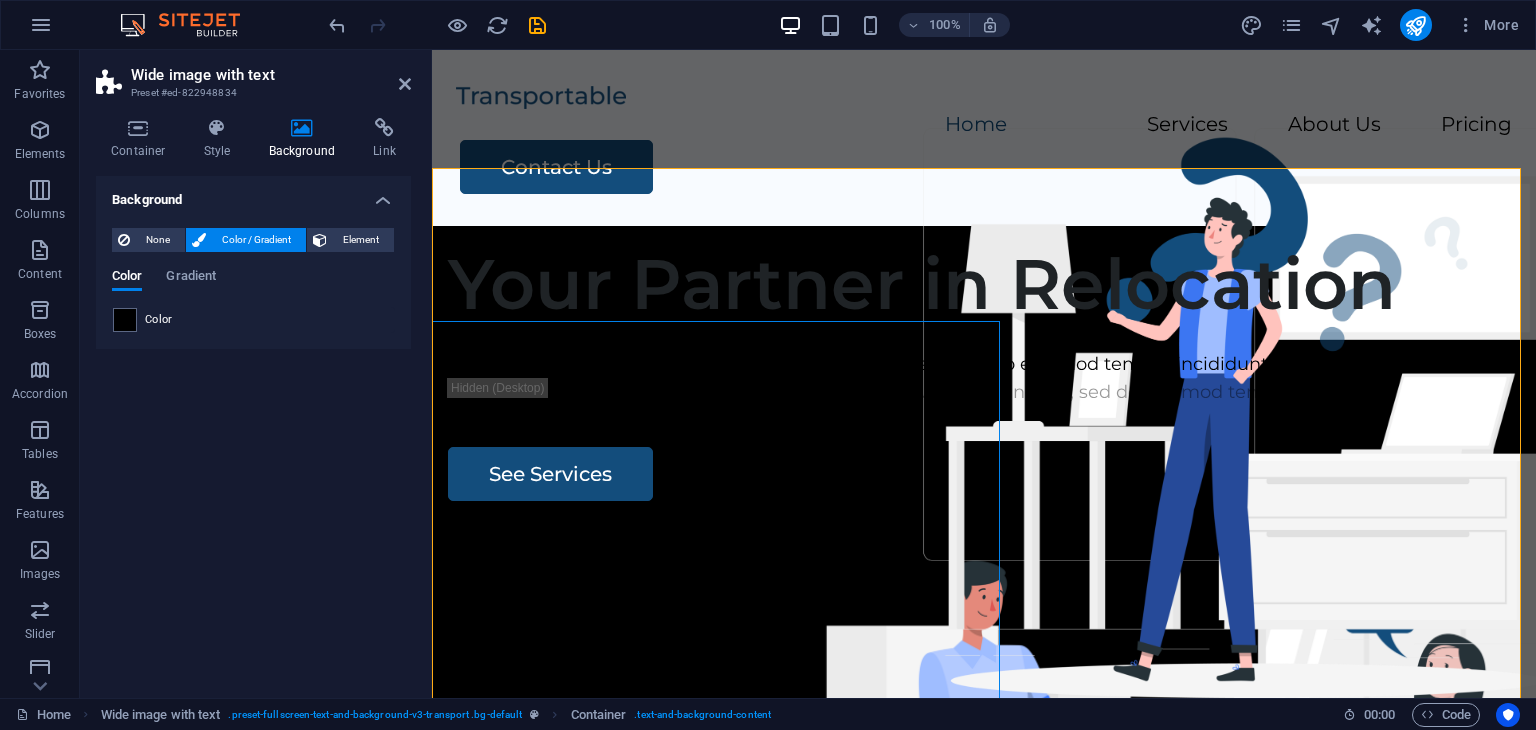 drag, startPoint x: 123, startPoint y: 322, endPoint x: 173, endPoint y: 292, distance: 58.30952 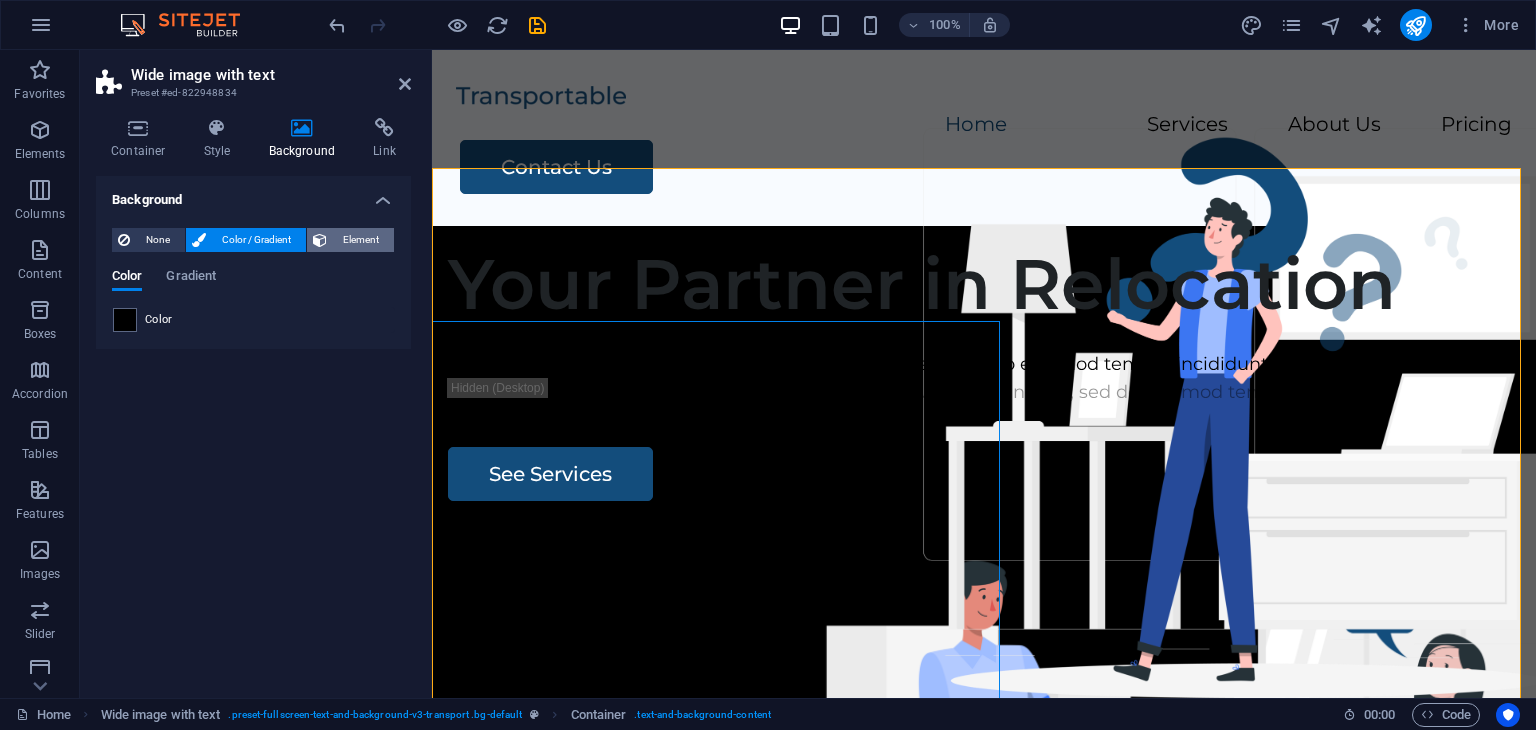 click at bounding box center [320, 240] 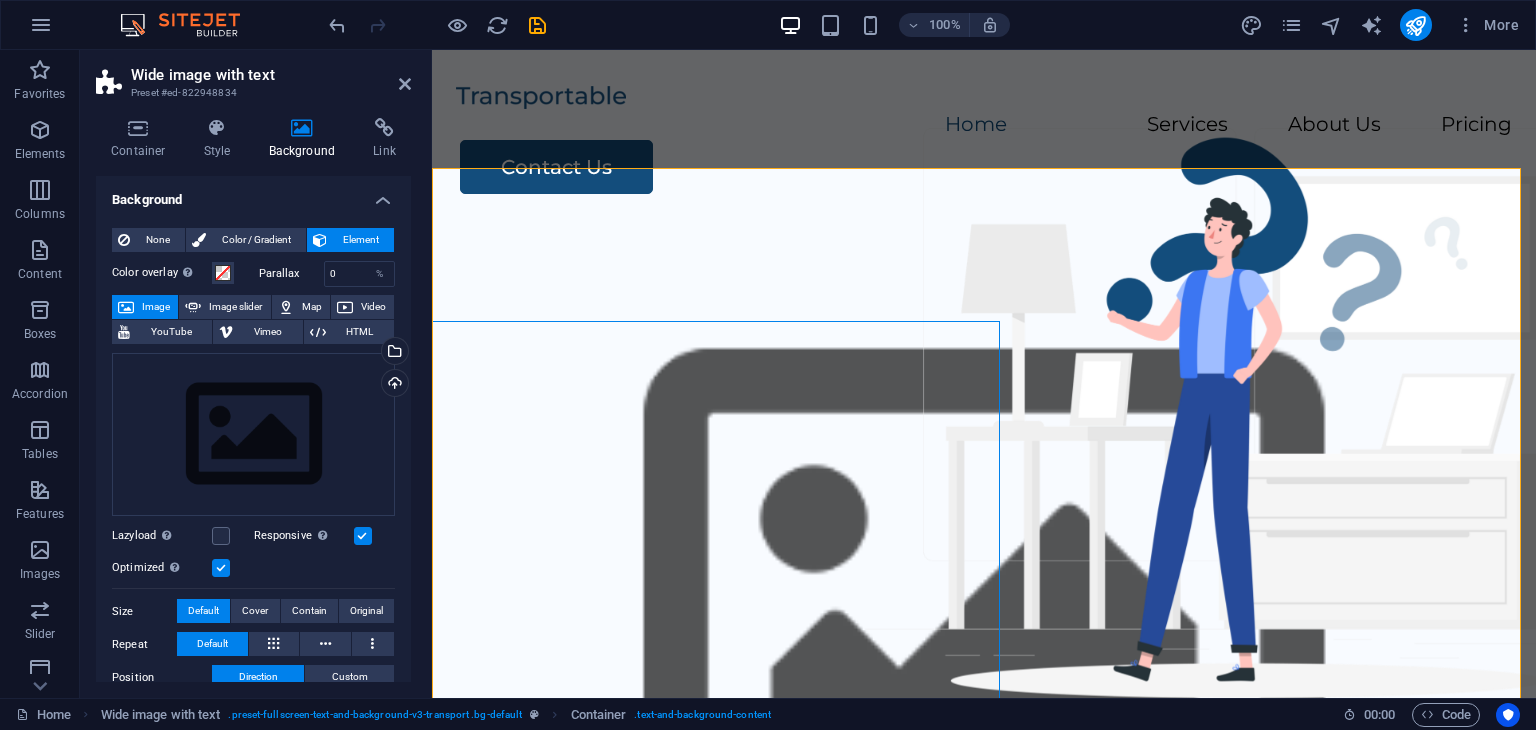 click on "Home Services About Us Pricing Contact Us" at bounding box center (984, 138) 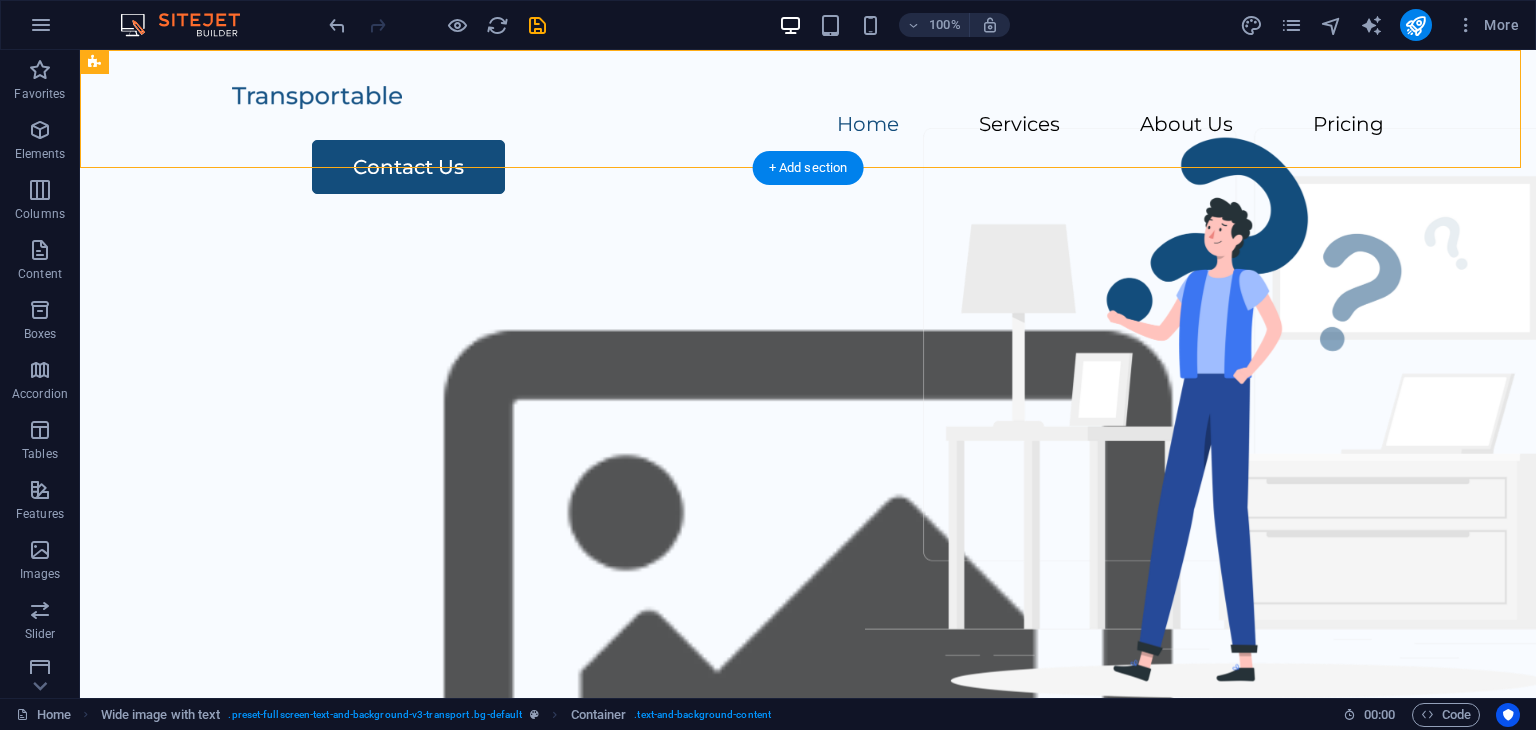 click at bounding box center [808, 609] 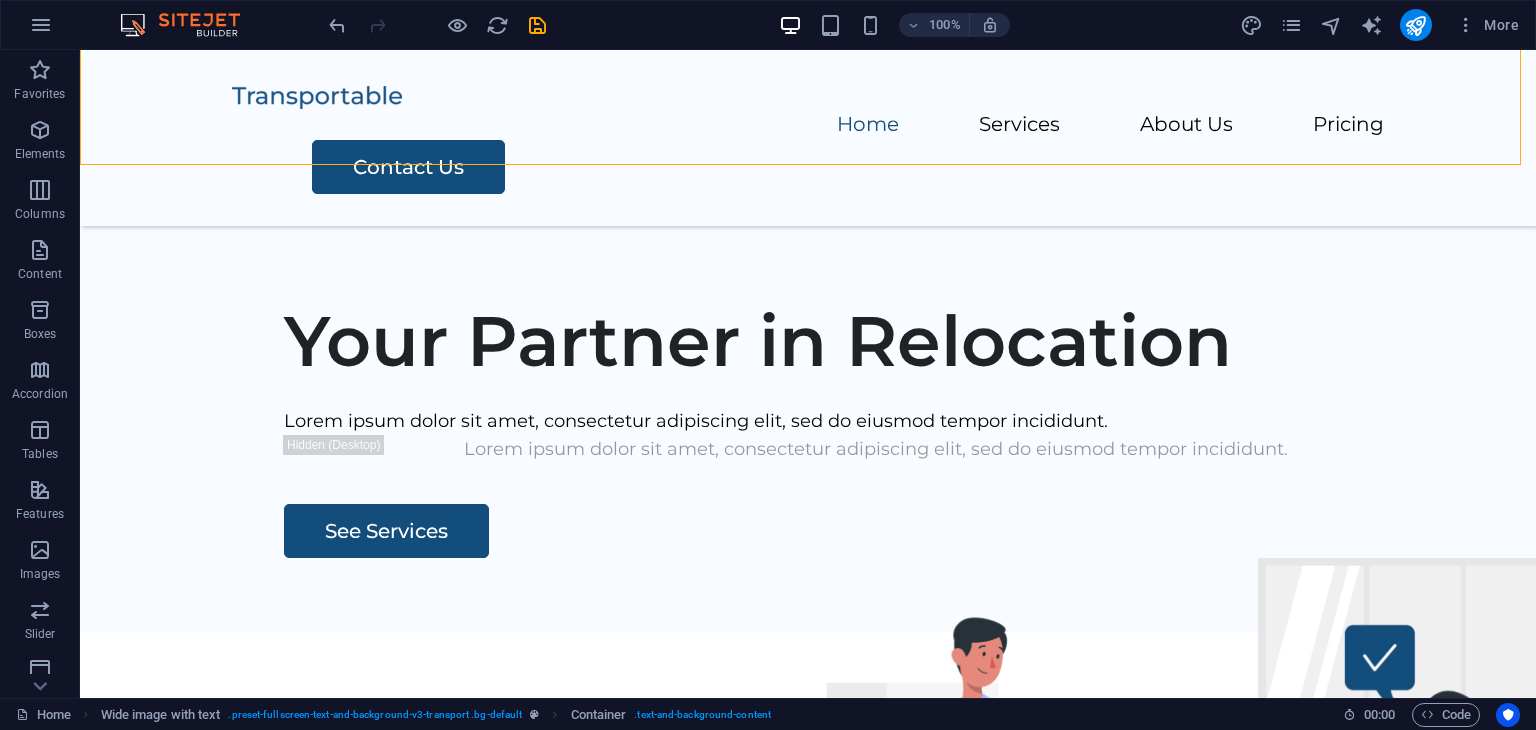 scroll, scrollTop: 0, scrollLeft: 0, axis: both 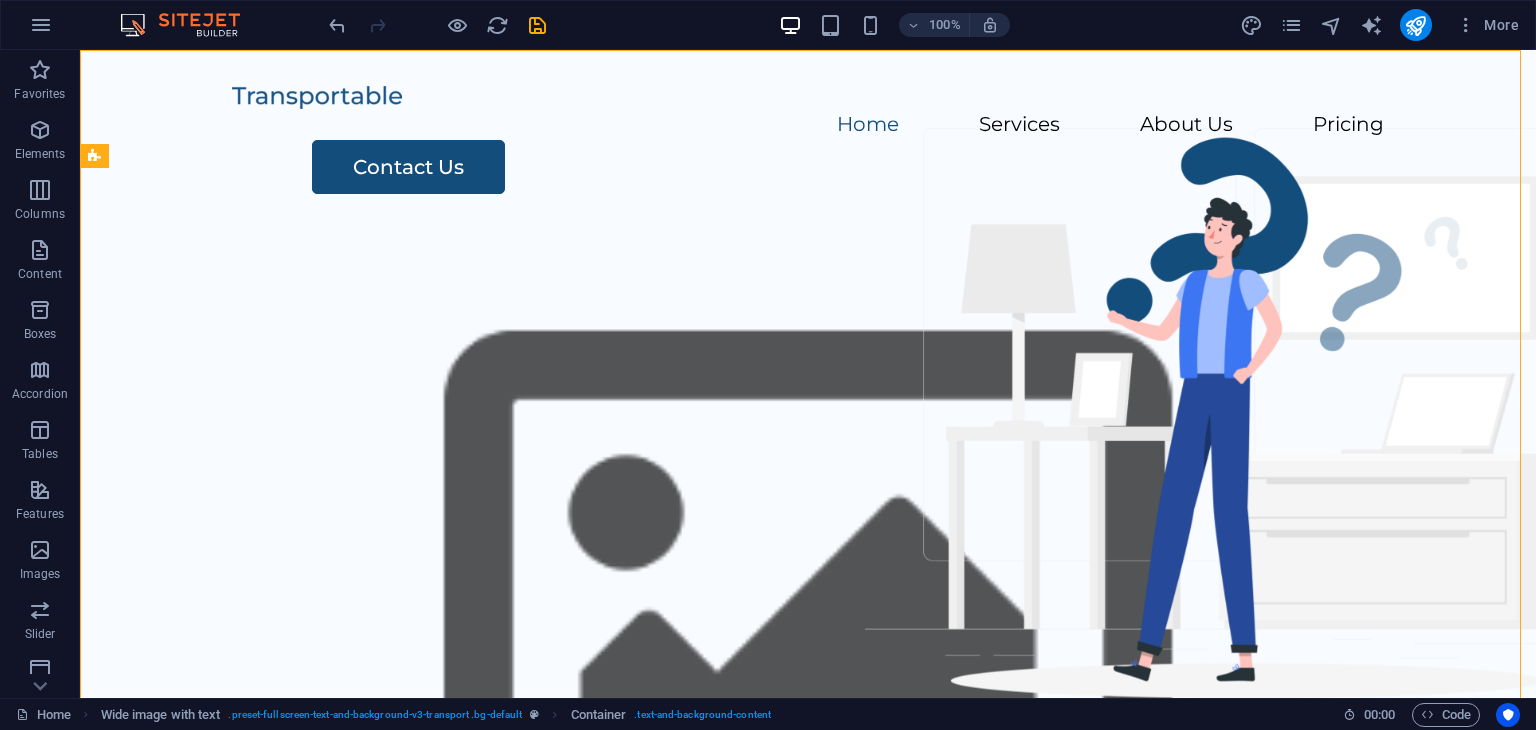 drag, startPoint x: 1528, startPoint y: 109, endPoint x: 1610, endPoint y: 96, distance: 83.02409 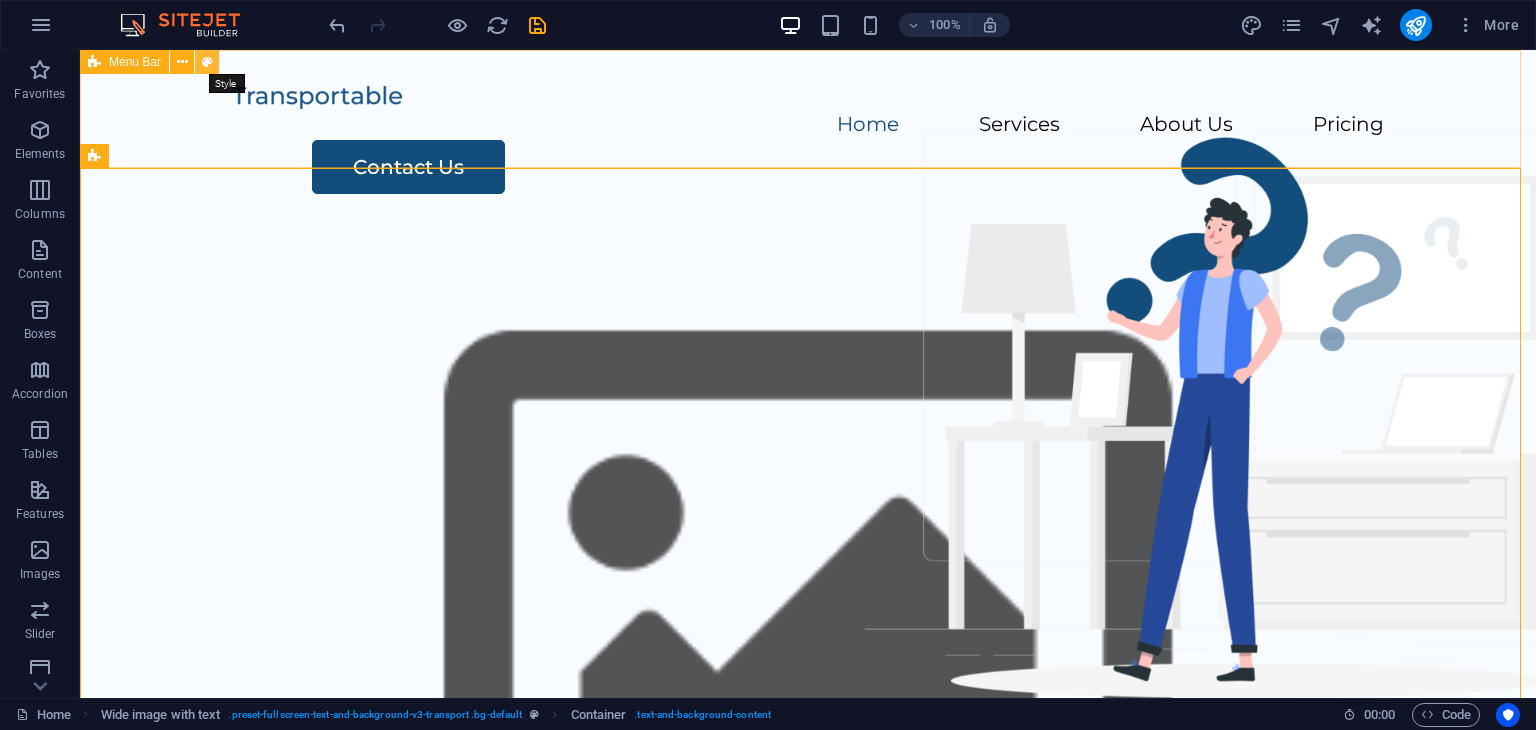 click at bounding box center [207, 62] 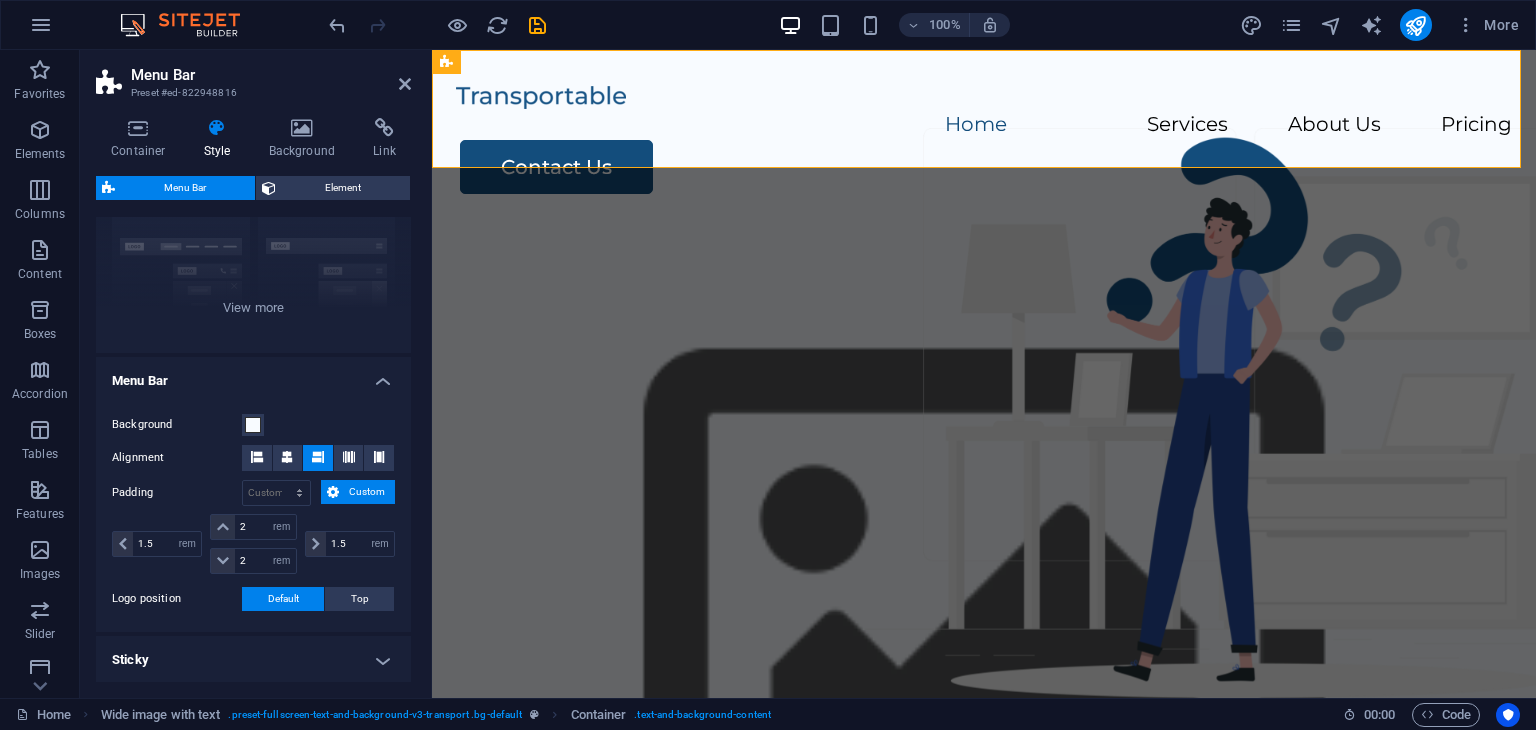 scroll, scrollTop: 201, scrollLeft: 0, axis: vertical 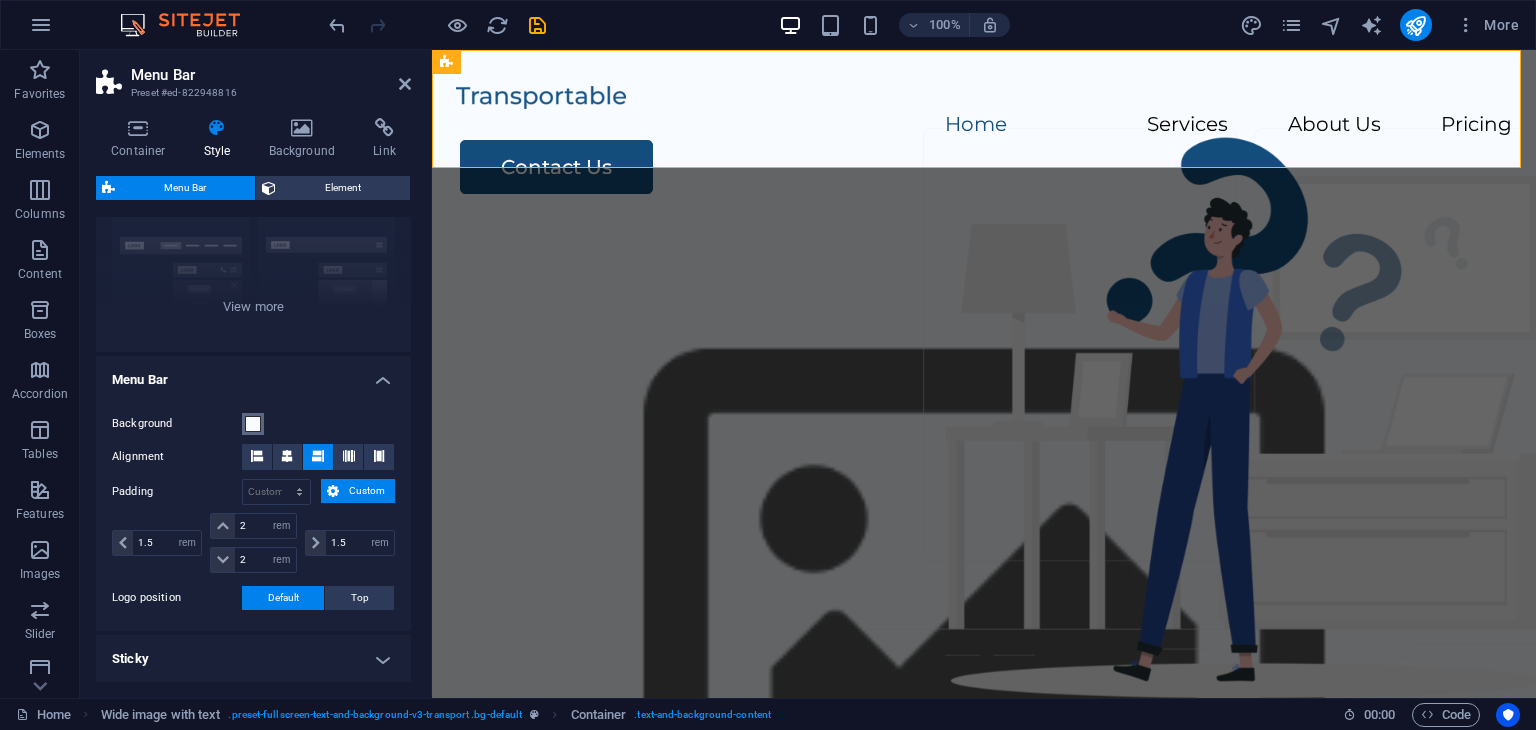 click at bounding box center [253, 424] 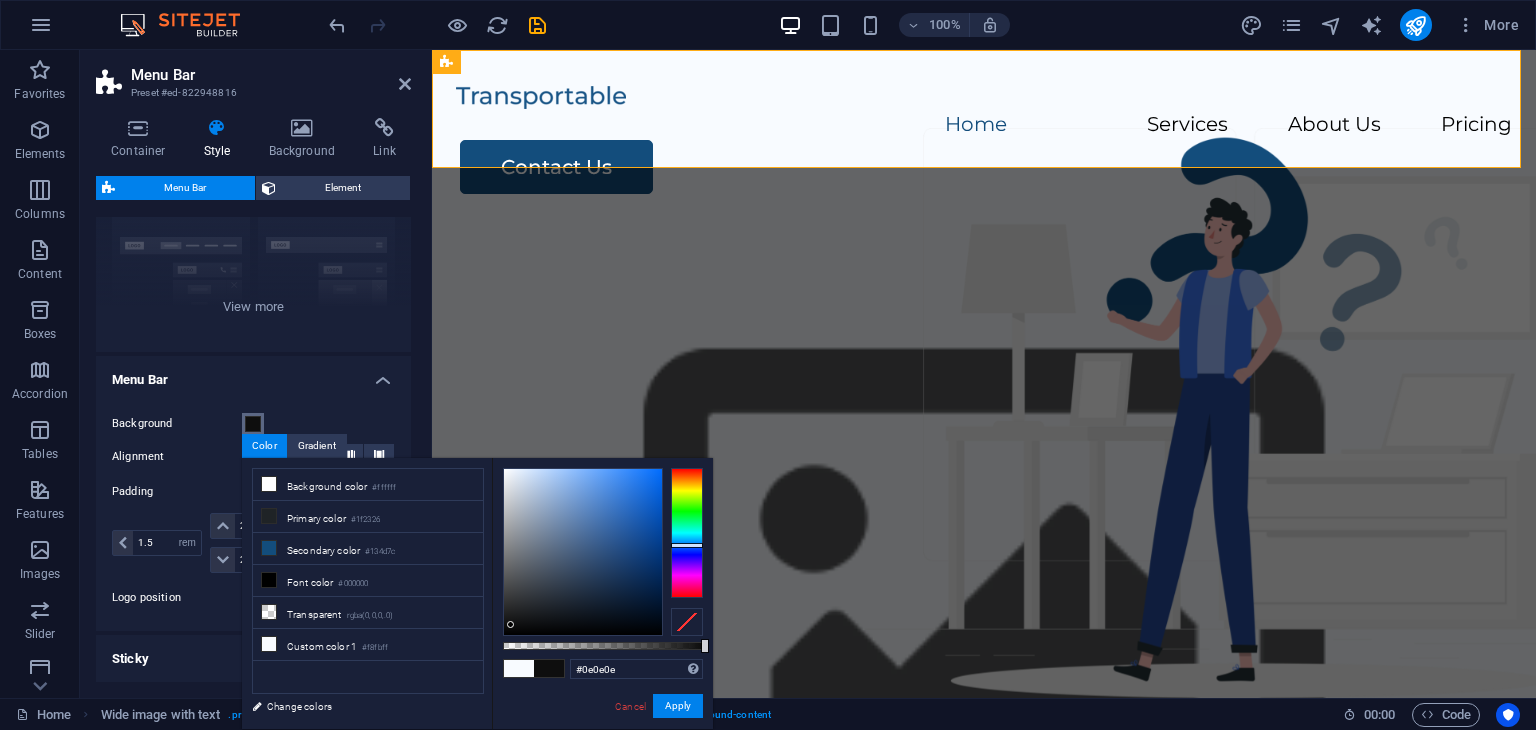 click at bounding box center (583, 552) 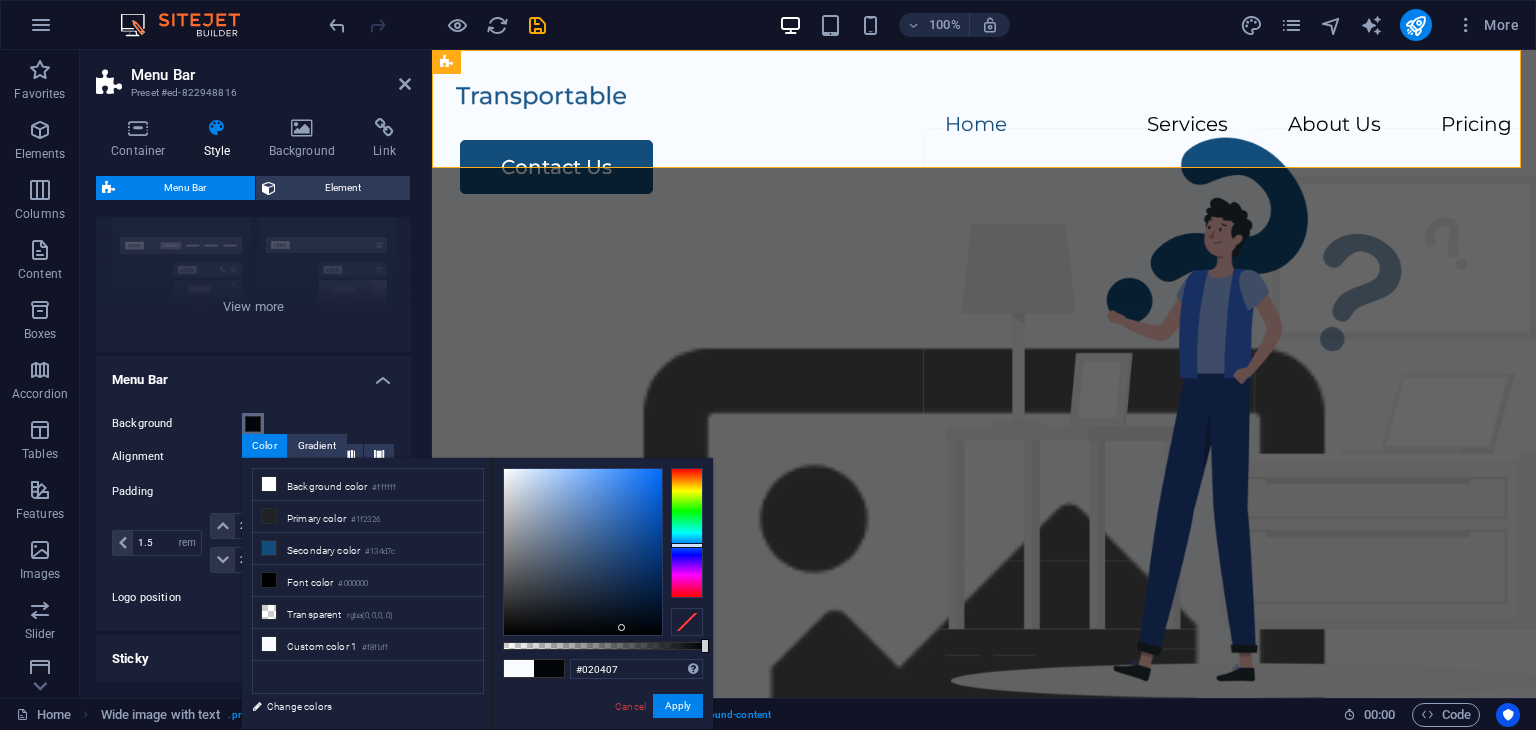 type on "#000000" 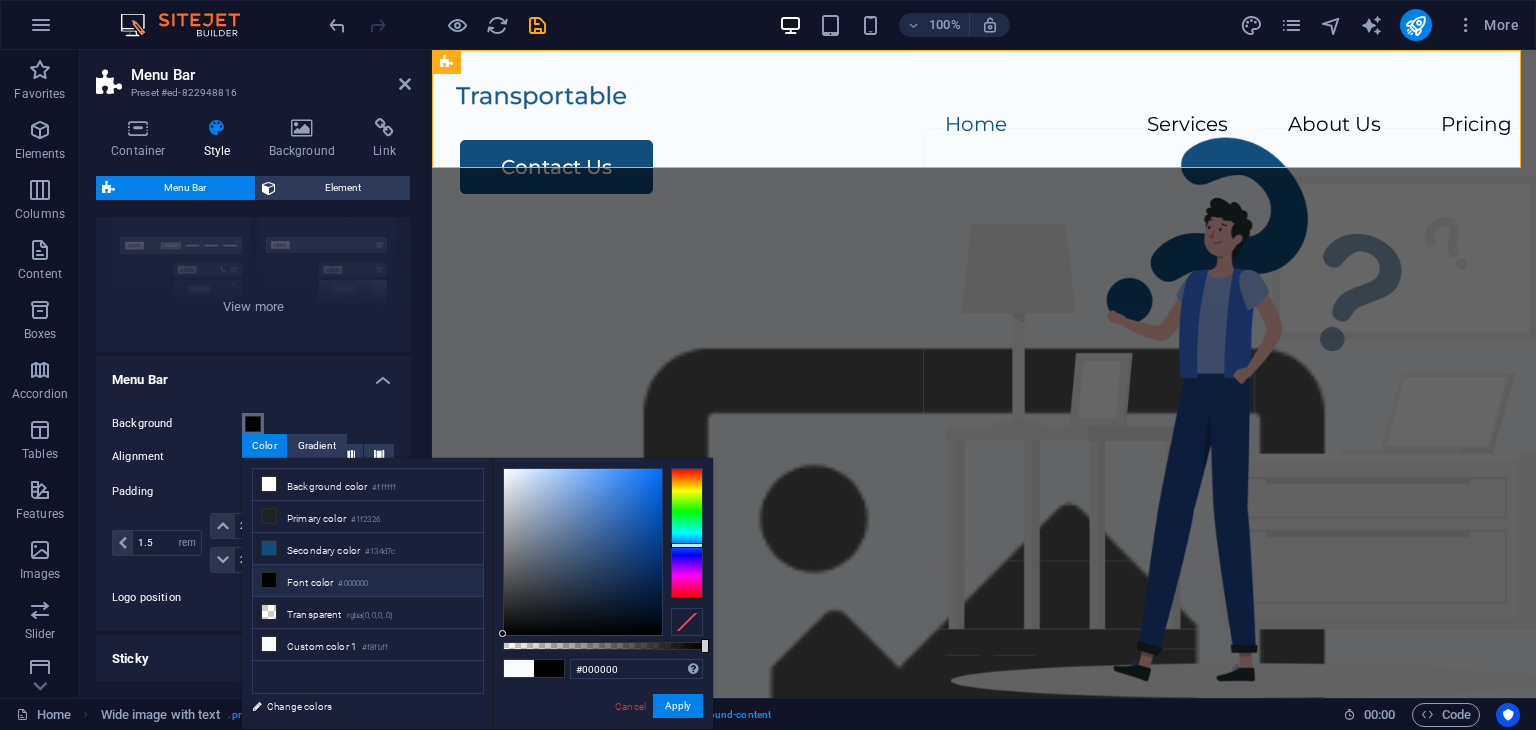 drag, startPoint x: 512, startPoint y: 626, endPoint x: 483, endPoint y: 641, distance: 32.649654 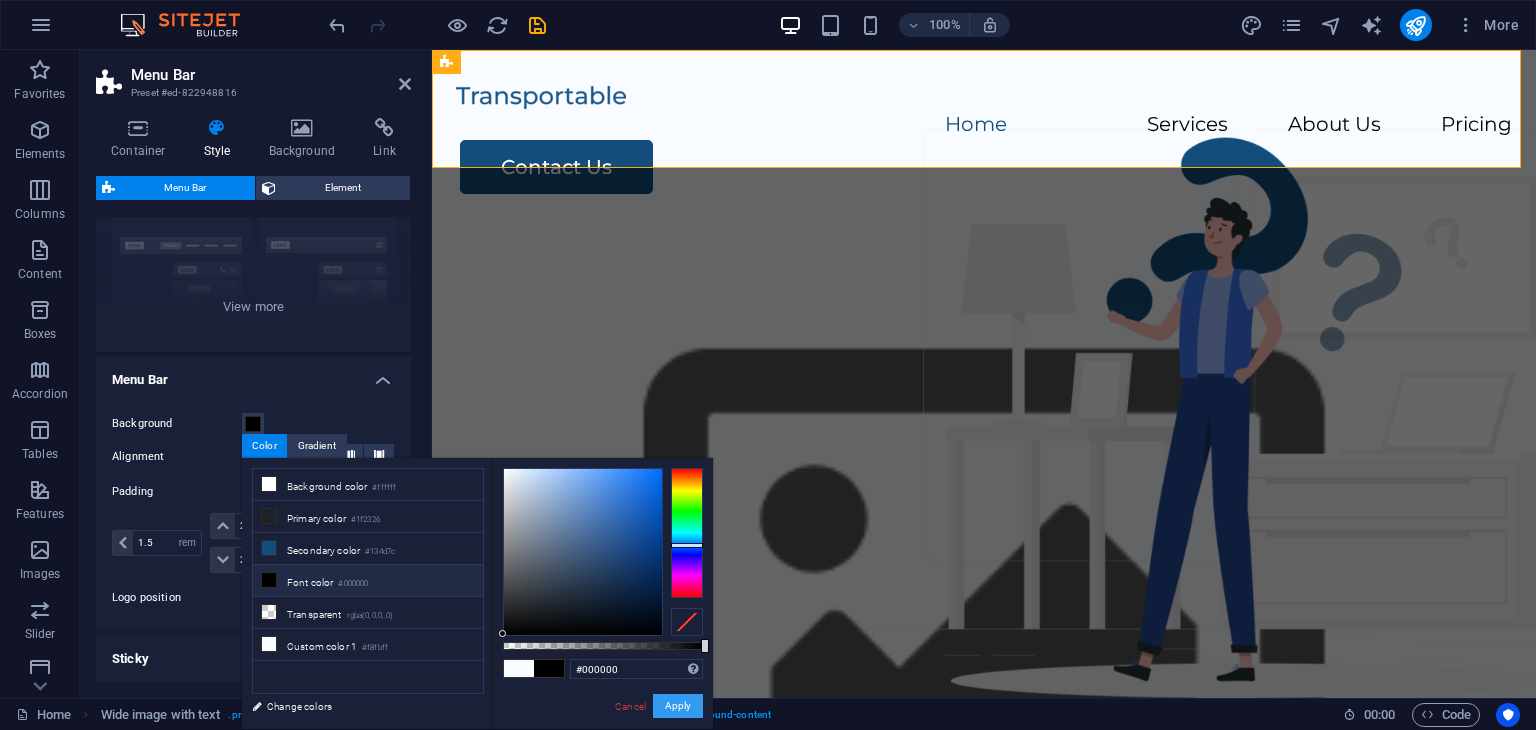 click on "Apply" at bounding box center [678, 706] 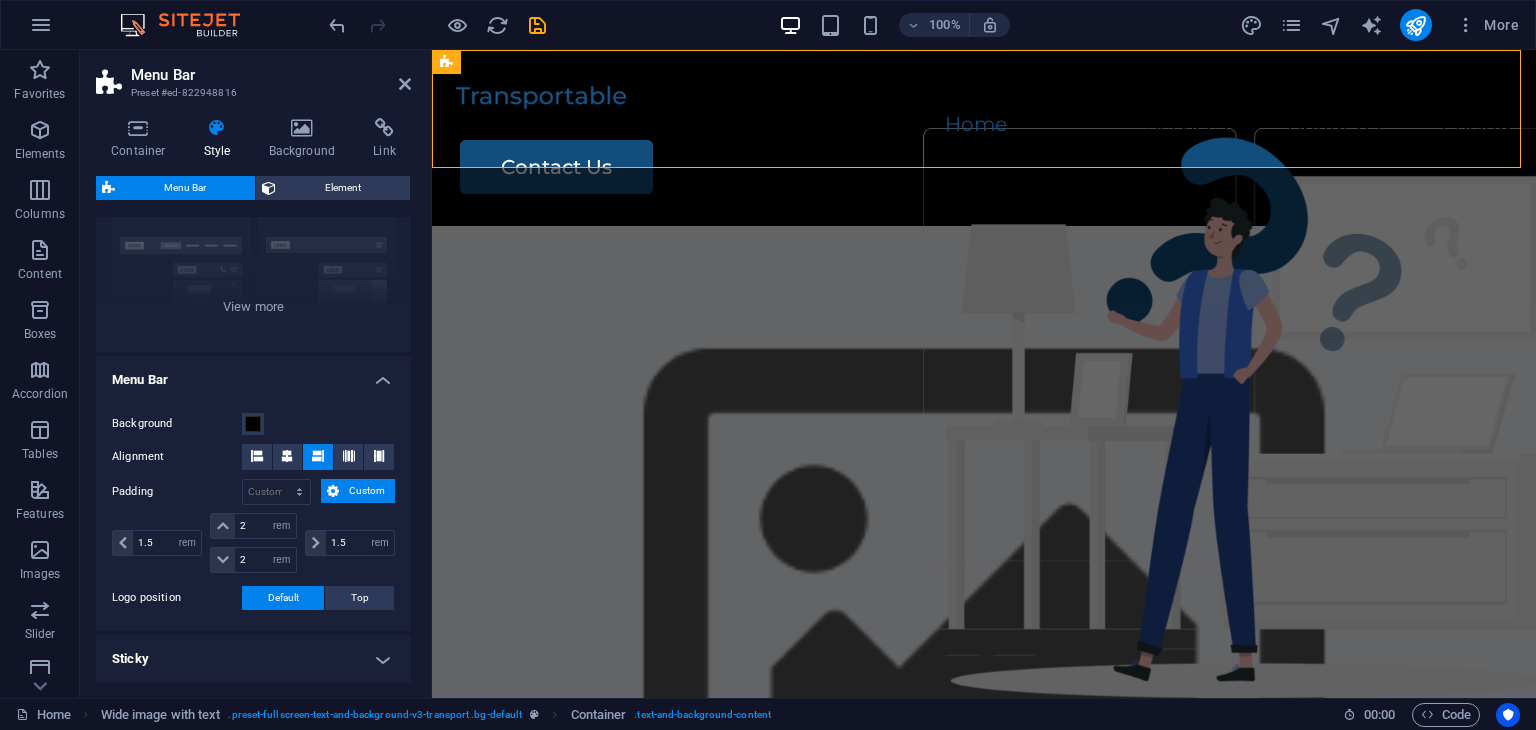 click on "Background Alignment Padding px rem % vh vw Custom Custom 1.5 px rem % vh vw 2 px rem % vh vw 2 px rem % vh vw 1.5 px rem % vh vw Logo position Default Top  - Padding 1 px rem % vh vw Custom Custom 1 px rem % vh vw 1 px rem % vh vw 1 px rem % vh vw 1 px rem % vh vw Menu width Default Wide  - Padding 0 px rem % vh vw Custom Custom 0 px rem % vh vw 0 px rem % vh vw 0 px rem % vh vw 0 px rem % vh vw  - Background" at bounding box center [253, 511] 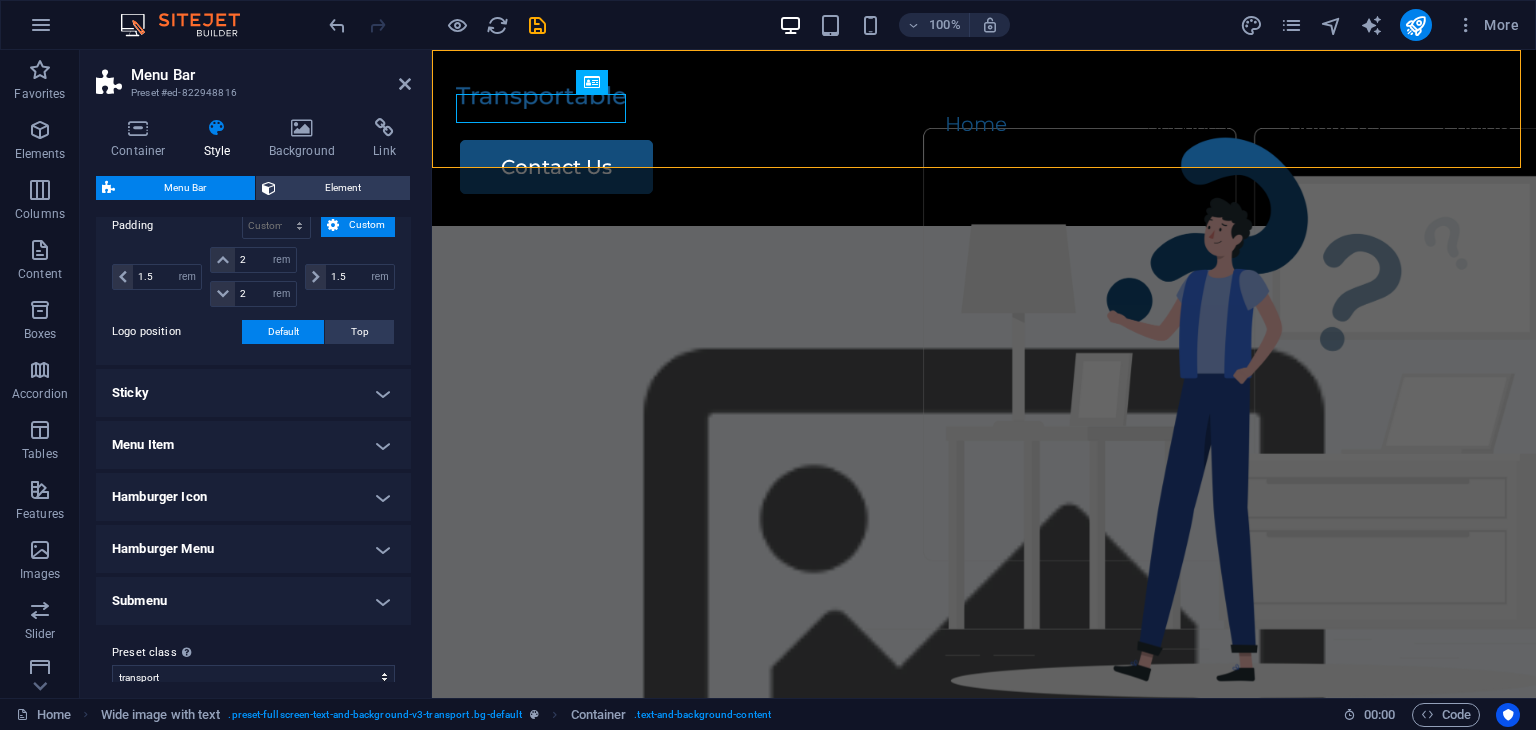 scroll, scrollTop: 462, scrollLeft: 0, axis: vertical 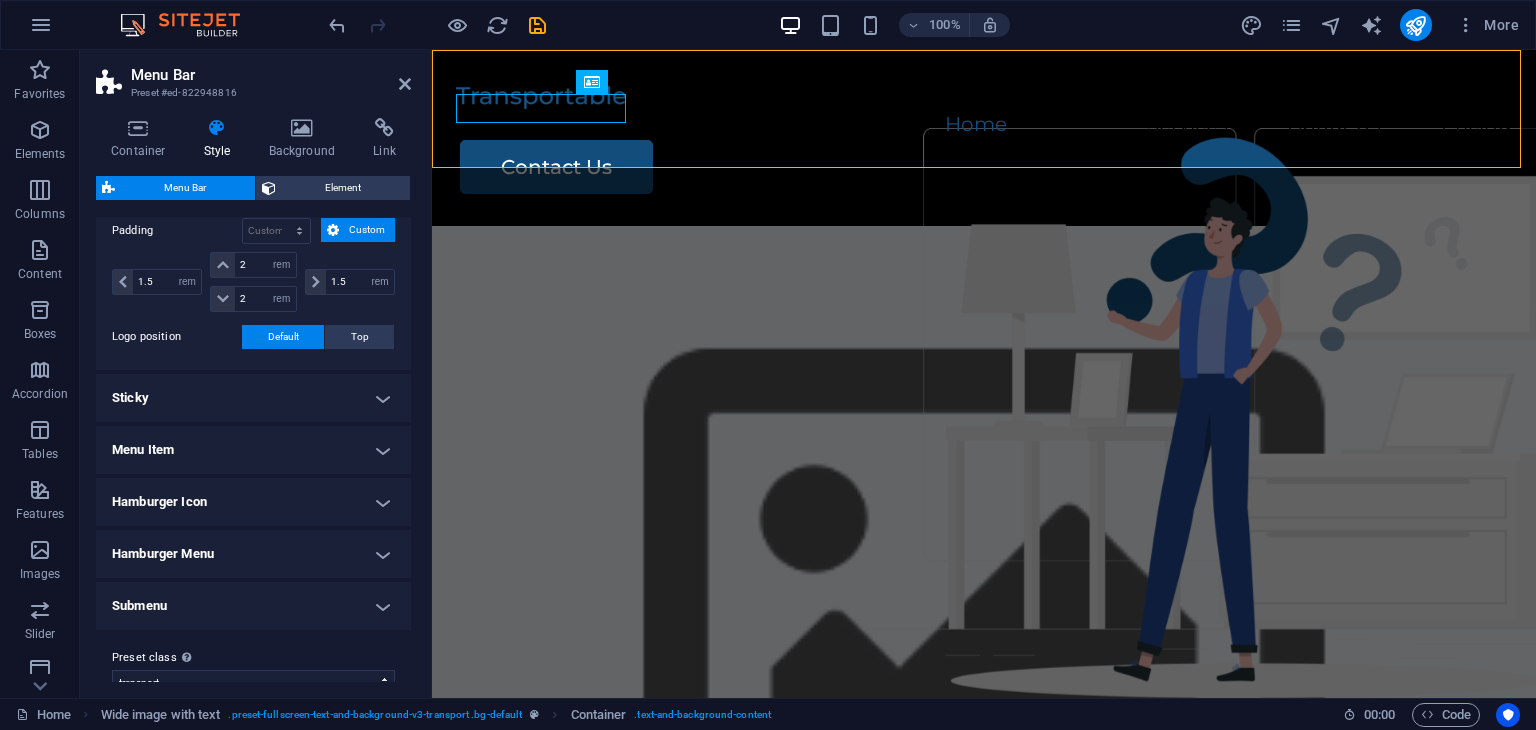 click on "Menu Item" at bounding box center [253, 450] 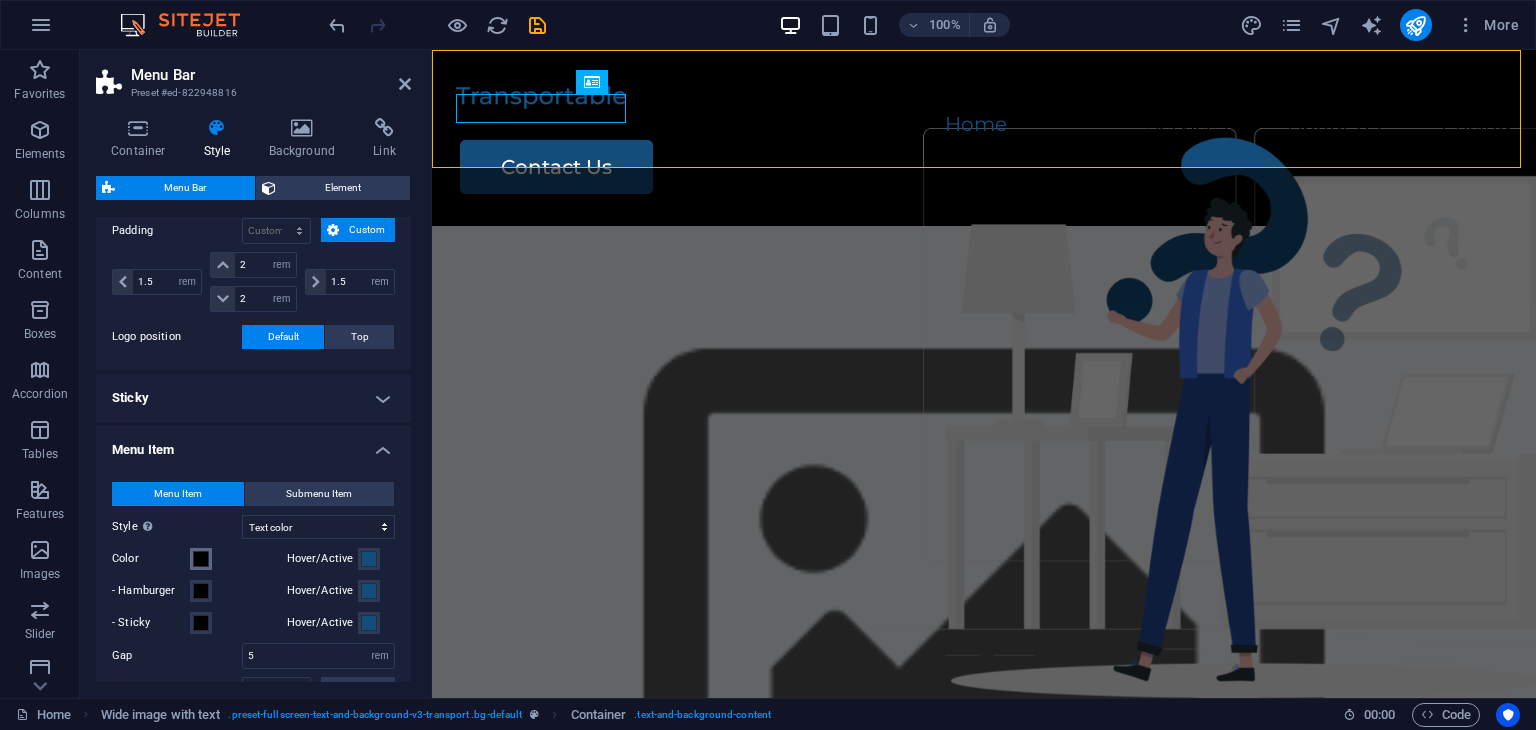 click at bounding box center [201, 559] 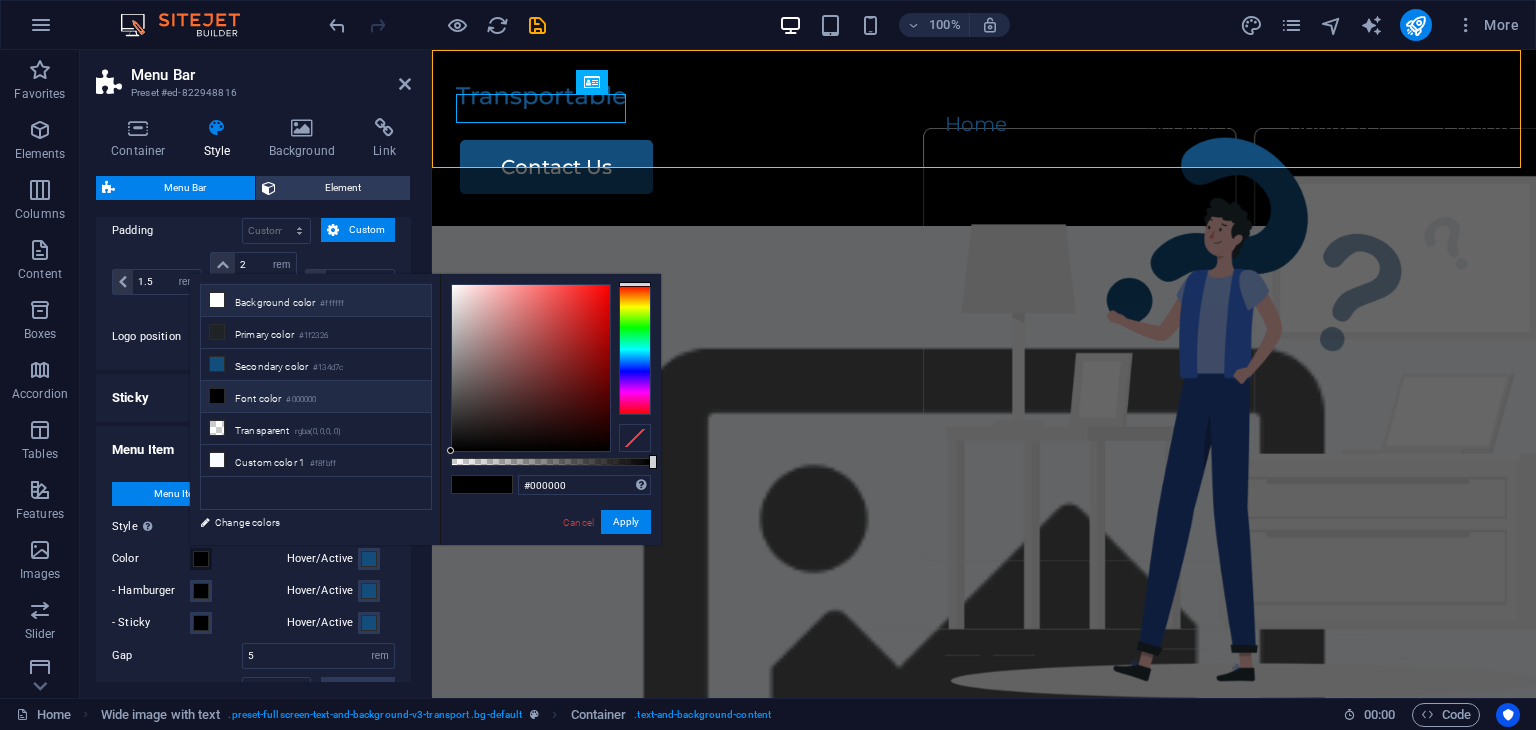 click at bounding box center (217, 300) 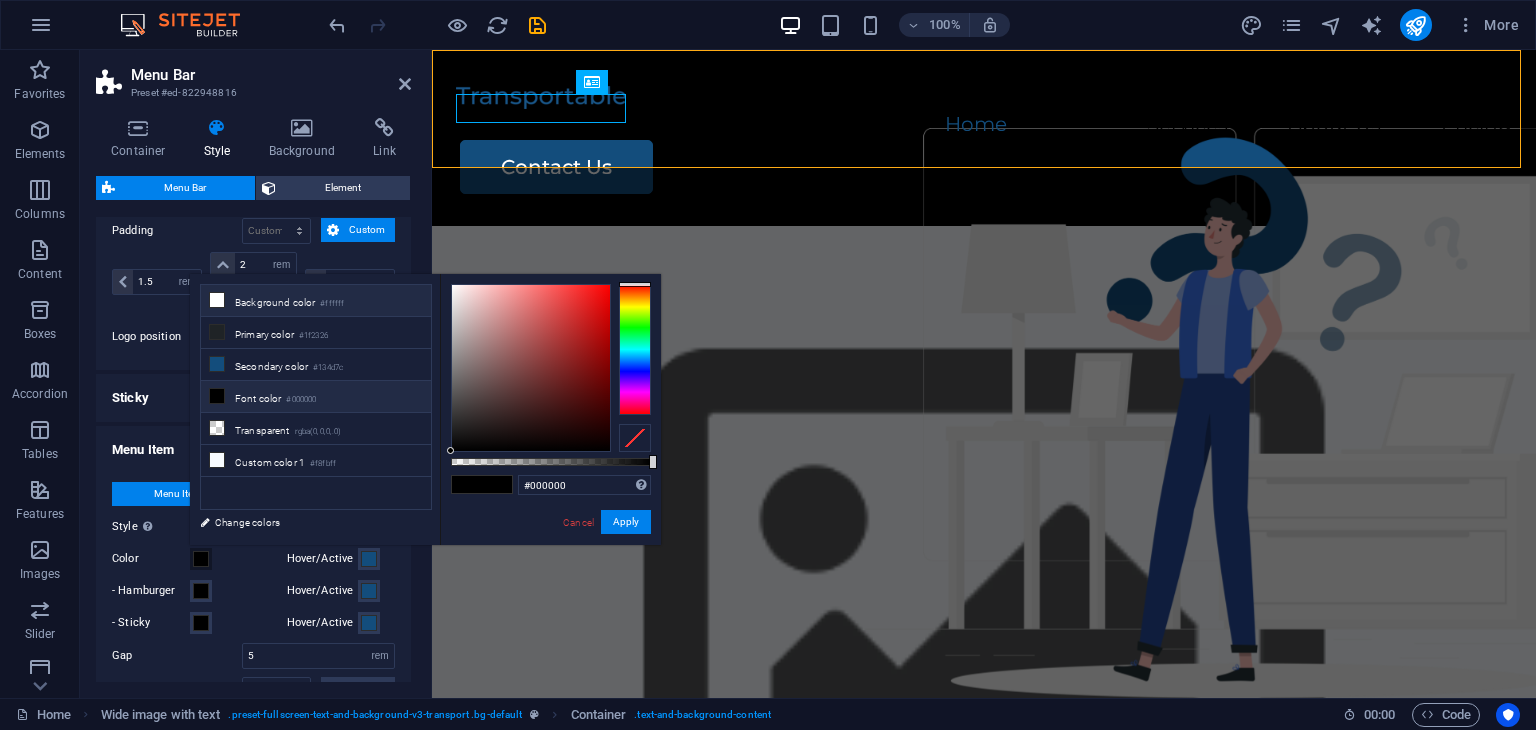type on "#ffffff" 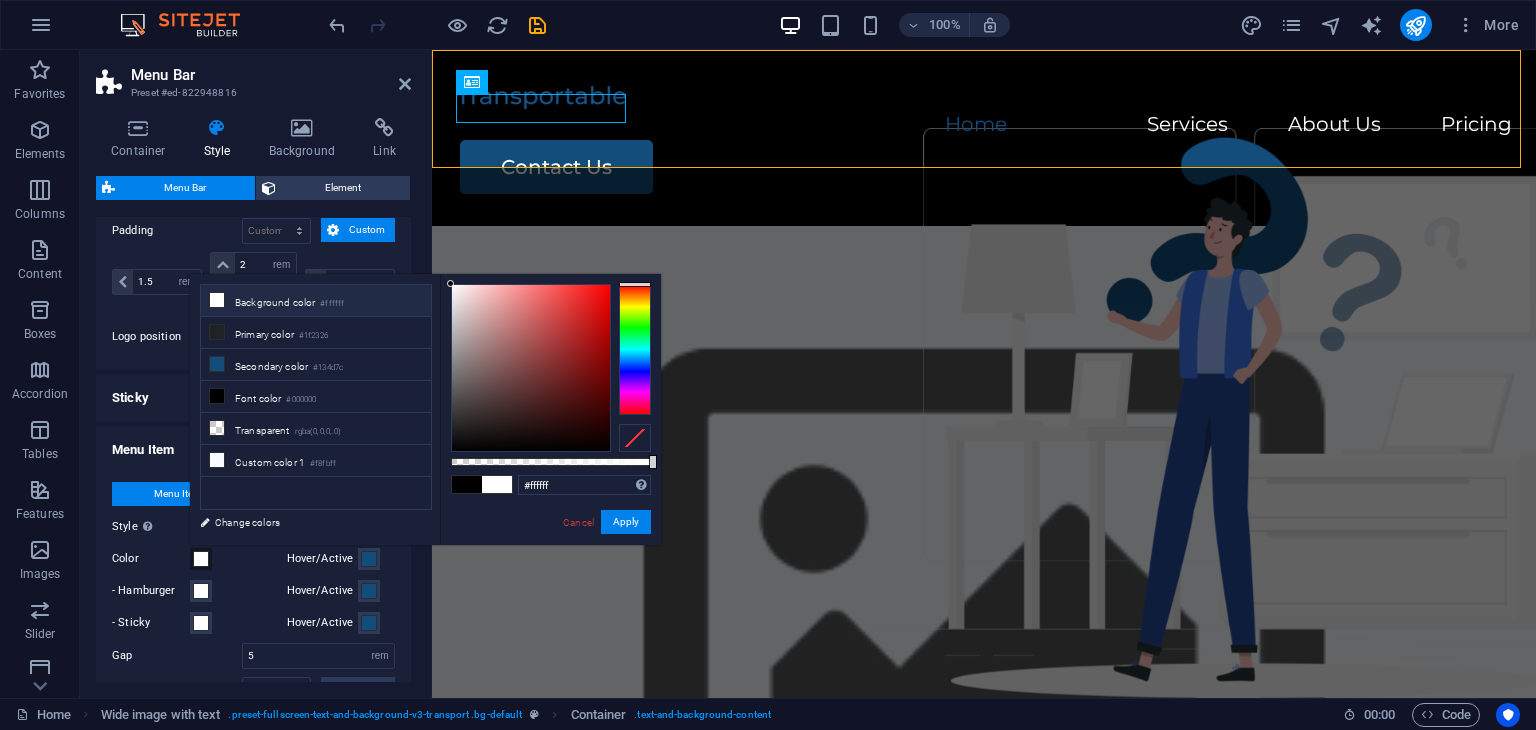 click on "#ffffff Supported formats #0852ed rgb(8, 82, 237) rgba(8, 82, 237, 90%) hsv(221,97,93) hsl(221, 93%, 48%) Cancel Apply" at bounding box center (550, 554) 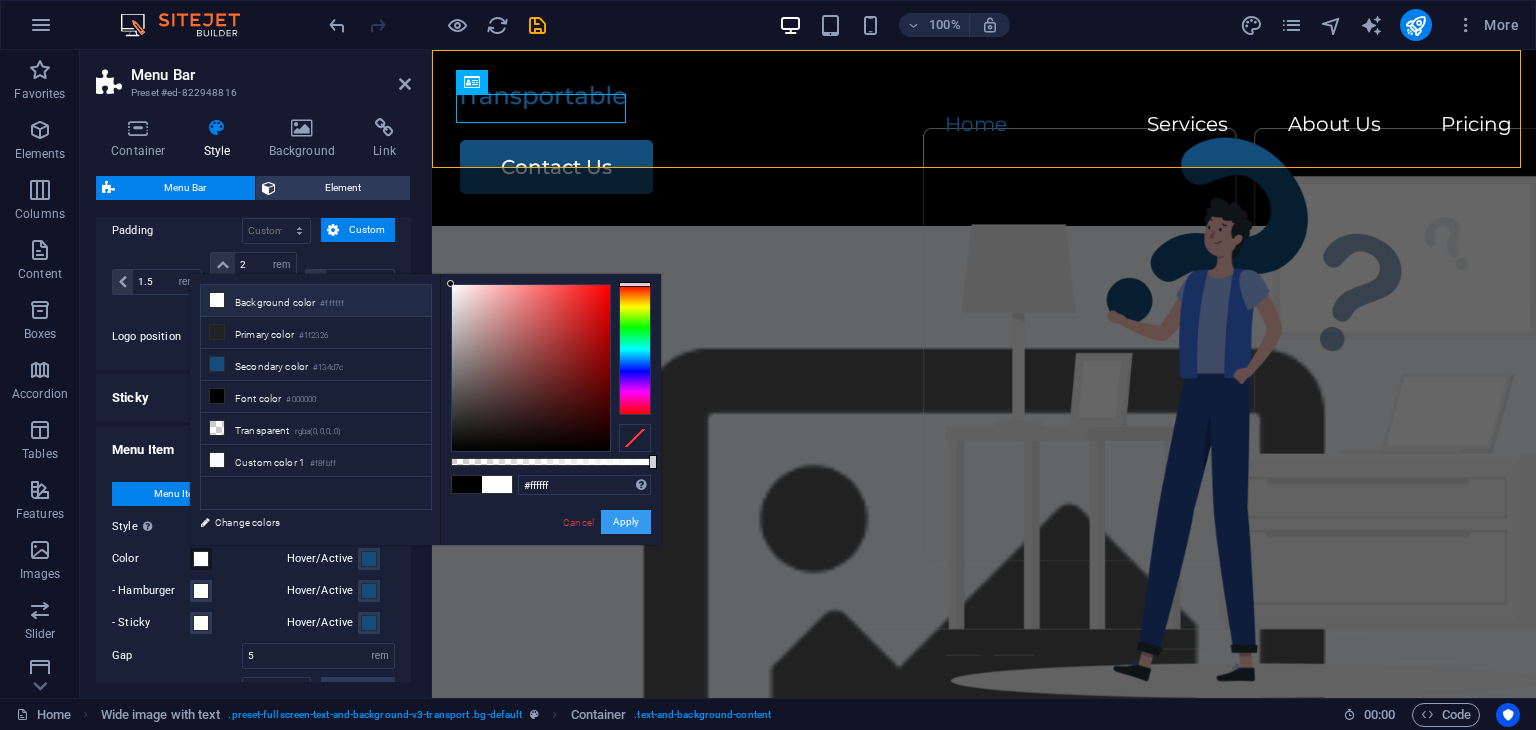 click on "Apply" at bounding box center (626, 522) 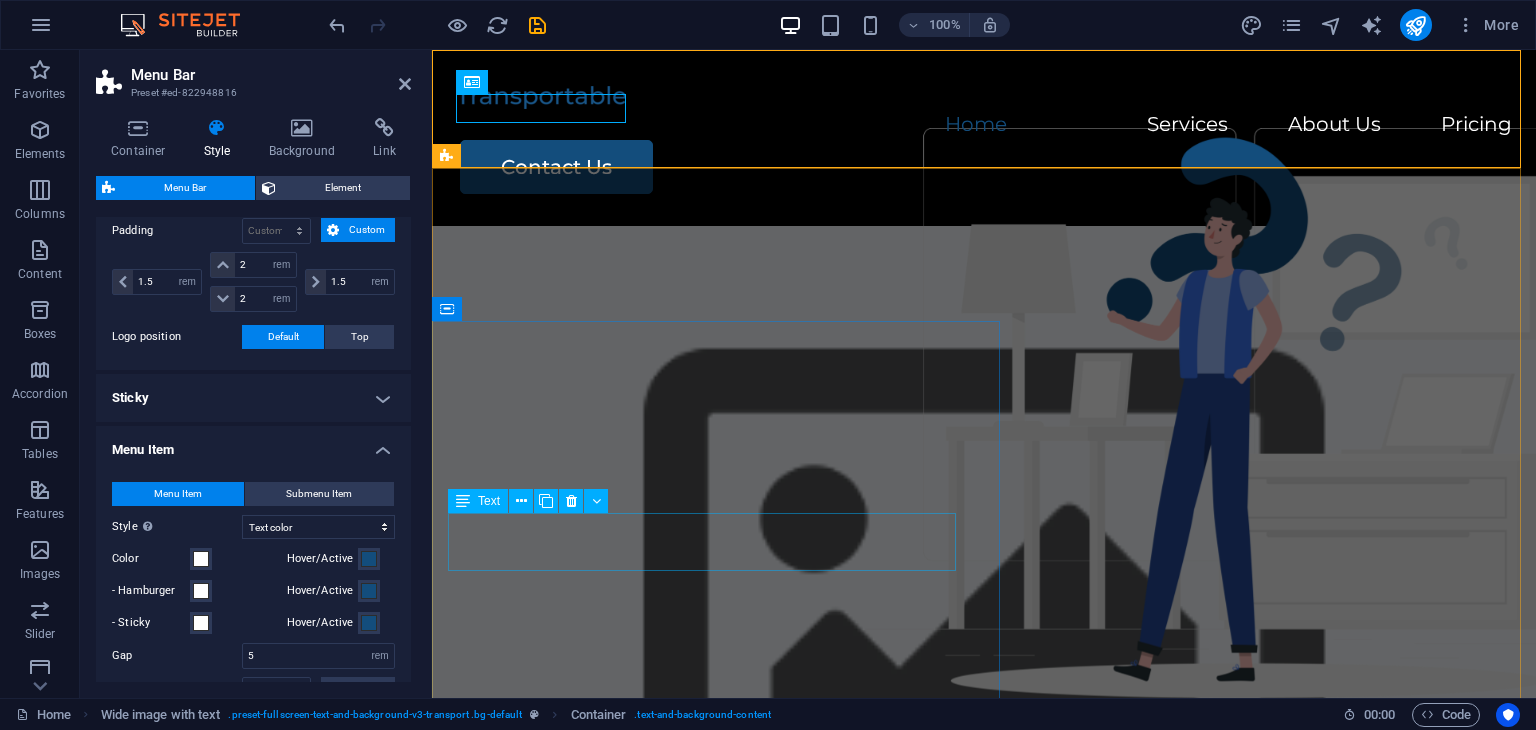 select 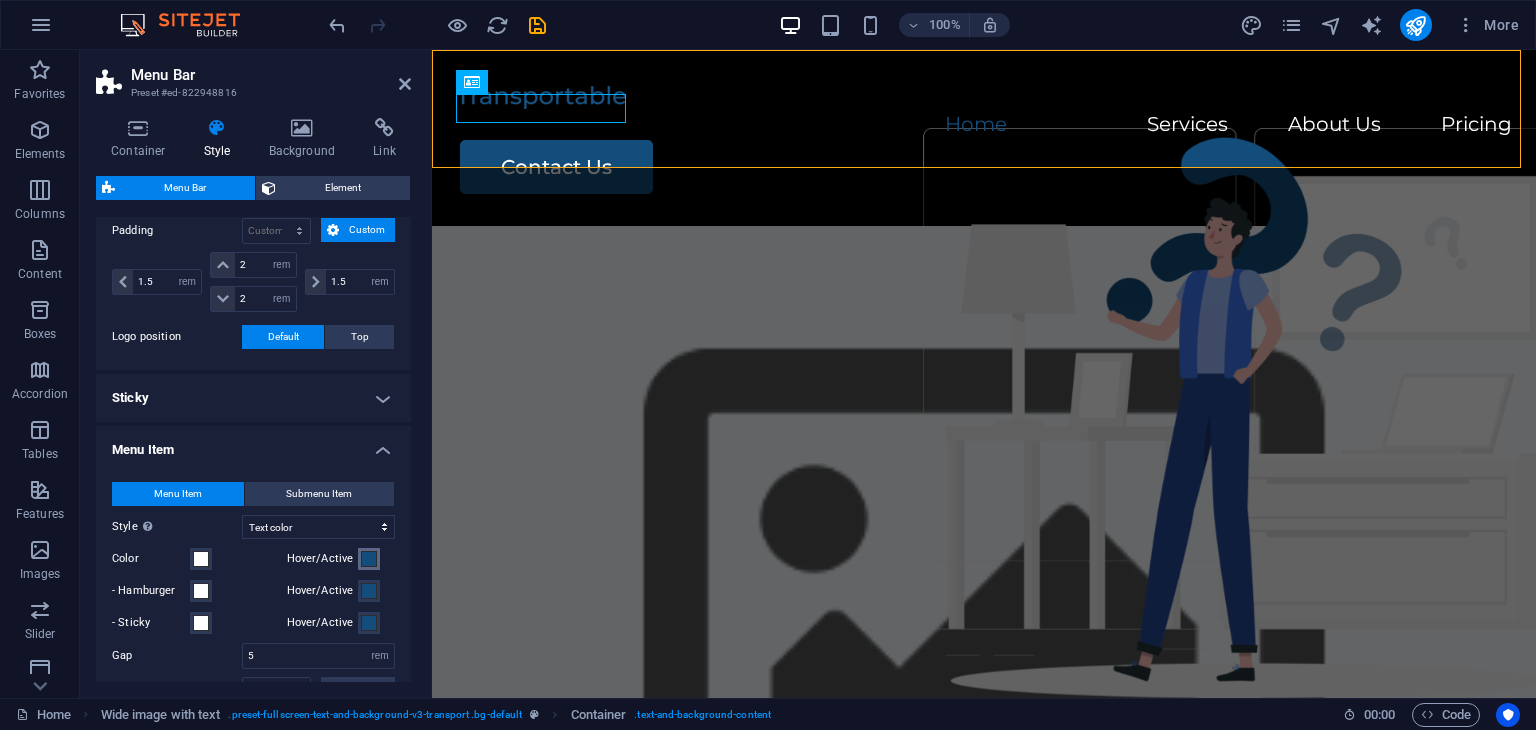 click at bounding box center (369, 559) 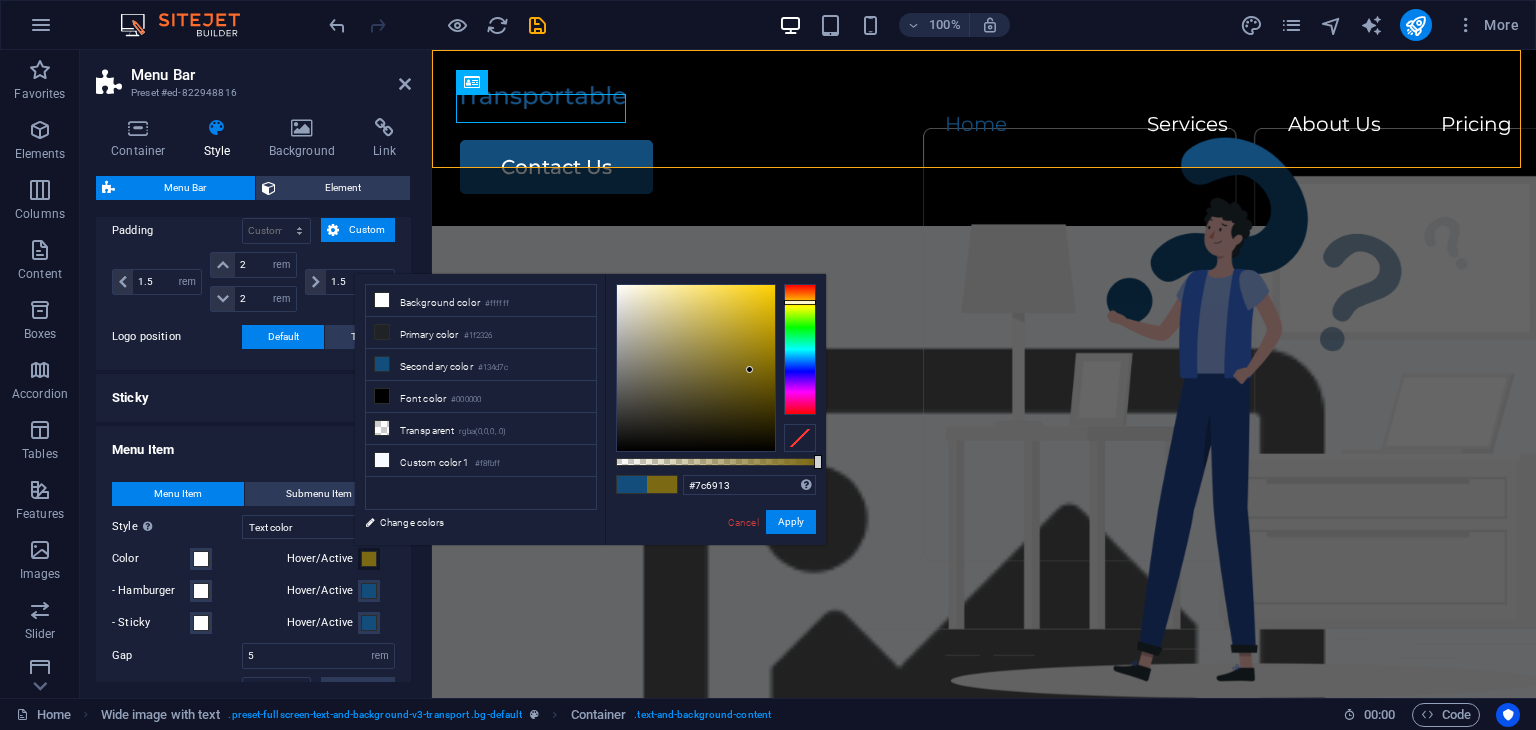 type on "#7c6413" 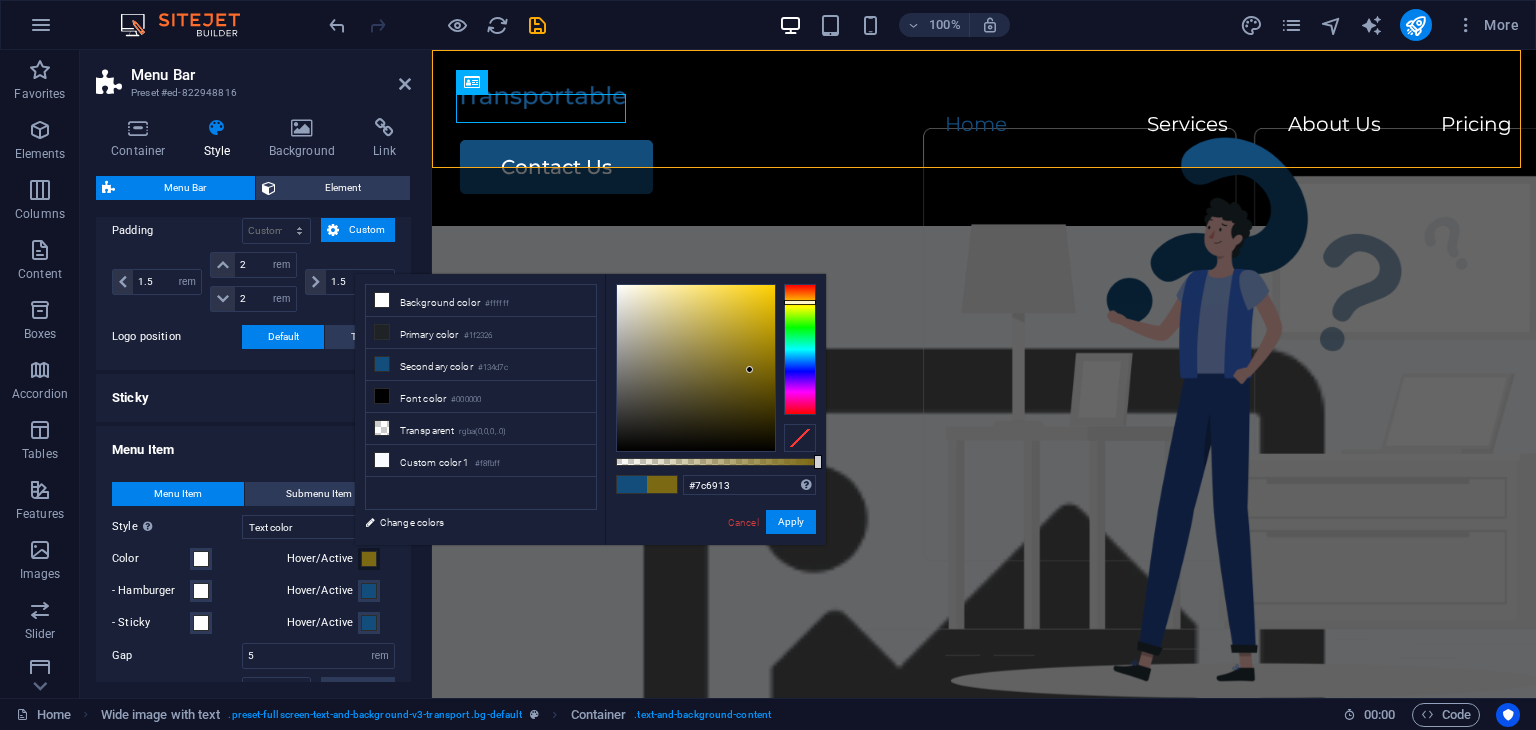 select 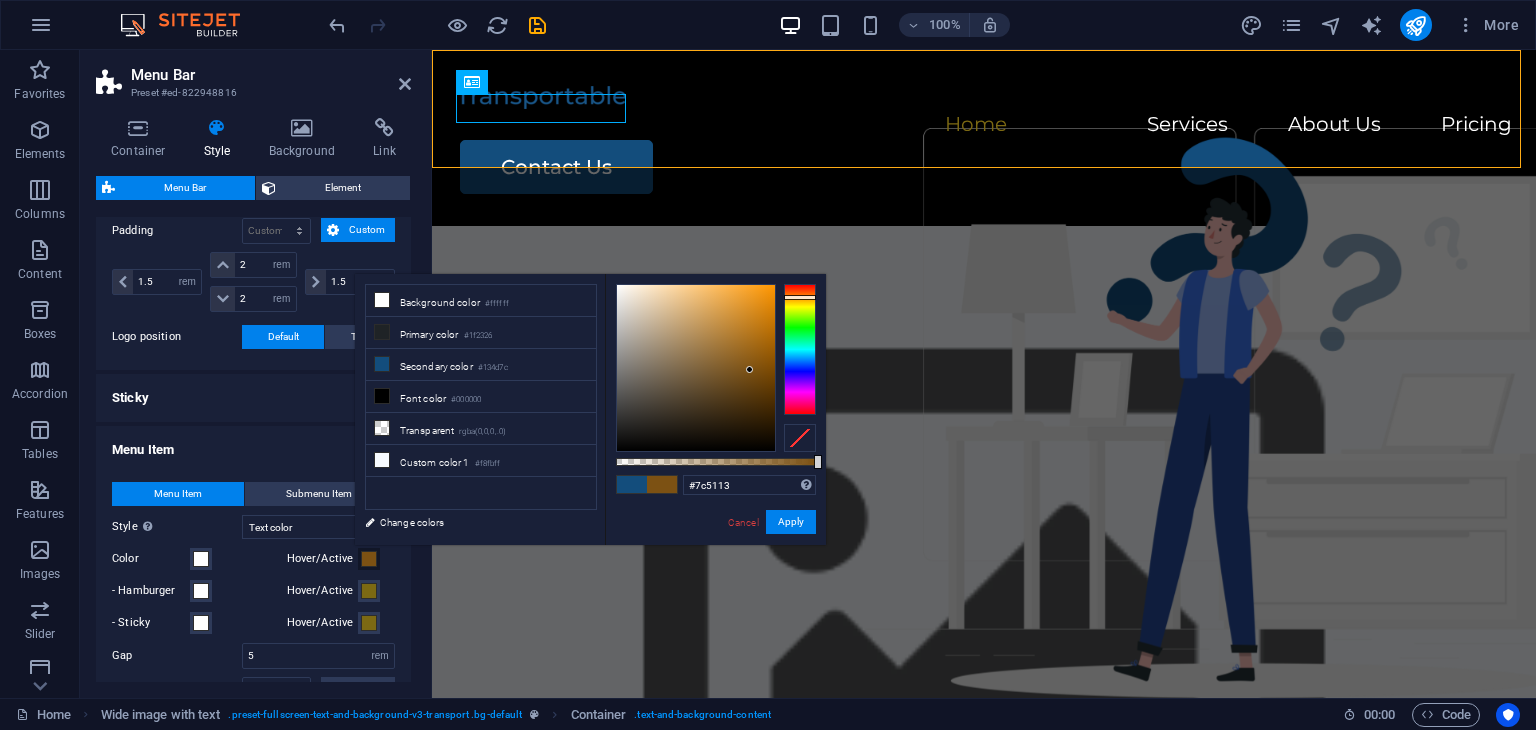 type on "#7c5613" 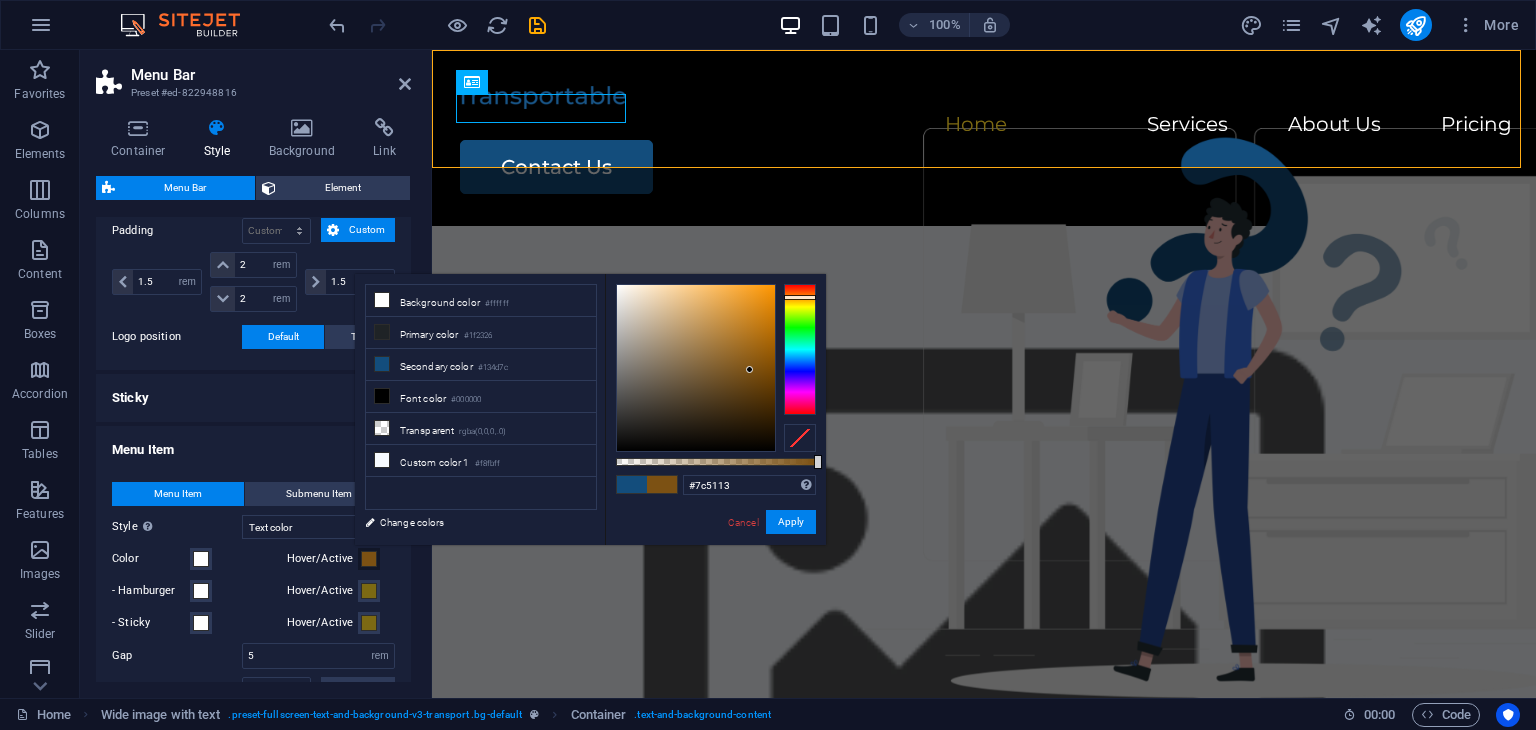 select 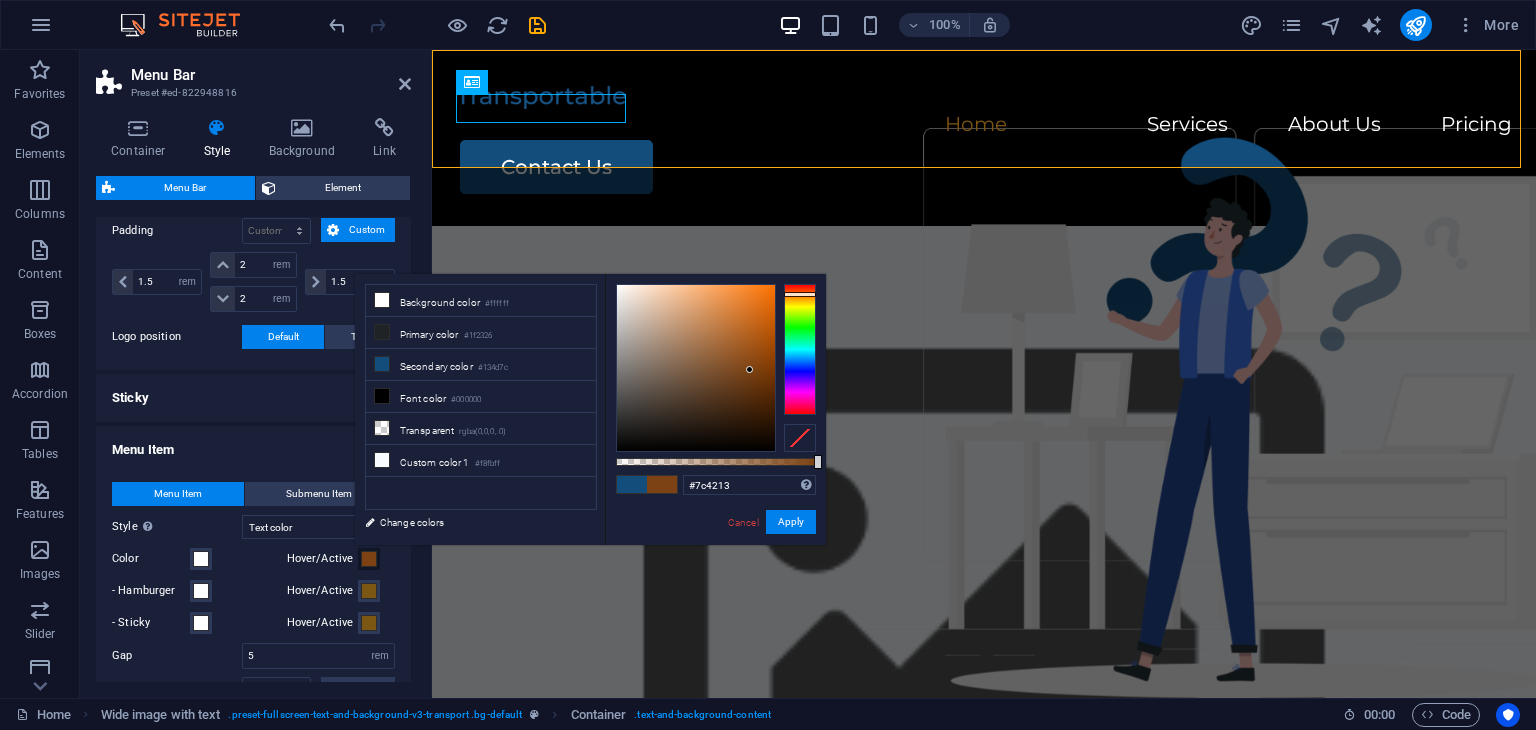 click at bounding box center (800, 349) 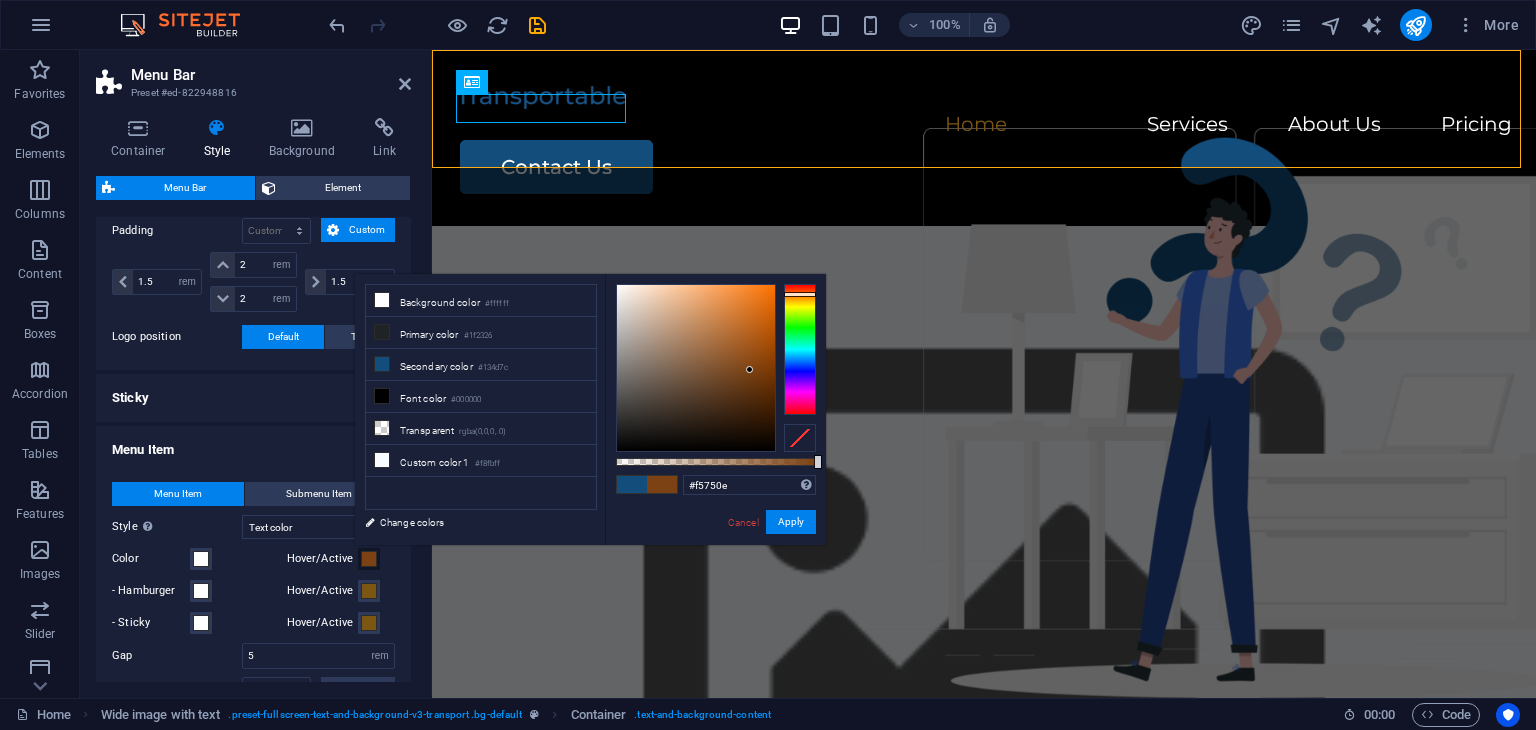type on "#7c4213" 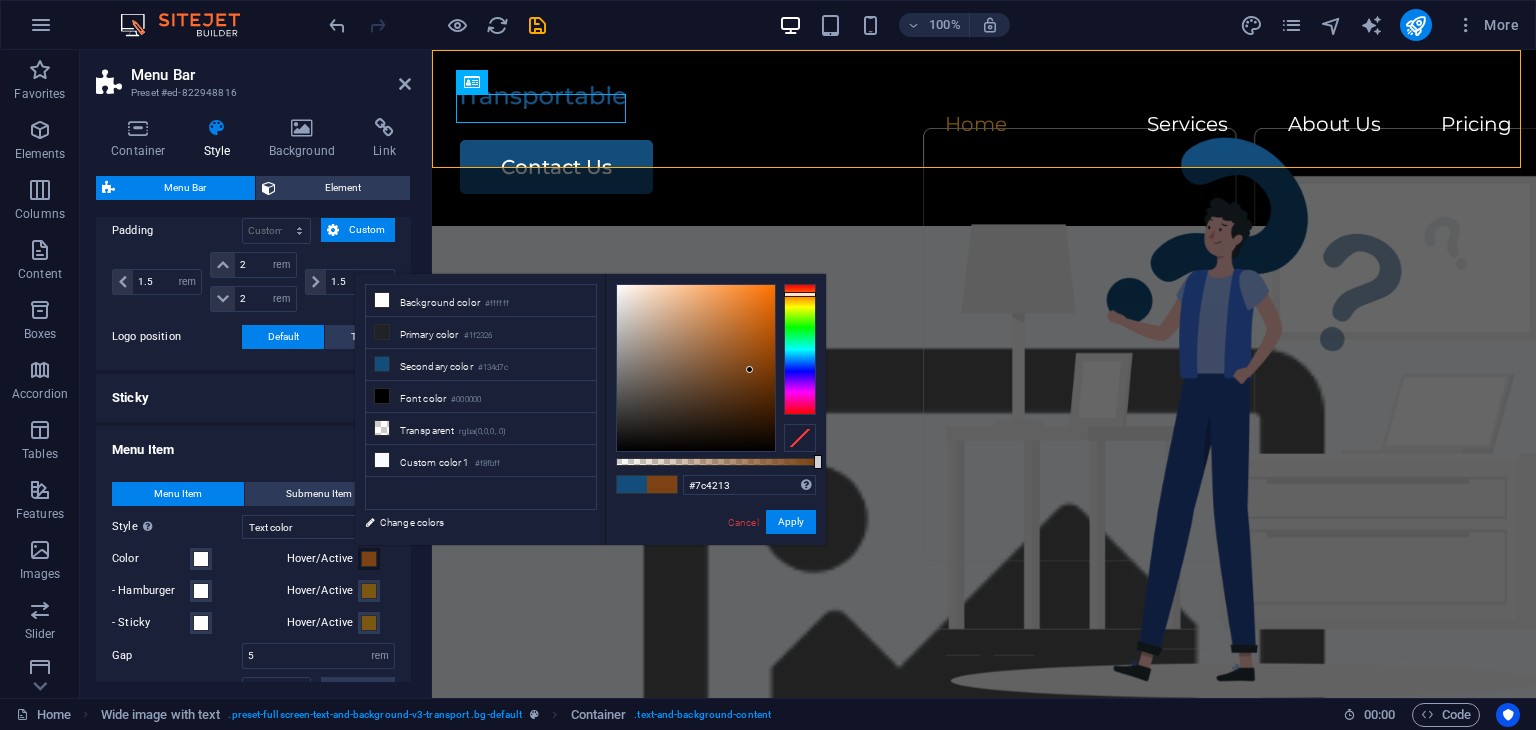 select 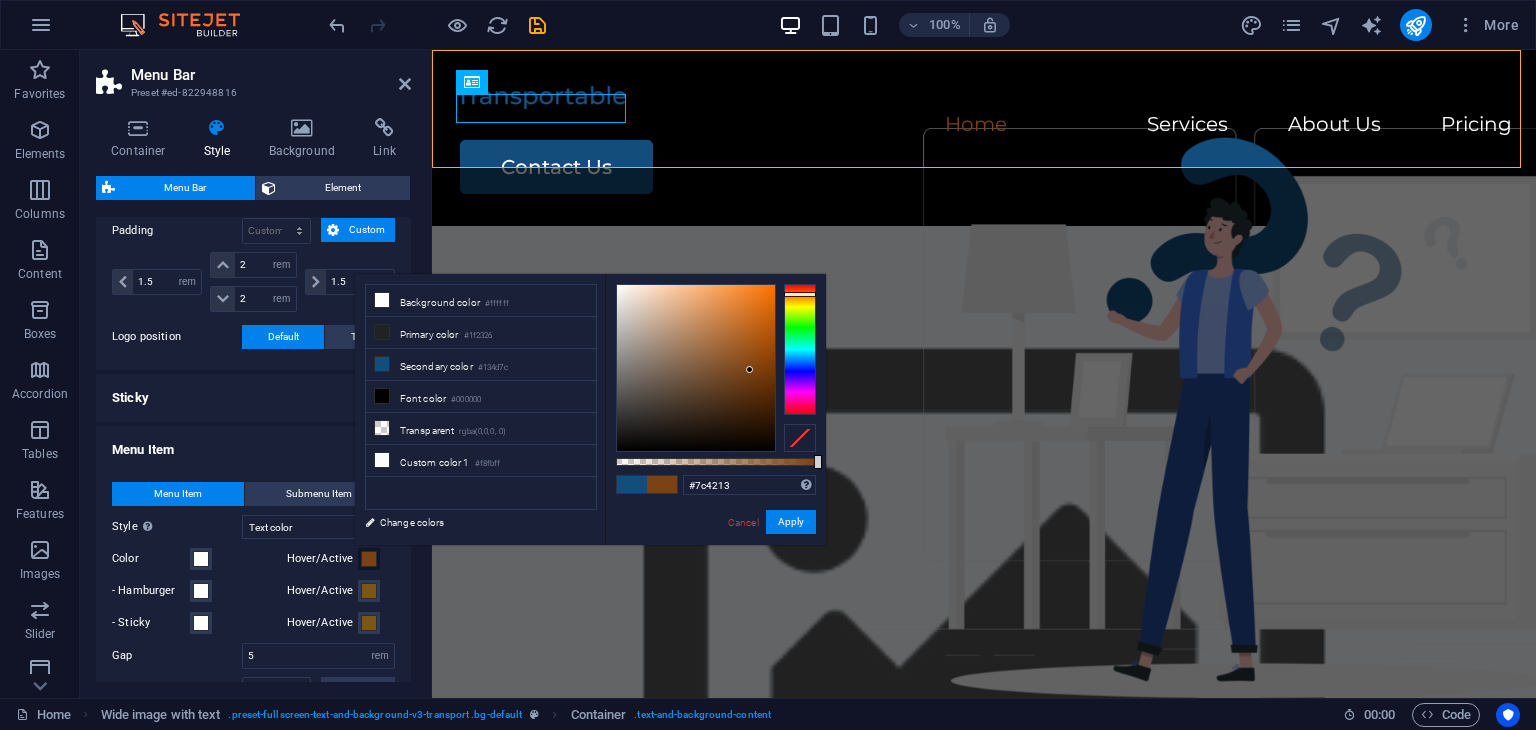 click at bounding box center (696, 368) 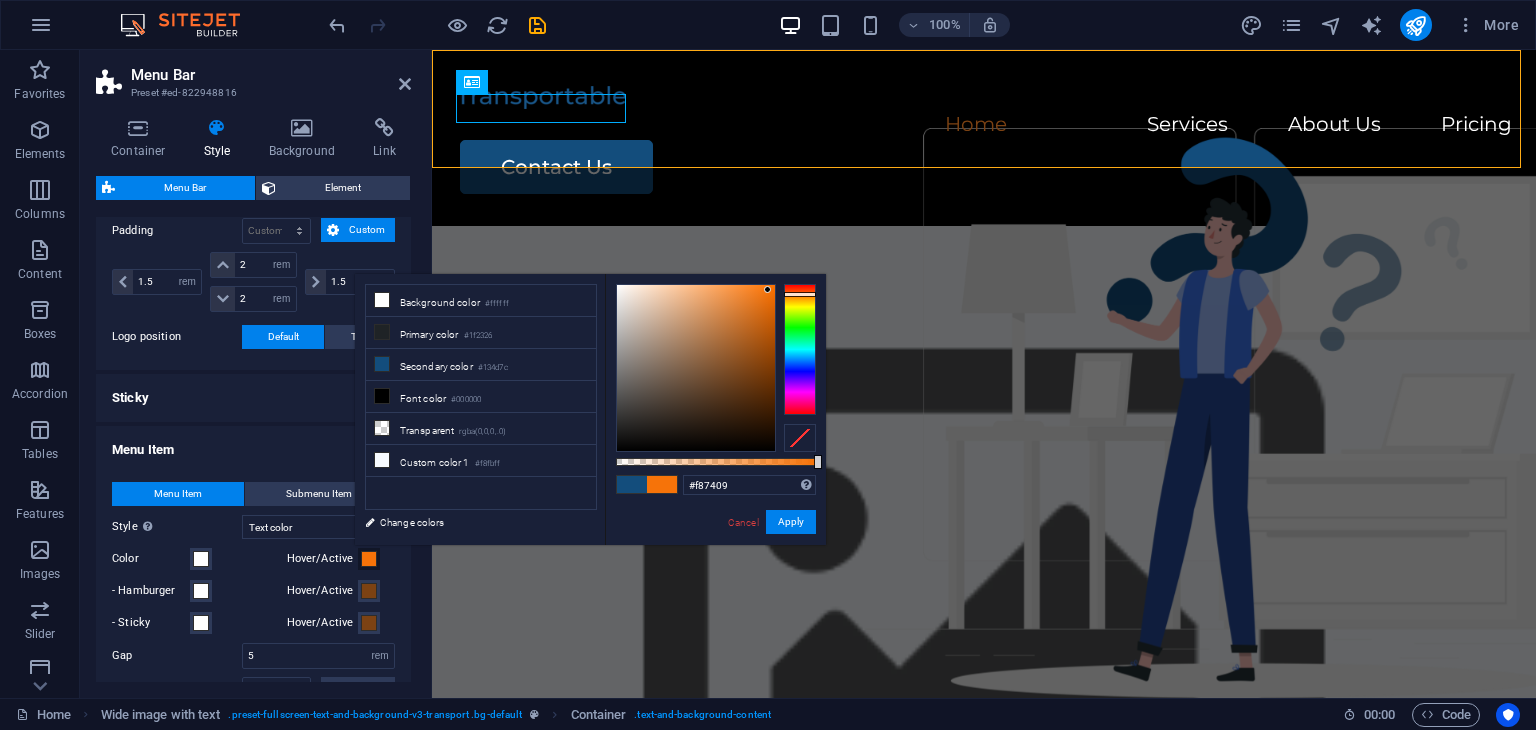 click at bounding box center (696, 368) 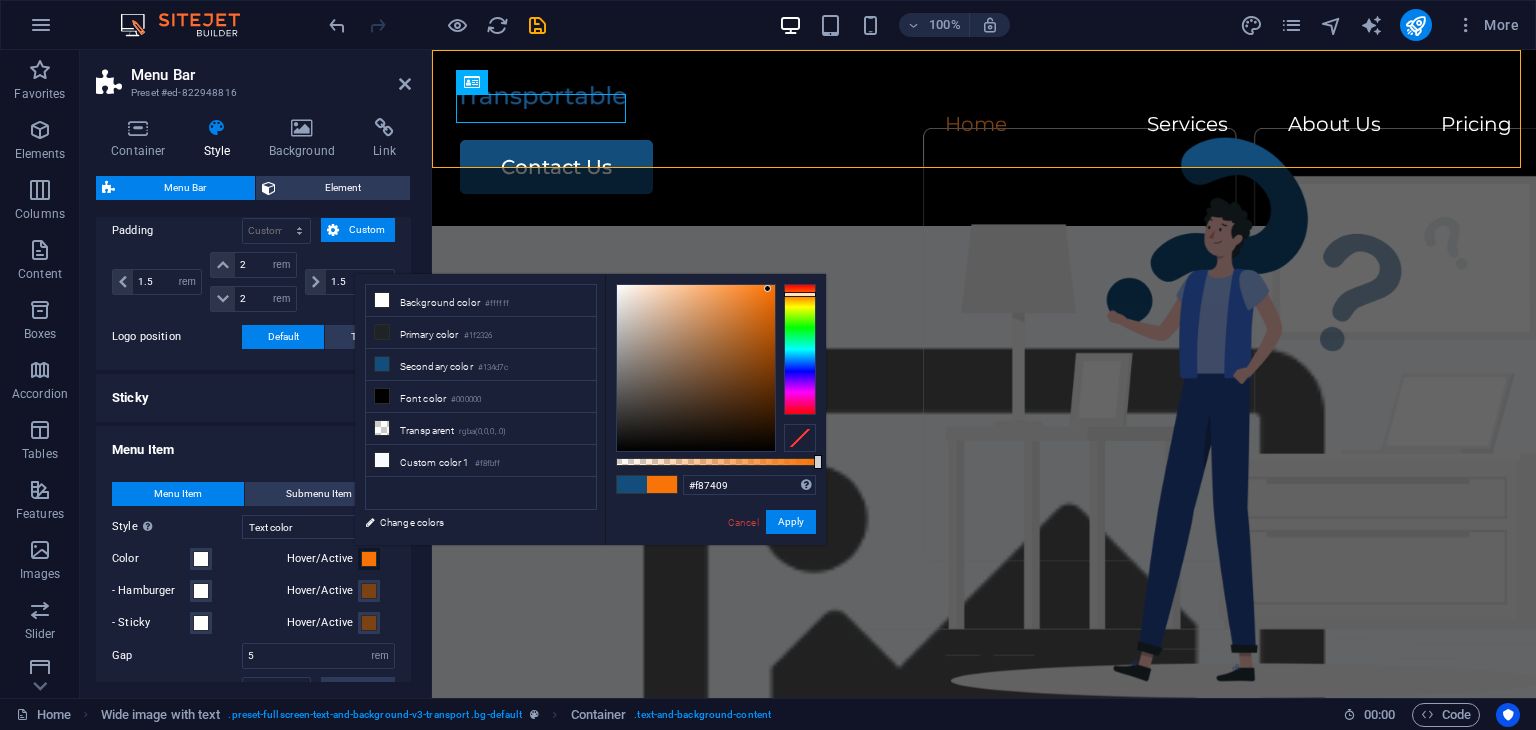 type on "#f87308" 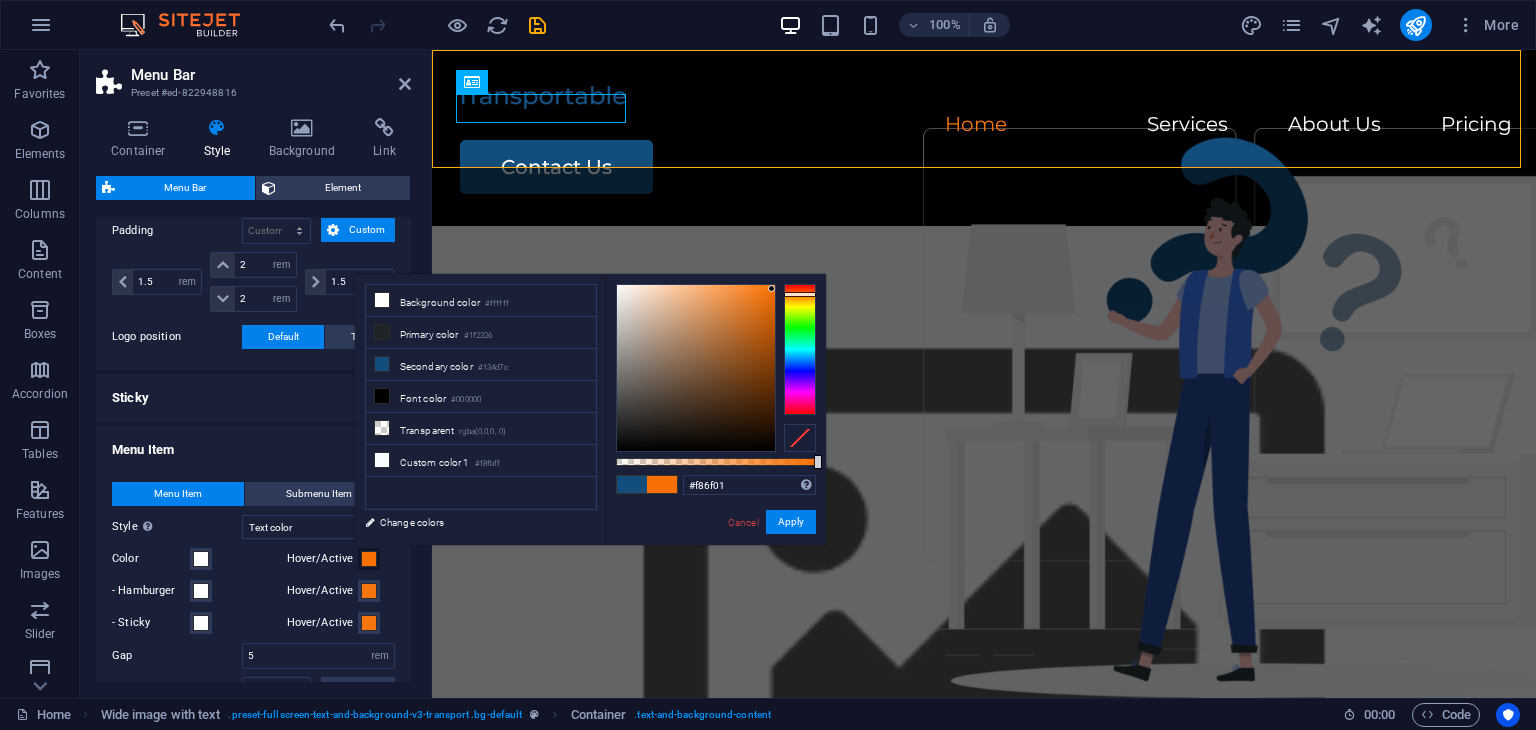 type on "#f86f00" 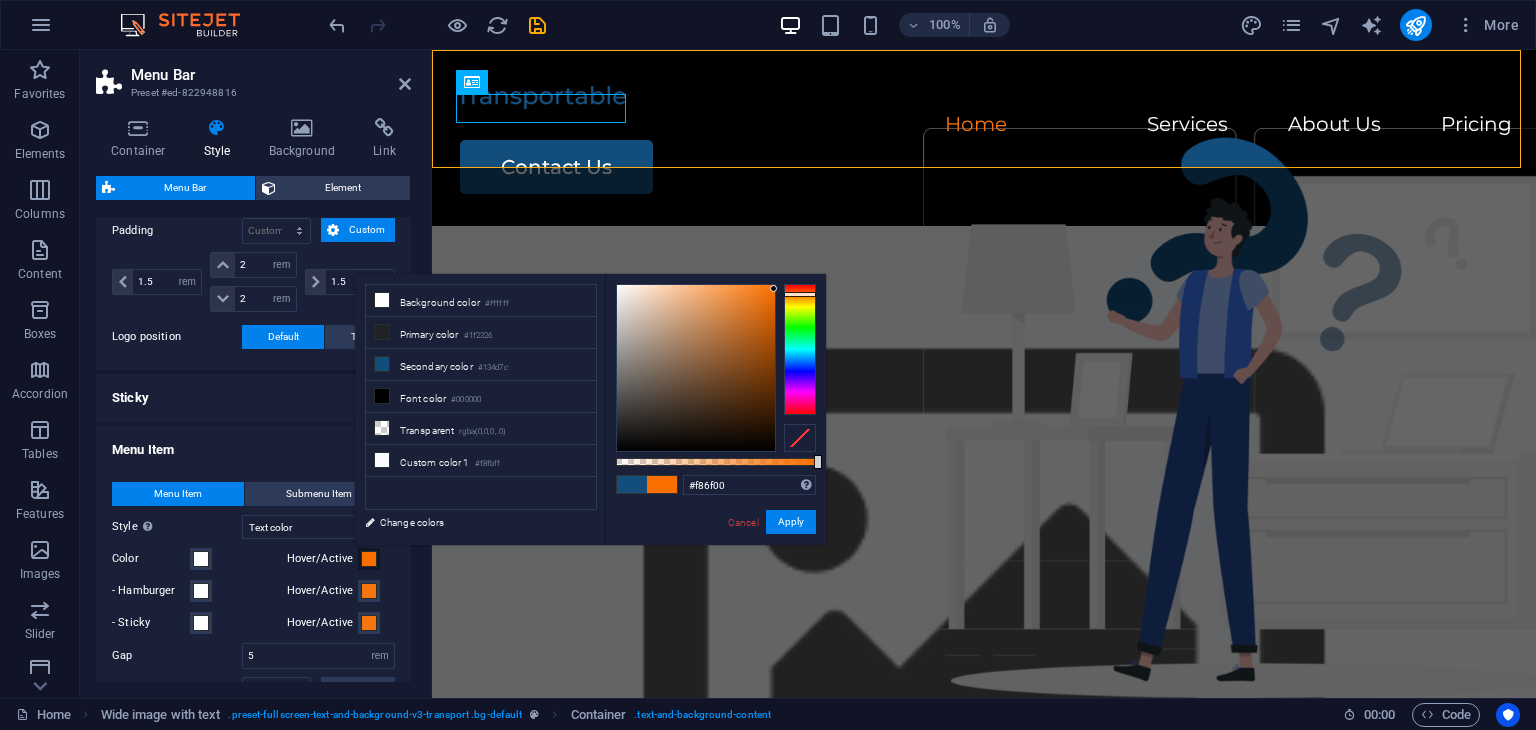 click at bounding box center [716, 368] 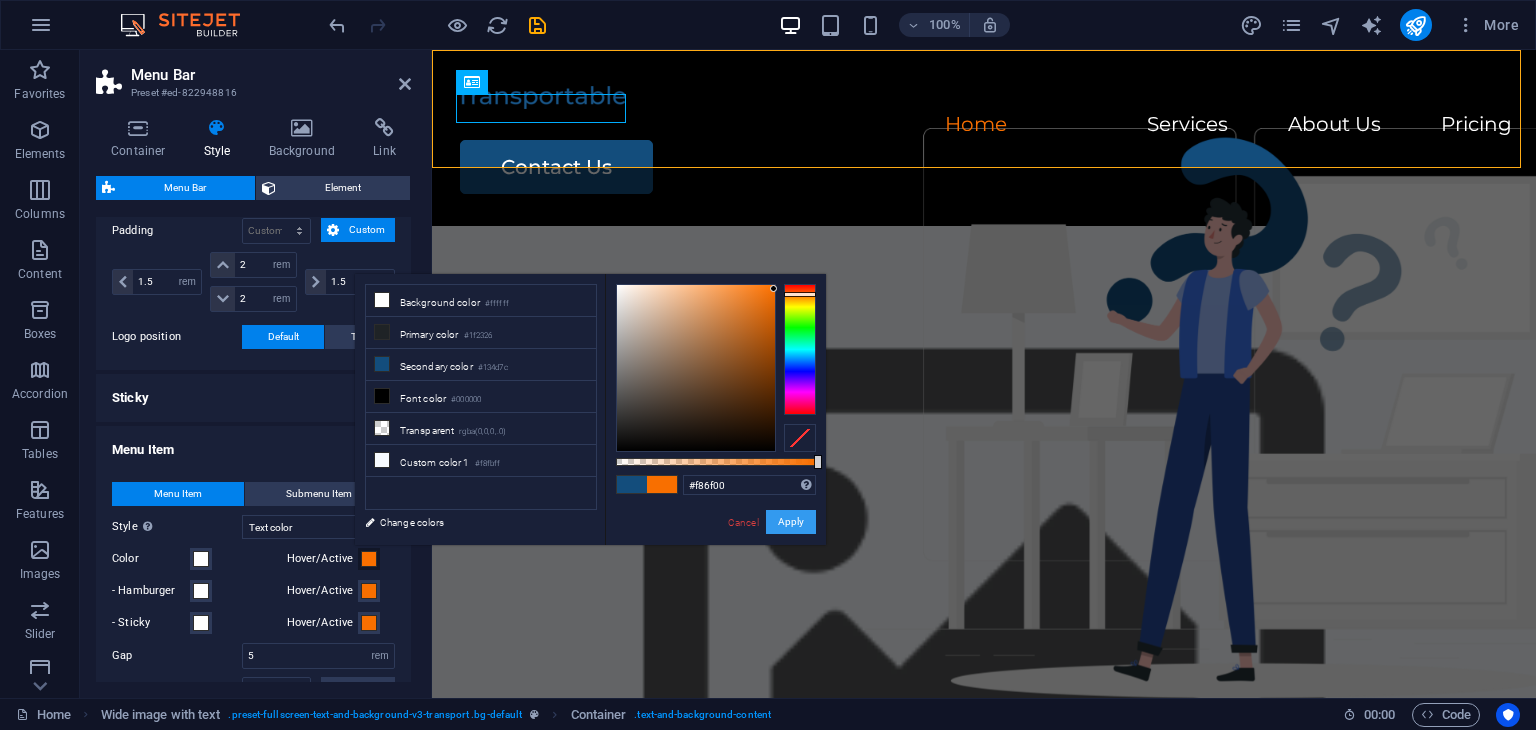 click on "Apply" at bounding box center (791, 522) 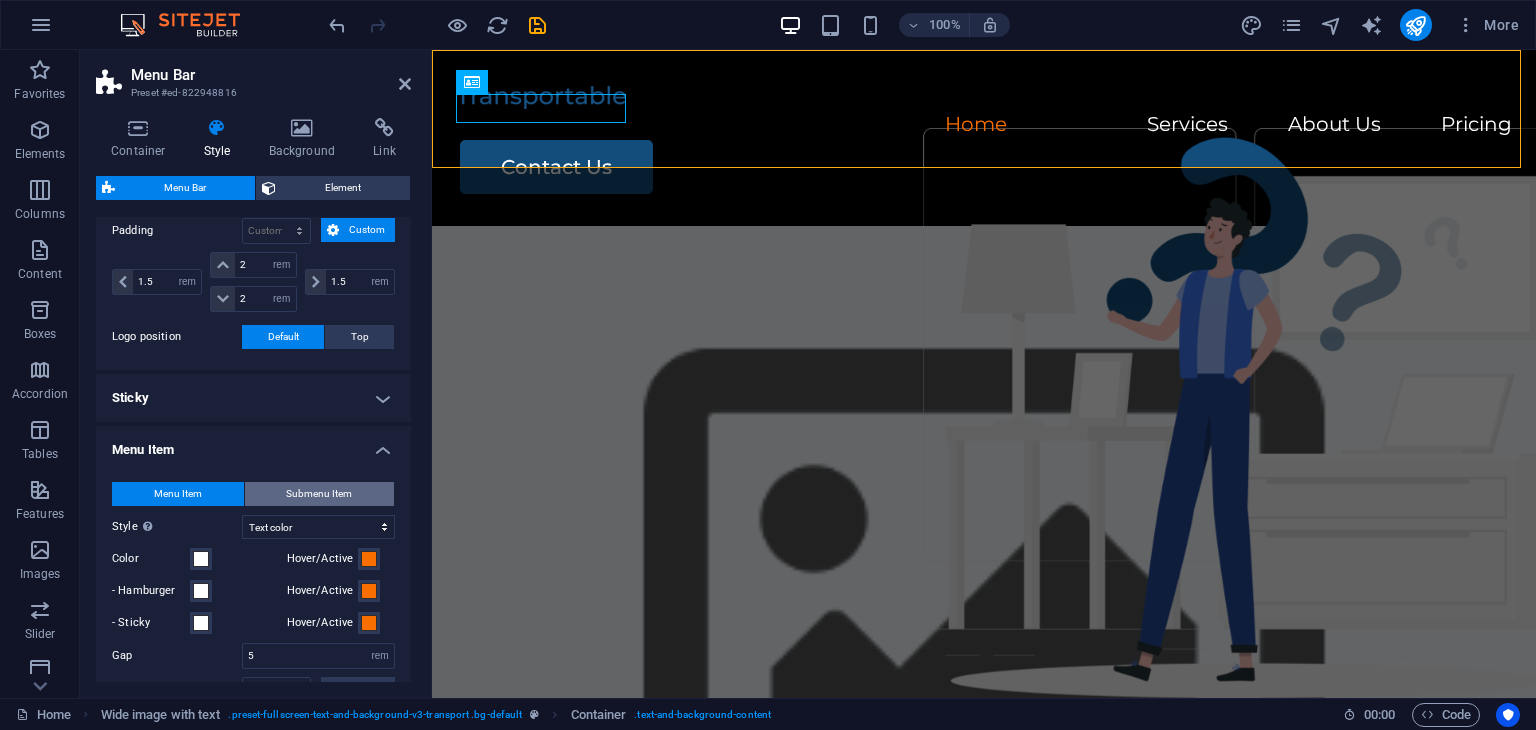 click on "Submenu Item" at bounding box center [319, 494] 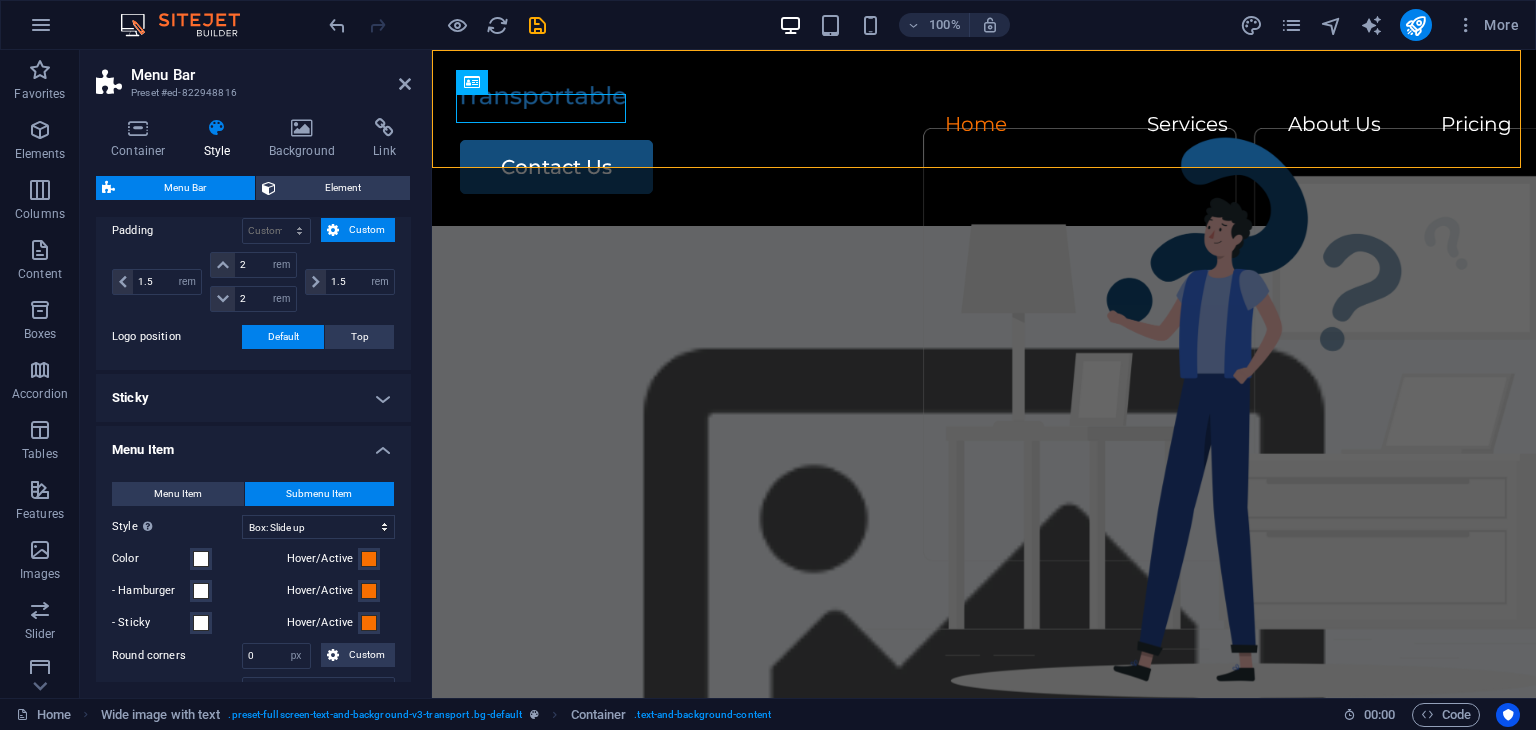 select 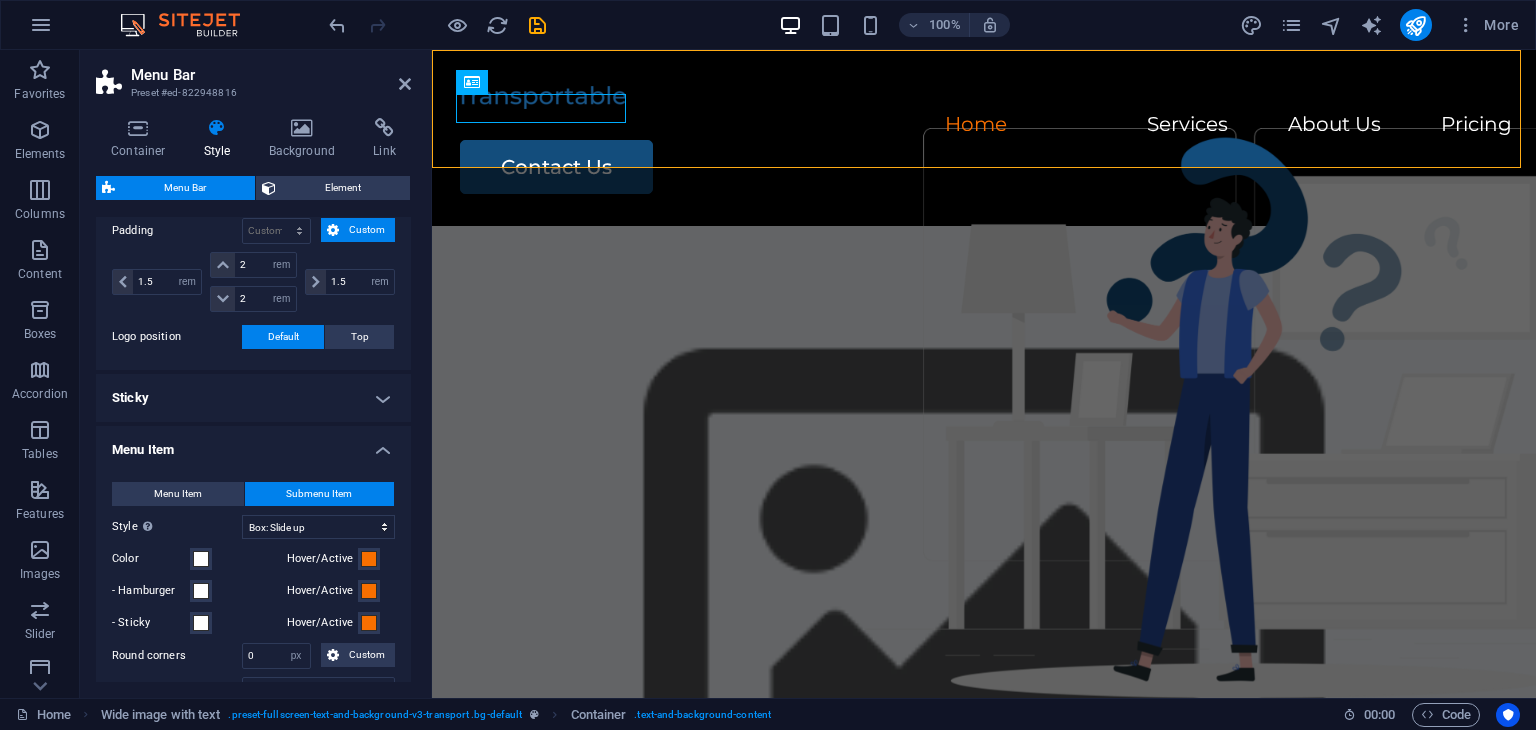 select 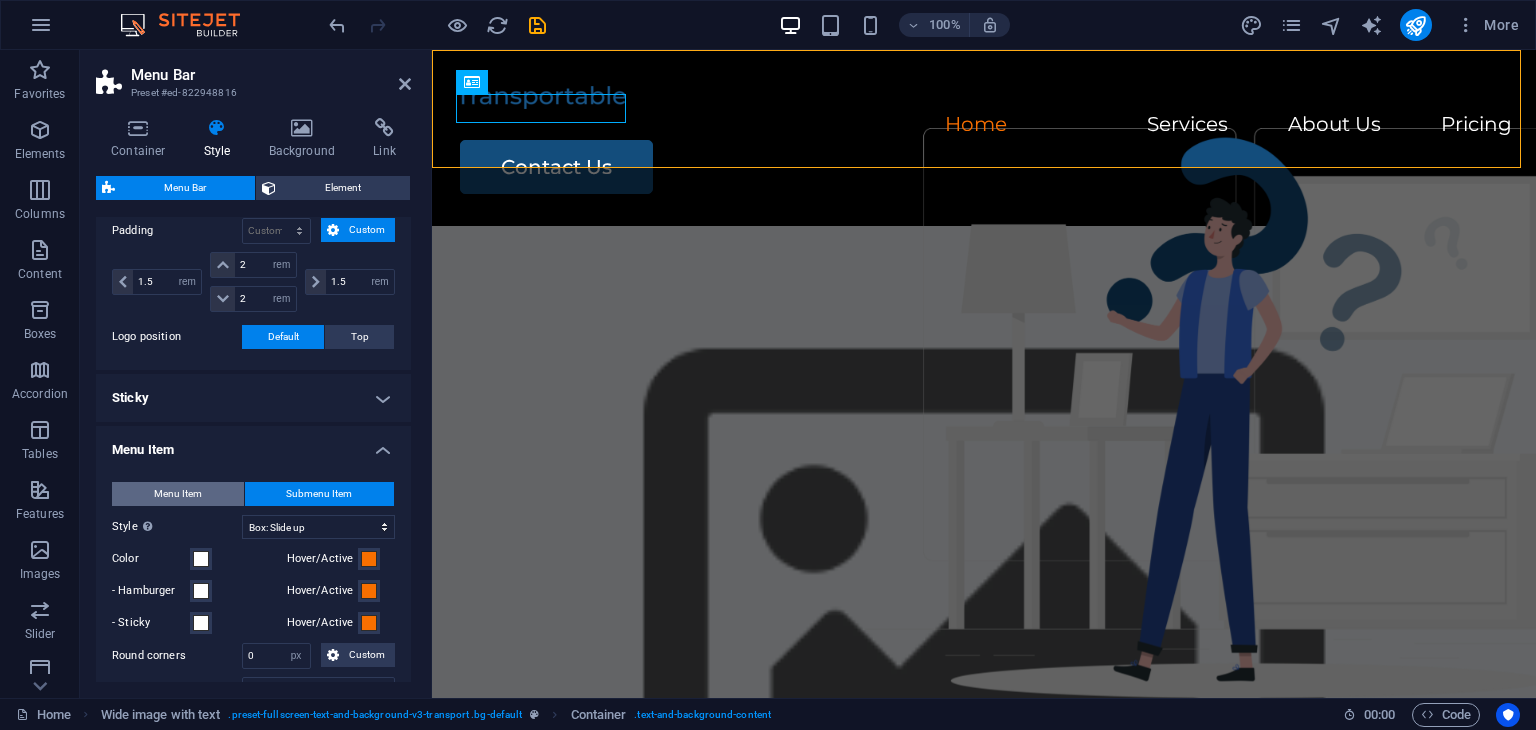 click on "Menu Item" at bounding box center [178, 494] 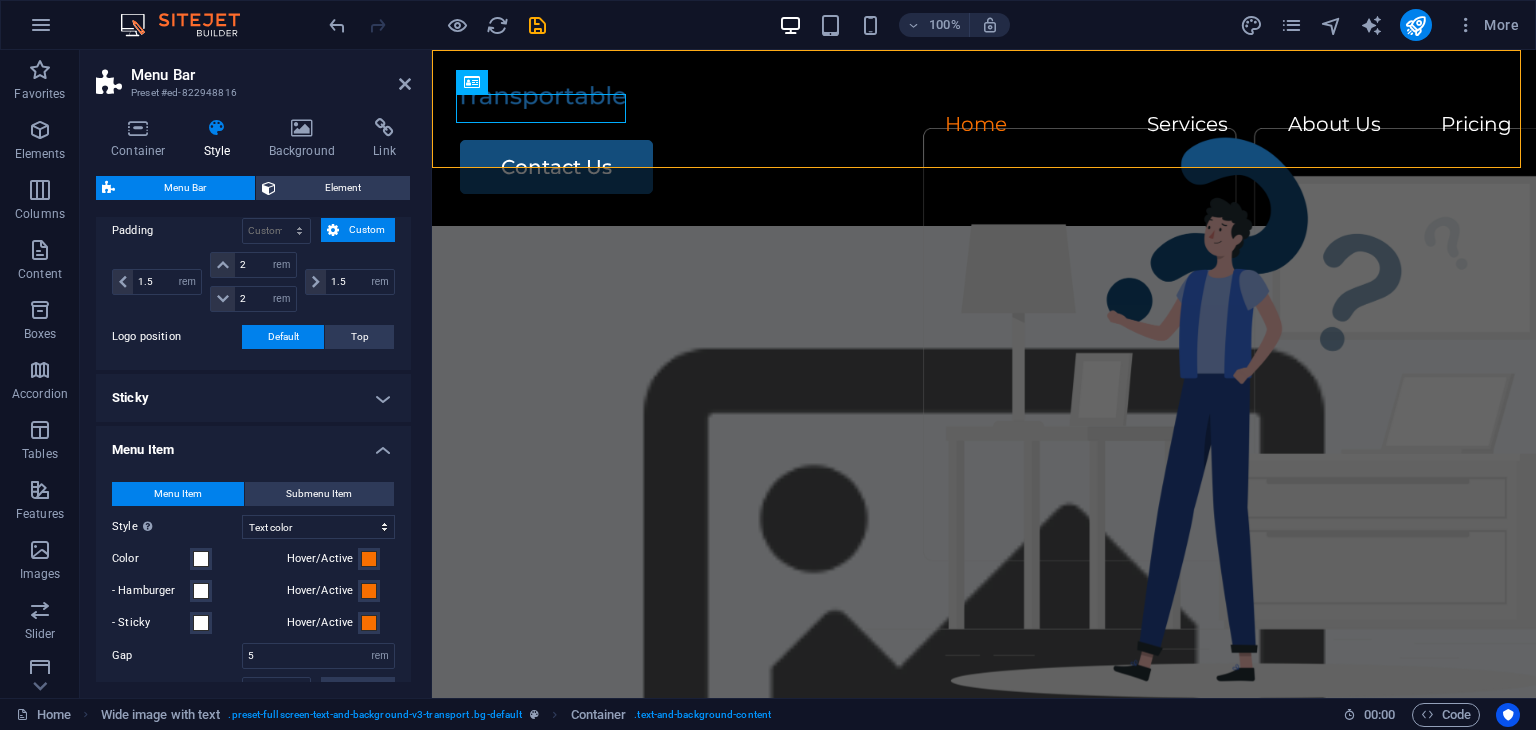 select 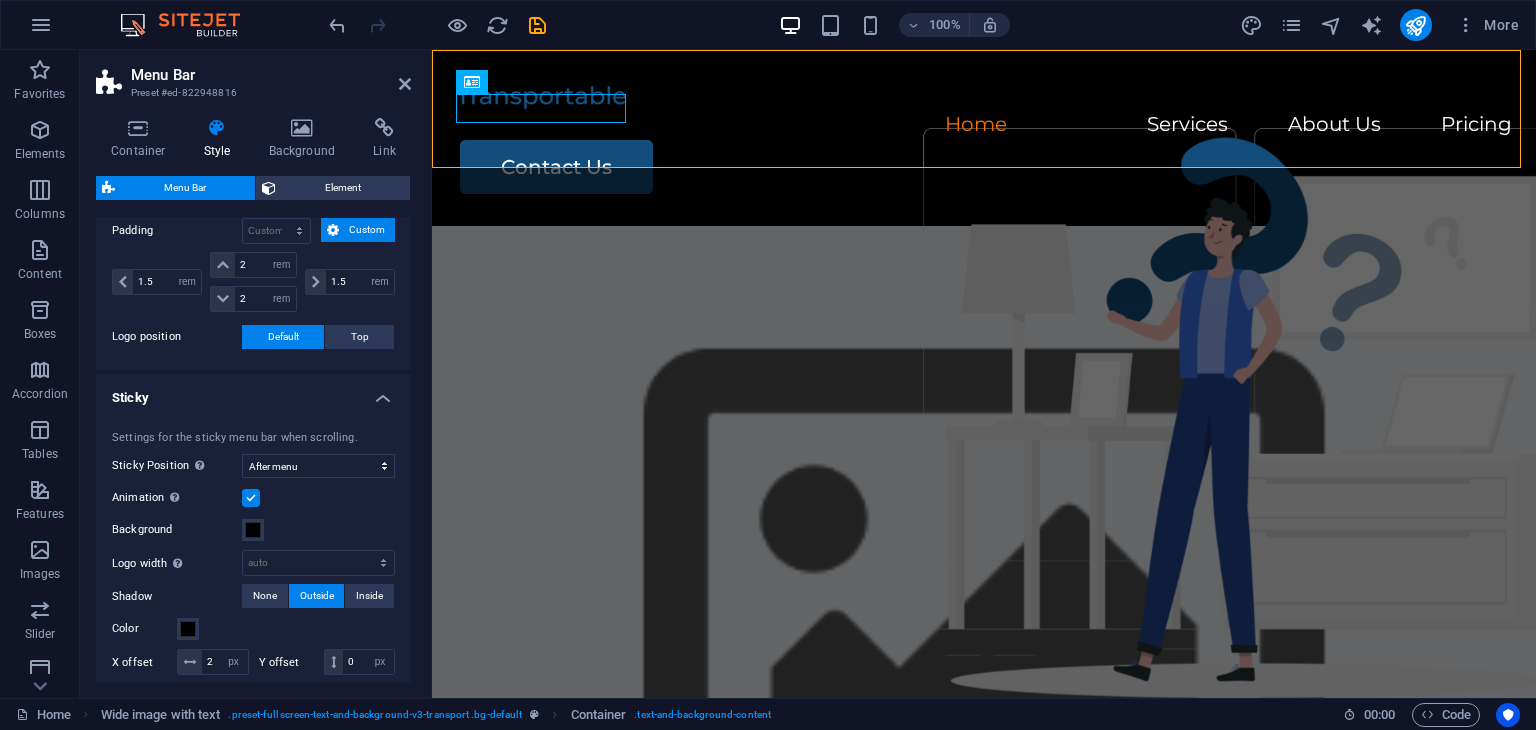 drag, startPoint x: 412, startPoint y: 456, endPoint x: 413, endPoint y: 493, distance: 37.01351 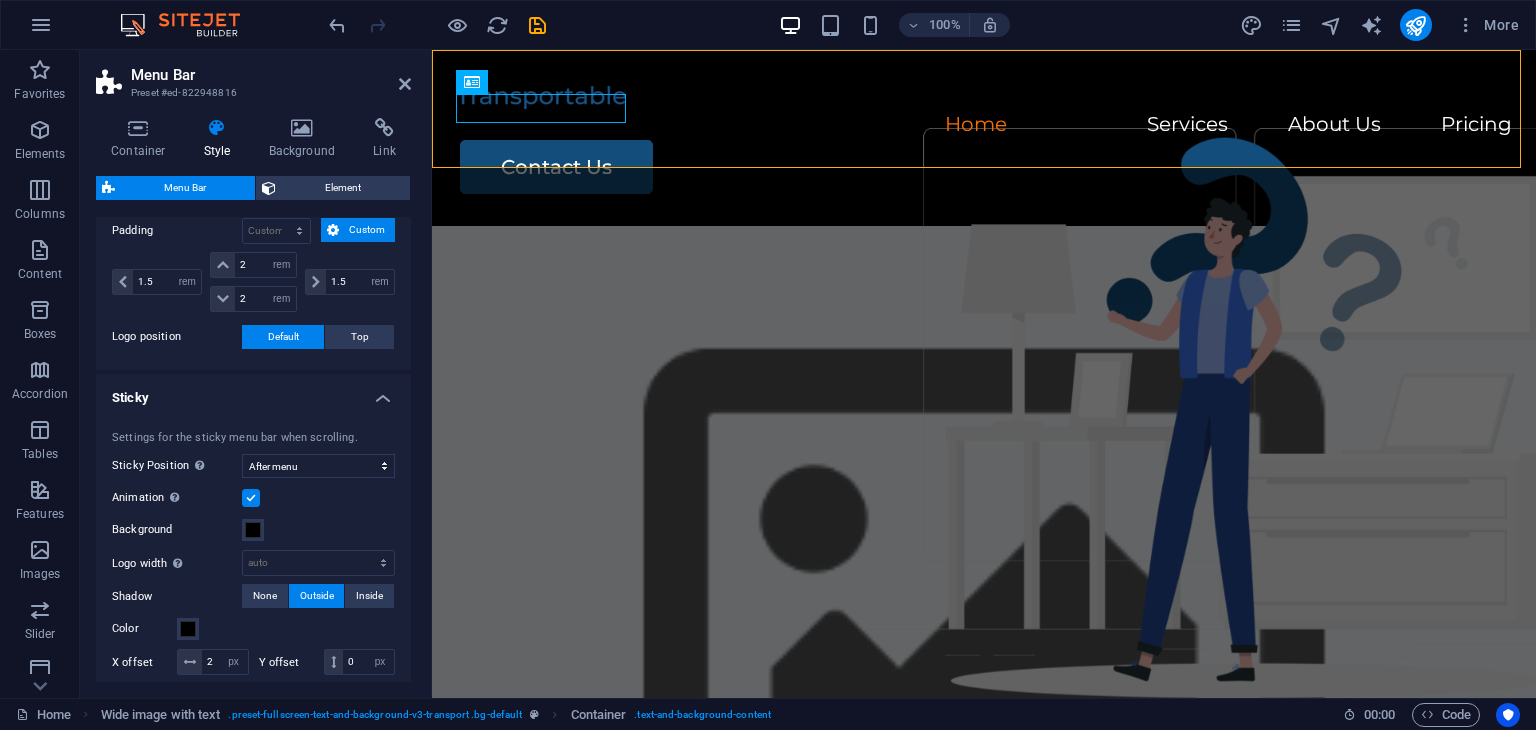 click on "Container Style Background Link Size Height Default px rem % vh vw Min. height None px rem % vh vw Width Default px rem % em vh vw Min. width None px rem % vh vw Content width Default Custom width Width Default px rem % em vh vw Min. width None px rem % vh vw Default padding Custom spacing Default content width and padding can be changed under Design. Edit design Layout (Flexbox) Alignment Determines the flex direction. Default Main axis Determine how elements should behave along the main axis inside this container (justify content). Default Side axis Control the vertical direction of the element inside of the container (align items). Default Wrap Default On Off Fill Controls the distances and direction of elements on the y-axis across several lines (align content). Default Accessibility ARIA helps assistive technologies (like screen readers) to understand the role, state, and behavior of web elements Role The ARIA role defines the purpose of an element.  None Alert Article Banner Comment Fan" at bounding box center [253, 400] 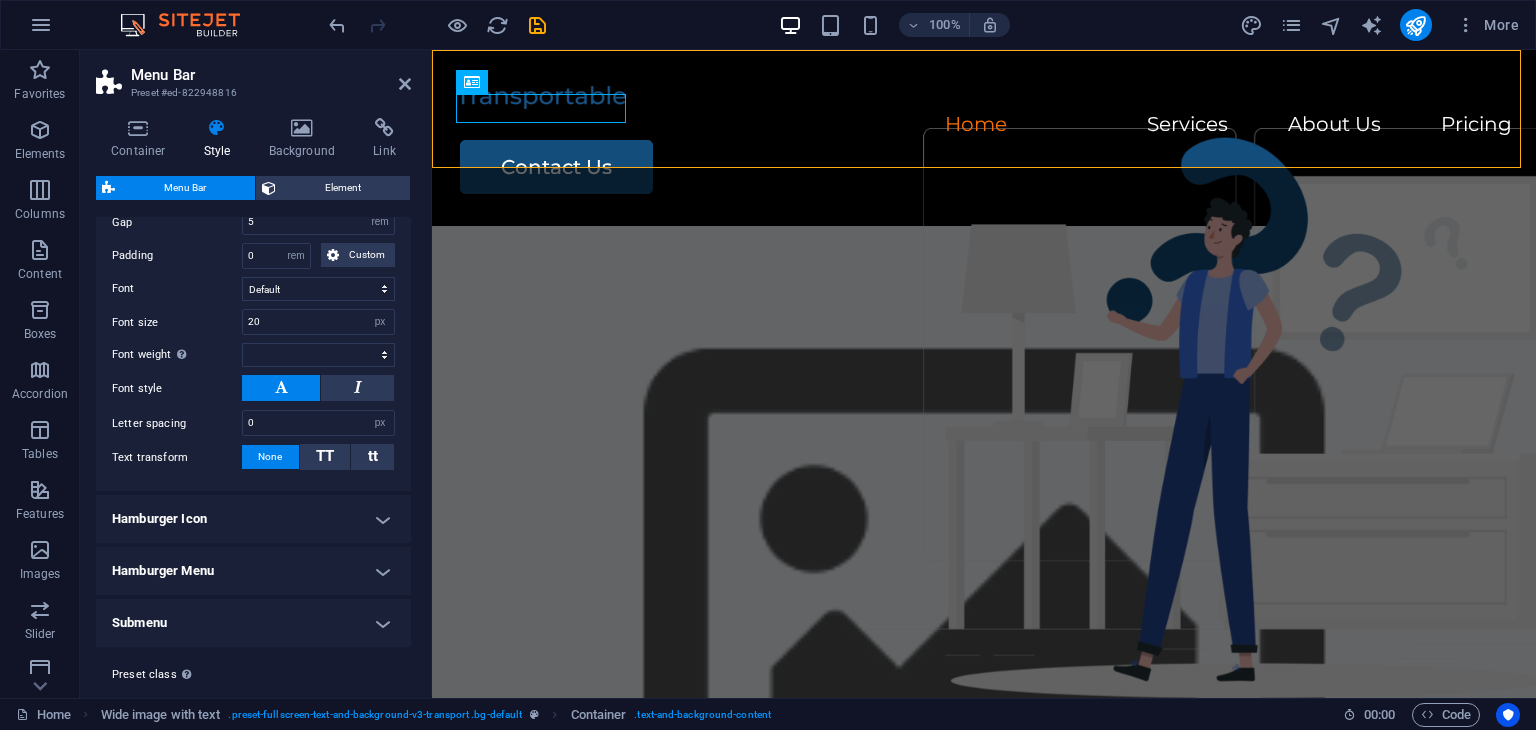 scroll, scrollTop: 1216, scrollLeft: 0, axis: vertical 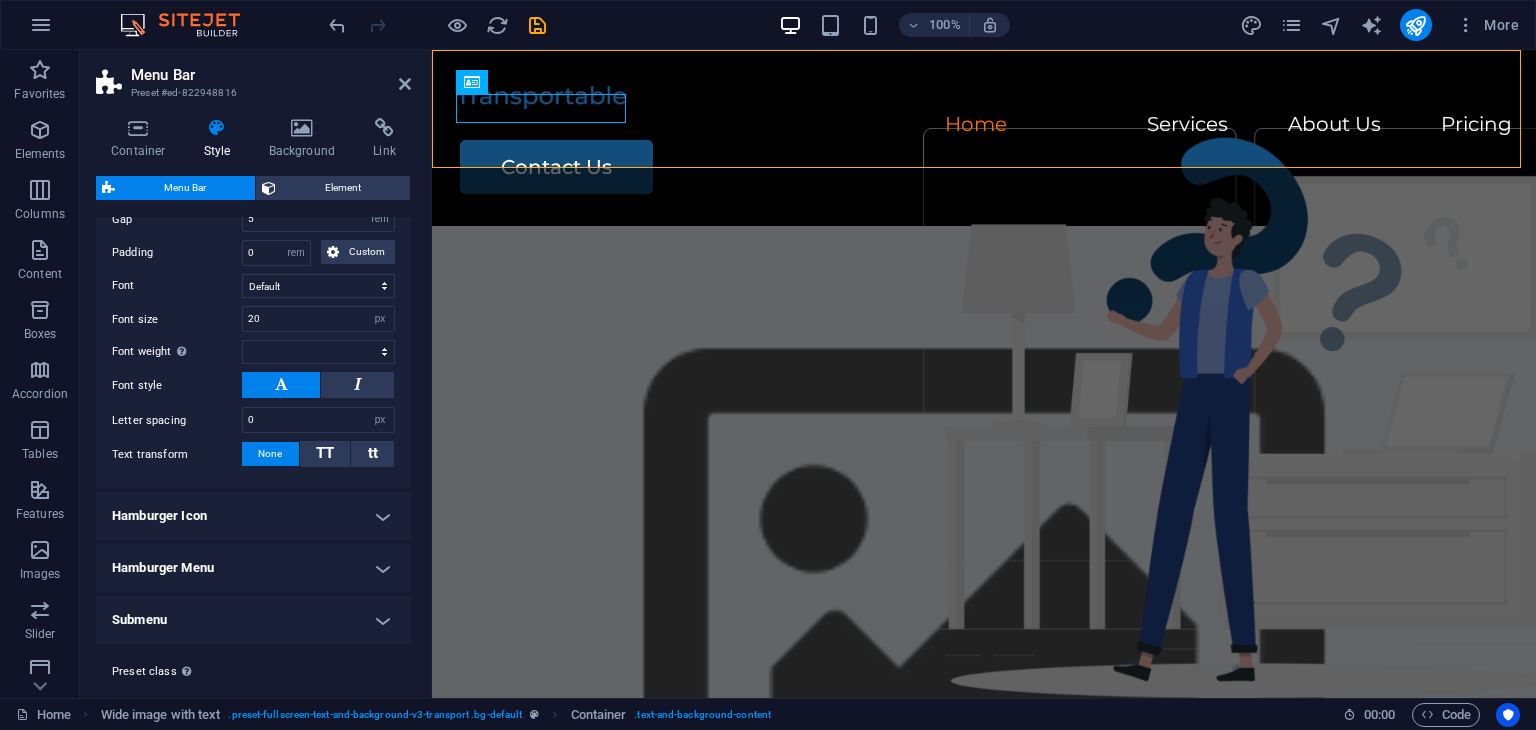 click on "Hamburger Icon" at bounding box center (253, 516) 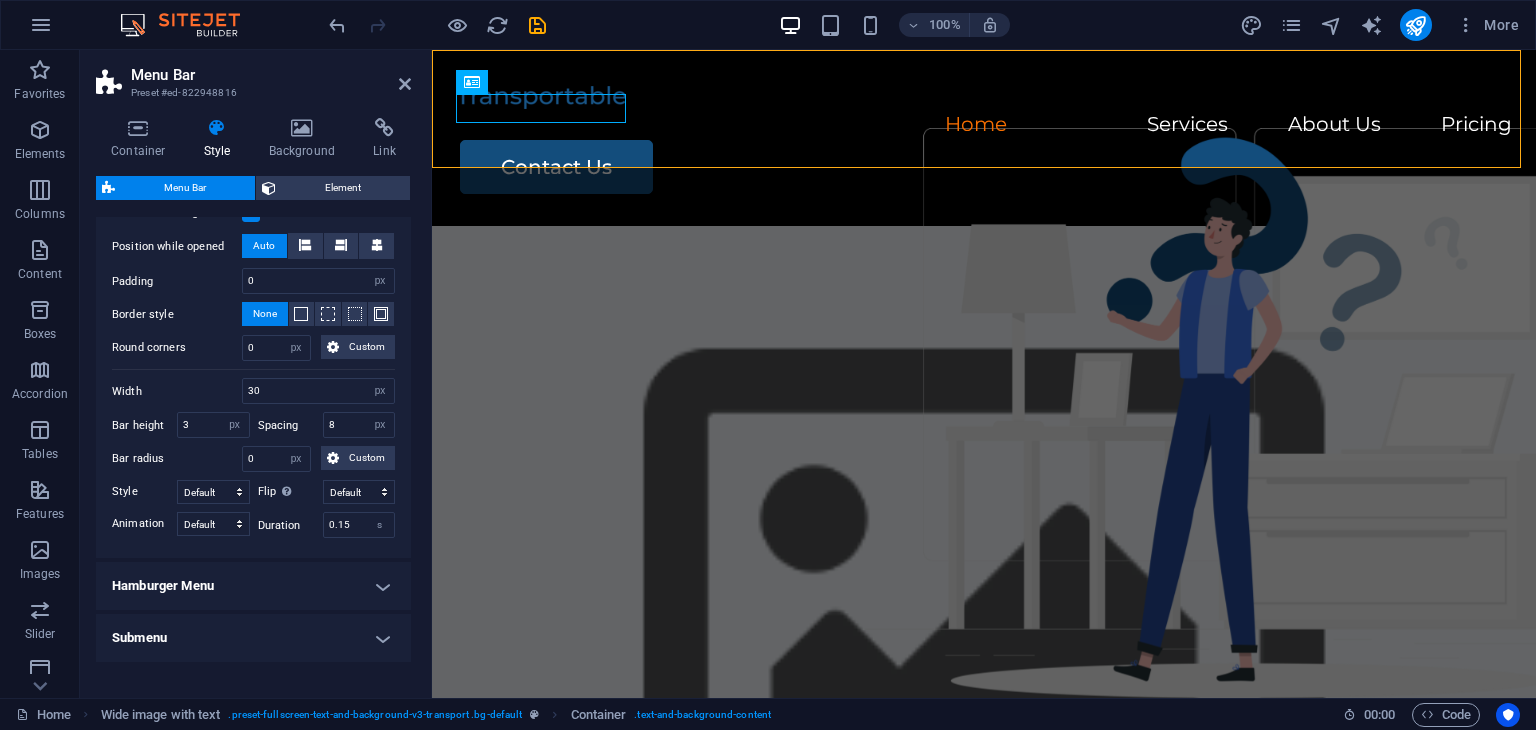 scroll, scrollTop: 1907, scrollLeft: 0, axis: vertical 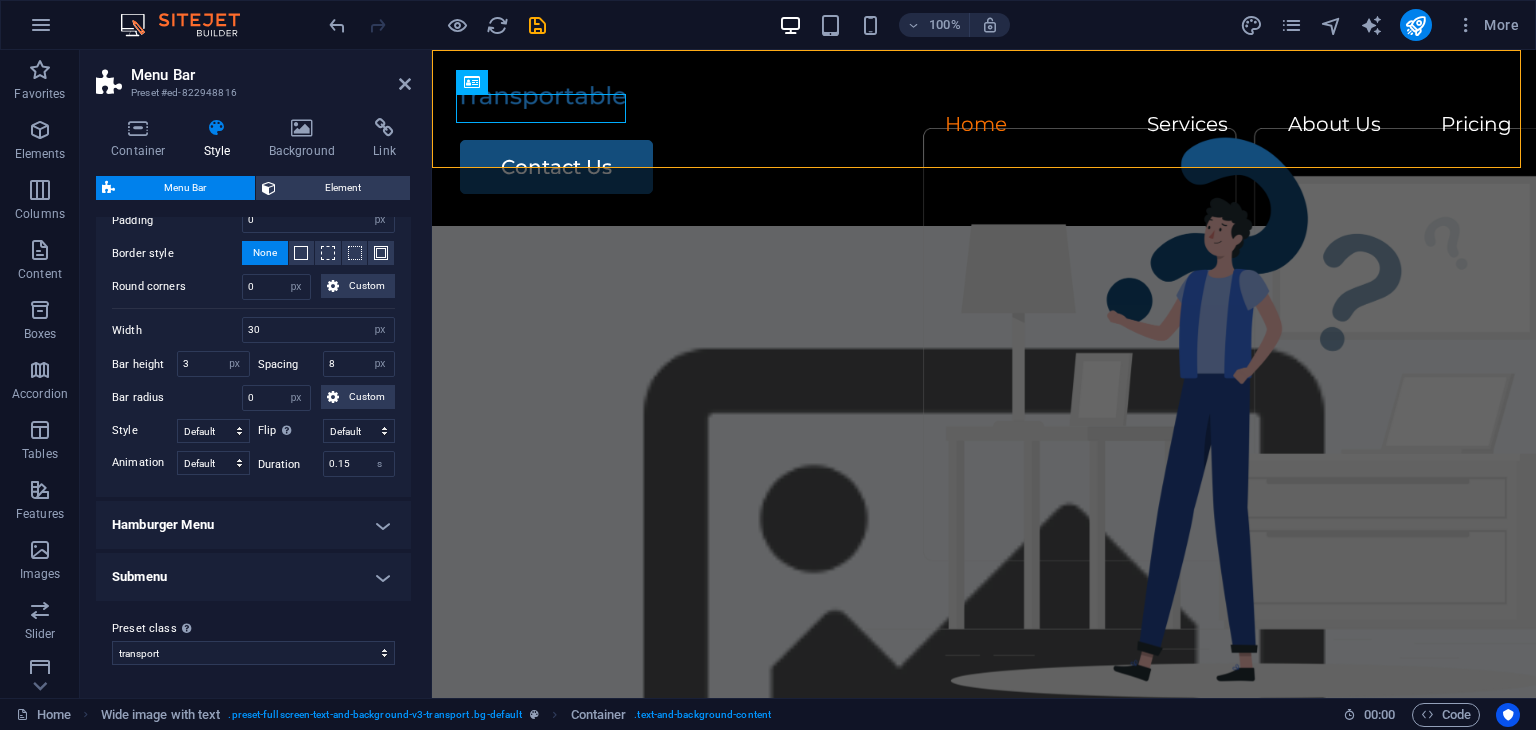 click on "Submenu" at bounding box center (253, 577) 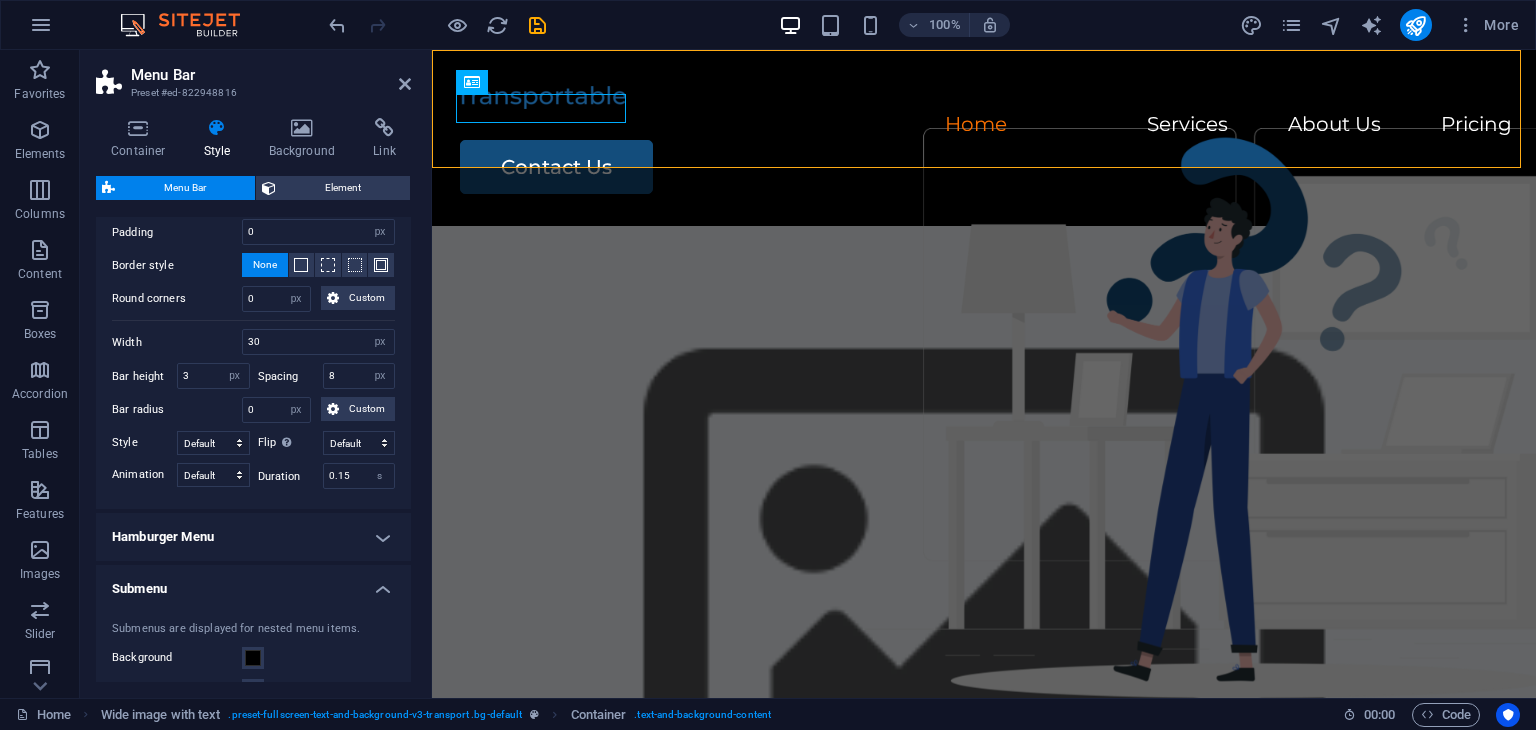 scroll, scrollTop: 1920, scrollLeft: 0, axis: vertical 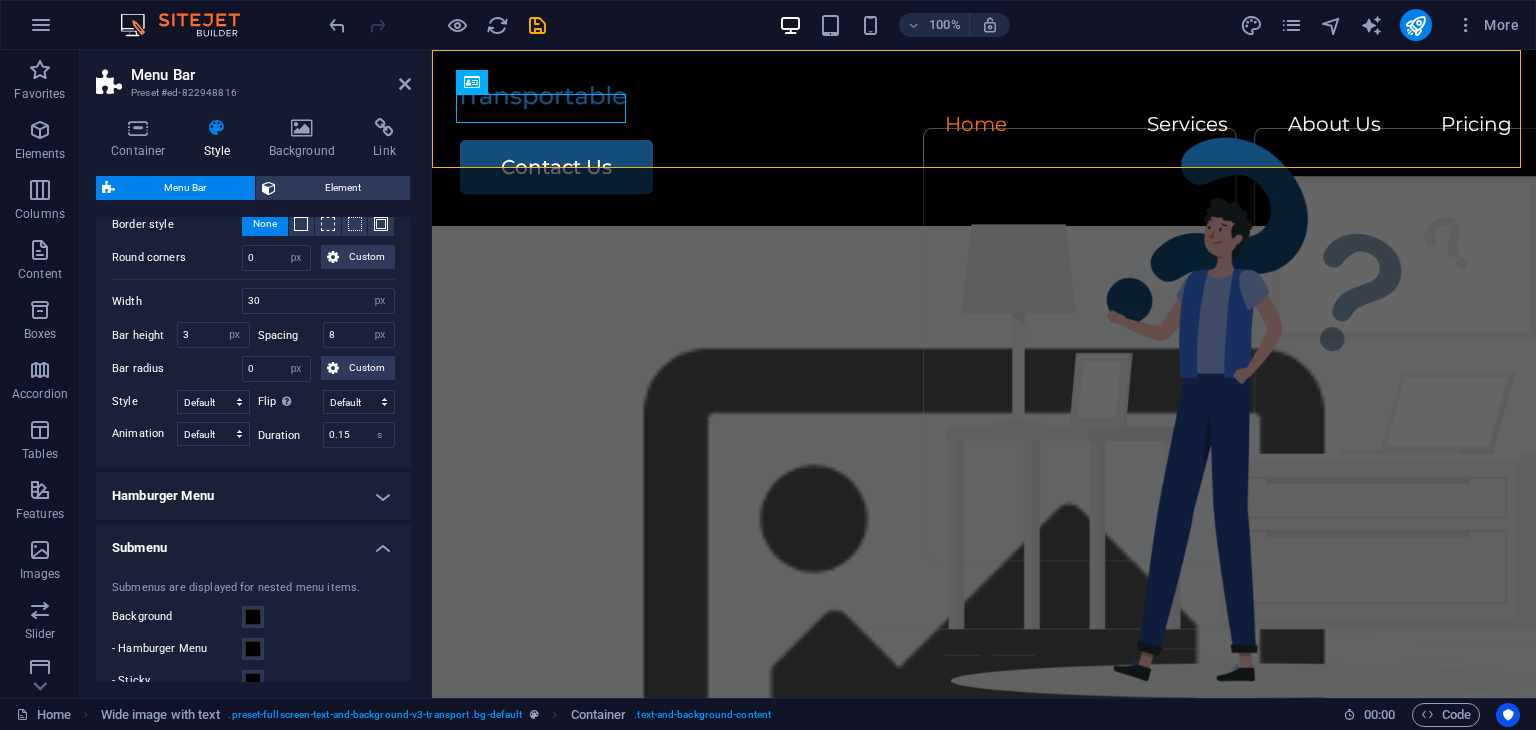 click on "Hamburger Menu" at bounding box center [253, 496] 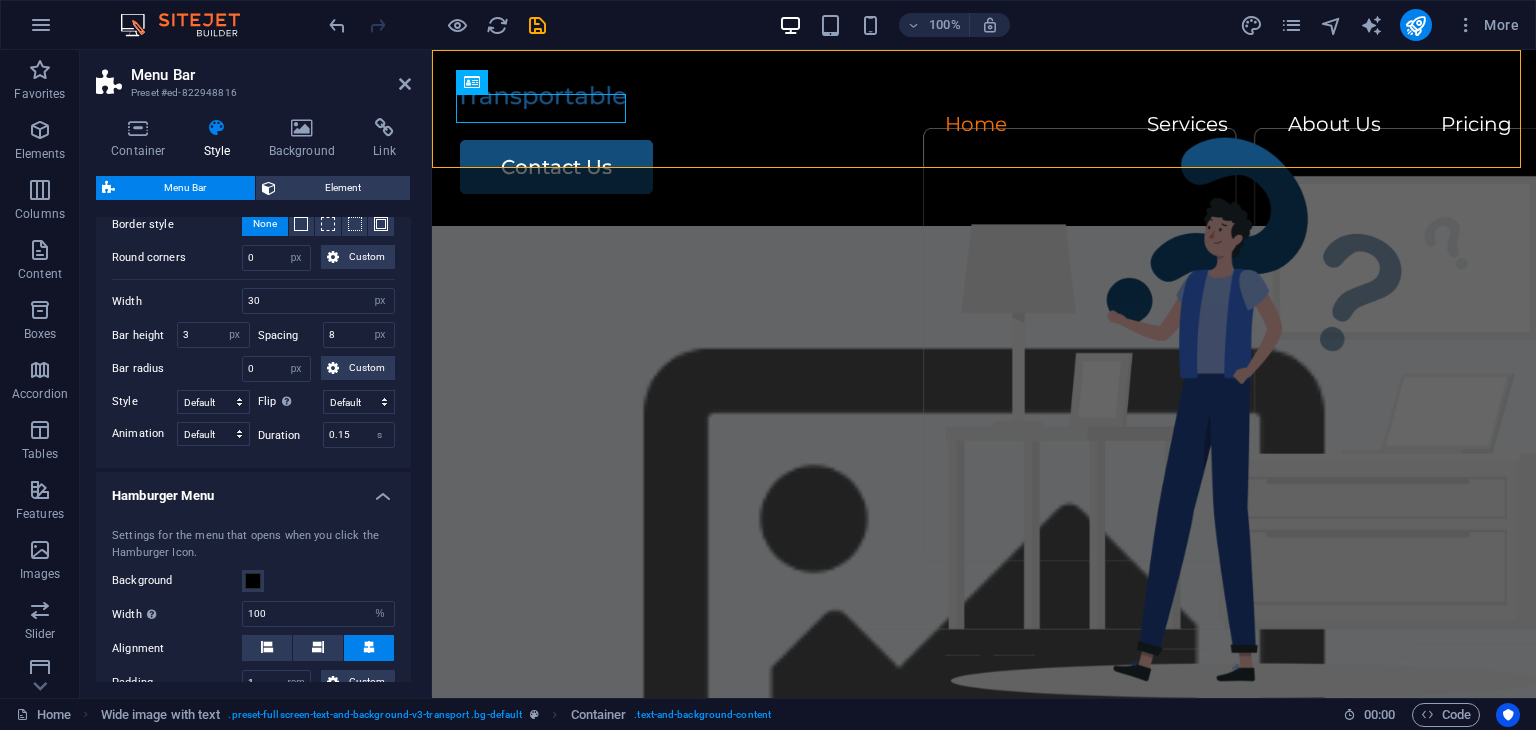 drag, startPoint x: 412, startPoint y: 560, endPoint x: 411, endPoint y: 593, distance: 33.01515 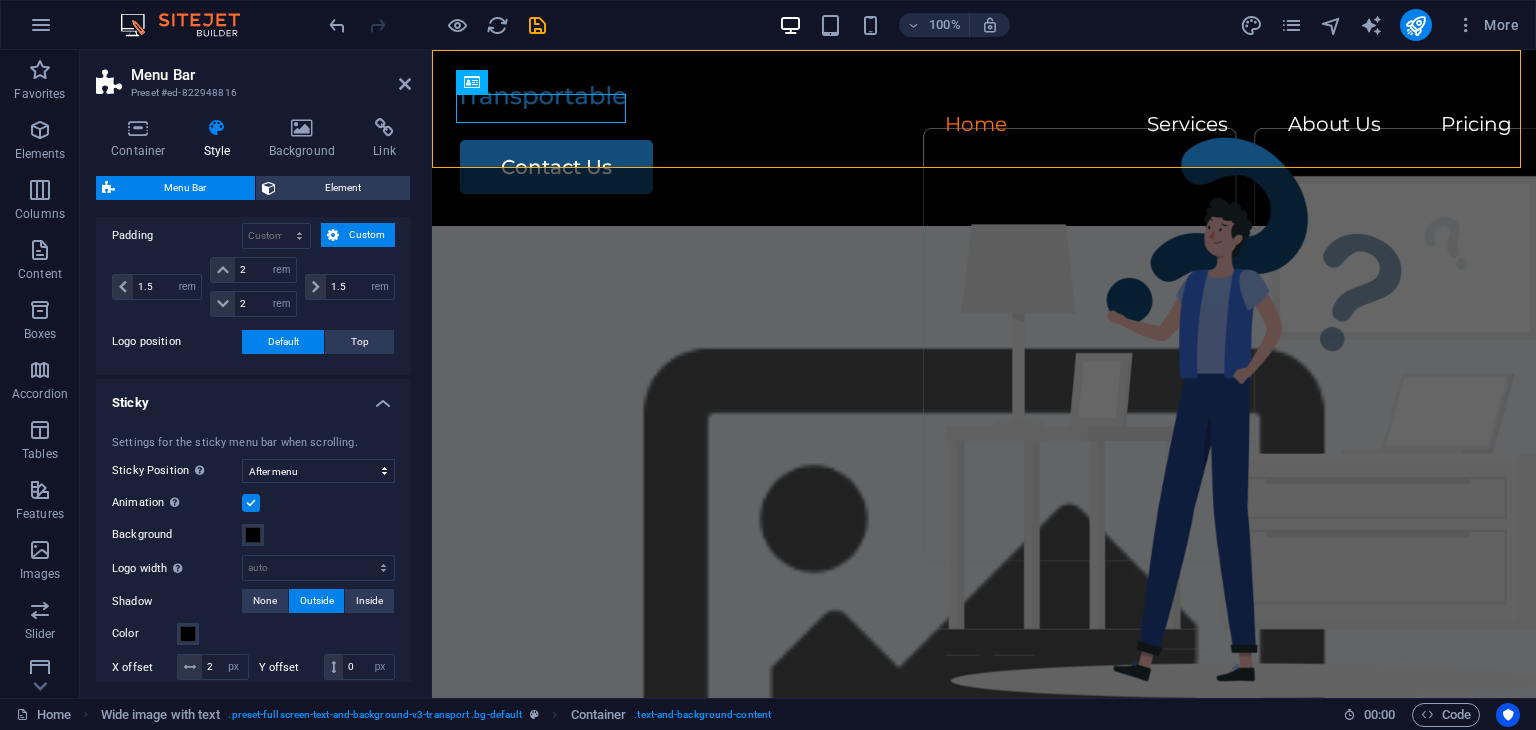 scroll, scrollTop: 462, scrollLeft: 0, axis: vertical 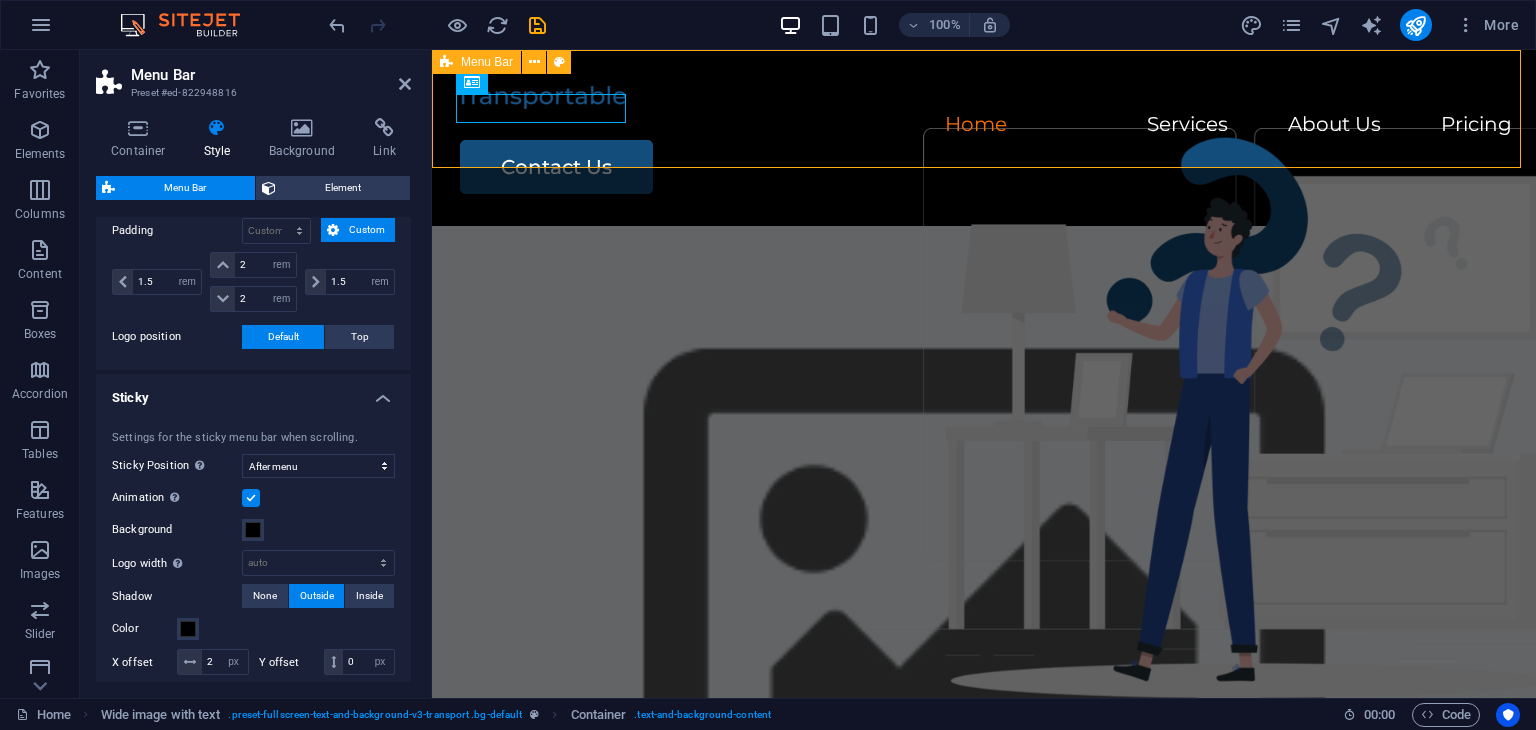 click on "Home Services About Us Pricing Contact Us" at bounding box center (984, 138) 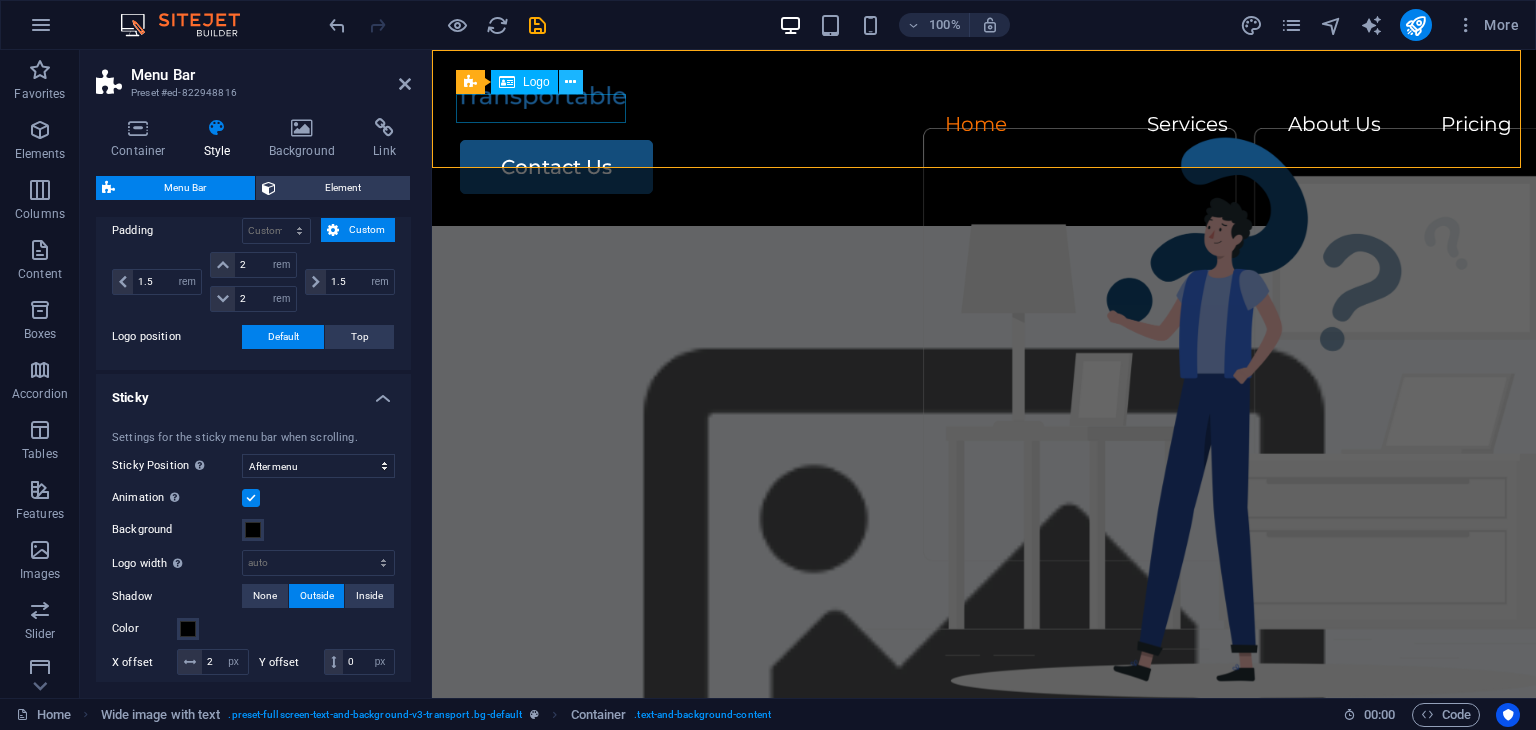click at bounding box center (570, 82) 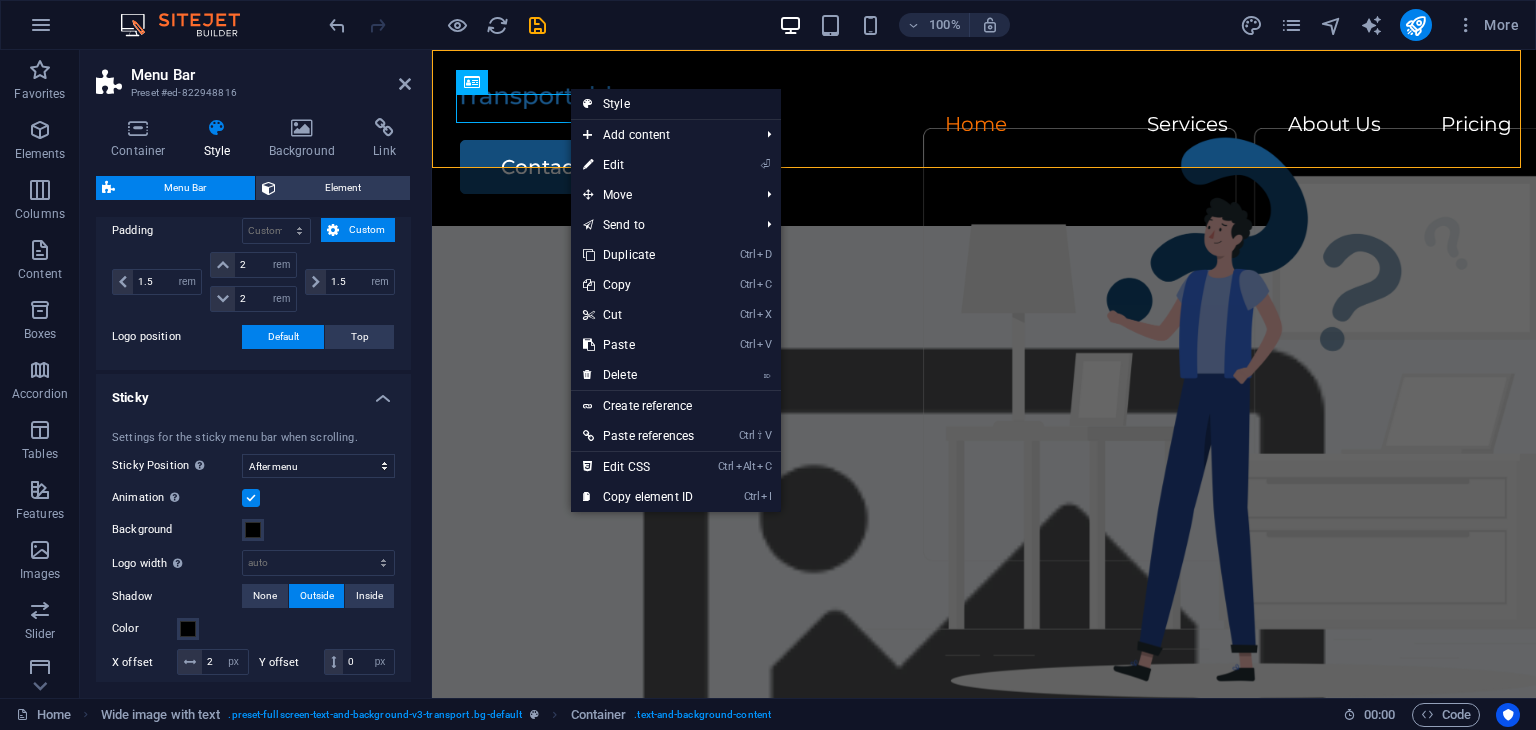 click on "Style" at bounding box center [676, 104] 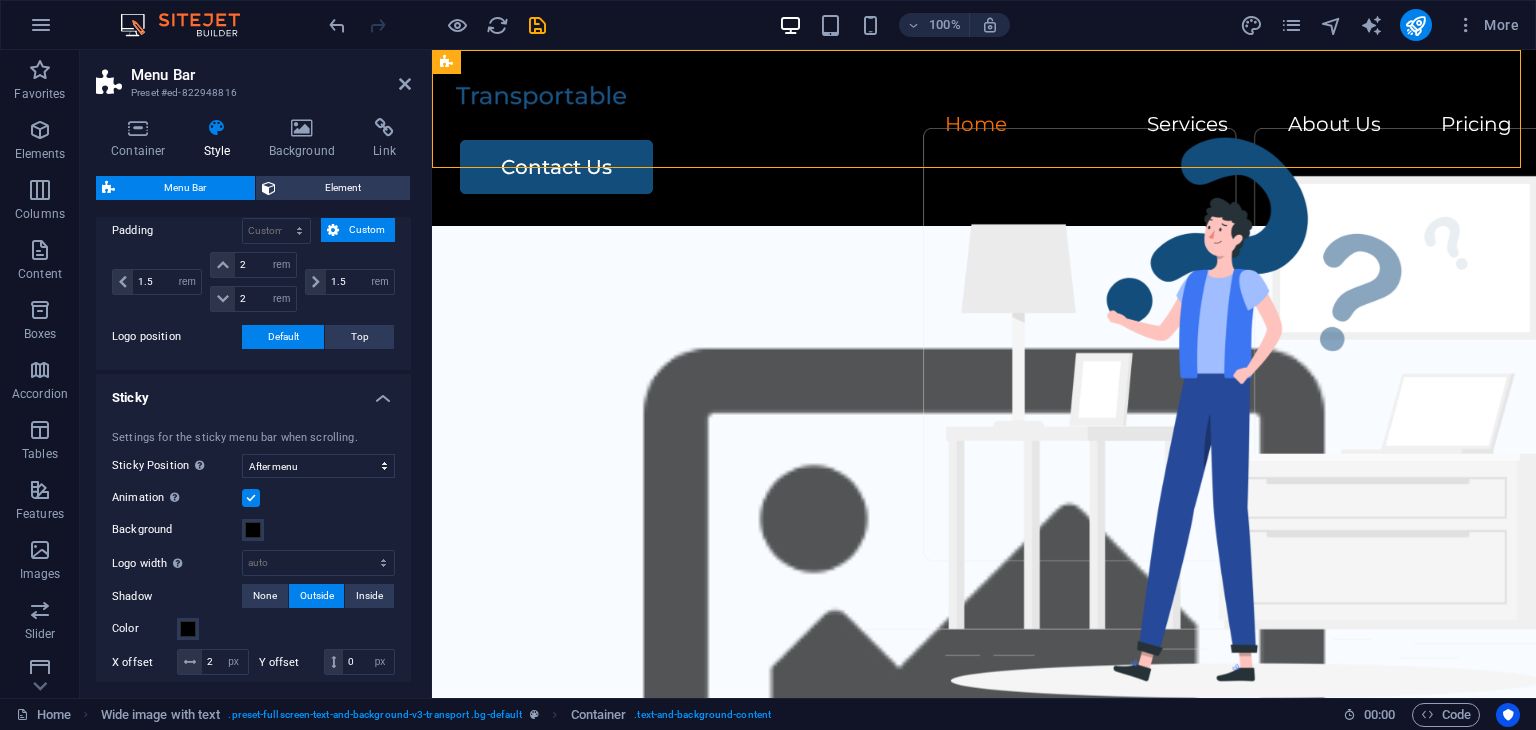 click at bounding box center [984, 96] 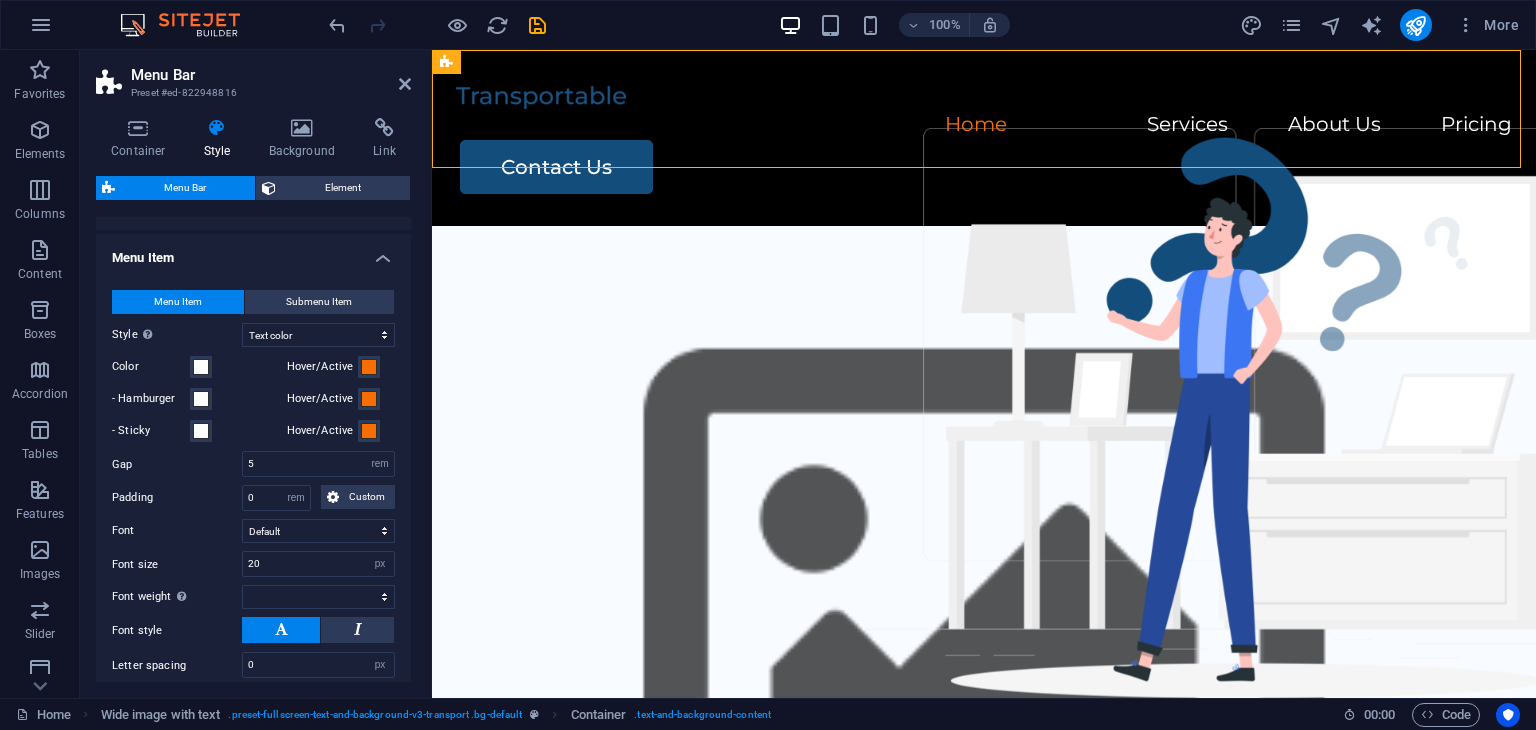 scroll, scrollTop: 976, scrollLeft: 0, axis: vertical 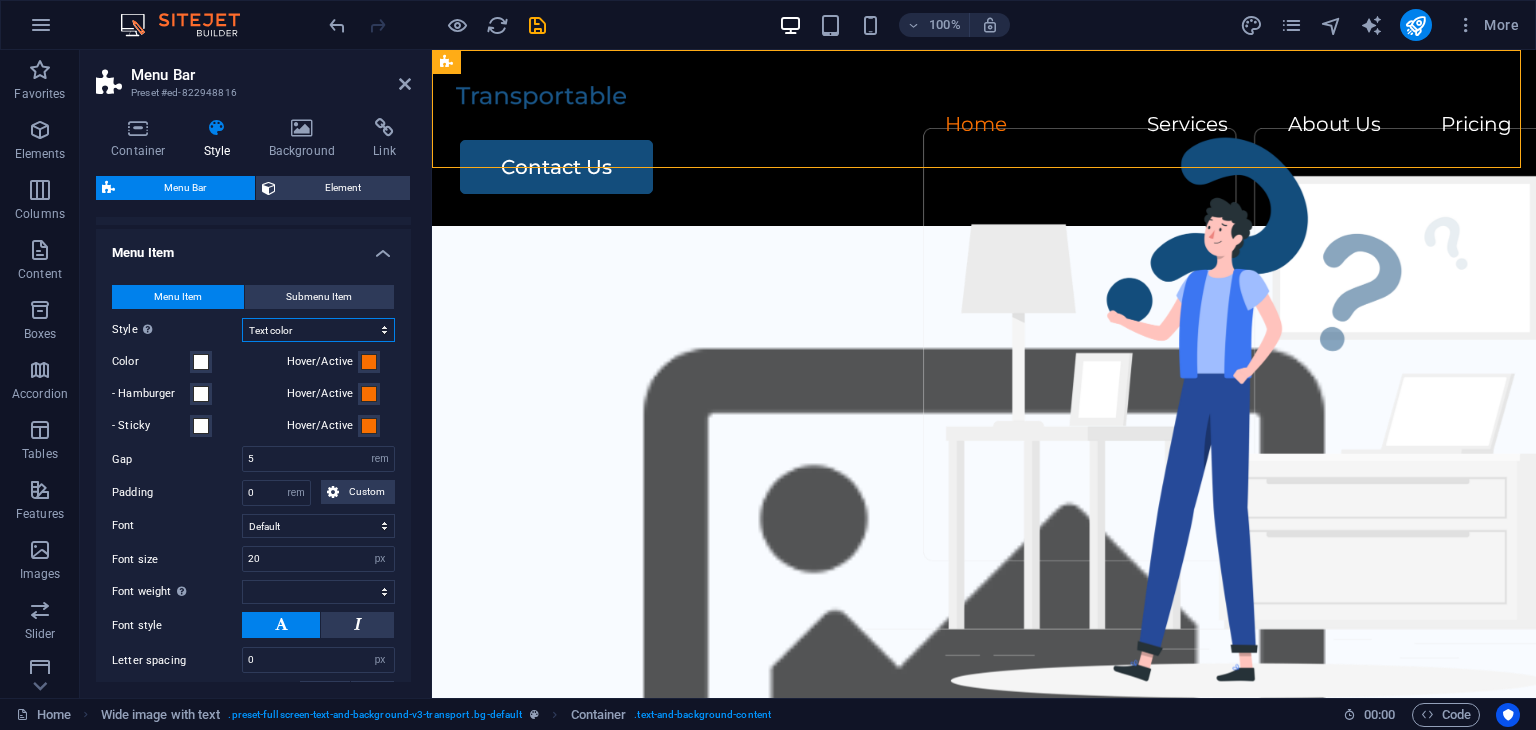 click on "Plain Text color Box: Fade Box: Flip vertical Box: Flip horizontal Box: Slide down Box: Slide up Box: Slide right Box: Slide left Box: Zoom effect Border Border top & bottom Border left & right Border top Border bottom" at bounding box center (318, 330) 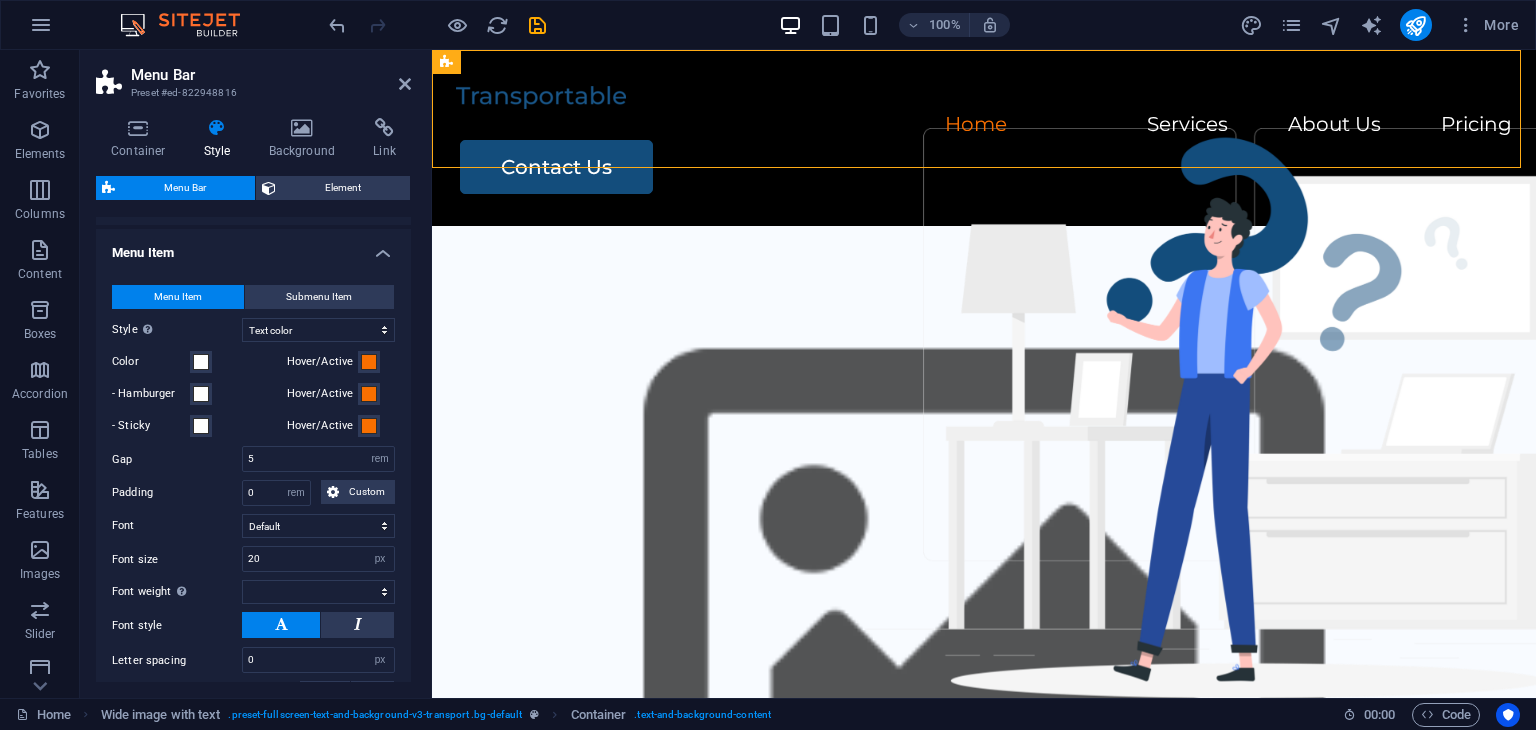 click on "Menu Item" at bounding box center (253, 247) 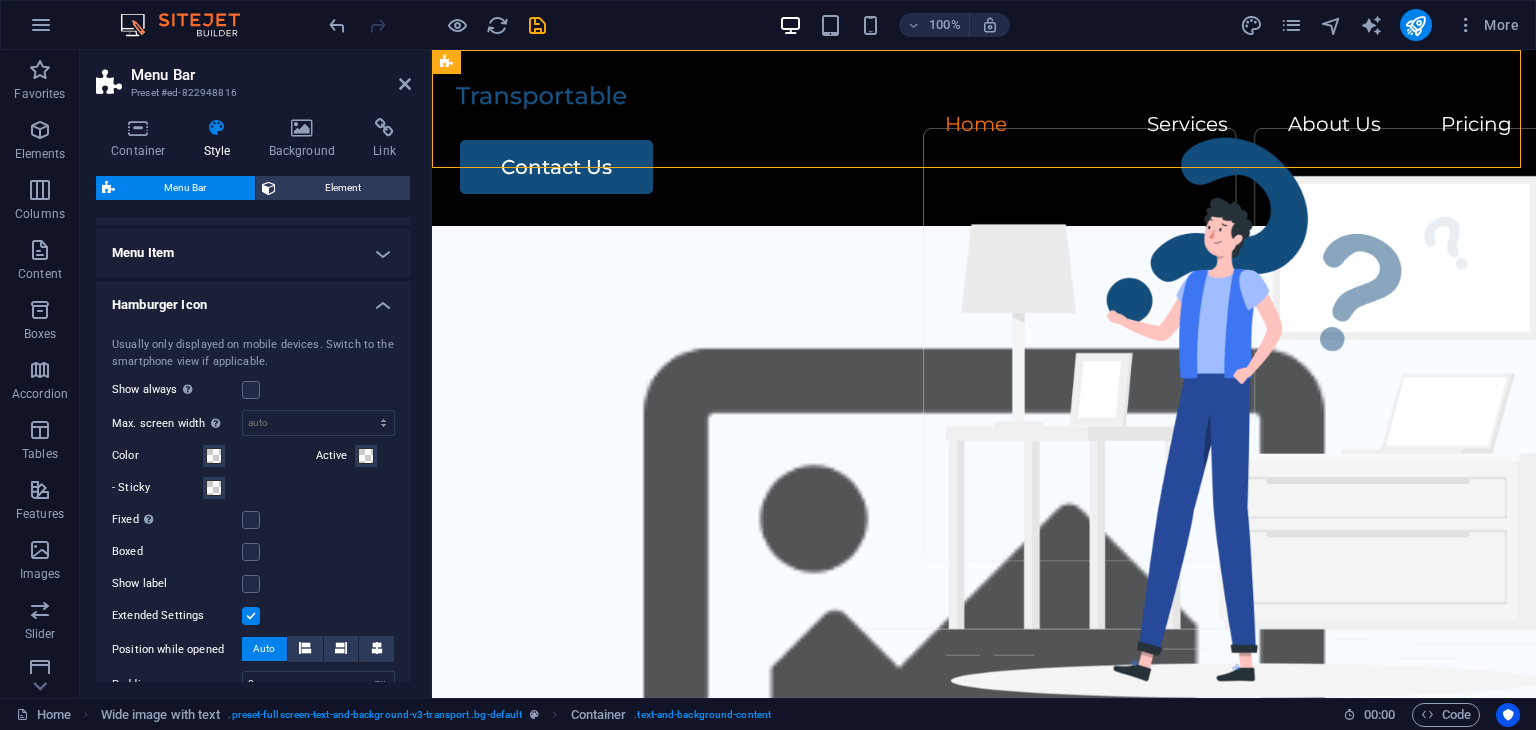 click on "Menu Item" at bounding box center (253, 253) 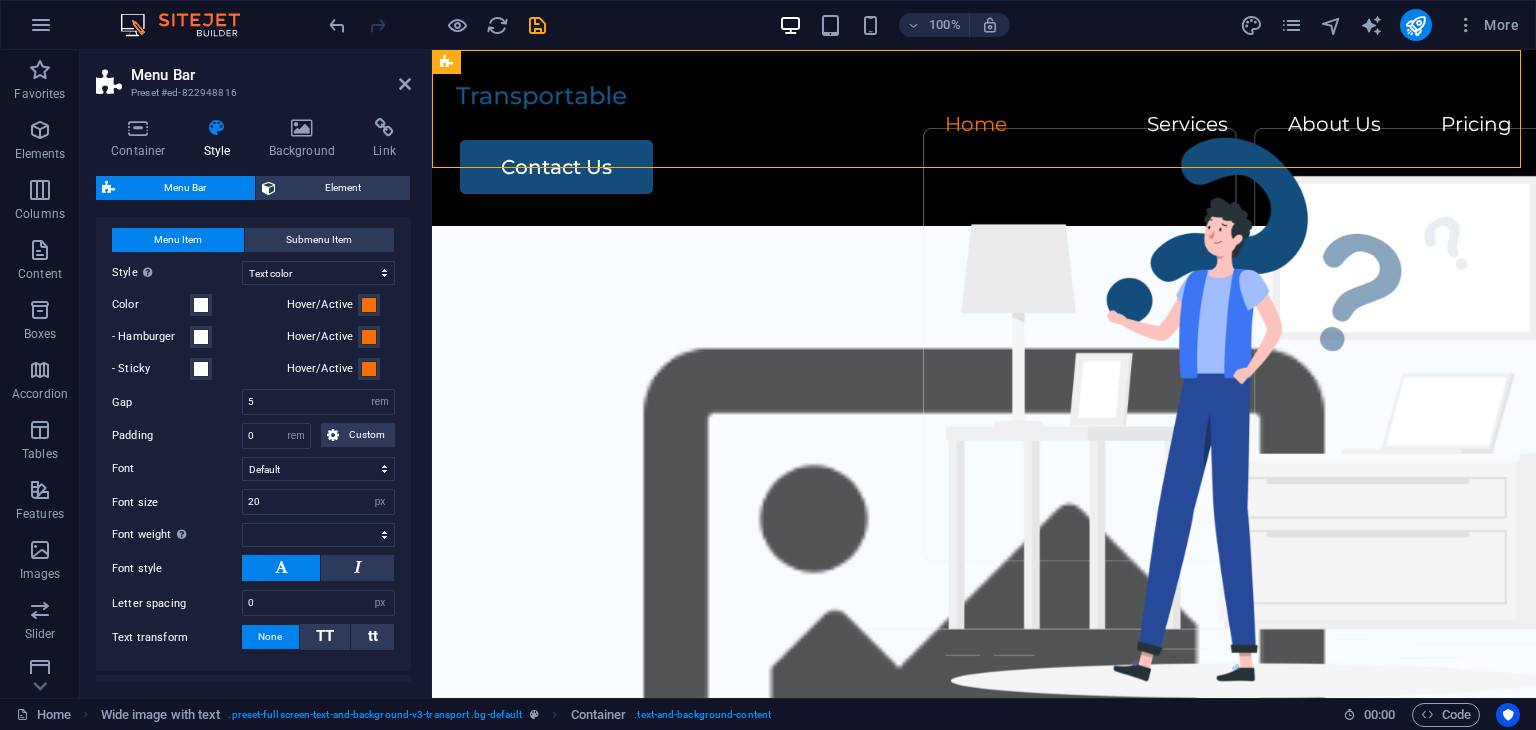 scroll, scrollTop: 1048, scrollLeft: 0, axis: vertical 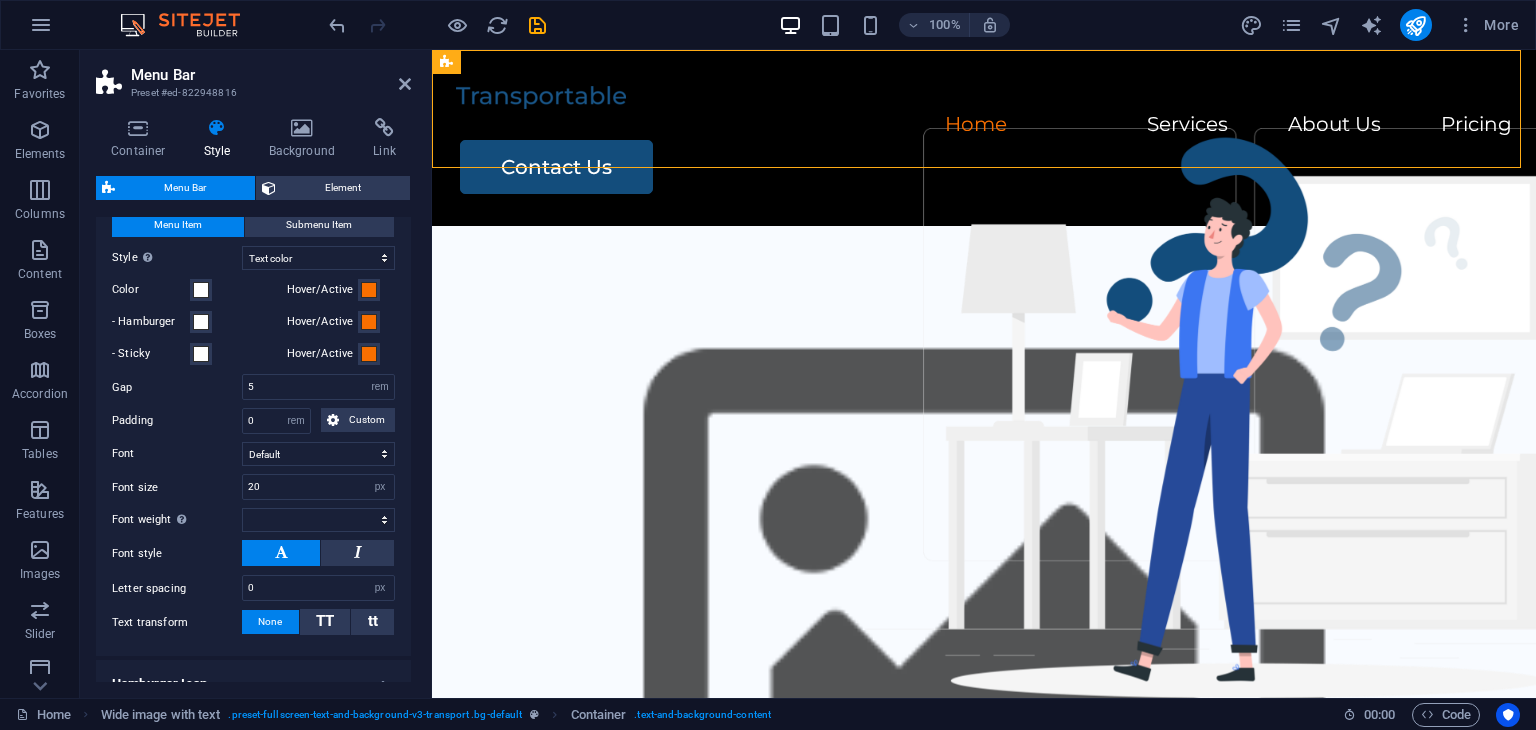 drag, startPoint x: 411, startPoint y: 417, endPoint x: 414, endPoint y: 362, distance: 55.081757 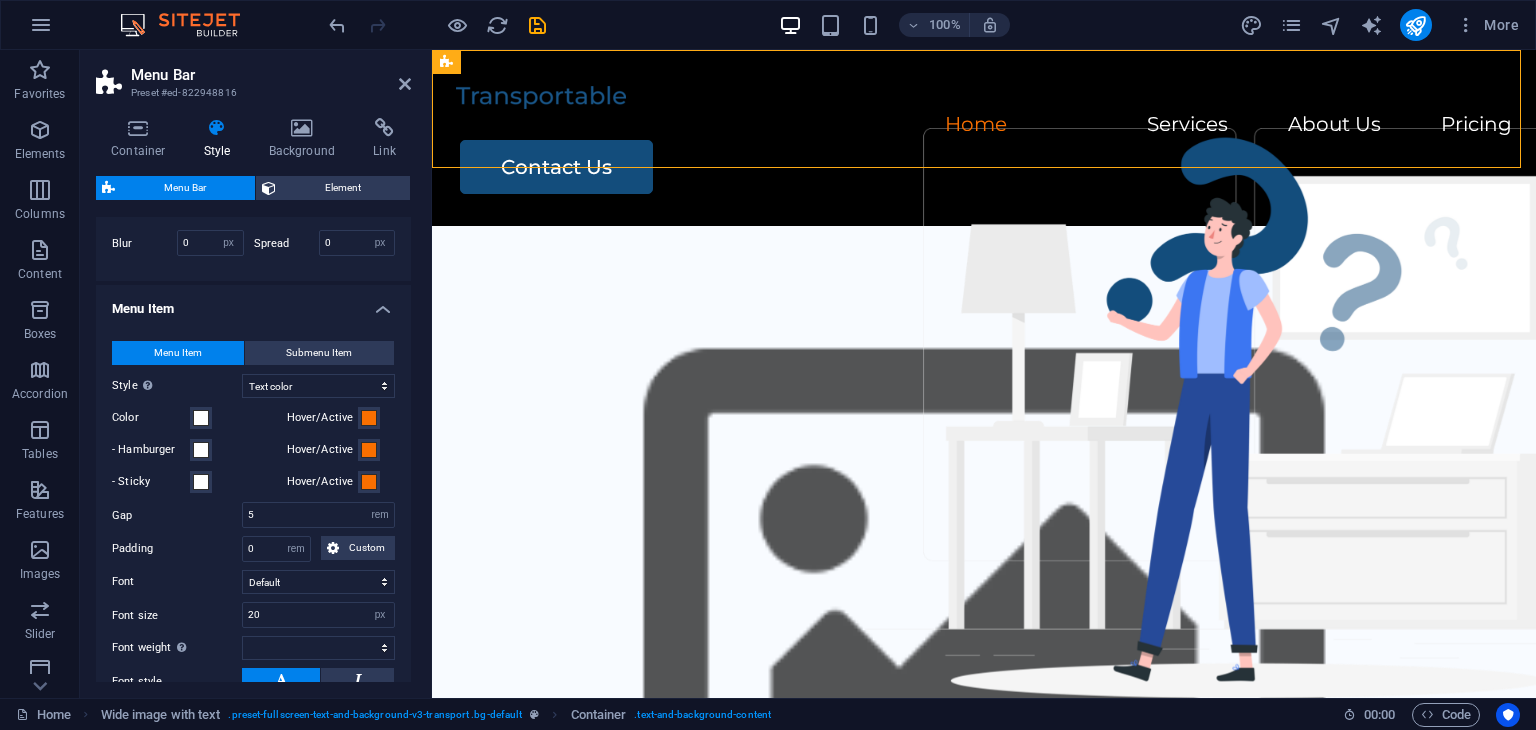 scroll, scrollTop: 908, scrollLeft: 0, axis: vertical 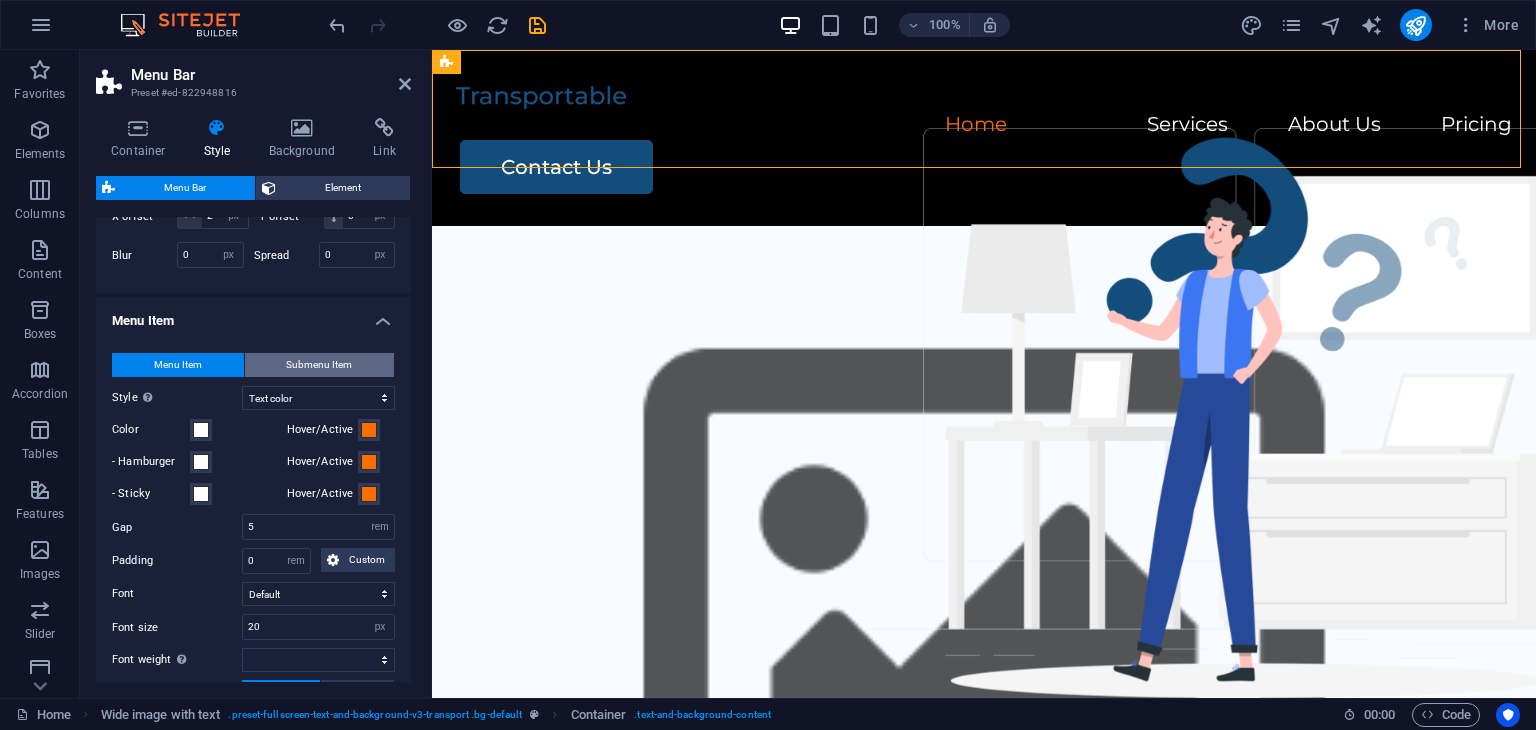 click on "Submenu Item" at bounding box center (319, 365) 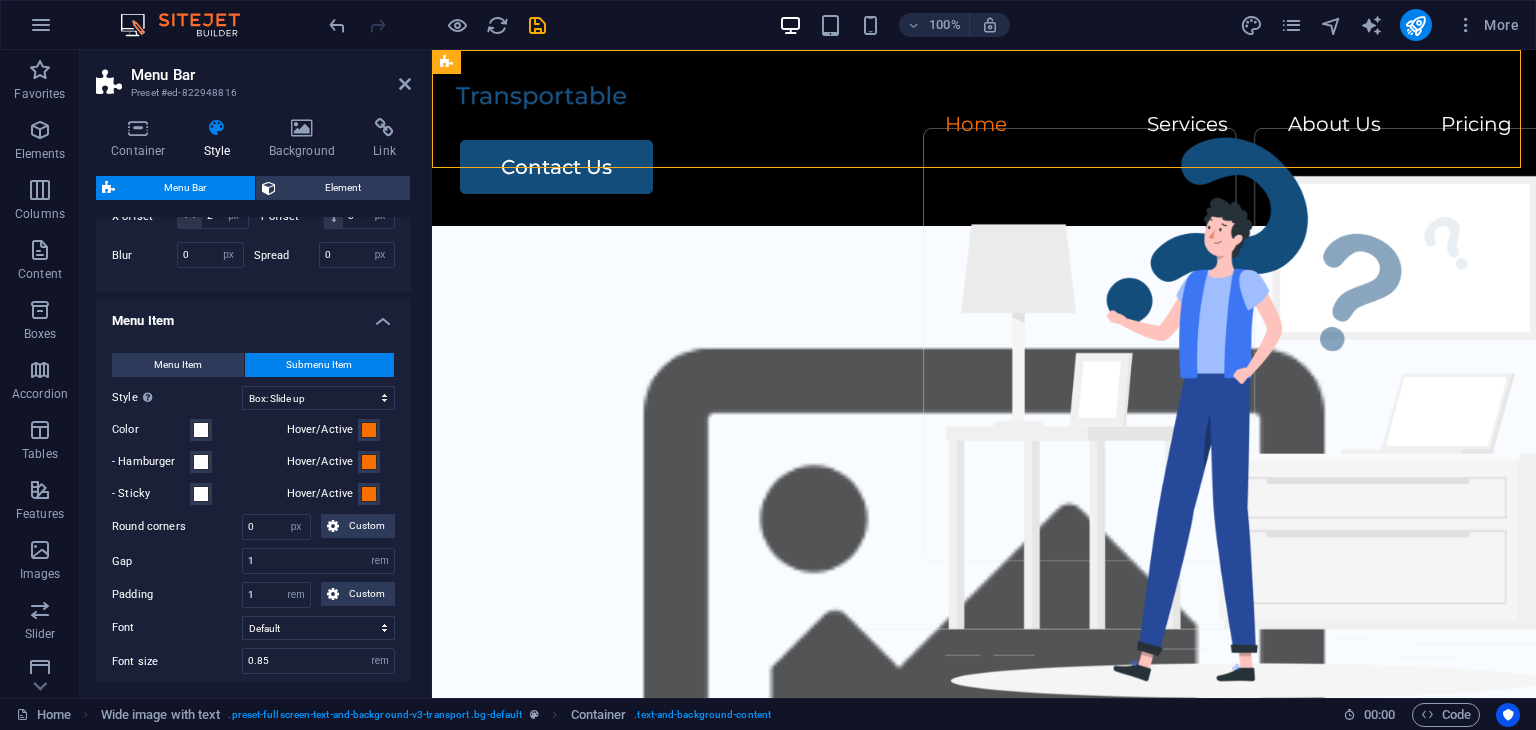click on "Container Style Background Link Size Height Default px rem % vh vw Min. height None px rem % vh vw Width Default px rem % em vh vw Min. width None px rem % vh vw Content width Default Custom width Width Default px rem % em vh vw Min. width None px rem % vh vw Default padding Custom spacing Default content width and padding can be changed under Design. Edit design Layout (Flexbox) Alignment Determines the flex direction. Default Main axis Determine how elements should behave along the main axis inside this container (justify content). Default Side axis Control the vertical direction of the element inside of the container (align items). Default Wrap Default On Off Fill Controls the distances and direction of elements on the y-axis across several lines (align content). Default Accessibility ARIA helps assistive technologies (like screen readers) to understand the role, state, and behavior of web elements Role The ARIA role defines the purpose of an element.  None Alert Article Banner Comment Fan" at bounding box center [253, 400] 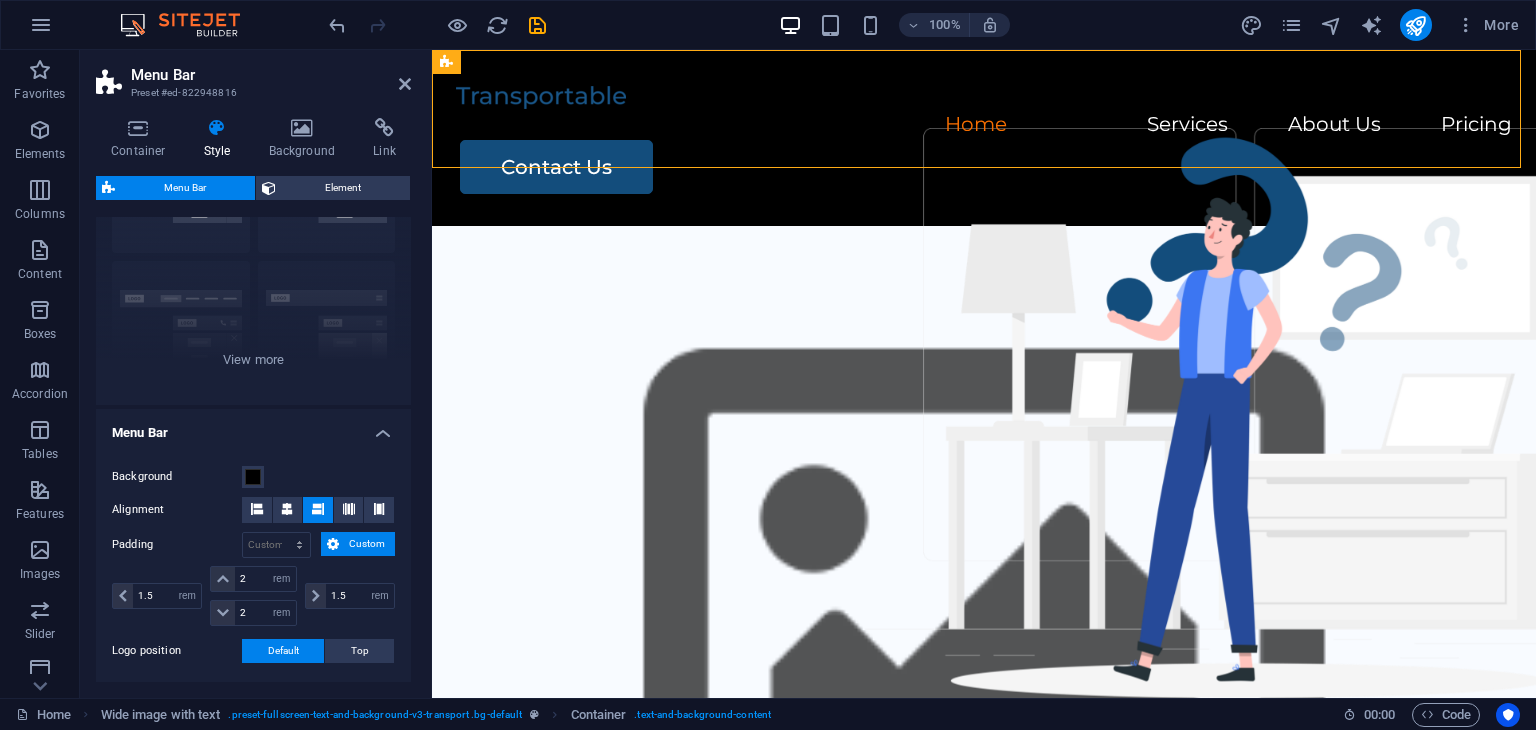 scroll, scrollTop: 143, scrollLeft: 0, axis: vertical 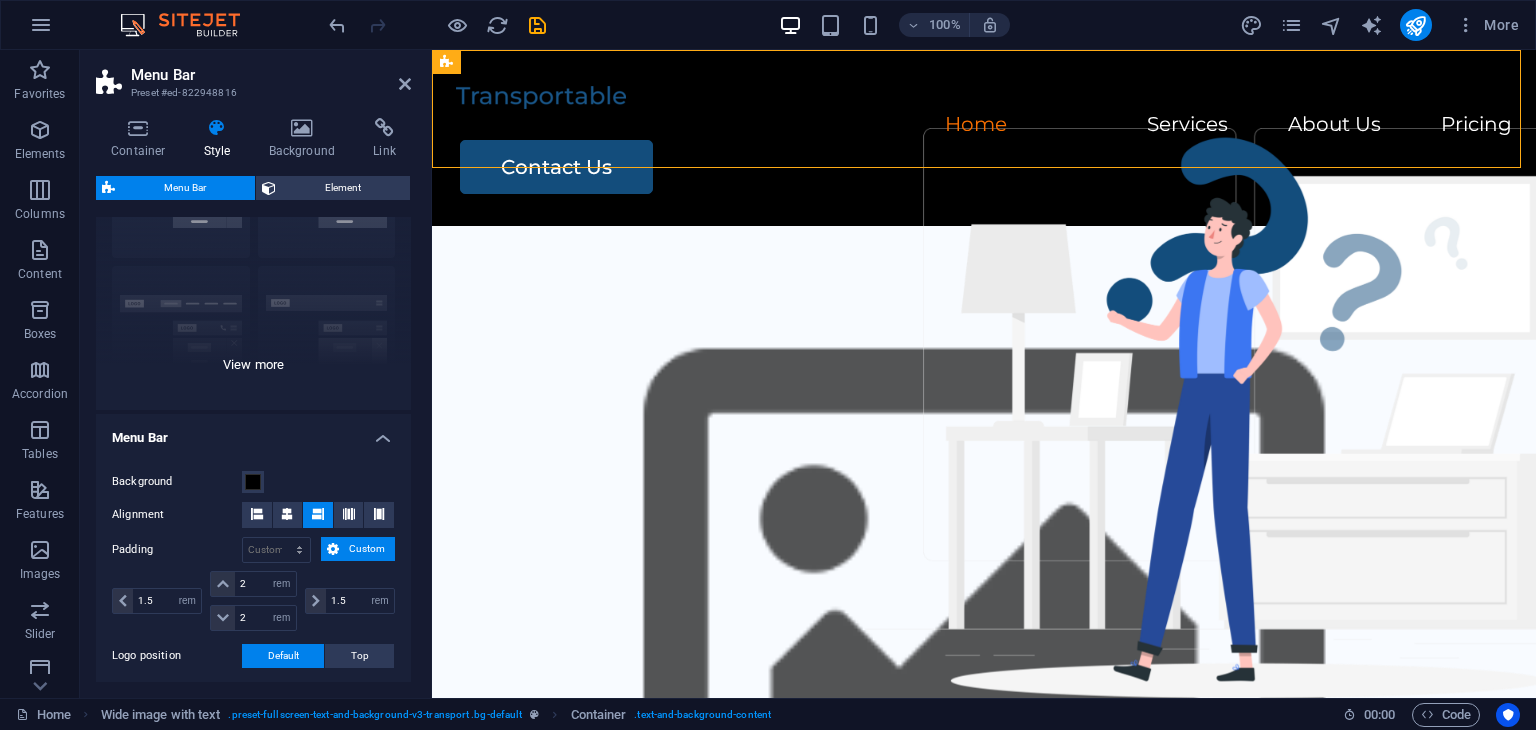 click on "Border Centered Default Fixed Loki Trigger Wide XXL" at bounding box center [253, 260] 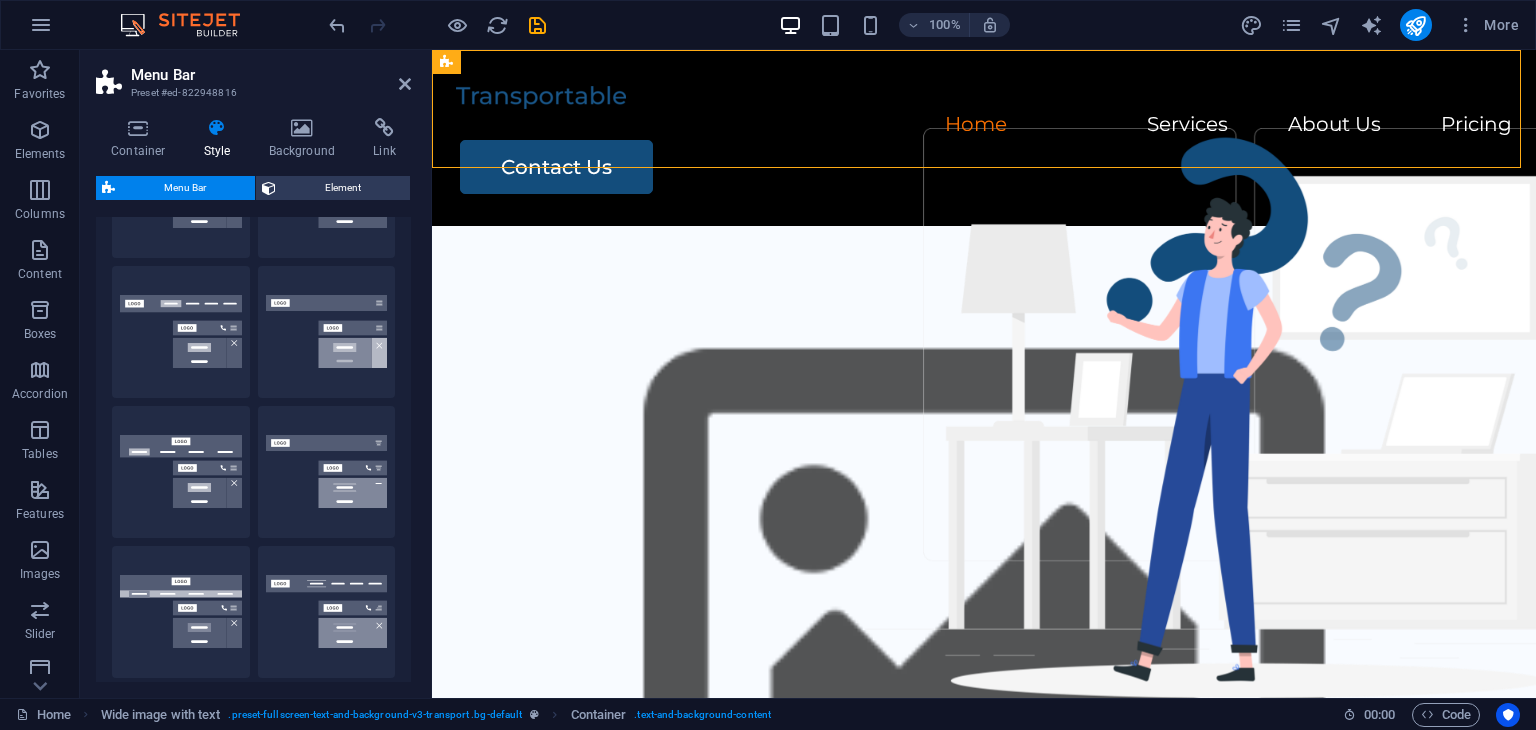 drag, startPoint x: 412, startPoint y: 261, endPoint x: 413, endPoint y: 249, distance: 12.0415945 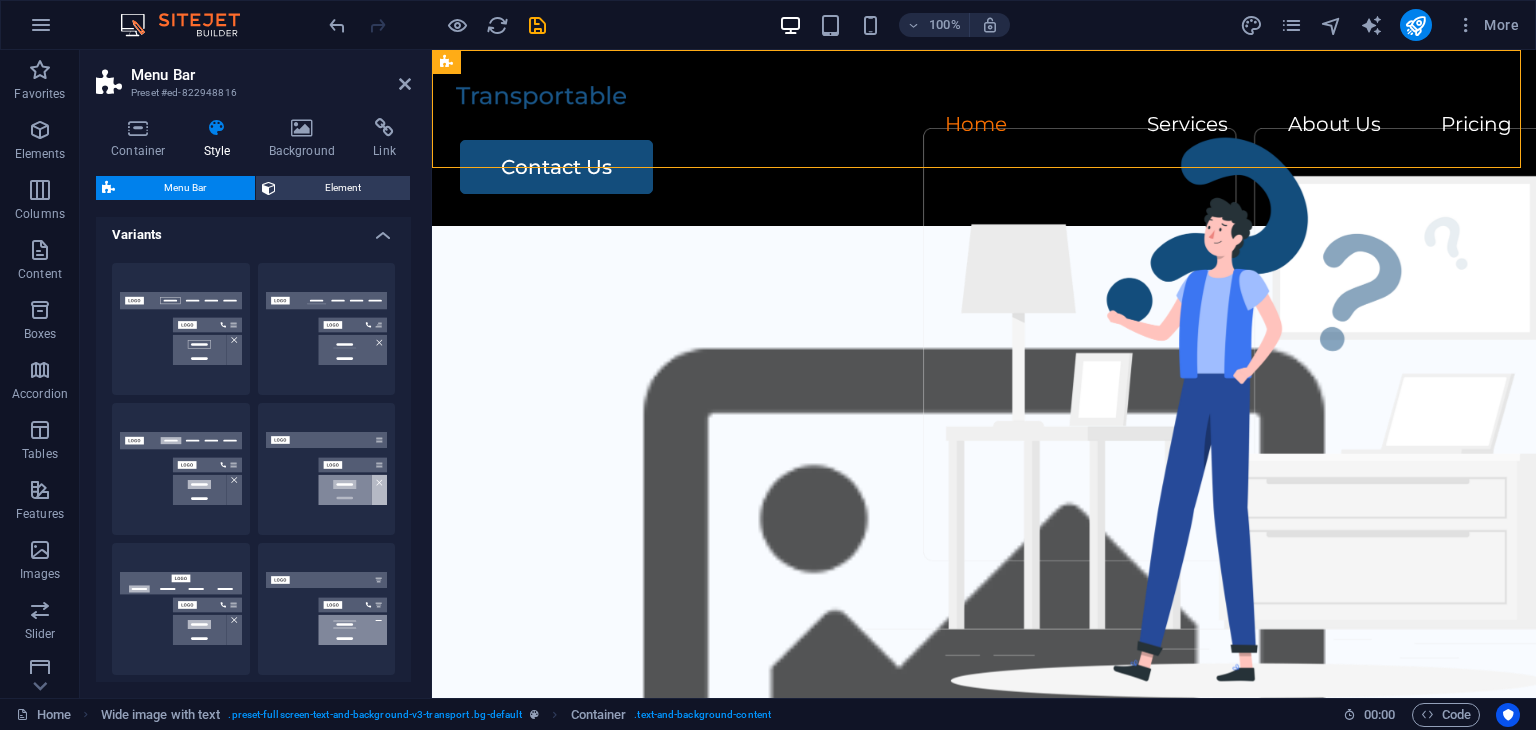 scroll, scrollTop: 0, scrollLeft: 0, axis: both 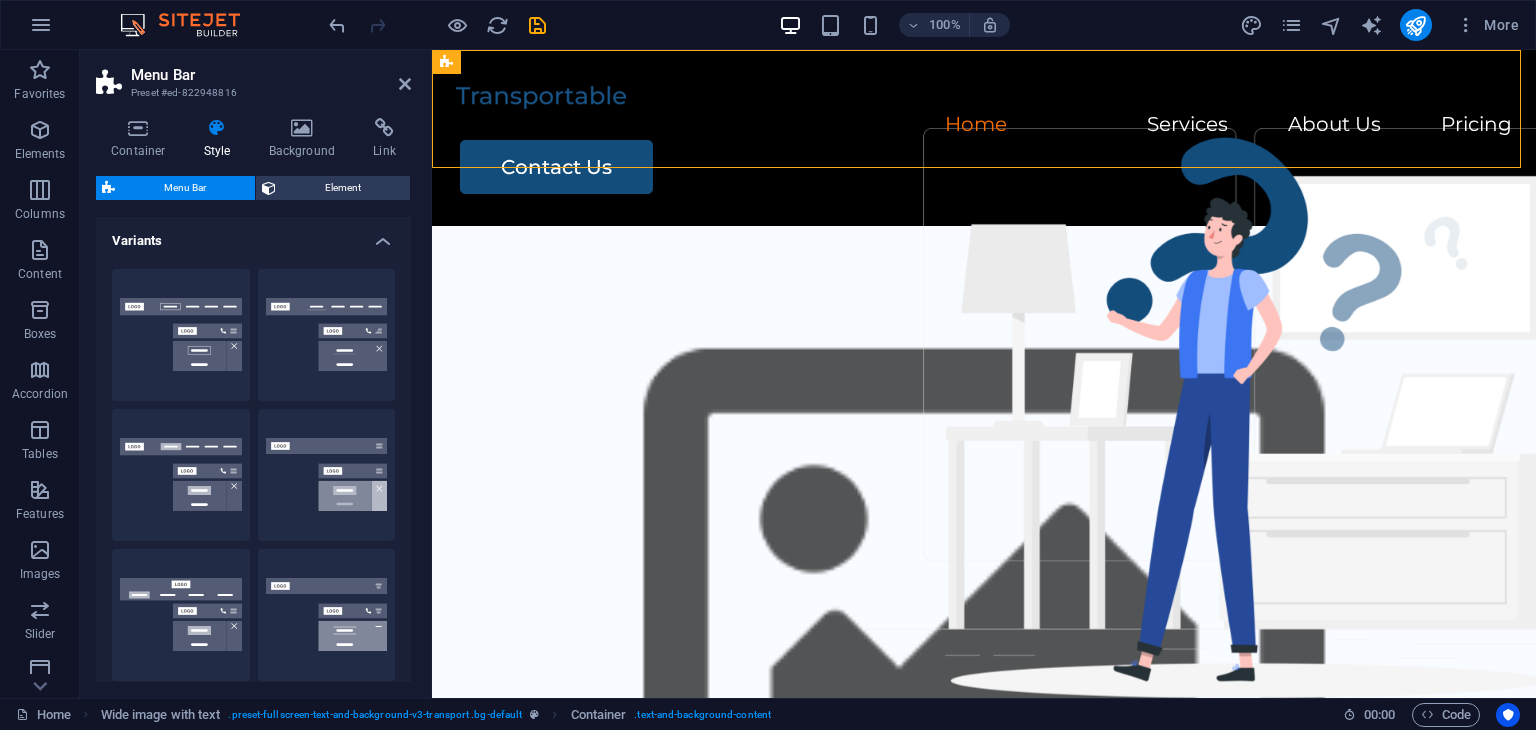 click on "Variants" at bounding box center (253, 235) 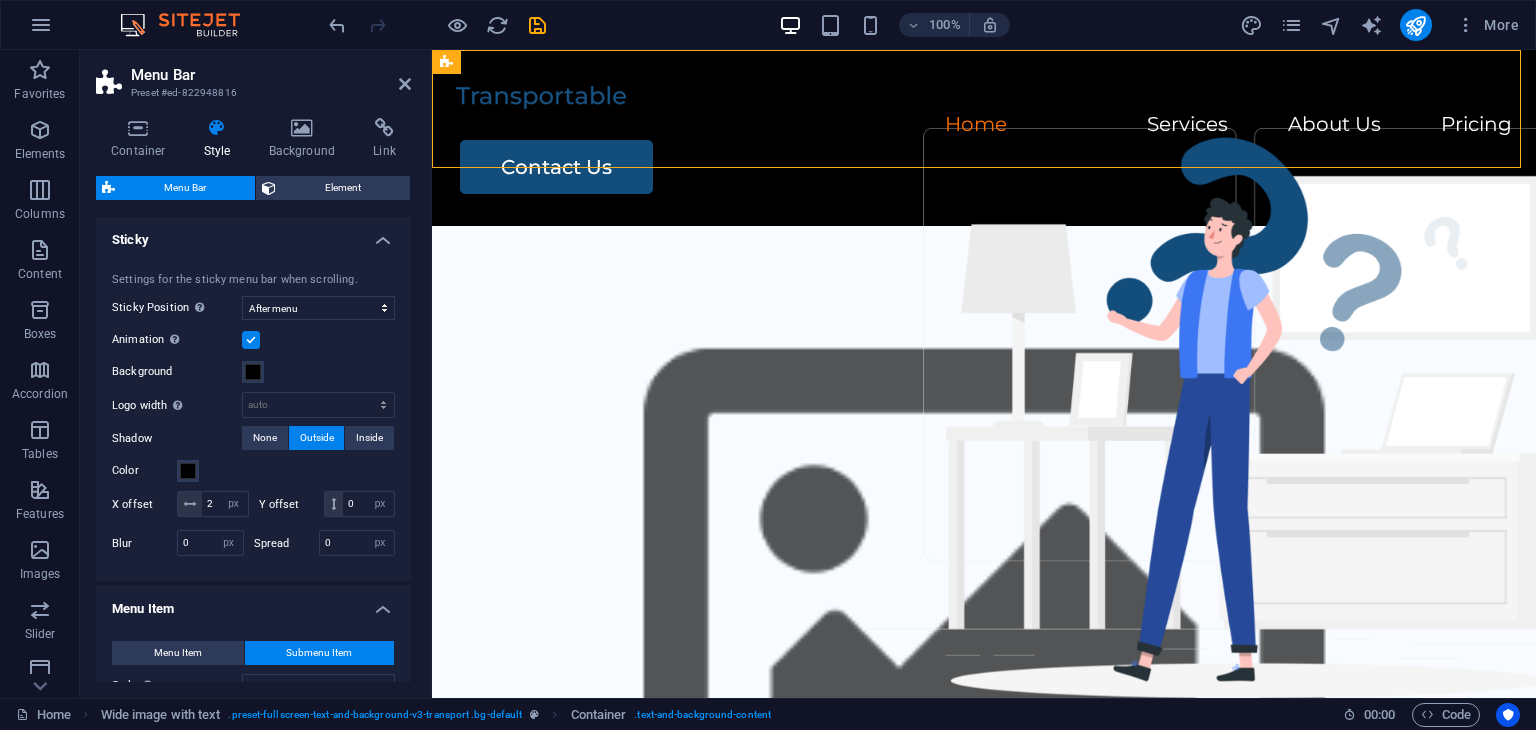 scroll, scrollTop: 347, scrollLeft: 0, axis: vertical 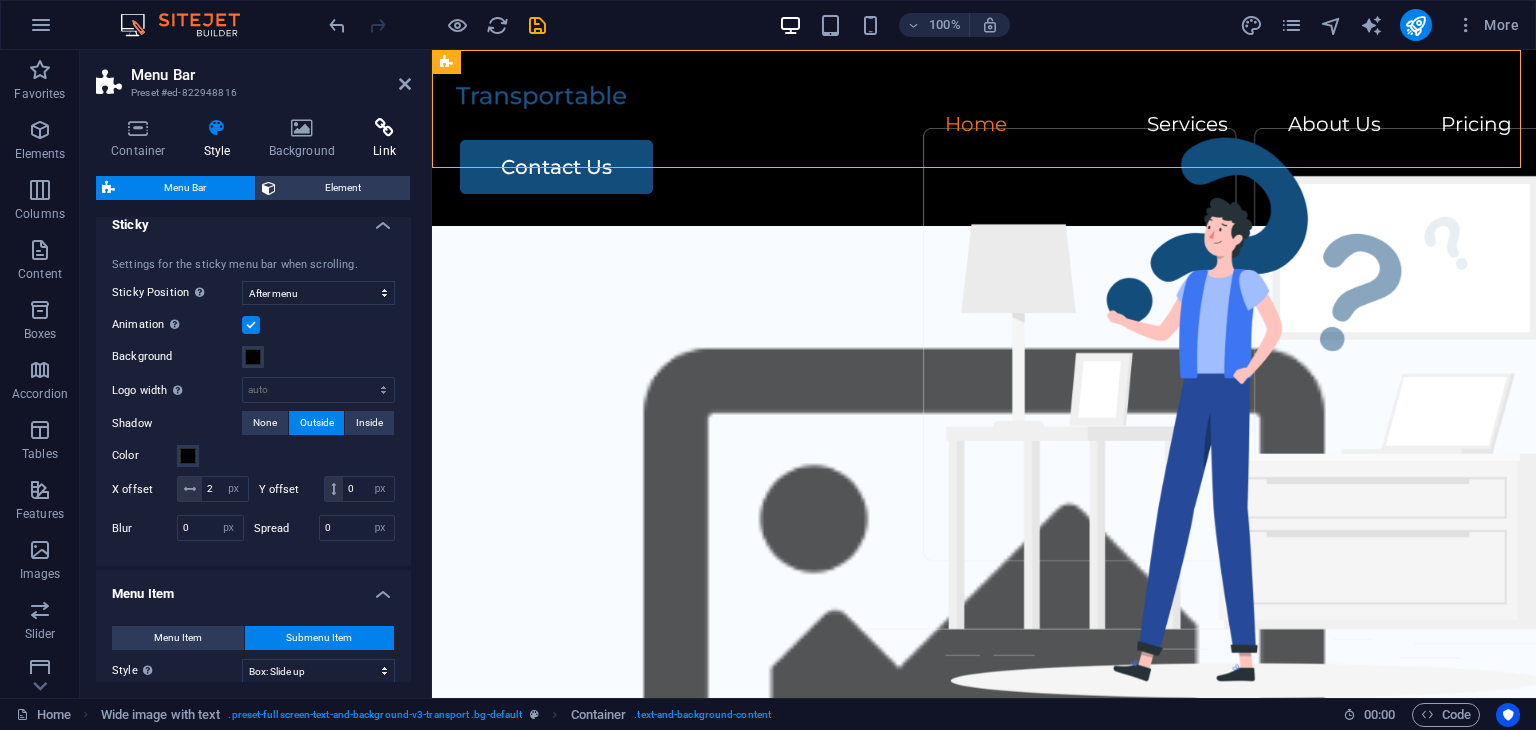 click on "Link" at bounding box center [384, 139] 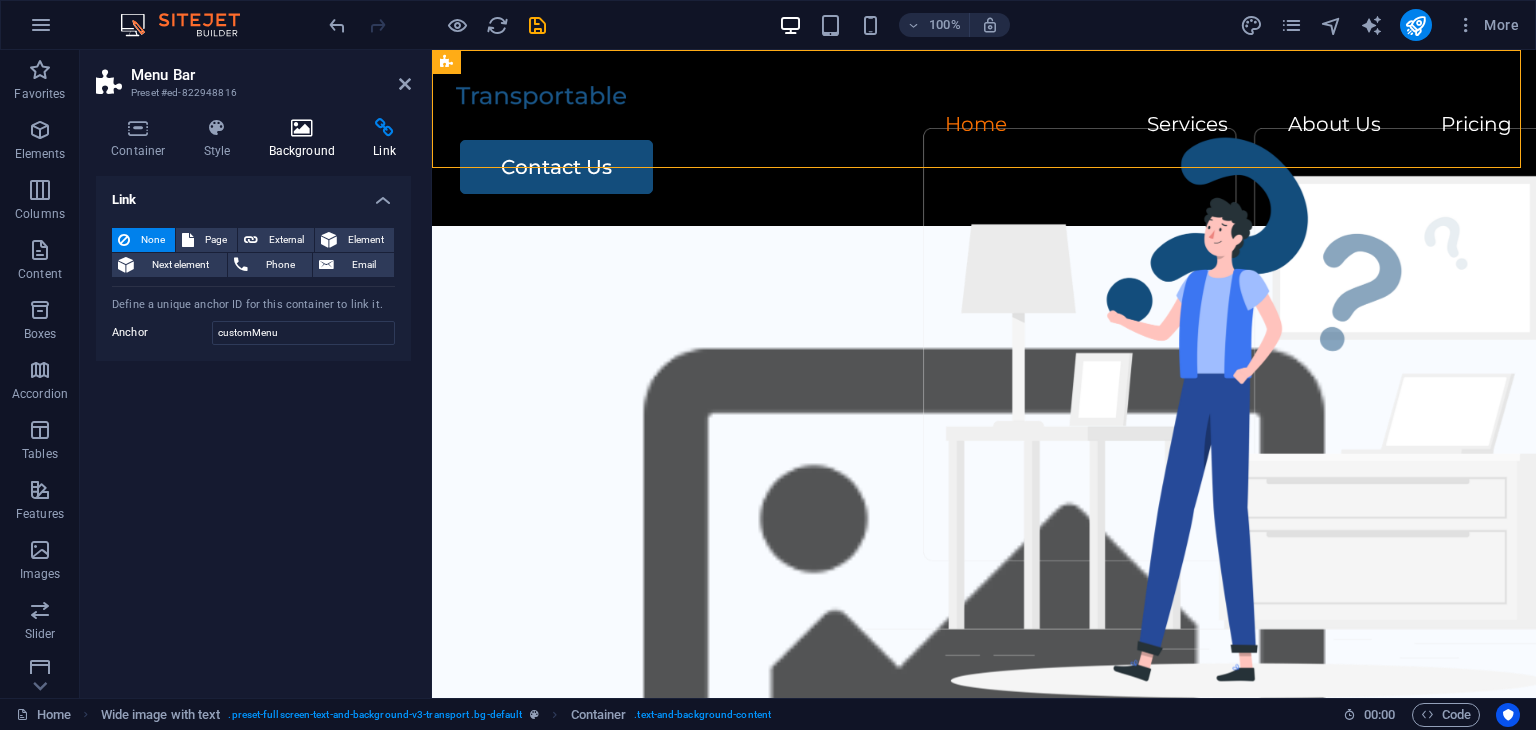 click on "Background" at bounding box center (306, 139) 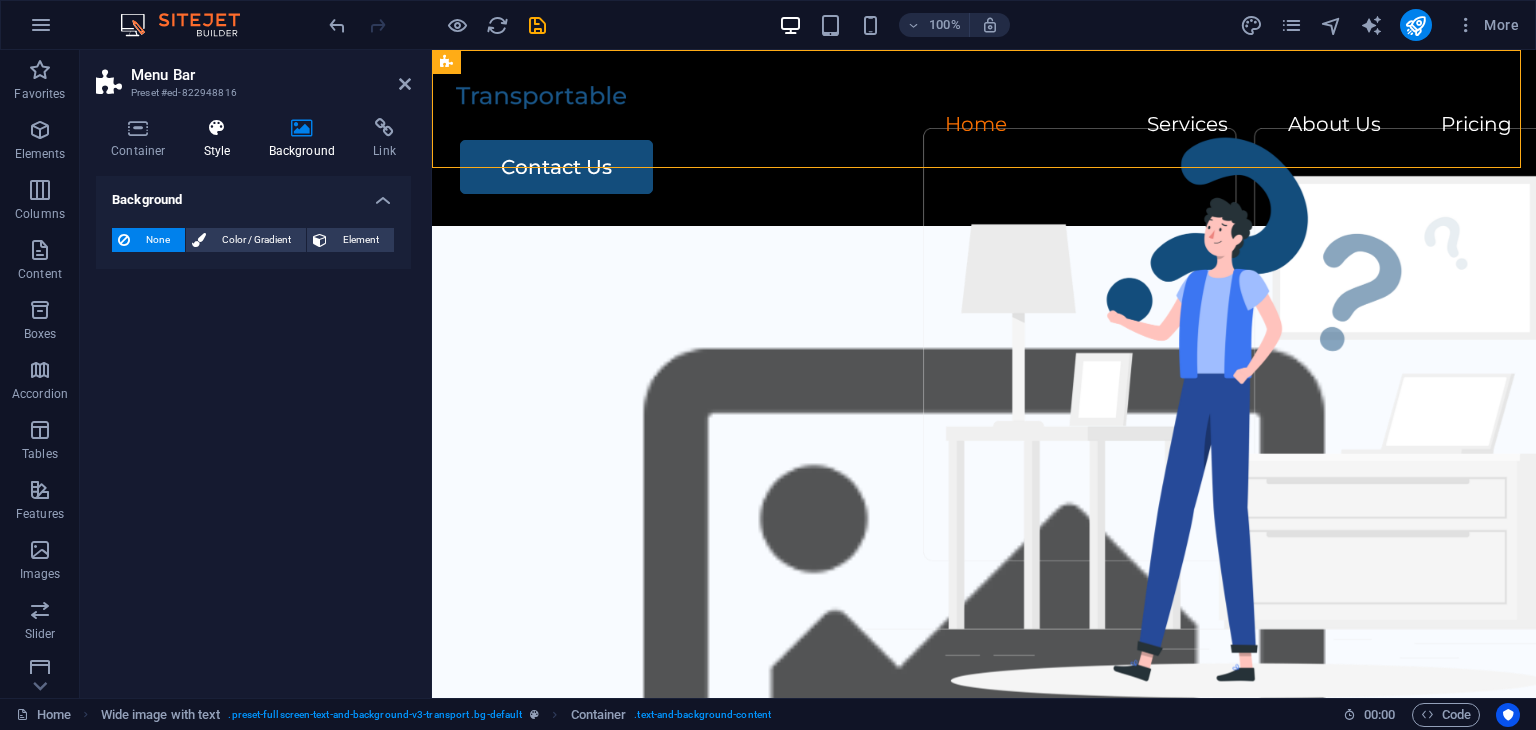 click on "Style" at bounding box center [221, 139] 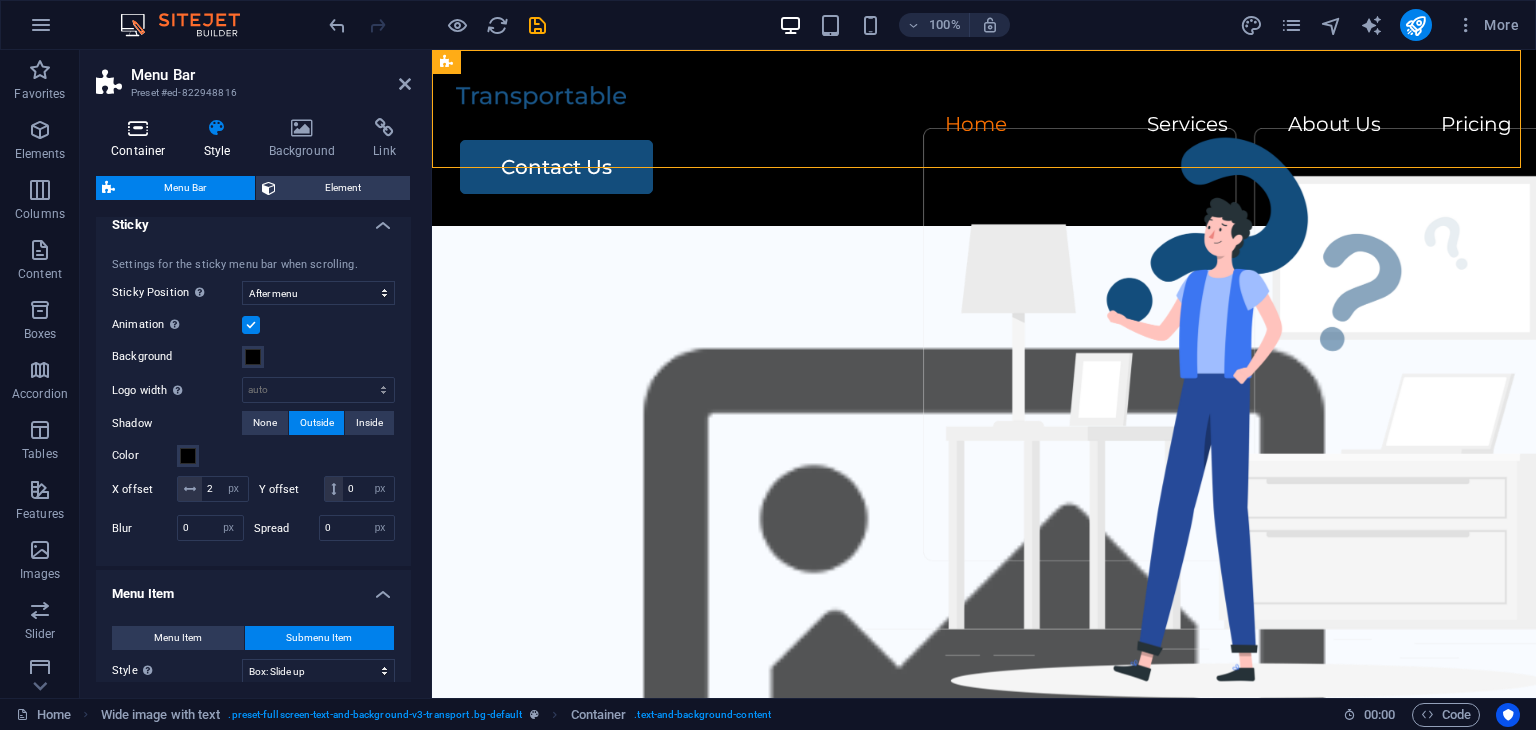 click at bounding box center (138, 128) 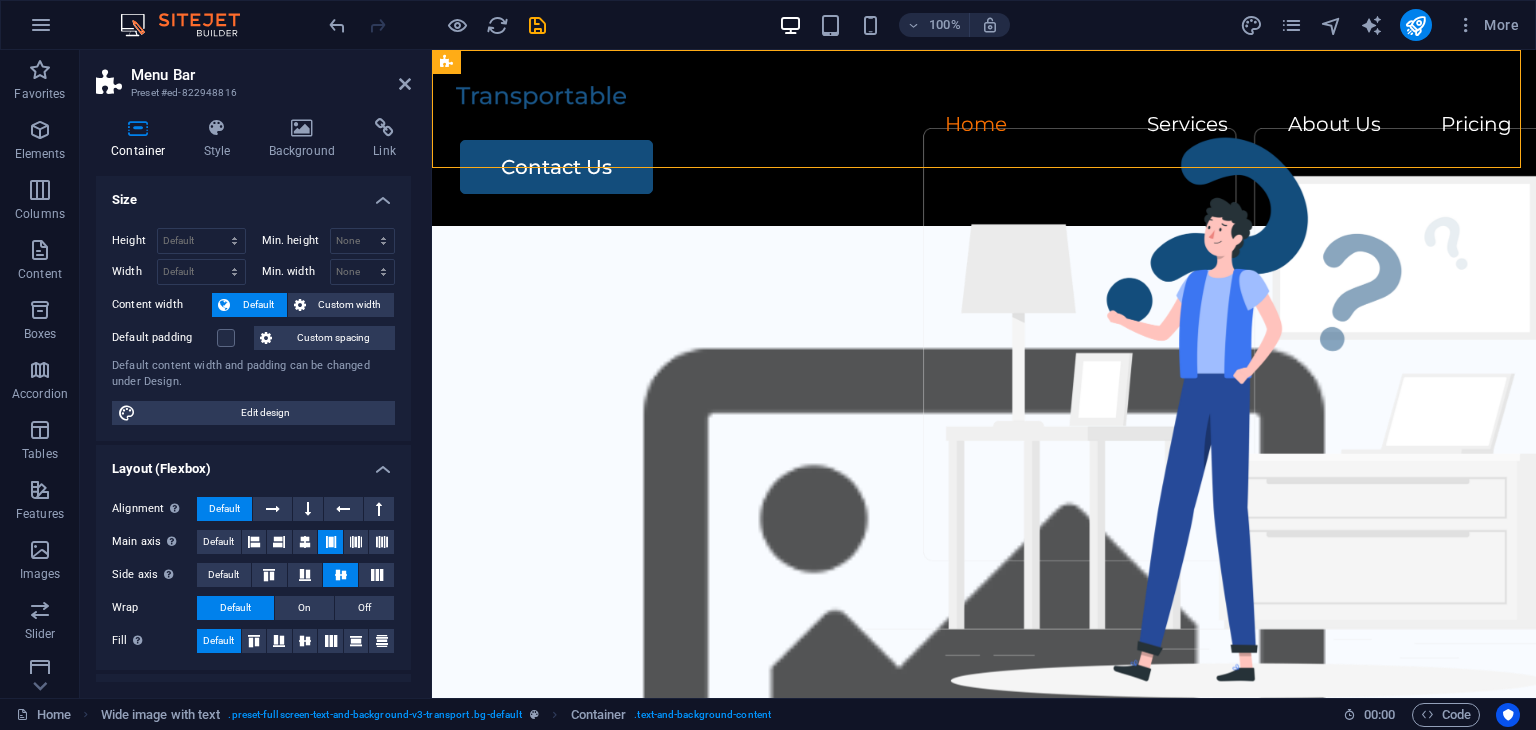 drag, startPoint x: 405, startPoint y: 249, endPoint x: 403, endPoint y: 277, distance: 28.071337 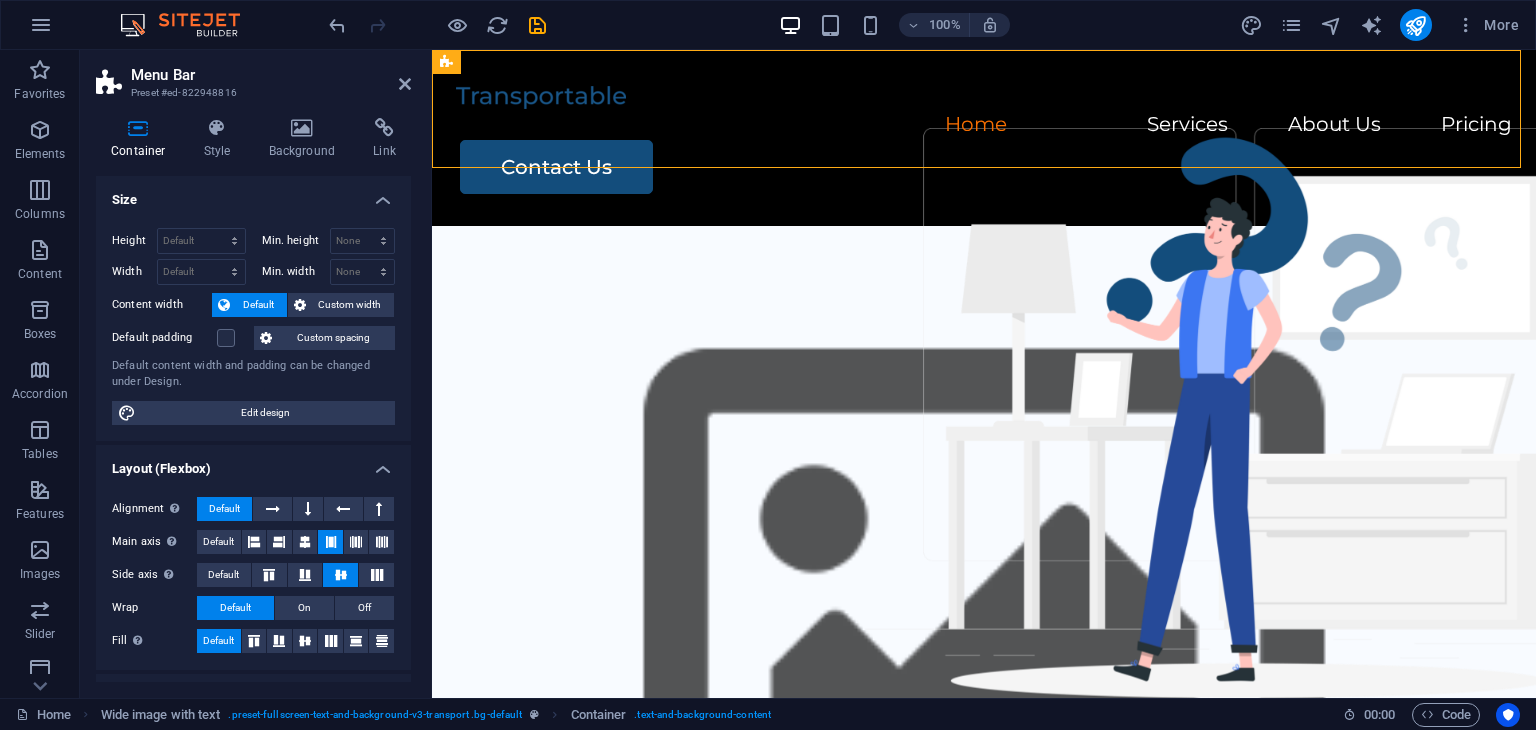 click on "Height Default px rem % vh vw Min. height None px rem % vh vw Width Default px rem % em vh vw Min. width None px rem % vh vw Content width Default Custom width Width Default px rem % em vh vw Min. width None px rem % vh vw Default padding Custom spacing Default content width and padding can be changed under Design. Edit design" at bounding box center (253, 326) 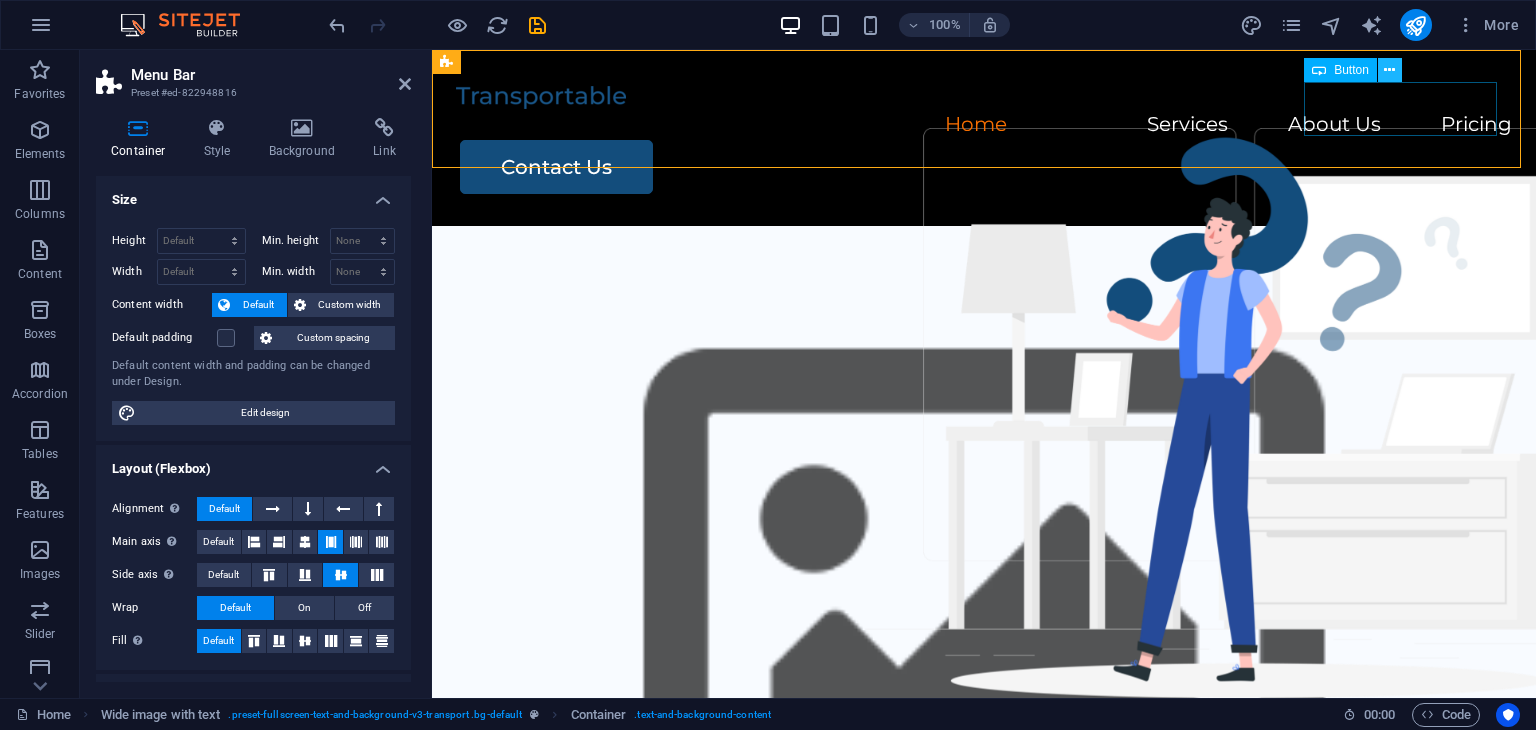 click at bounding box center [1389, 70] 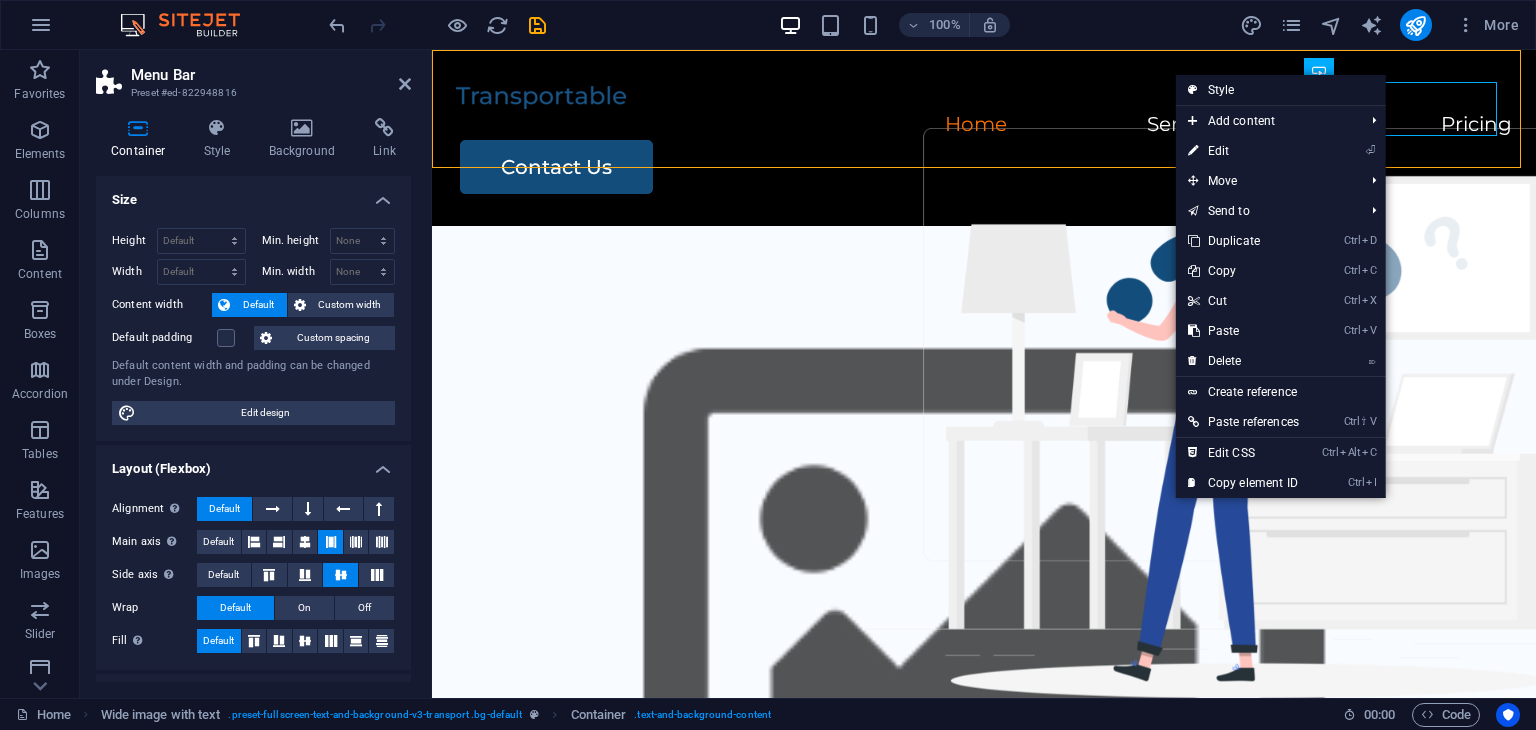 click on "Style" at bounding box center (1281, 90) 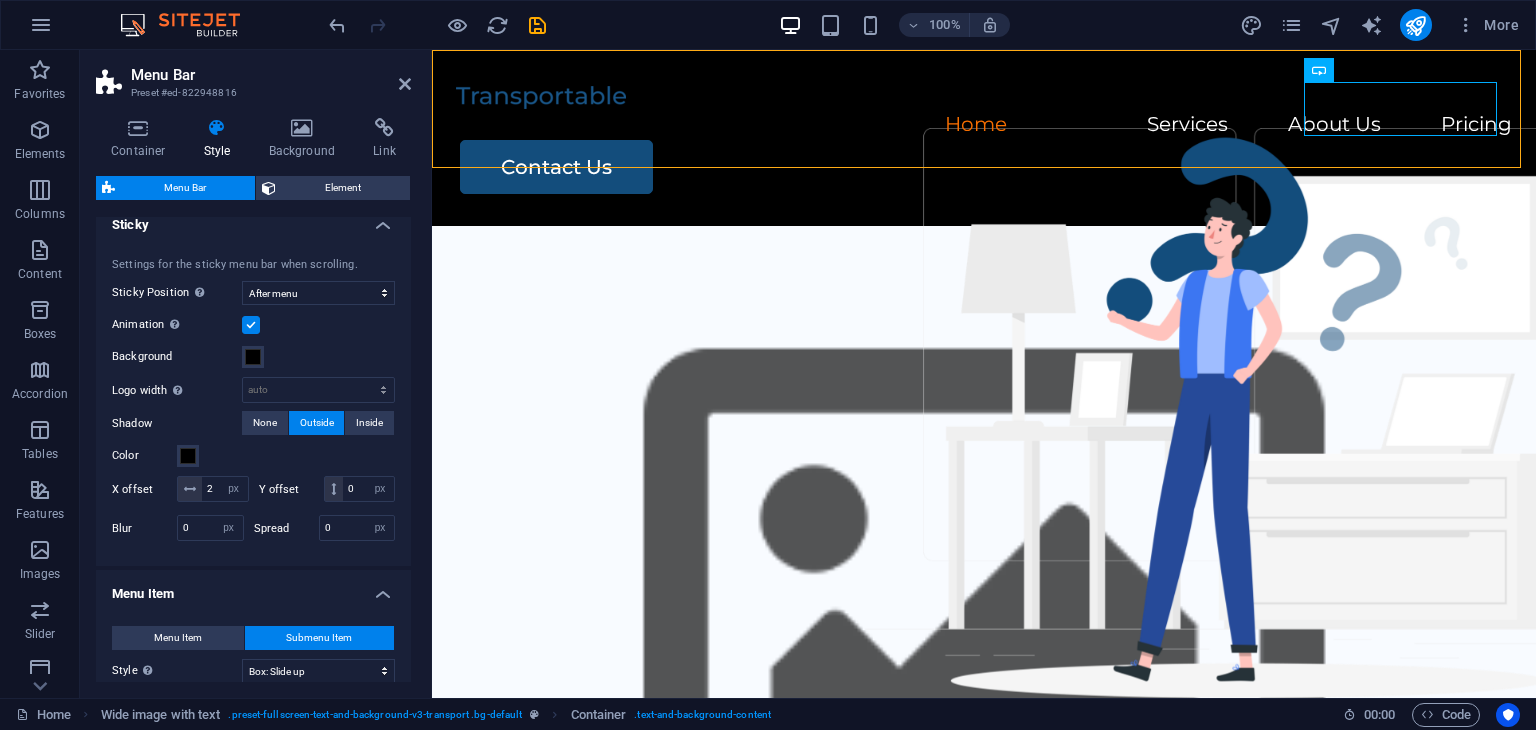 drag, startPoint x: 405, startPoint y: 338, endPoint x: 405, endPoint y: 362, distance: 24 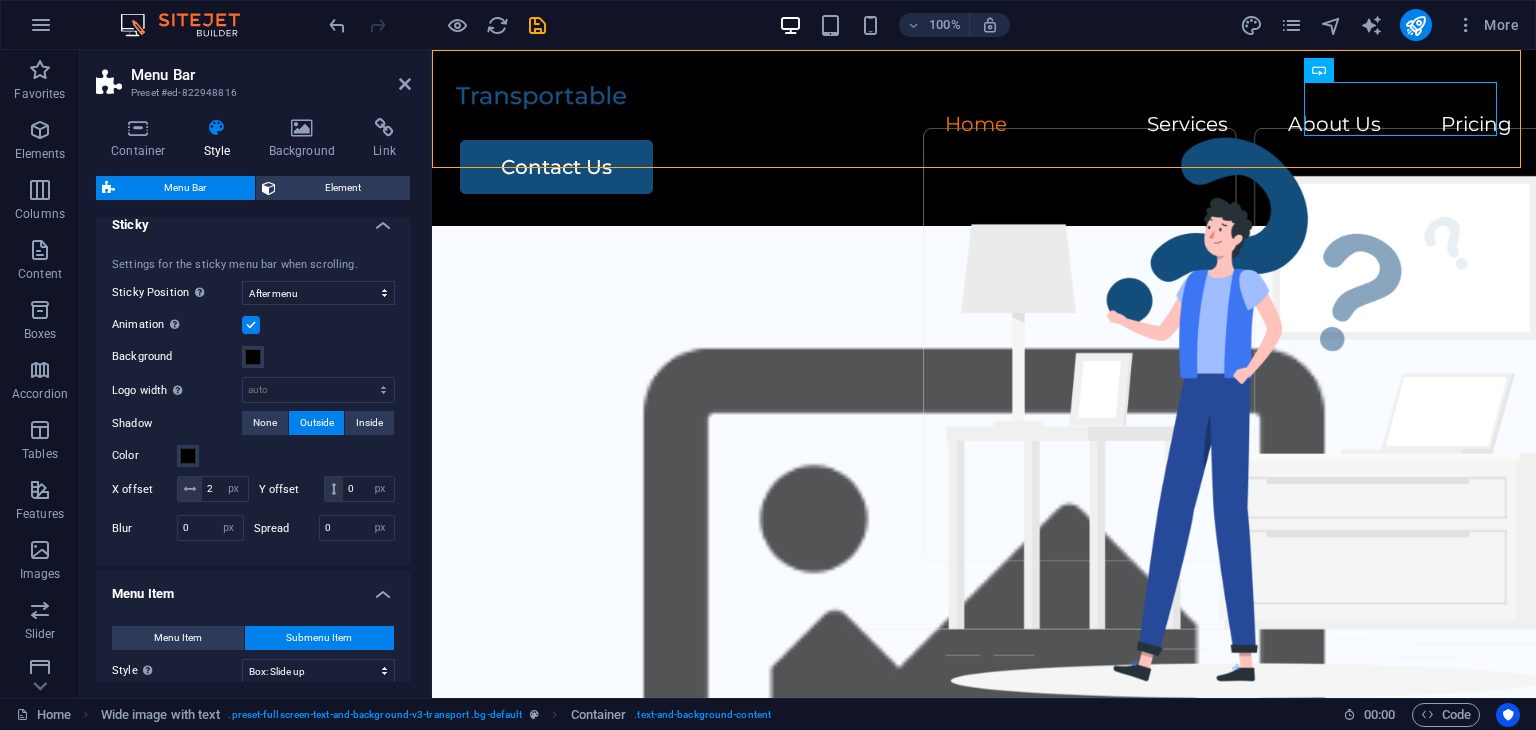click on "Settings for the sticky menu bar when scrolling. Sticky Position Affects the scroll position where the menu bar is pinned. Change takes effect when saving or switching to preview mode. Off Instant After menu After banner When scrolling up Animation Sets a smooth transition when sticky menu appears Background Logo width Overwrites the width set in the logo for sticky mode auto px rem % vh vw Shadow None Outside Inside Color X offset 2 px rem vh vw Y offset 0 px rem vh vw Blur 0 px rem % vh vw Spread 0 px rem vh vw" at bounding box center (253, 402) 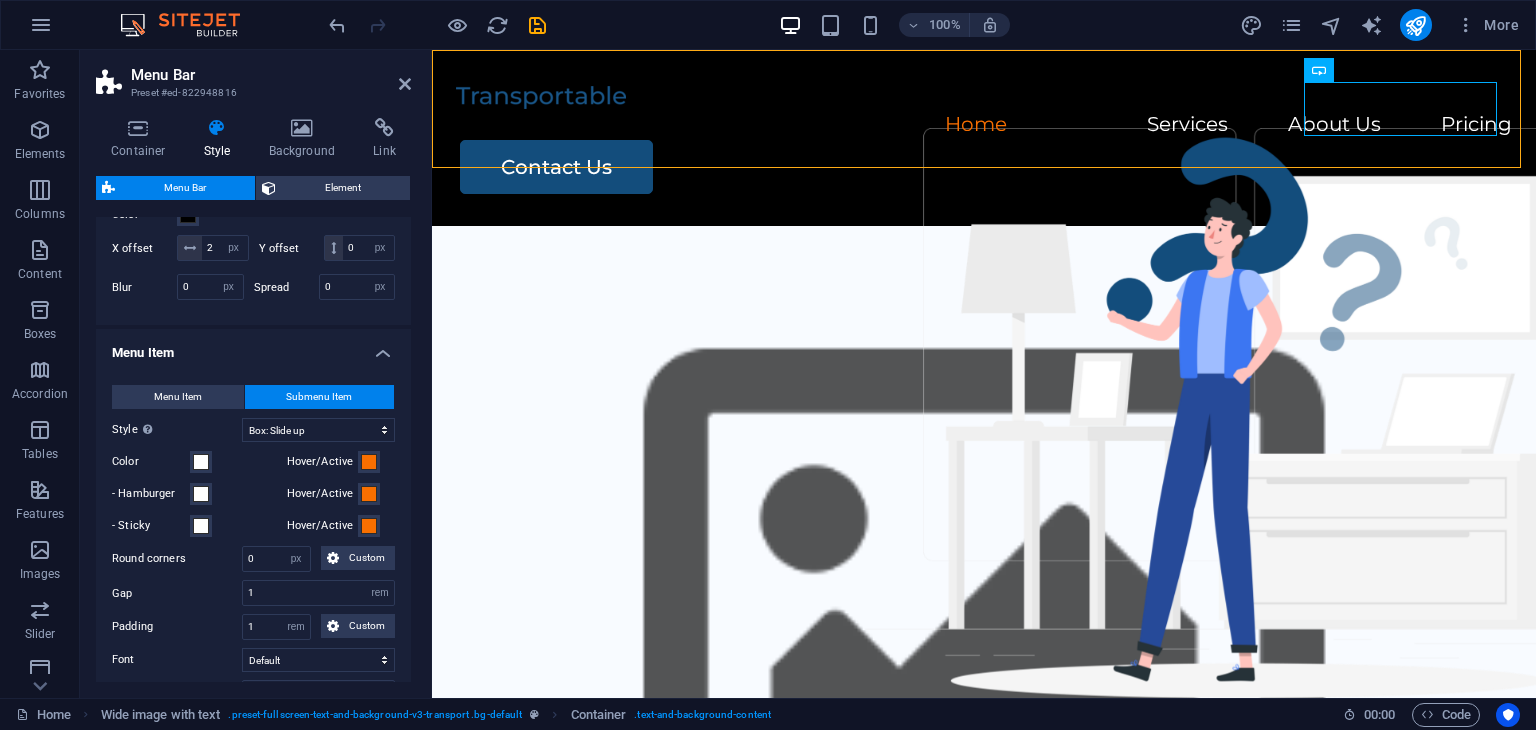 scroll, scrollTop: 612, scrollLeft: 0, axis: vertical 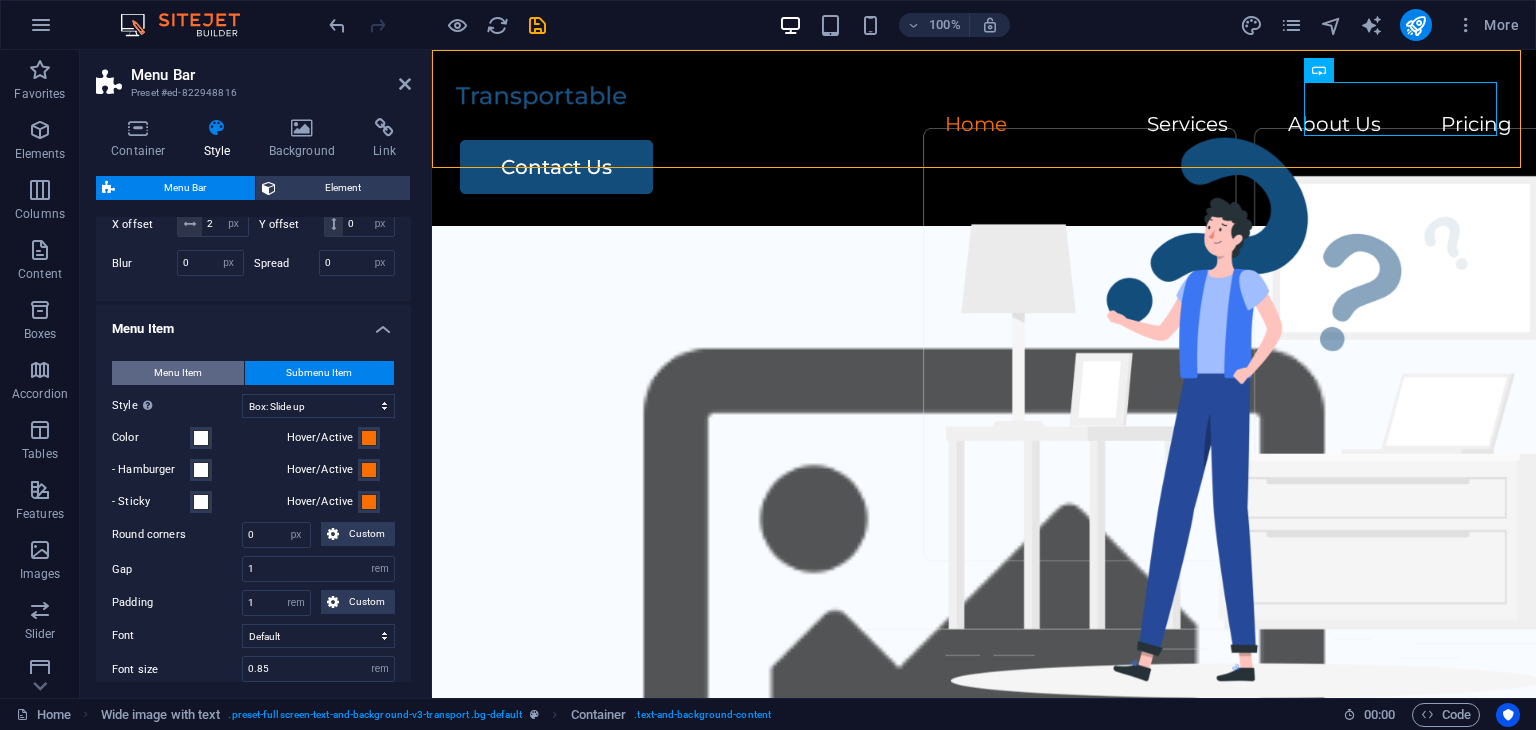 click on "Menu Item" at bounding box center (178, 373) 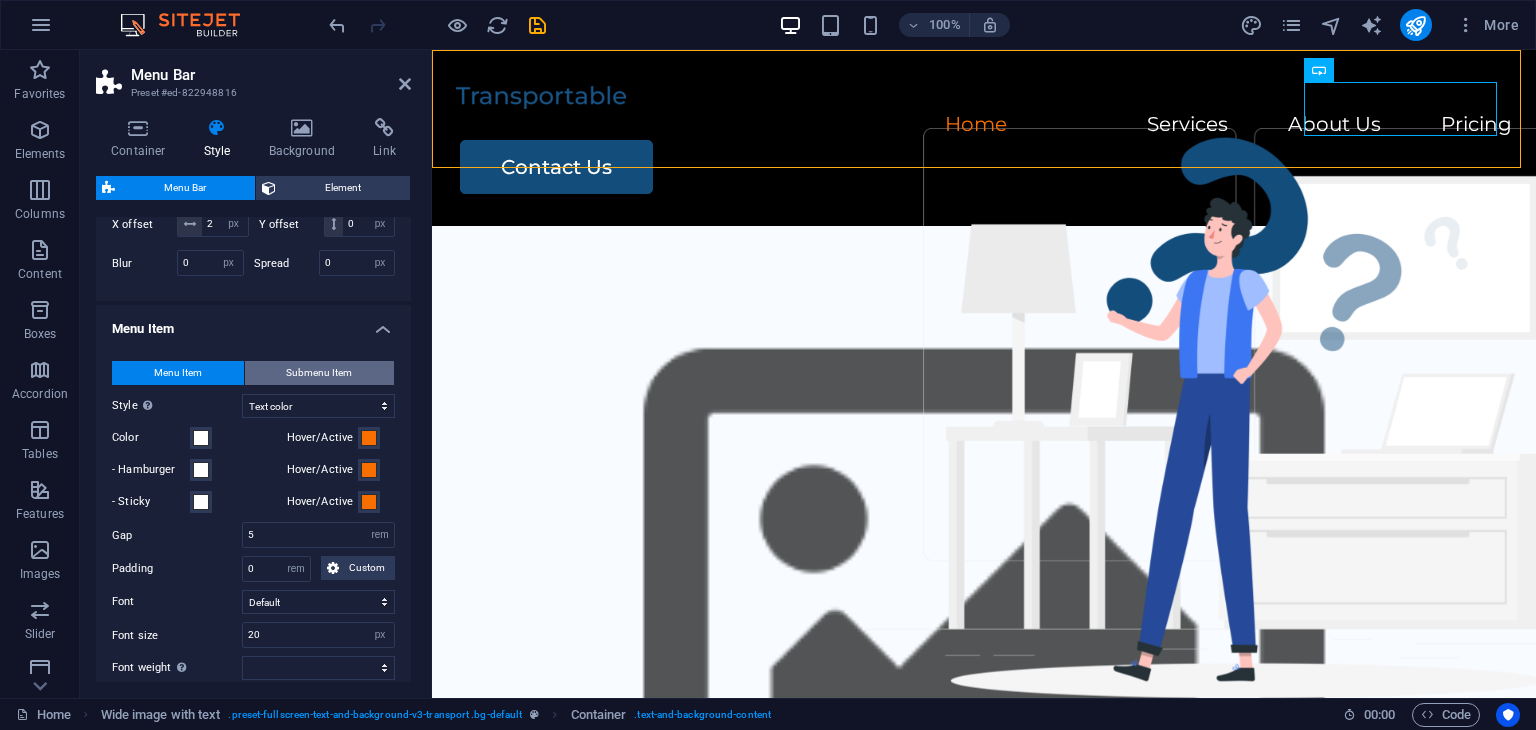 click on "Submenu Item" at bounding box center (319, 373) 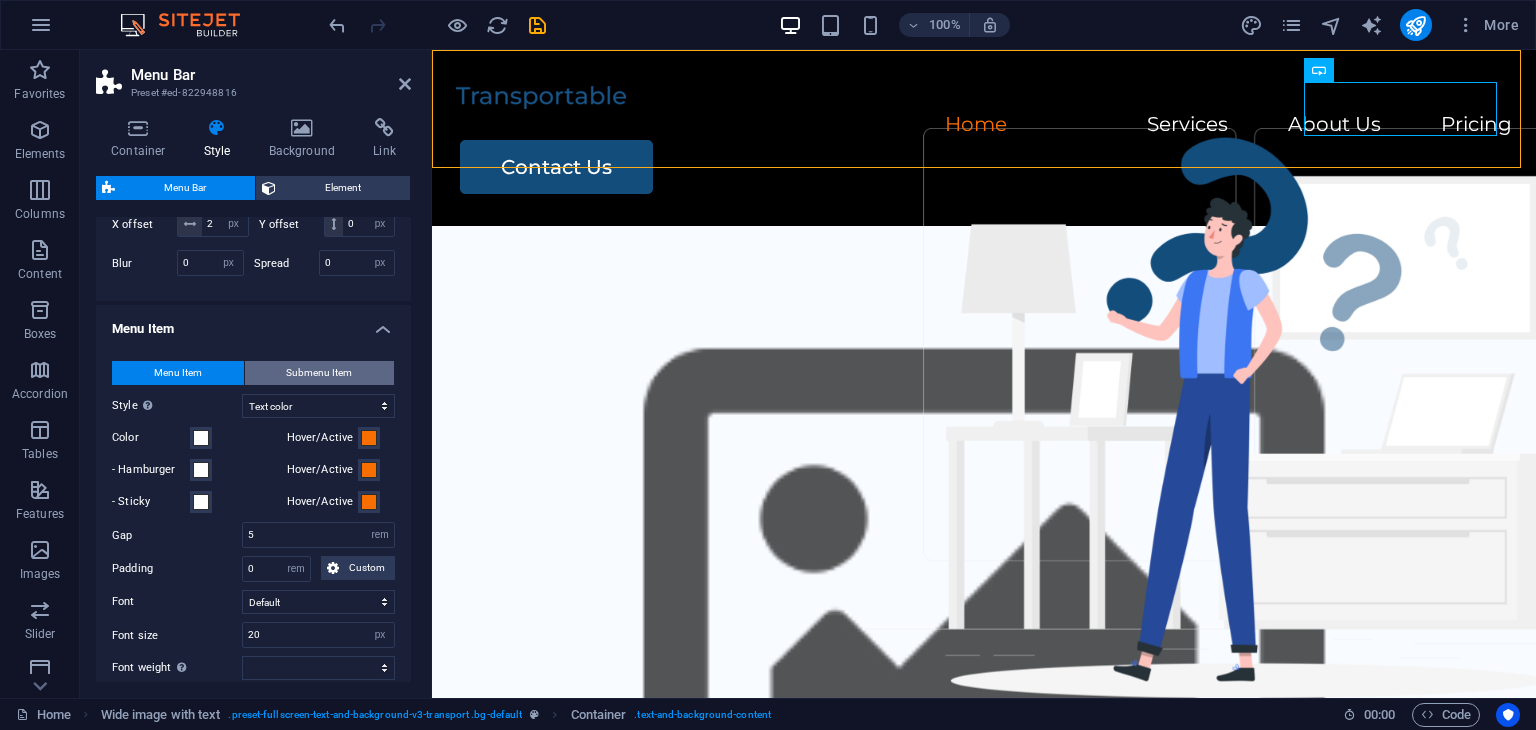 select 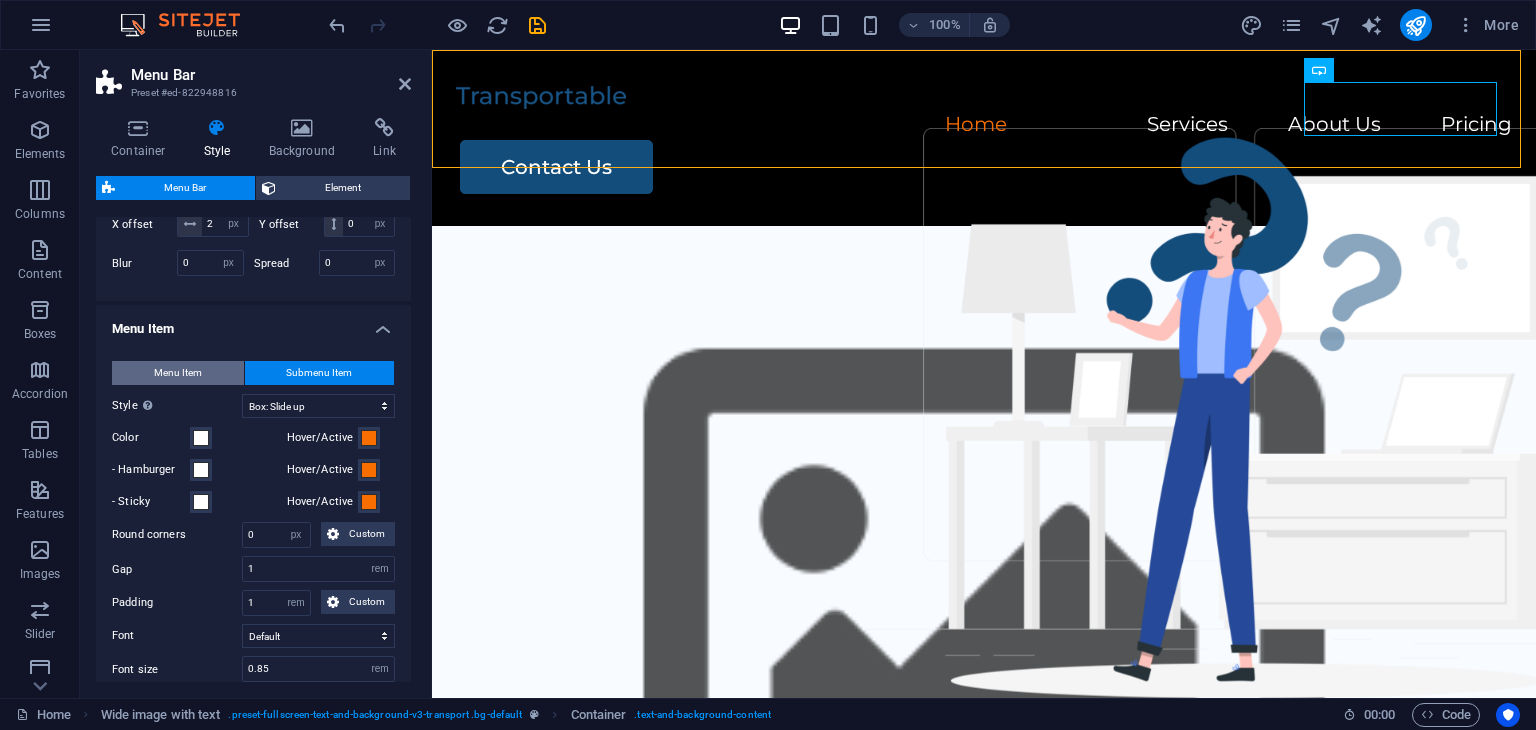 click on "Menu Item" at bounding box center (178, 373) 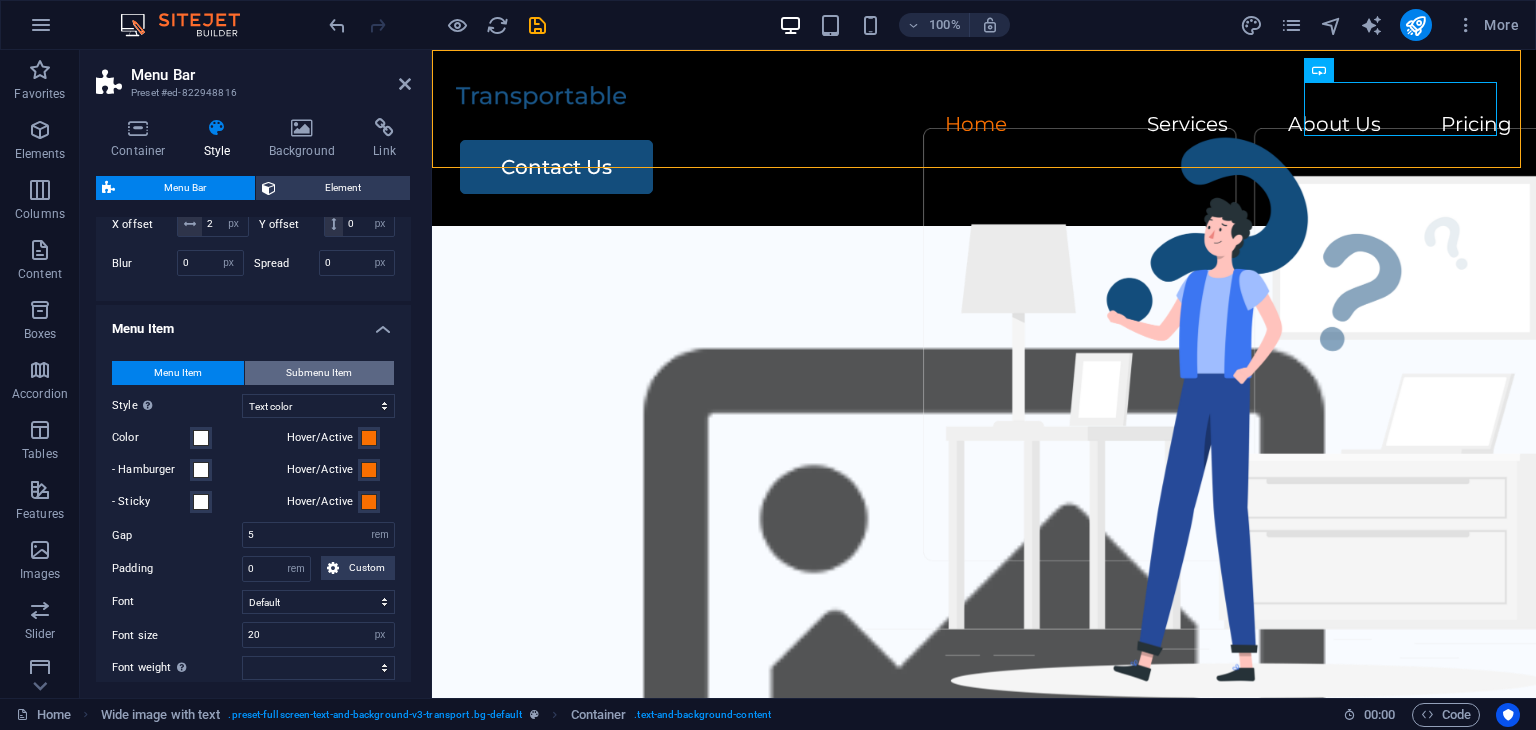 select 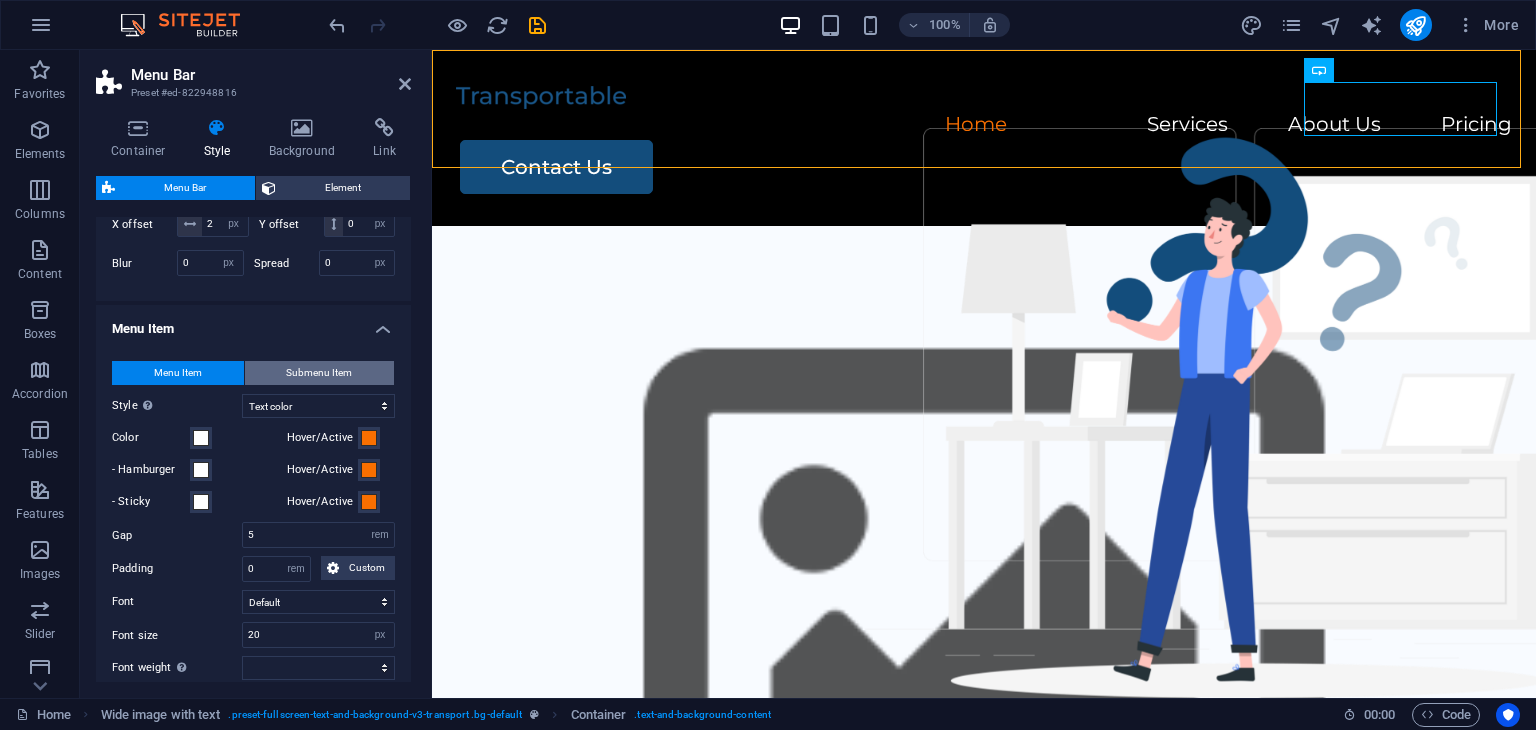 click on "Submenu Item" at bounding box center (320, 373) 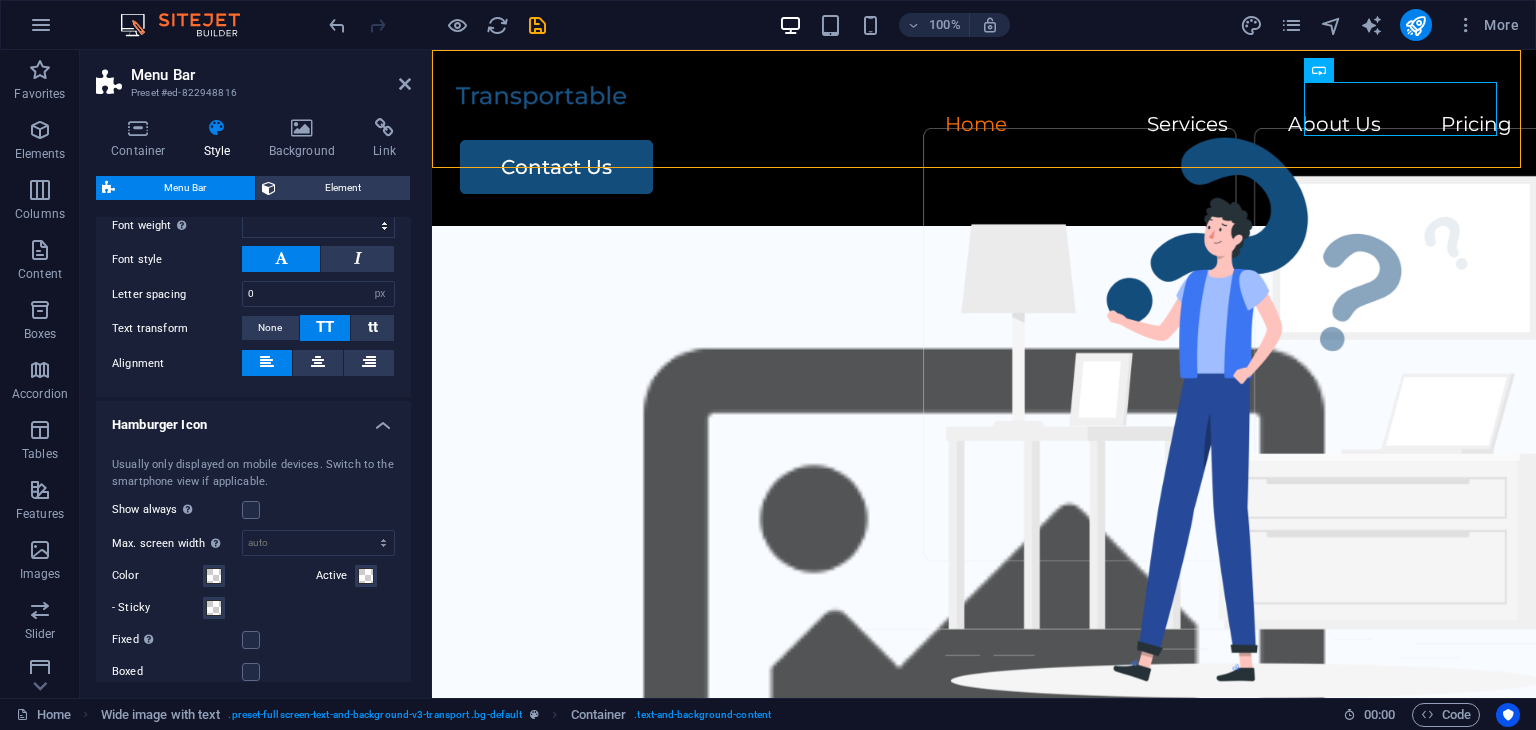 select 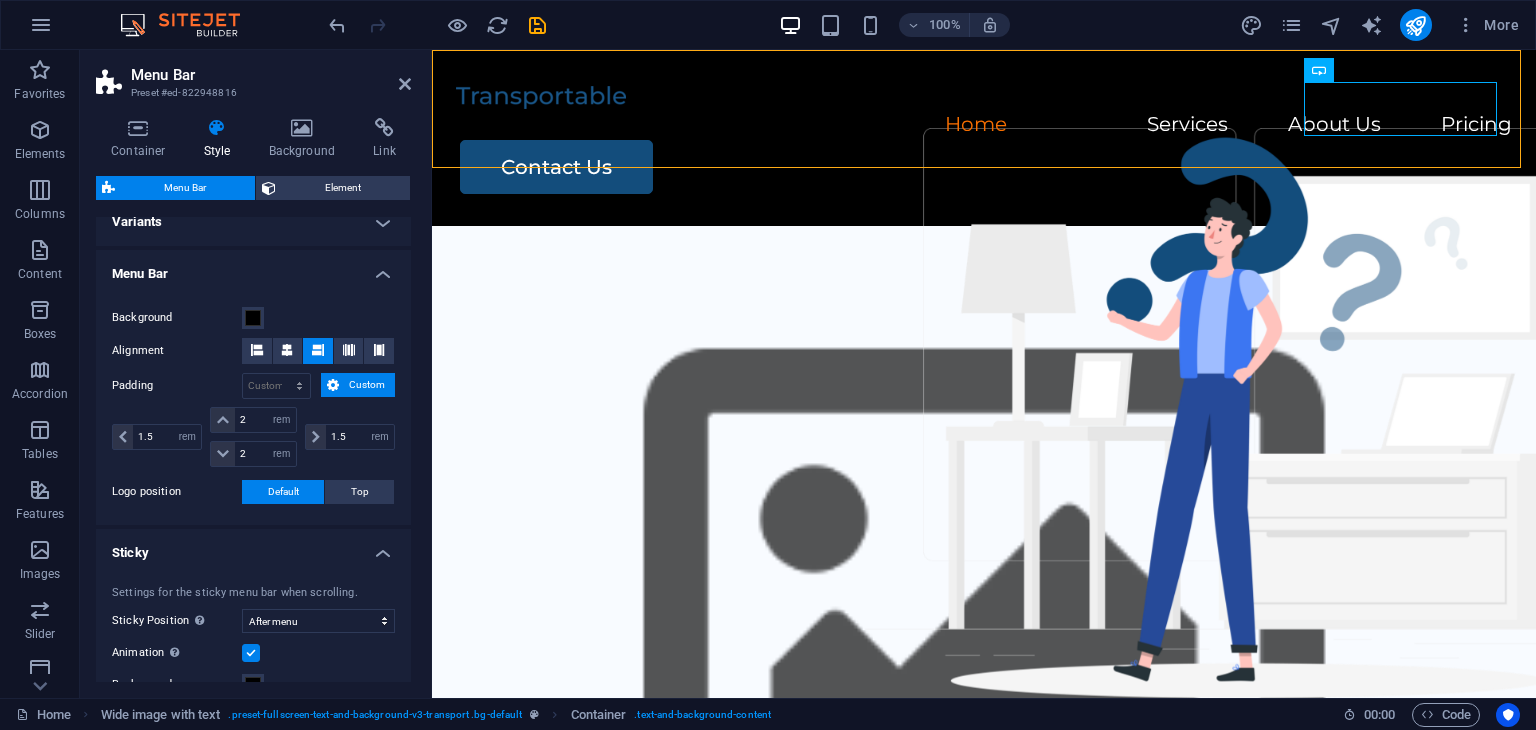 scroll, scrollTop: 0, scrollLeft: 0, axis: both 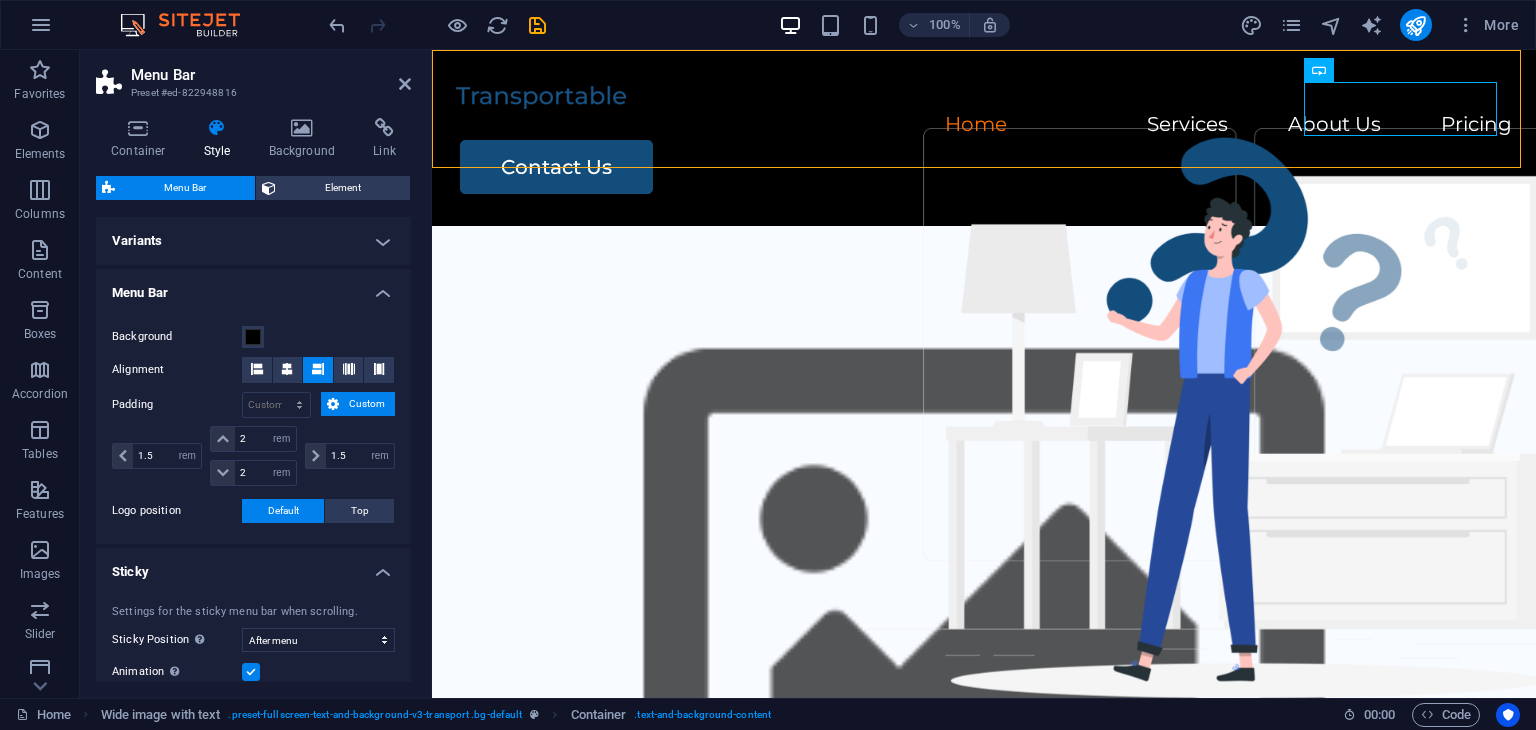 click on "Menu Bar" at bounding box center [253, 287] 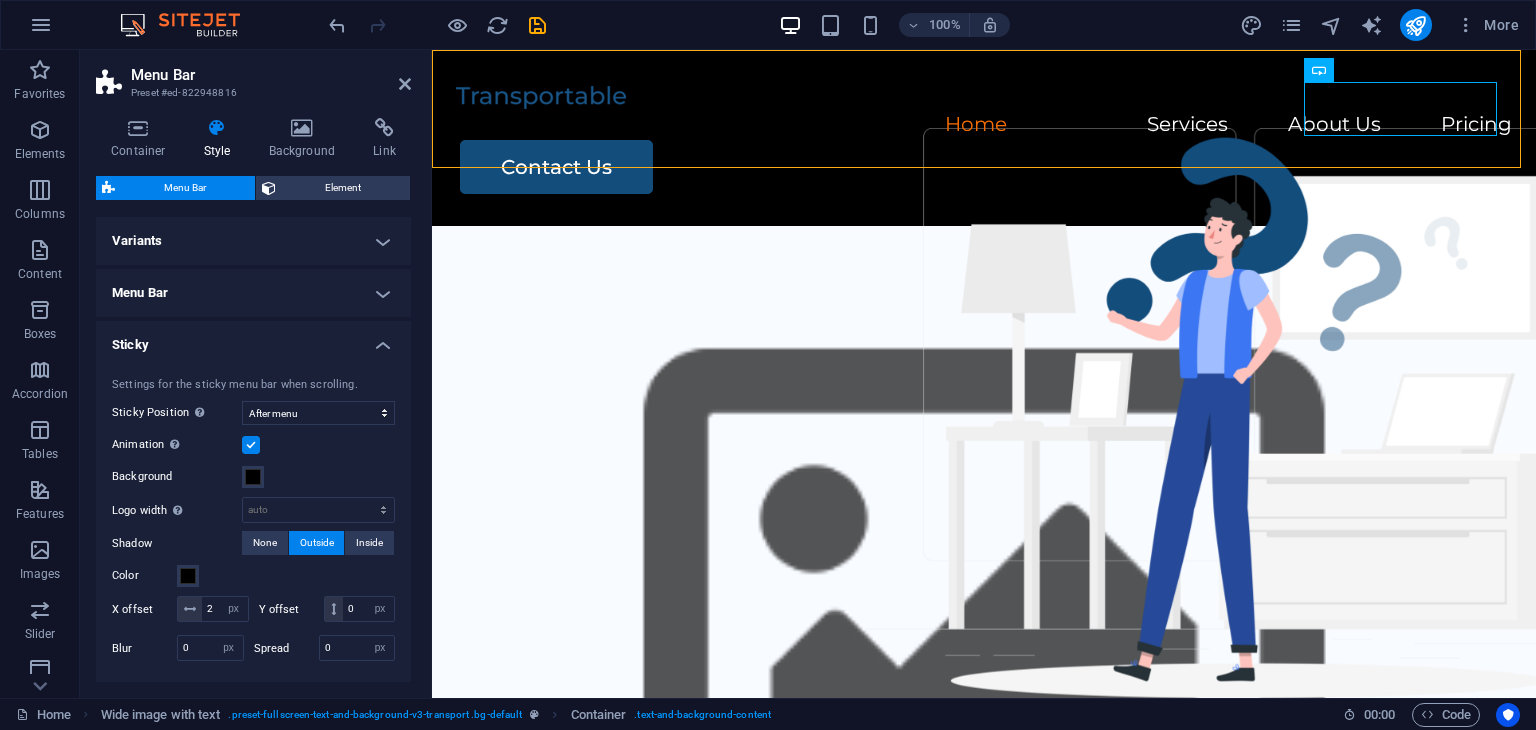 click on "Sticky" at bounding box center [253, 339] 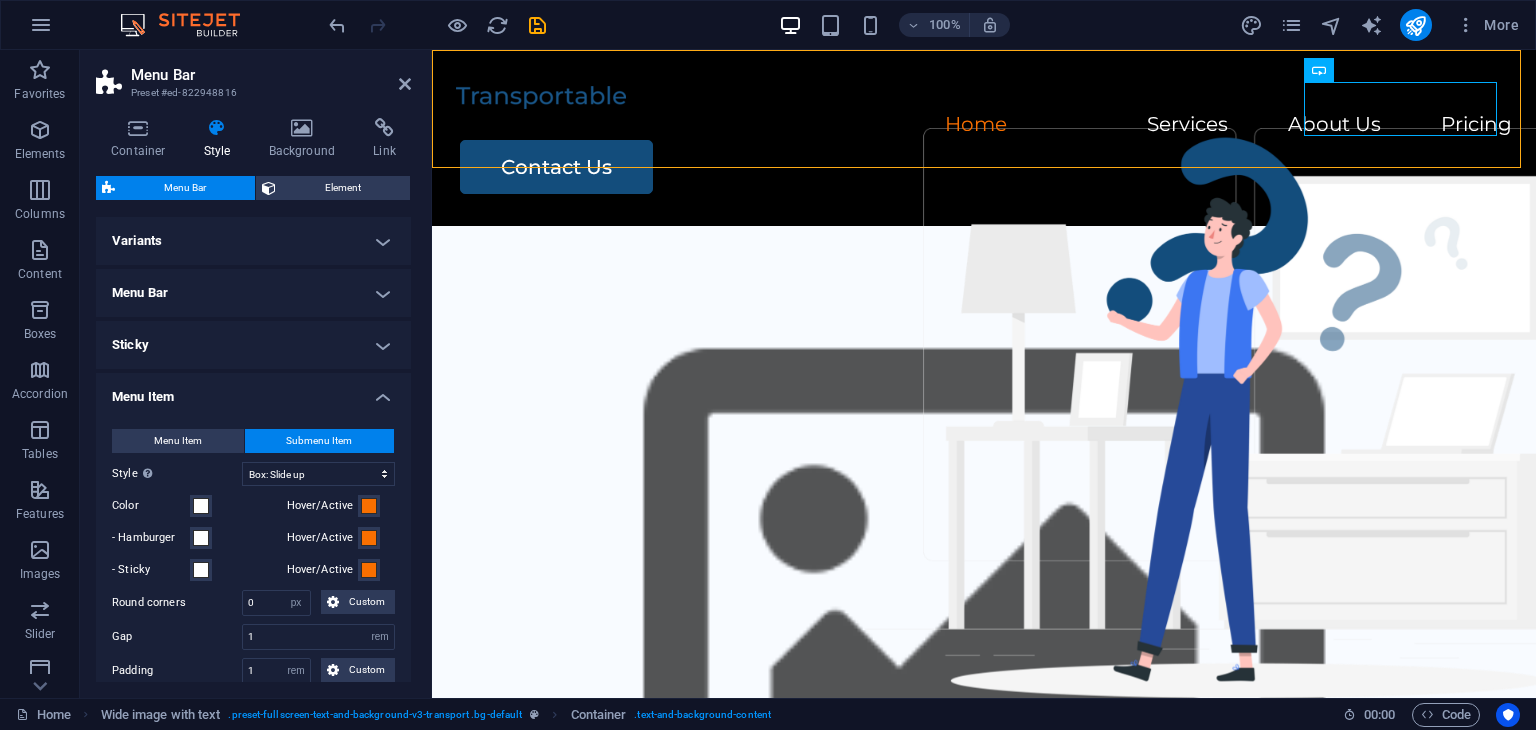 click on "Menu Item" at bounding box center [253, 391] 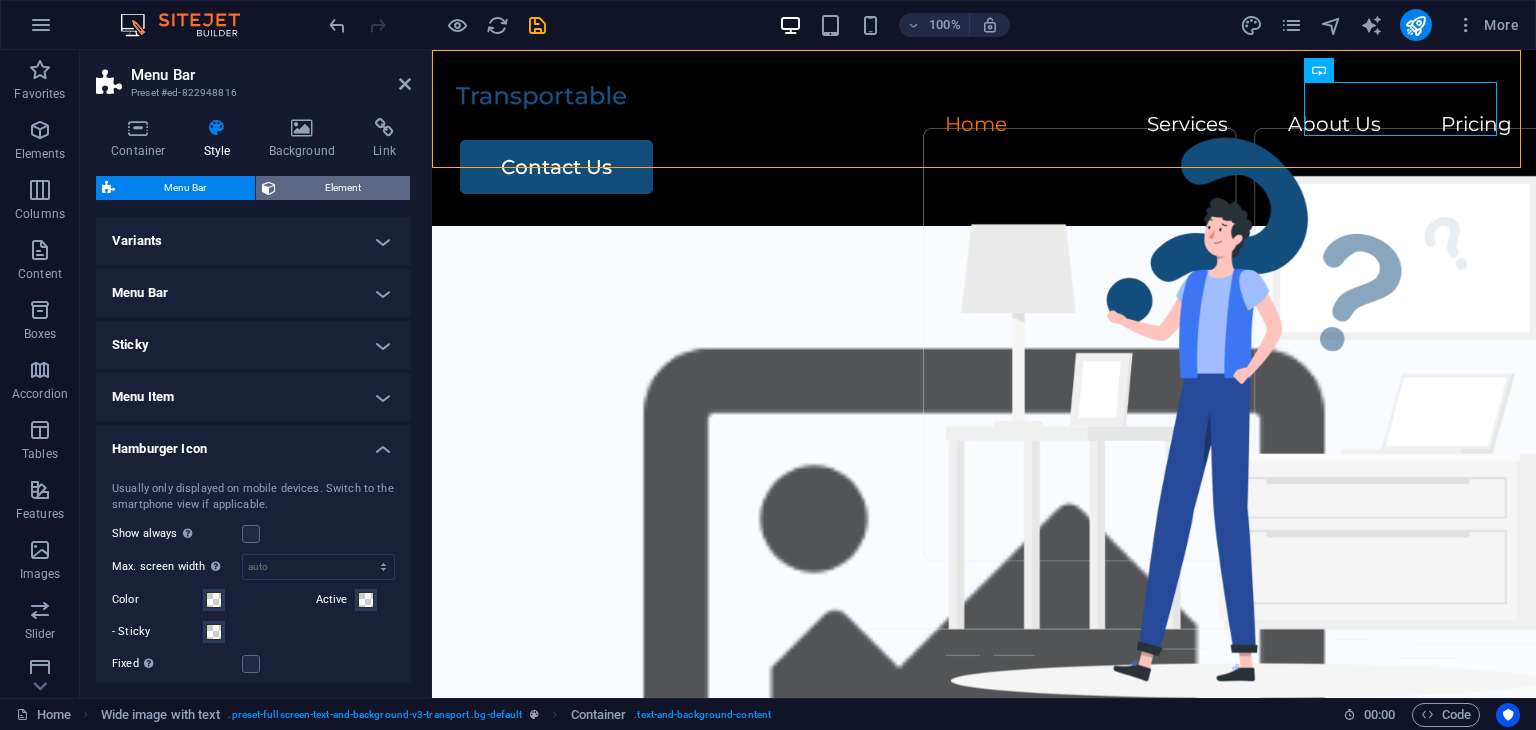 click on "Element" at bounding box center [343, 188] 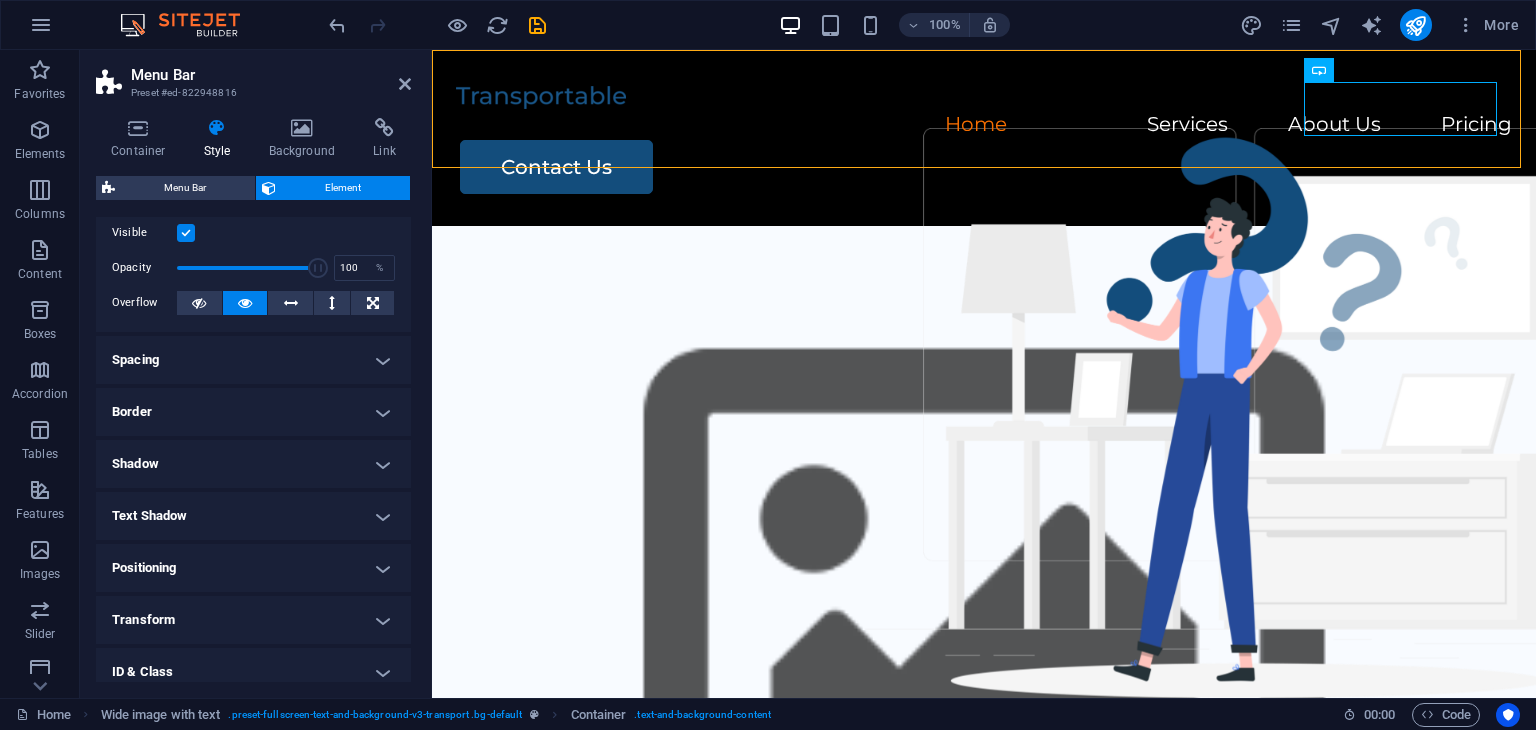 scroll, scrollTop: 0, scrollLeft: 0, axis: both 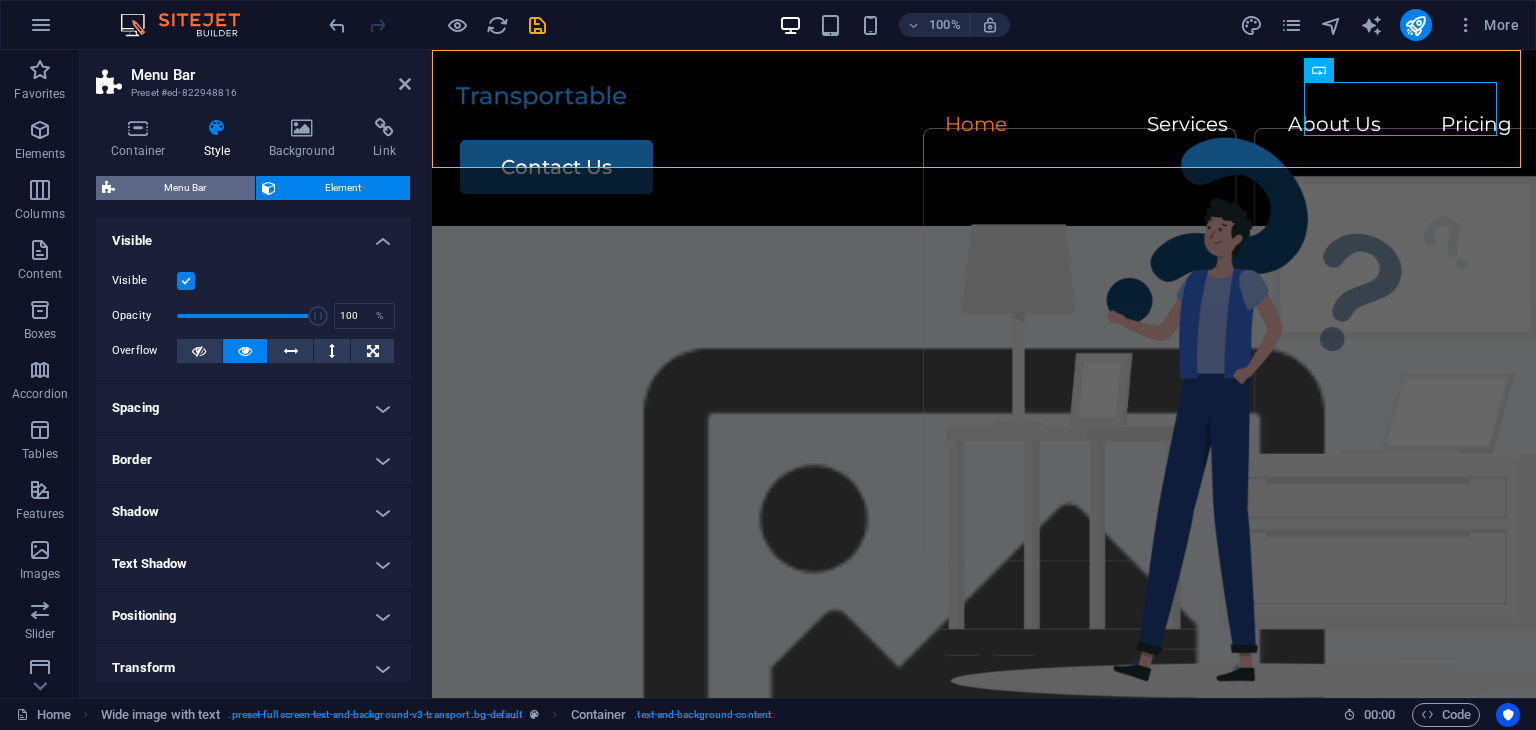 click on "Menu Bar" at bounding box center (185, 188) 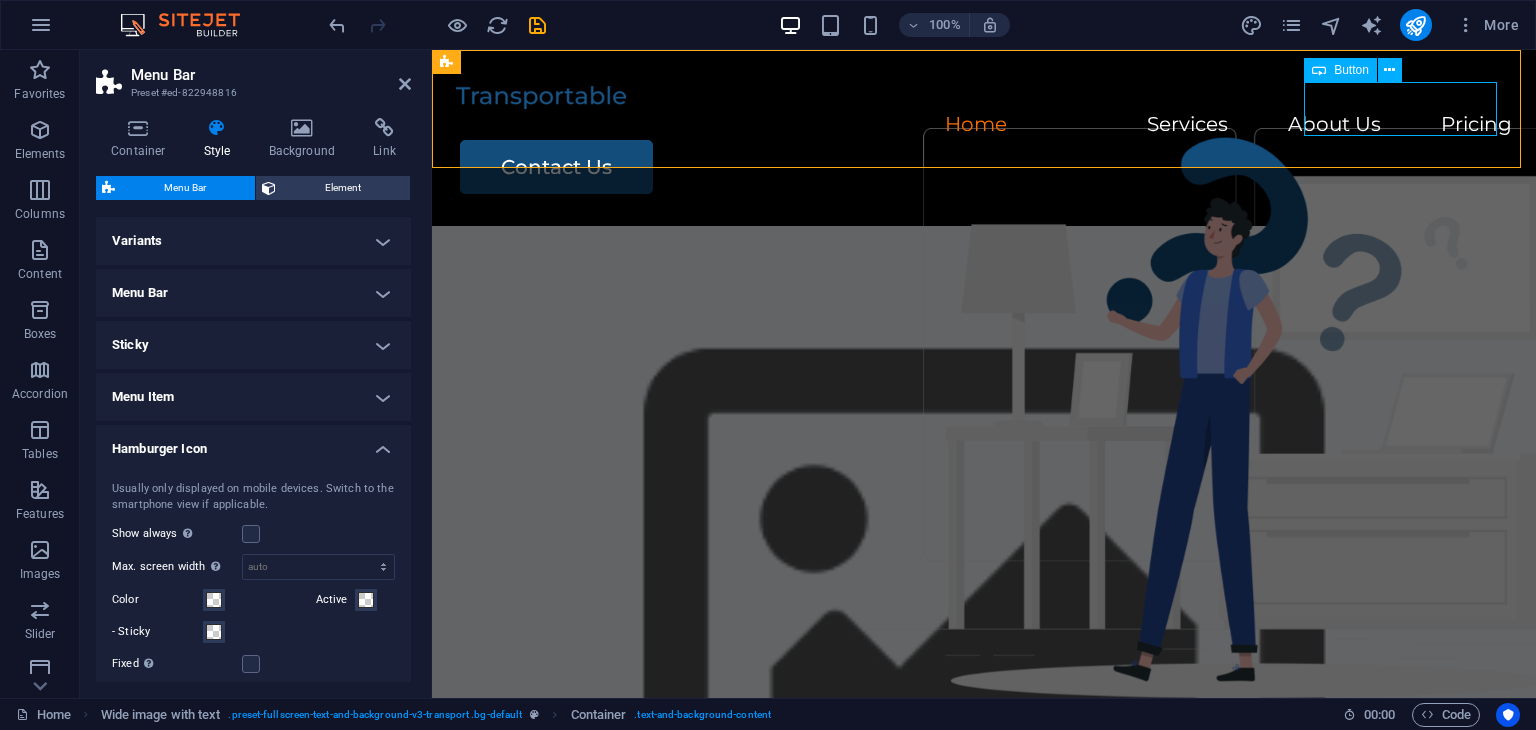 click on "Button" at bounding box center [1359, 70] 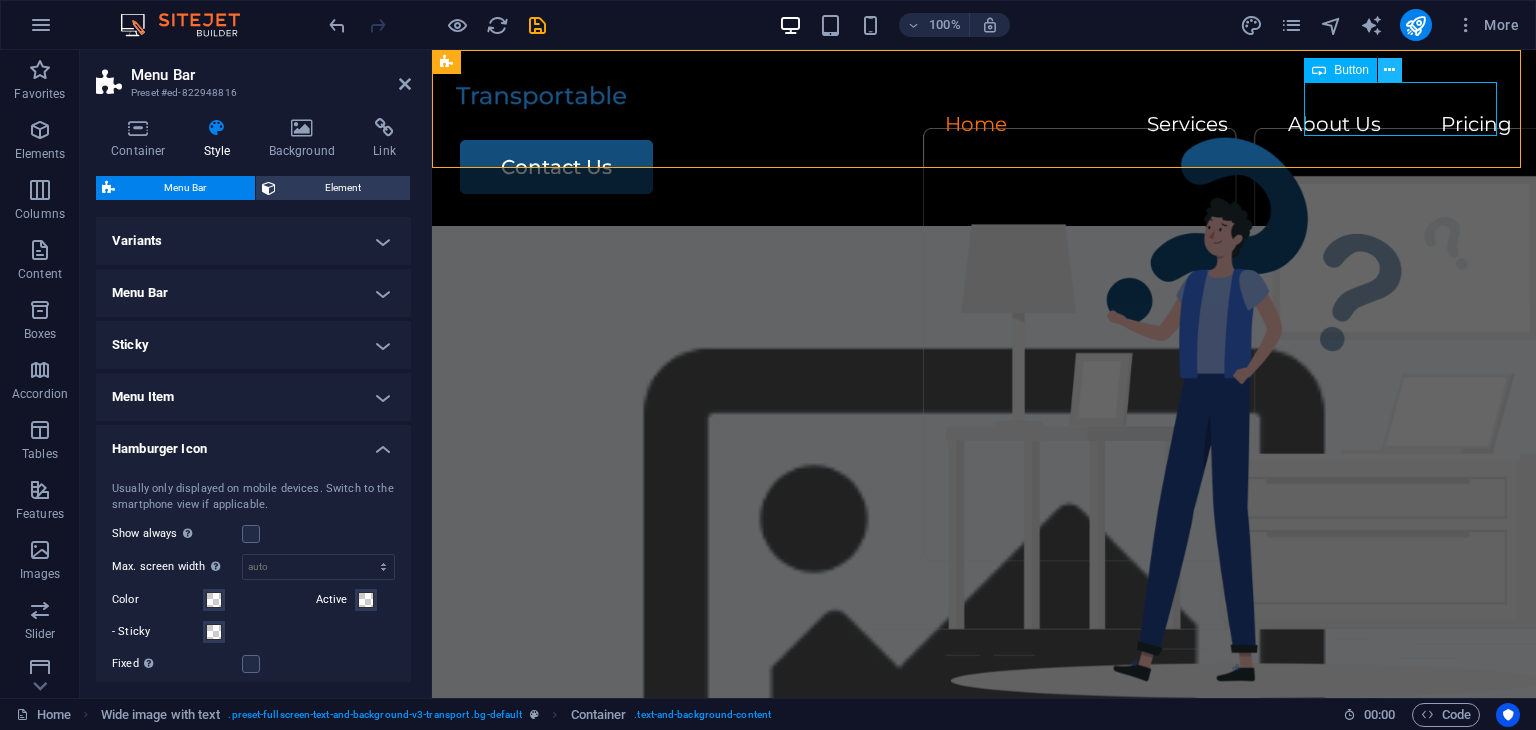 click at bounding box center [1389, 70] 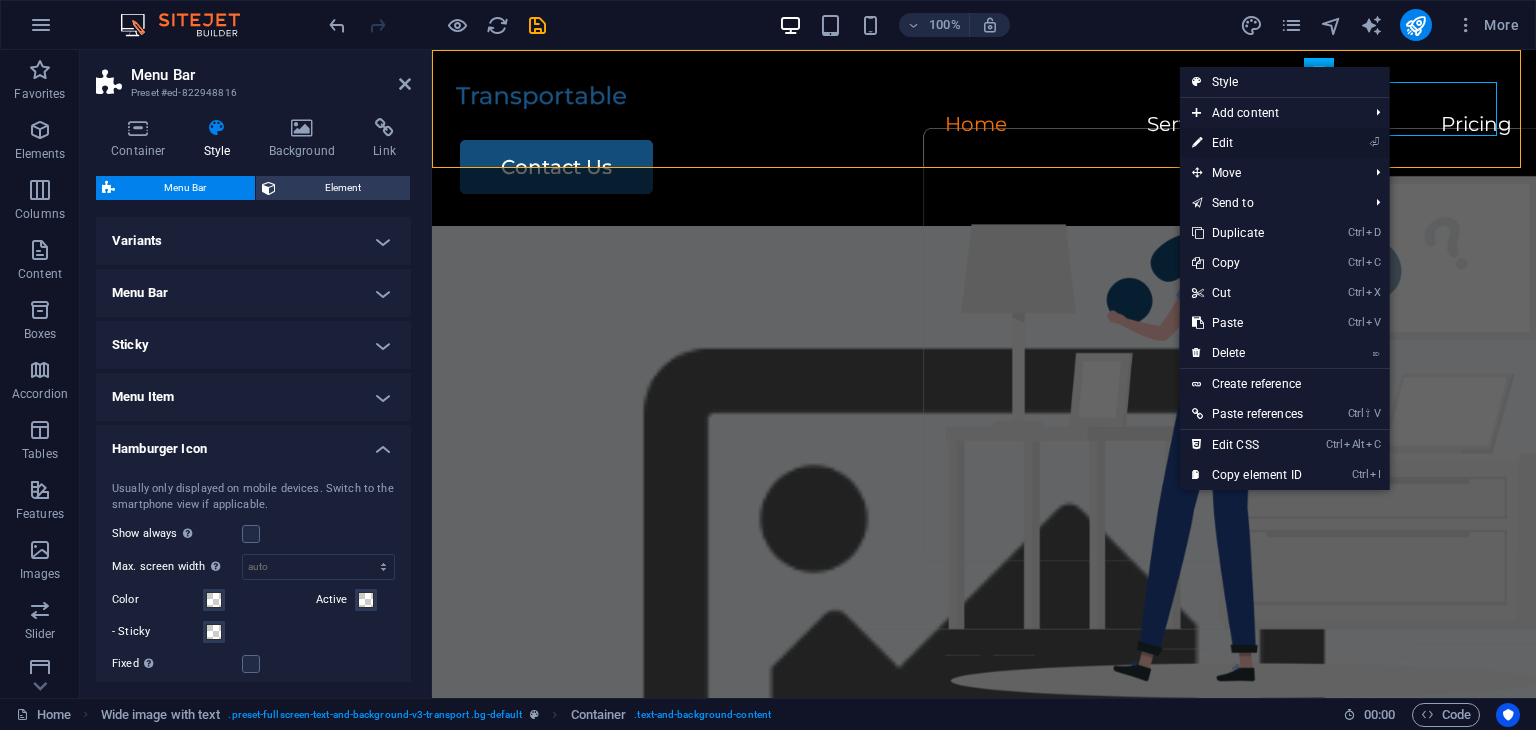 click on "⏎  Edit" at bounding box center (1247, 143) 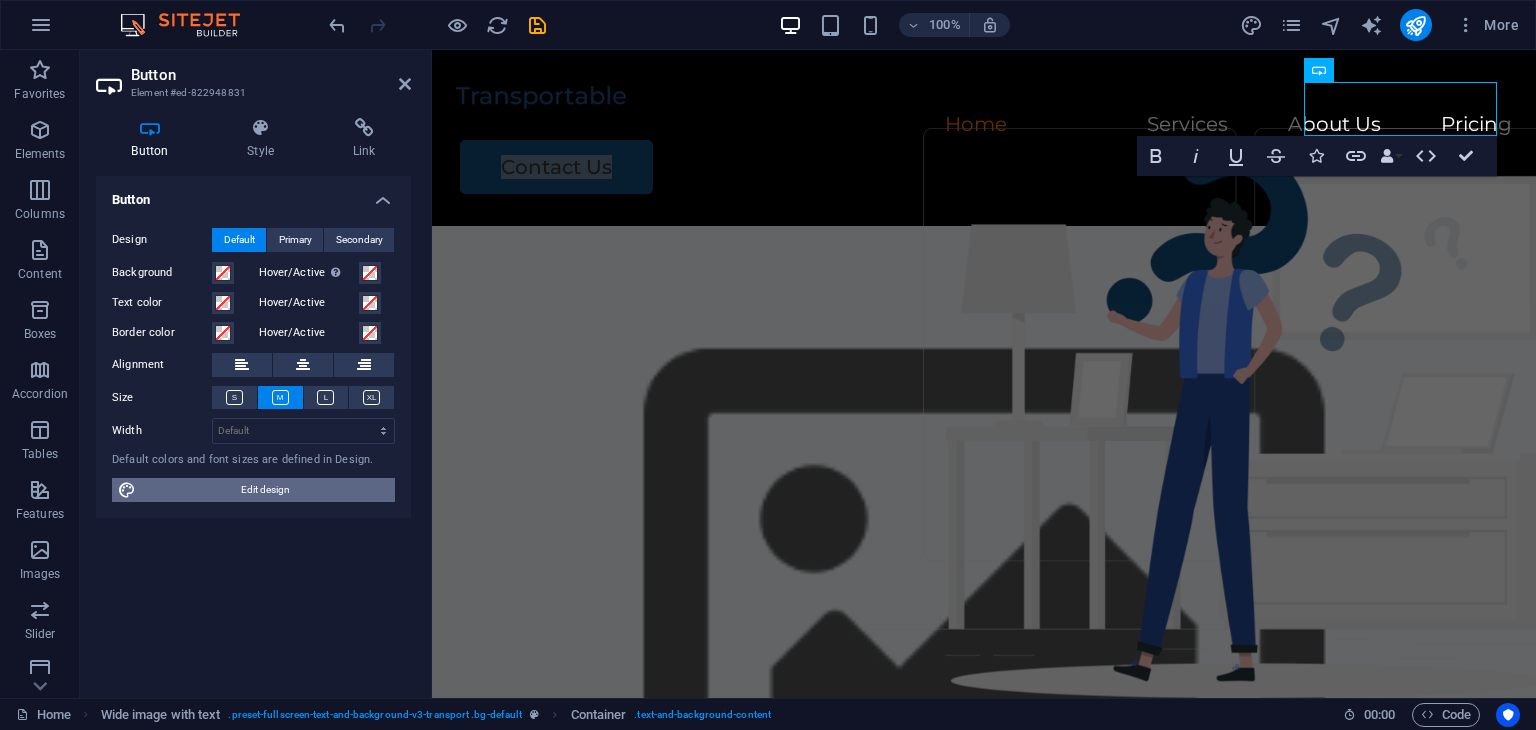 click on "Edit design" at bounding box center (265, 490) 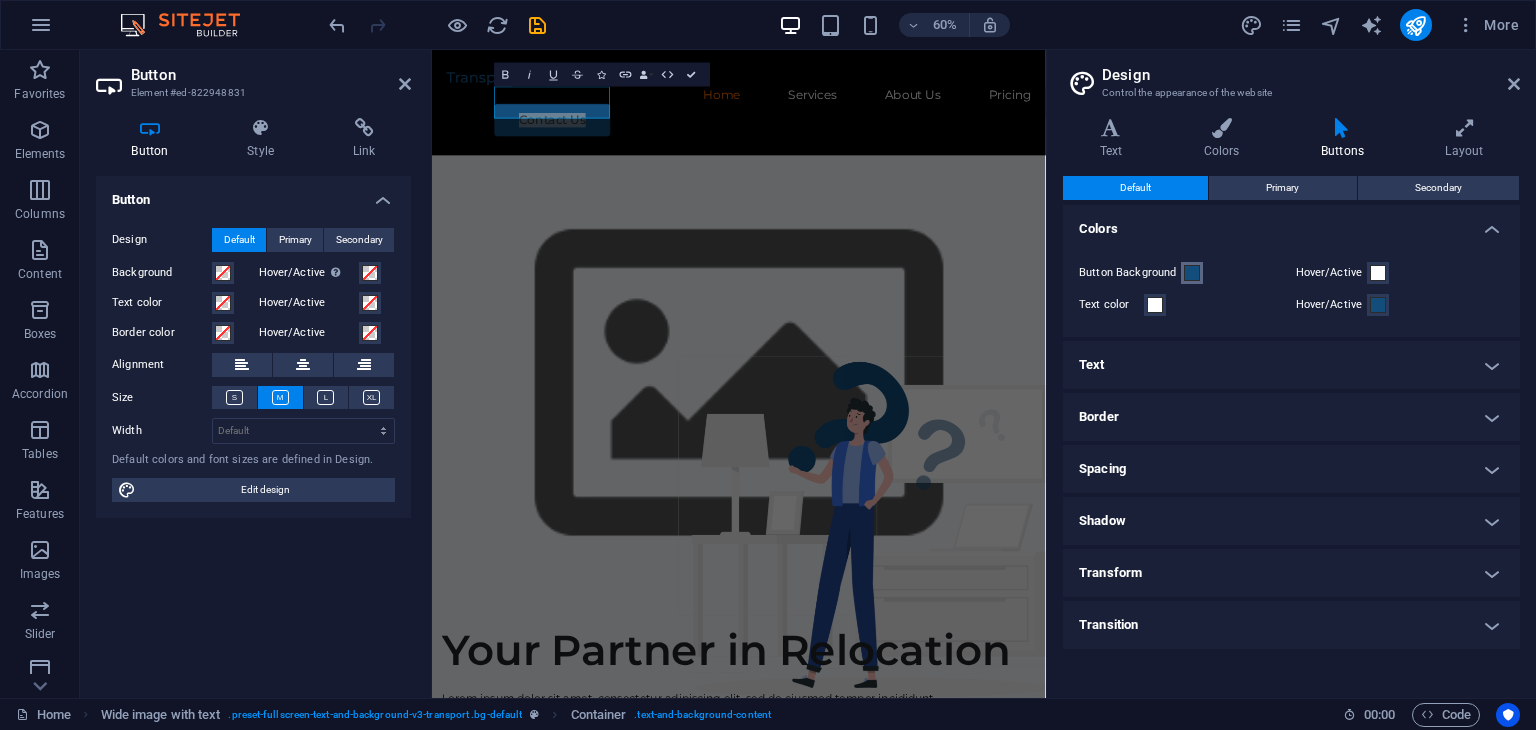 click at bounding box center (1192, 273) 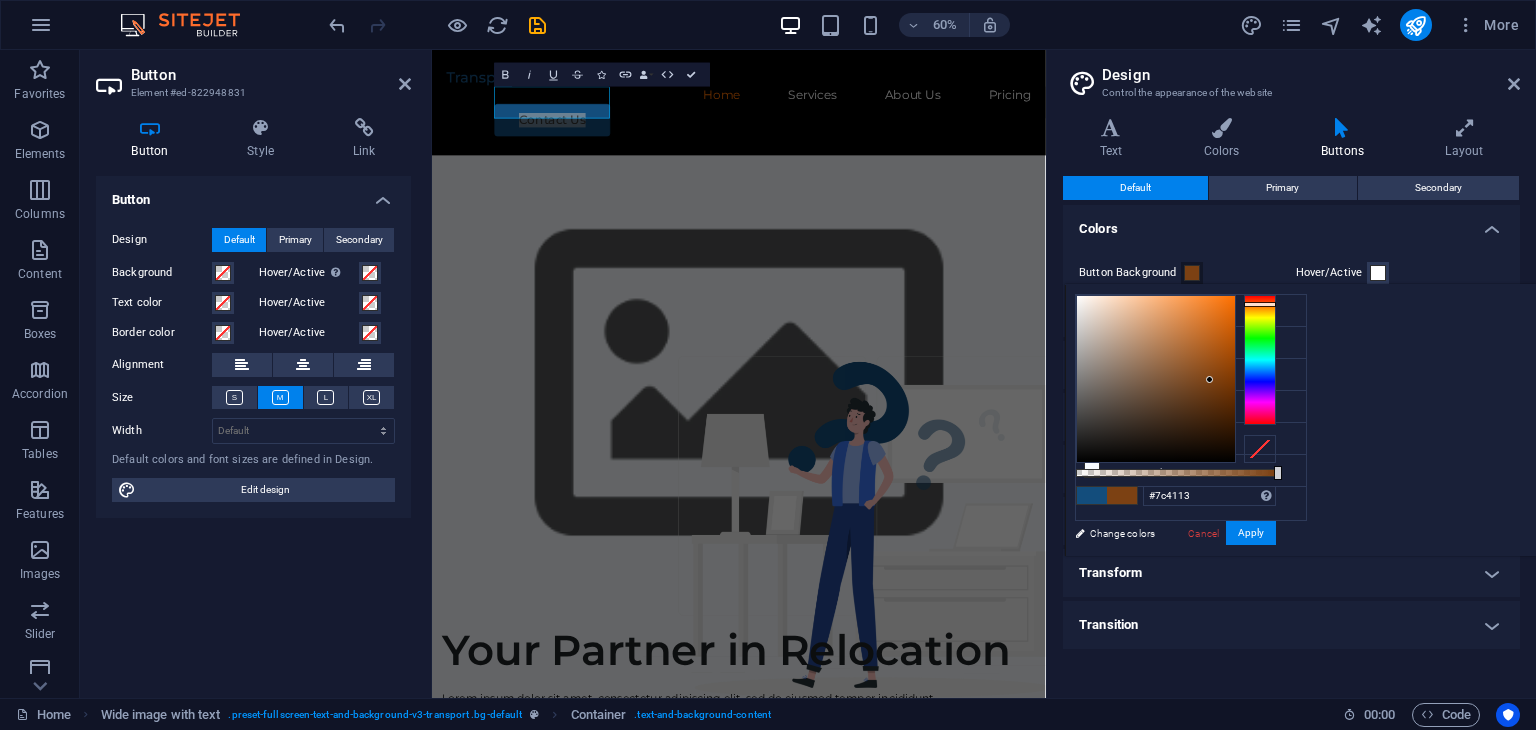 click at bounding box center [1260, 360] 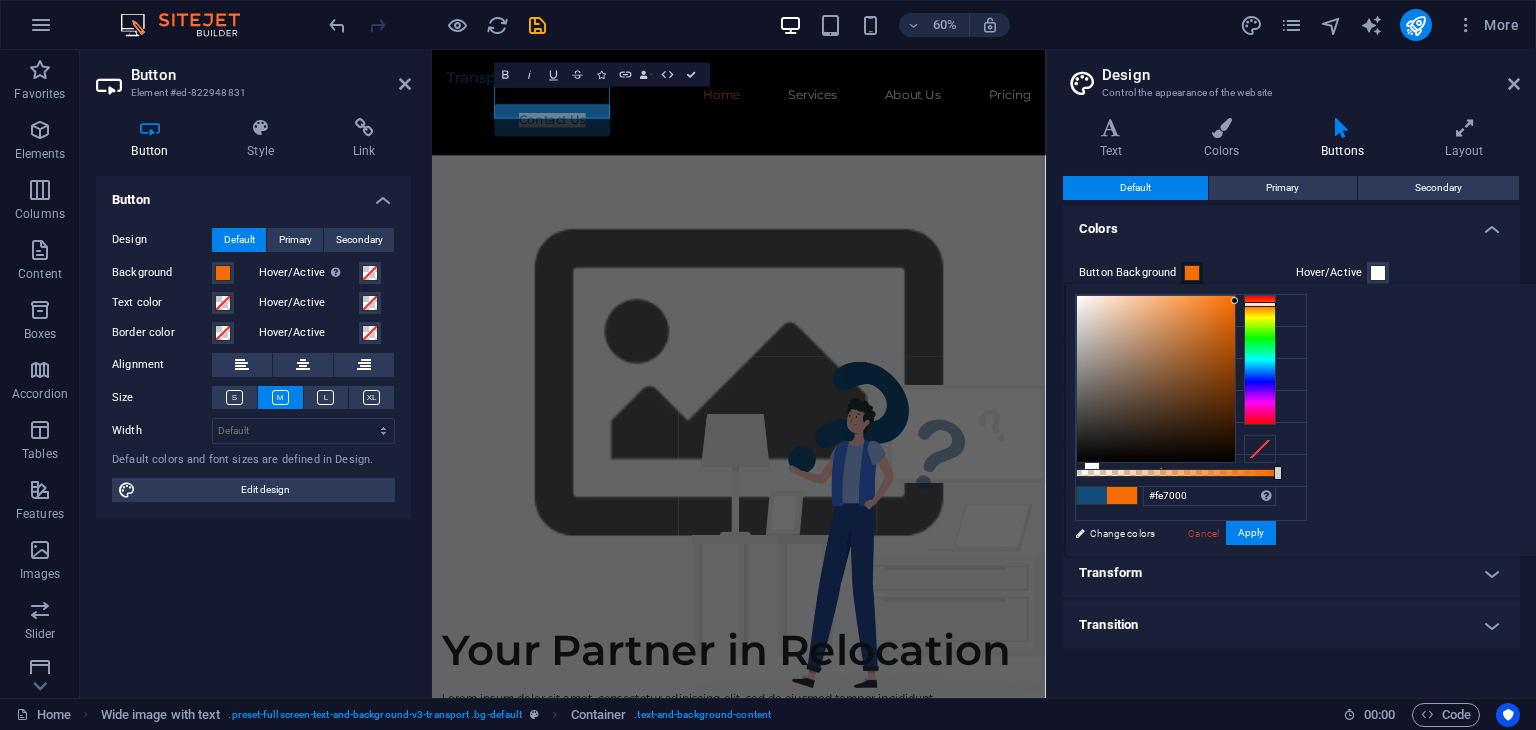type on "#ff7000" 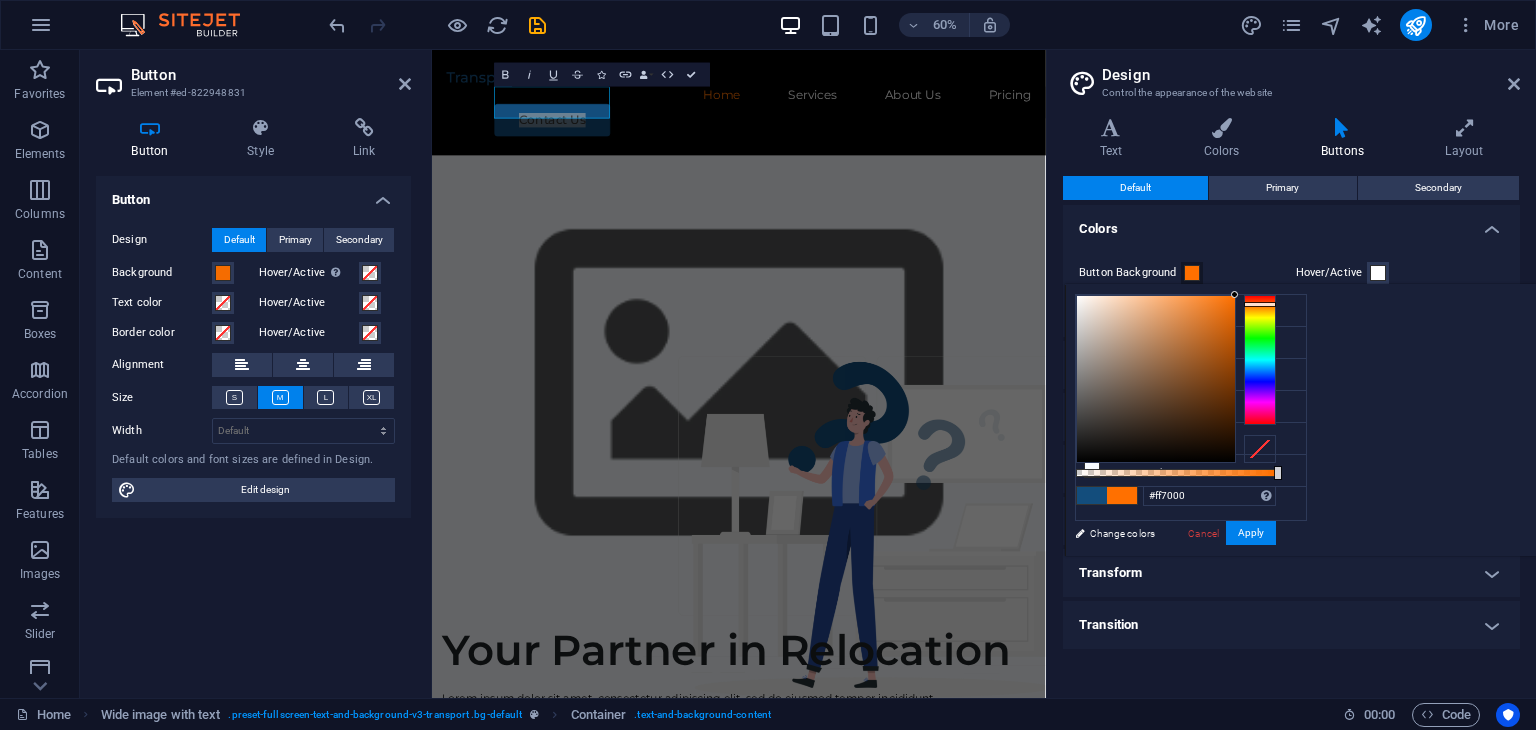 drag, startPoint x: 1482, startPoint y: 301, endPoint x: 1488, endPoint y: 289, distance: 13.416408 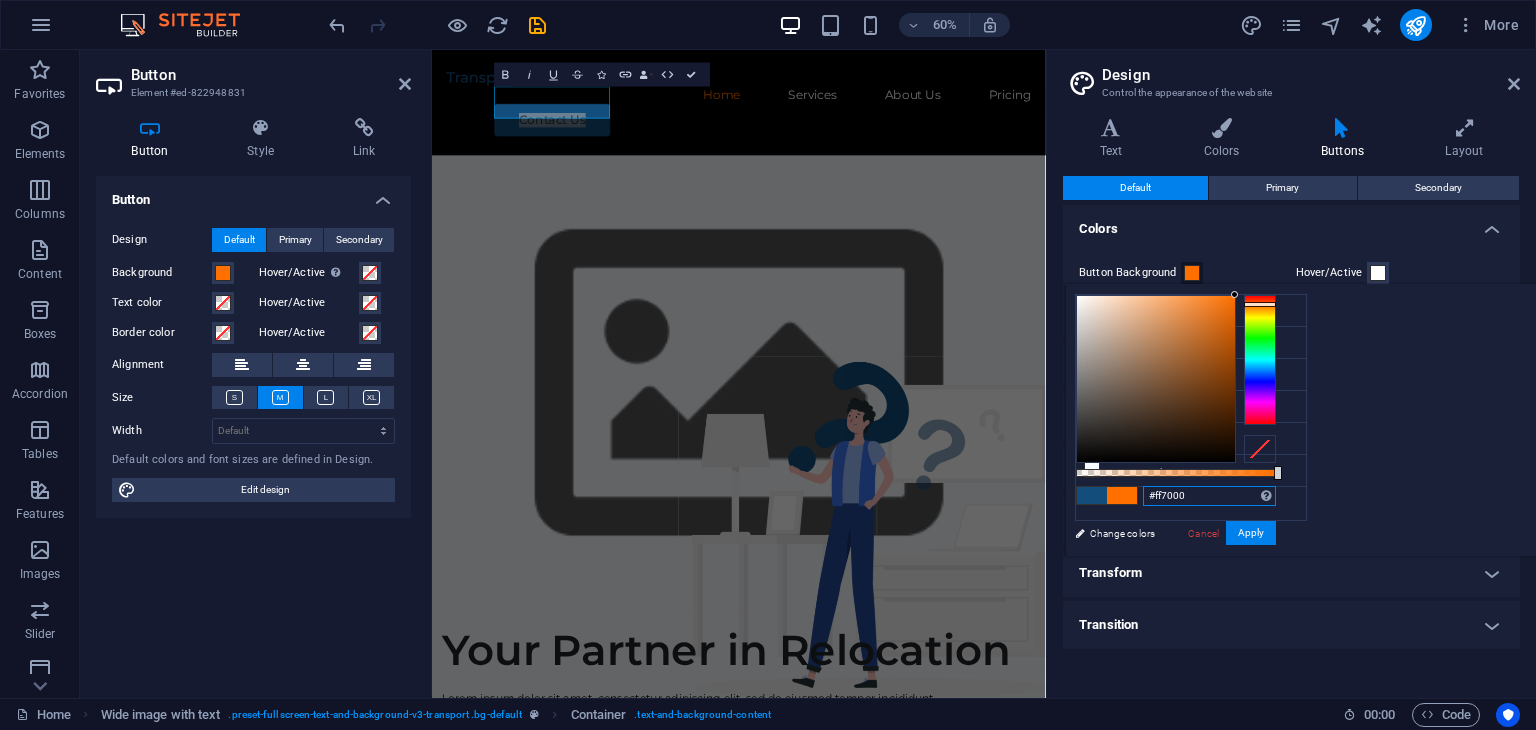 drag, startPoint x: 1472, startPoint y: 492, endPoint x: 1319, endPoint y: 465, distance: 155.36409 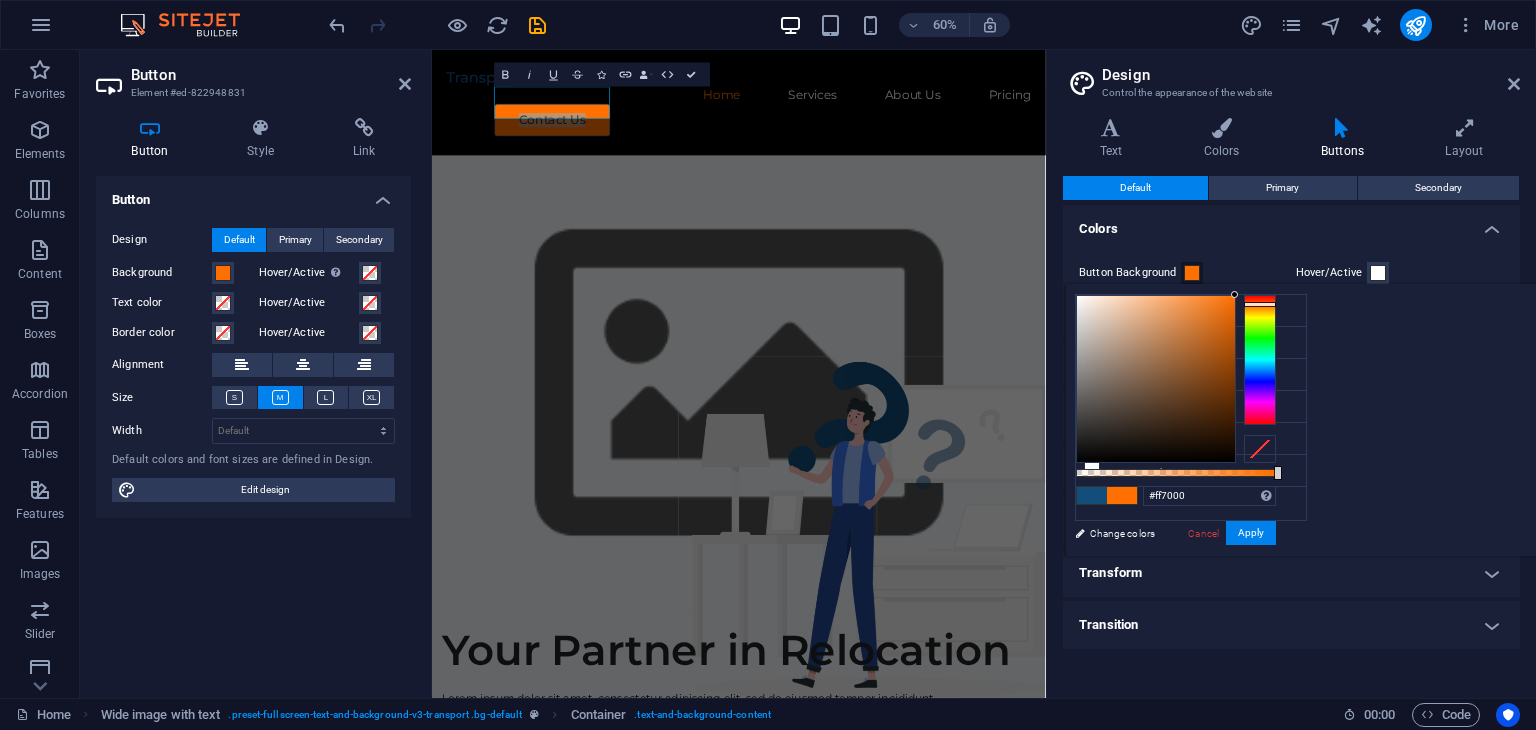 click on "Variants  Text  Colors  Buttons  Layout Text Standard Bold Links Font color Font Montserrat Font size 18 rem px Line height 1.6 Font weight To display the font weight correctly, it may need to be enabled.  Manage Fonts Thin, 100 Extra-light, 200 Light, 300 Regular, 400 Medium, 500 Semi-bold, 600 Bold, 700 Extra-bold, 800 Black, 900 Letter spacing 0 rem px Font style Text transform Tt TT tt Text align Font weight To display the font weight correctly, it may need to be enabled.  Manage Fonts Thin, 100 Extra-light, 200 Light, 300 Regular, 400 Medium, 500 Semi-bold, 600 Bold, 700 Extra-bold, 800 Black, 900 Default Hover / Active Font color Font color Decoration None Decoration None Transition duration 0.3 s Transition function Ease Ease In Ease Out Ease In/Ease Out Linear Headlines All H1 / Textlogo H2 H3 H4 H5 H6 Font color Font Montserrat Line height 1.2 Font weight To display the font weight correctly, it may need to be enabled.  Manage Fonts Thin, 100 Extra-light, 200 Light, 300 Regular, 400 Medium, 500 0 rem" at bounding box center (1291, 400) 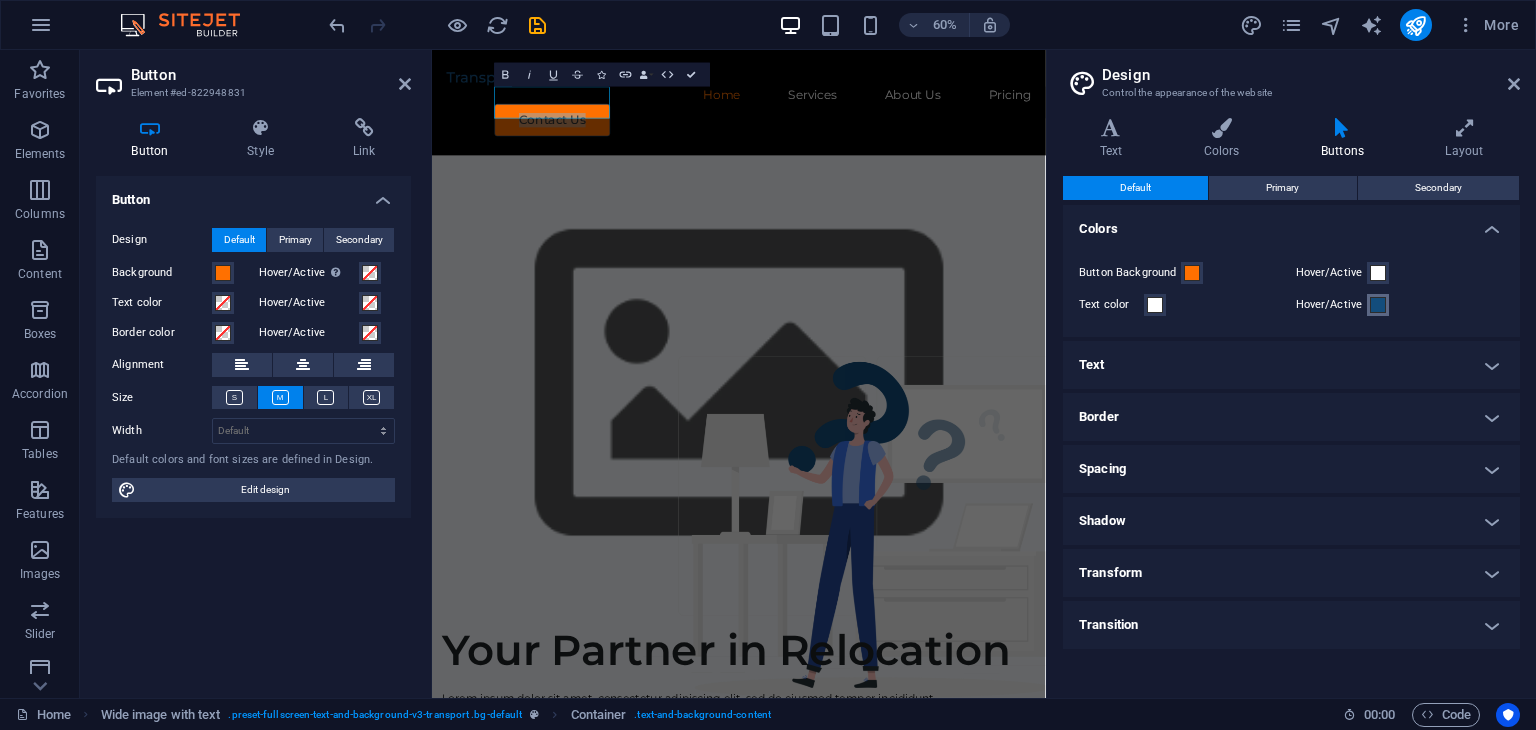 click at bounding box center [1378, 305] 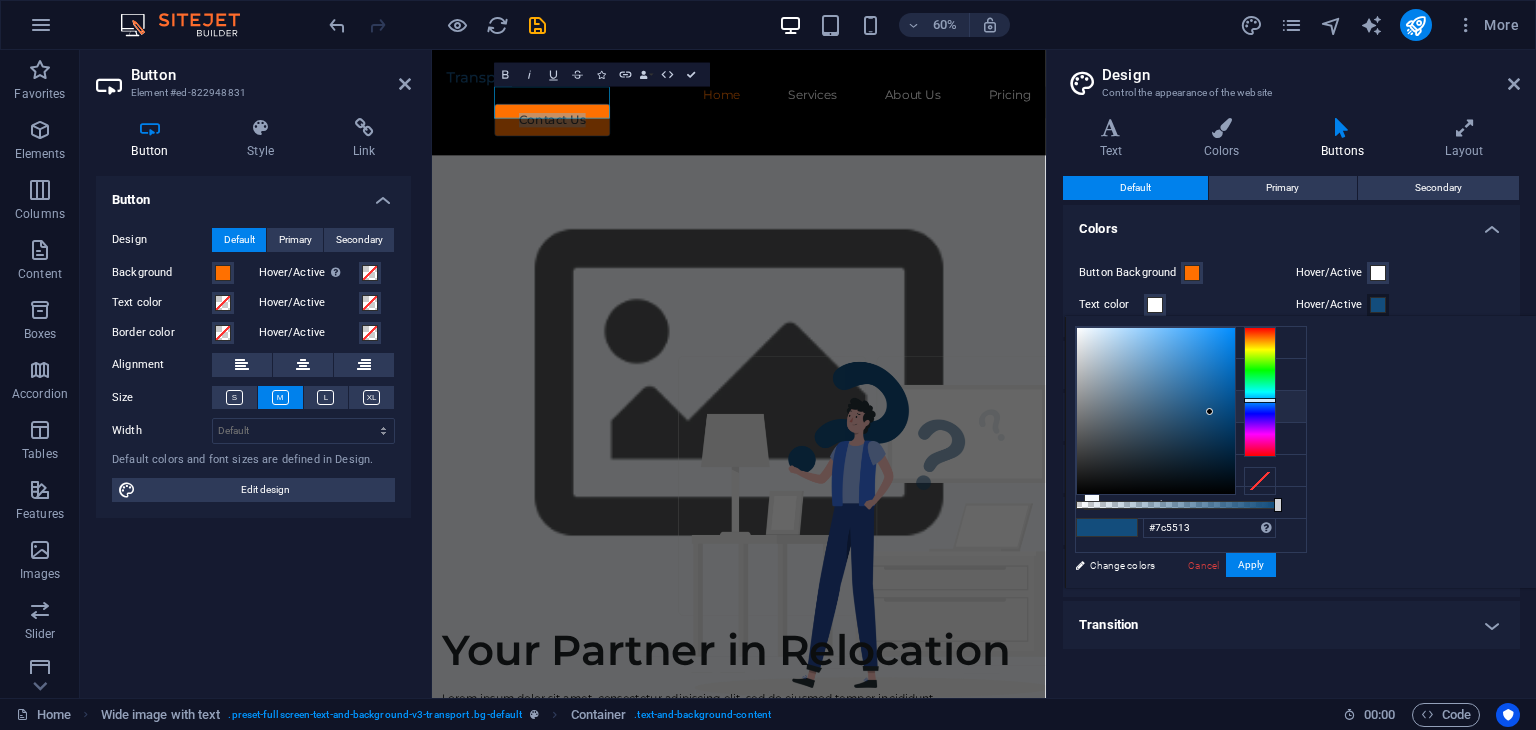 click at bounding box center [1260, 392] 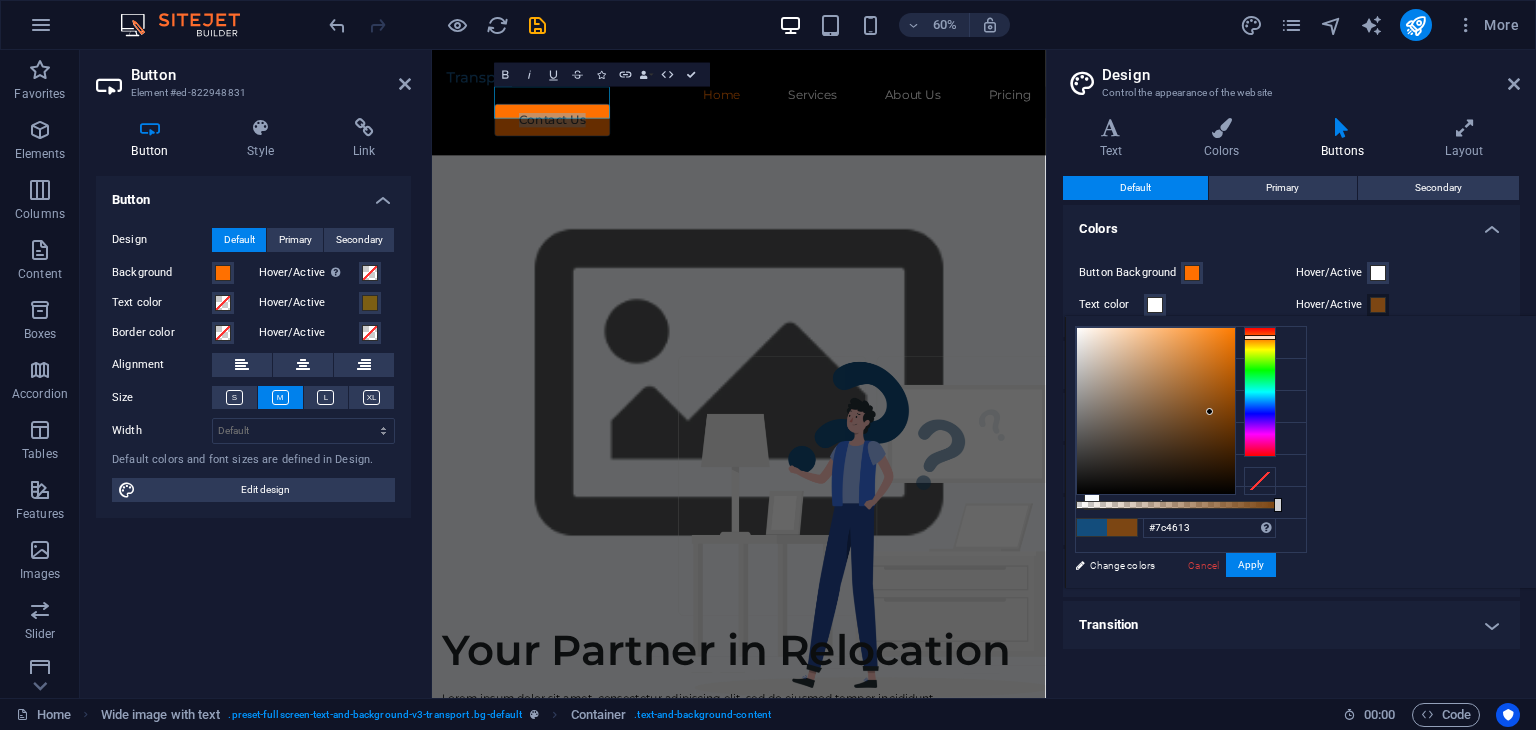 click at bounding box center [1260, 337] 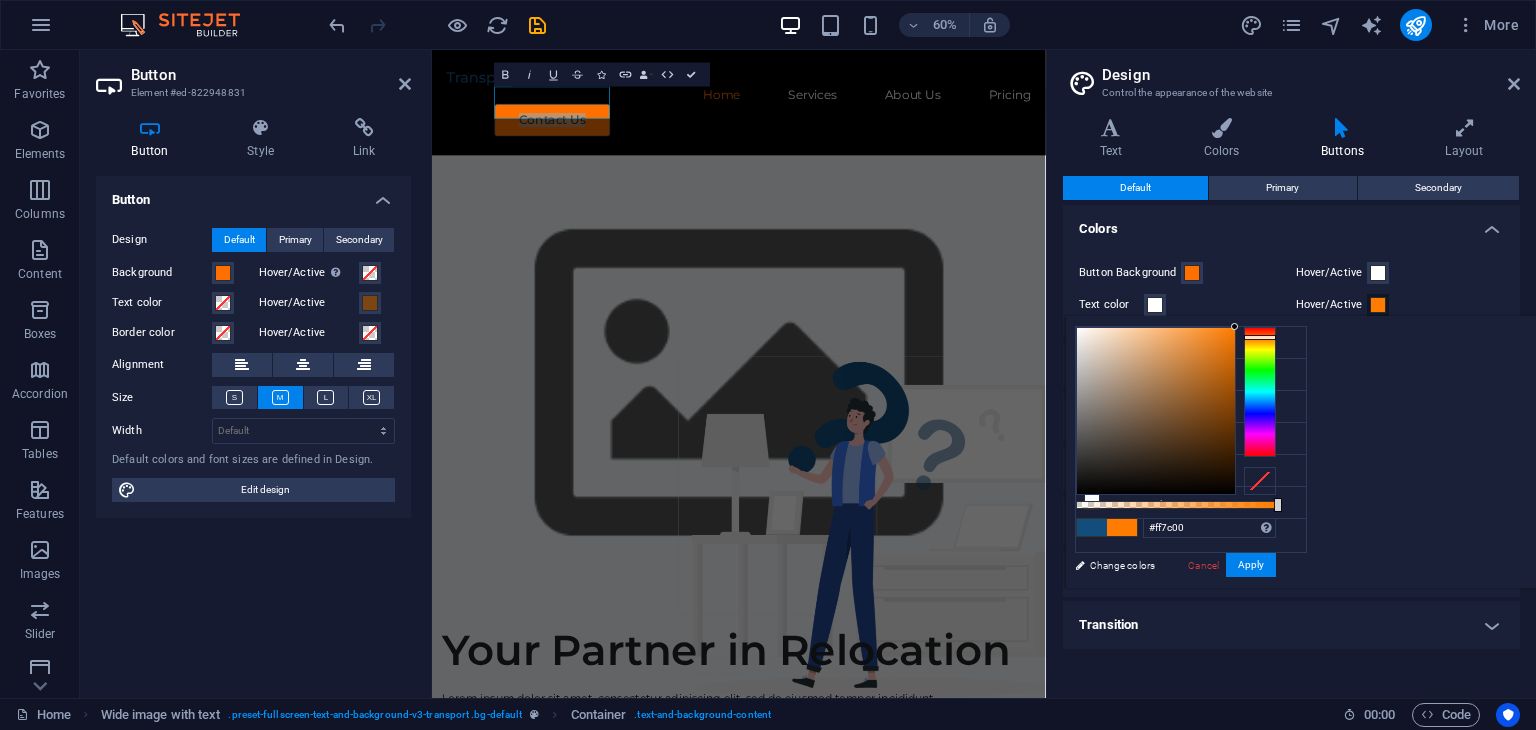 drag, startPoint x: 1477, startPoint y: 336, endPoint x: 1494, endPoint y: 322, distance: 22.022715 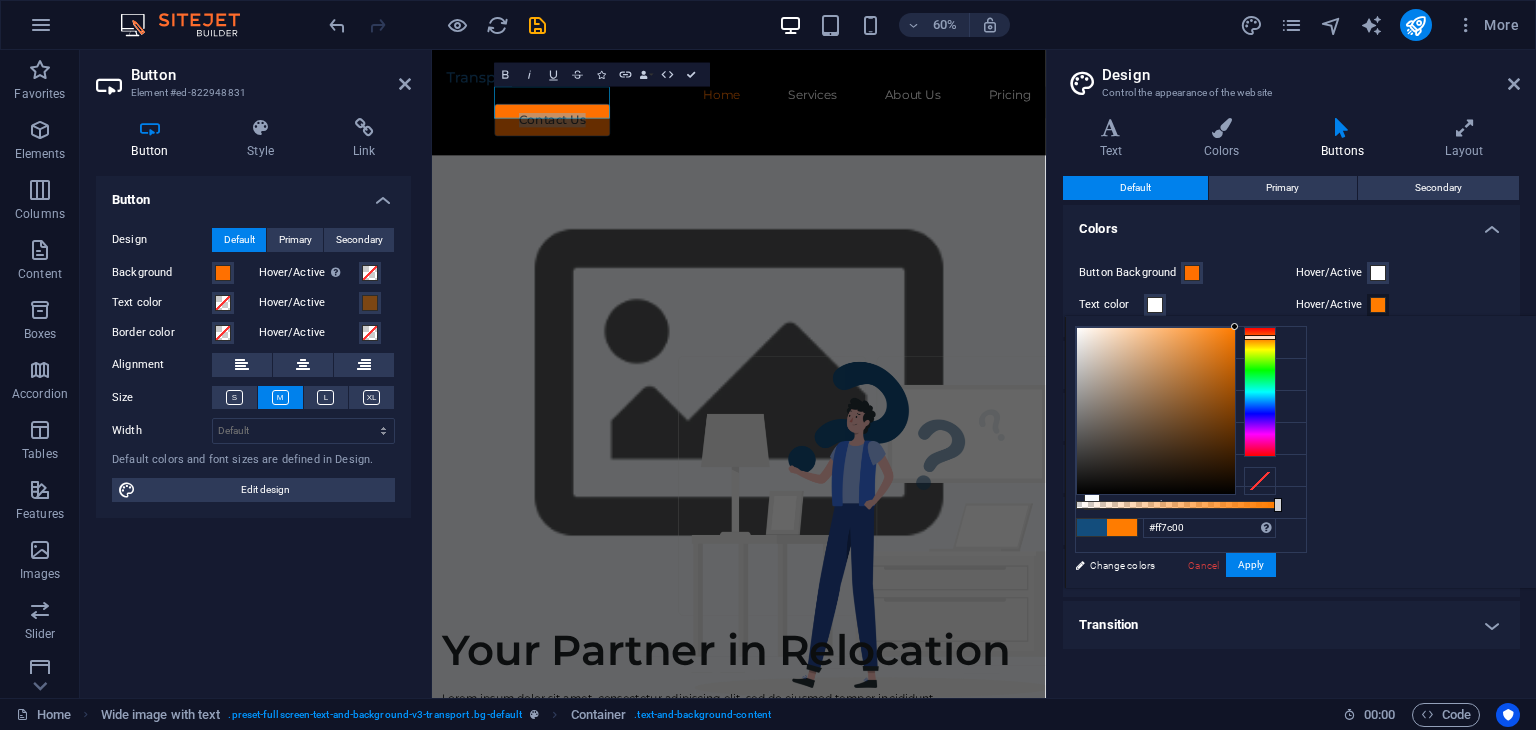 click on "#ff7c00 Supported formats #0852ed rgb(8, 82, 237) rgba(8, 82, 237, 90%) hsv(221,97,93) hsl(221, 93%, 48%) Cancel Apply" at bounding box center (1175, 597) 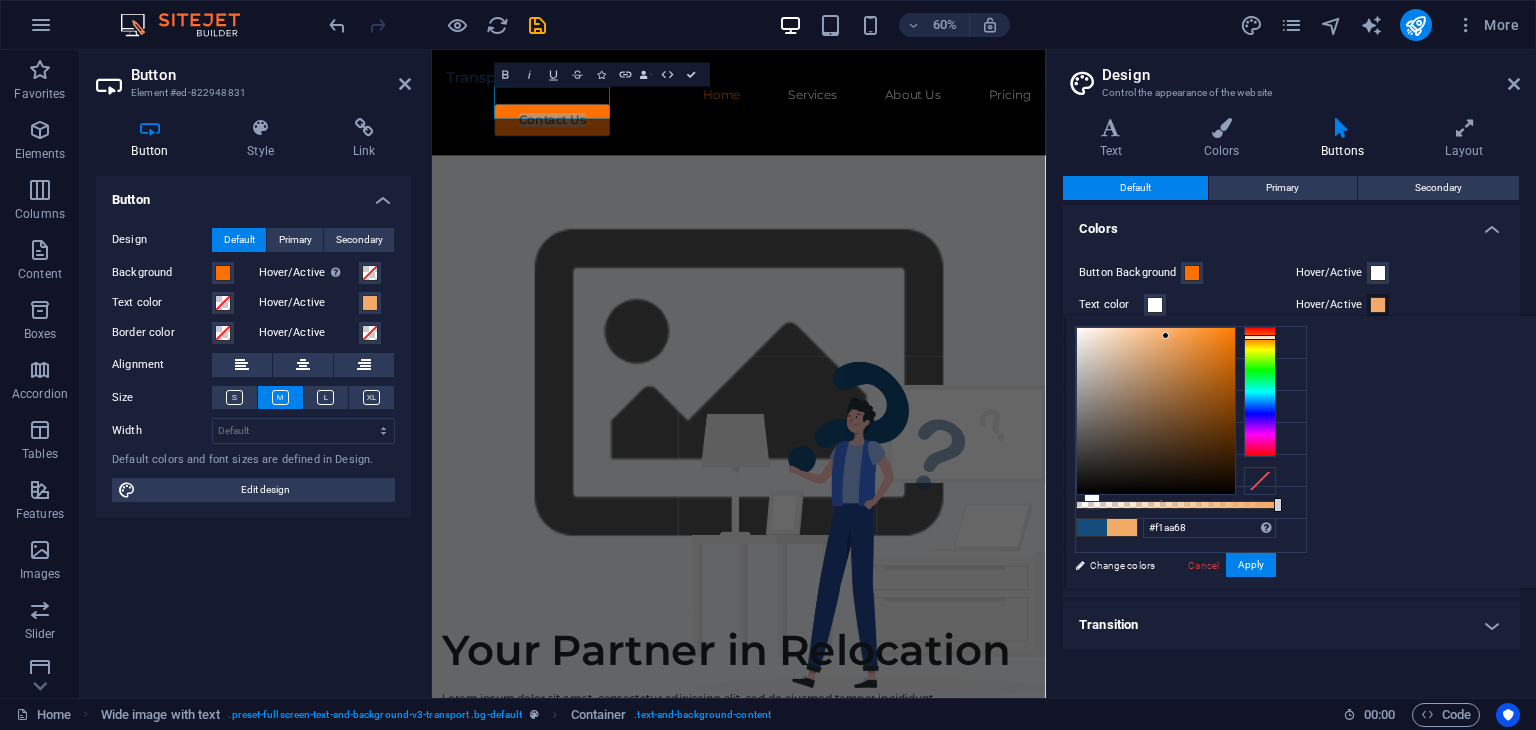 drag, startPoint x: 1478, startPoint y: 331, endPoint x: 1416, endPoint y: 335, distance: 62.1289 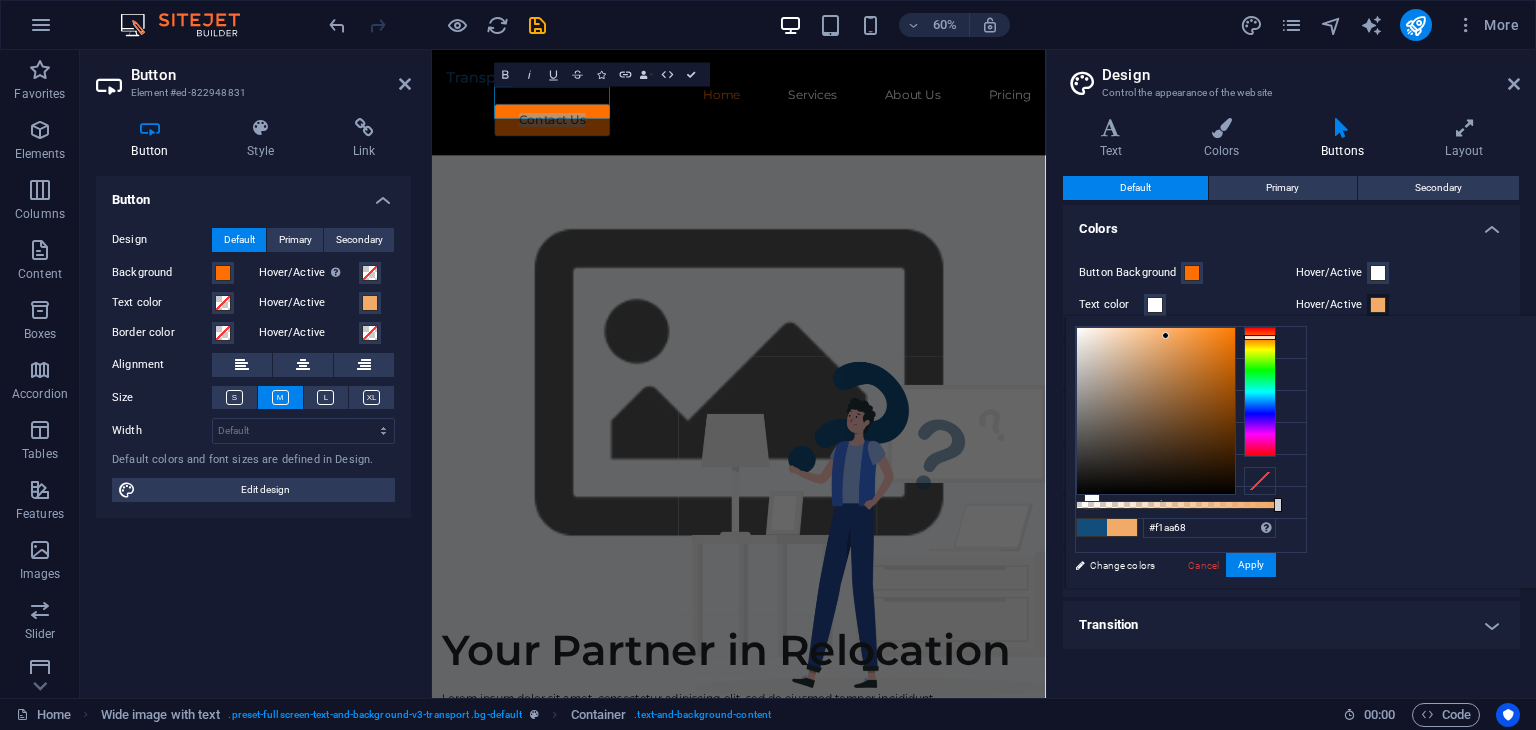 click at bounding box center [1156, 411] 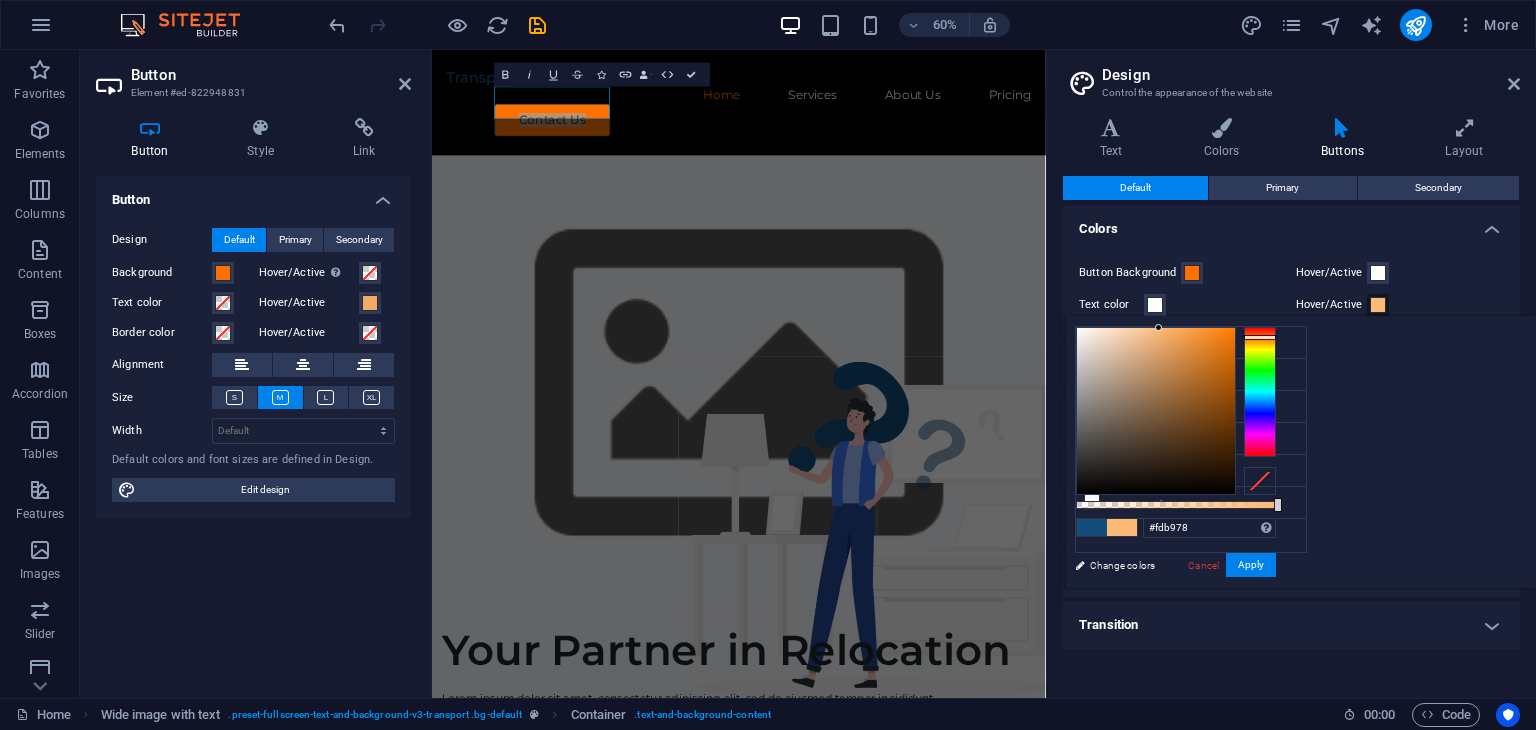 click at bounding box center [1158, 327] 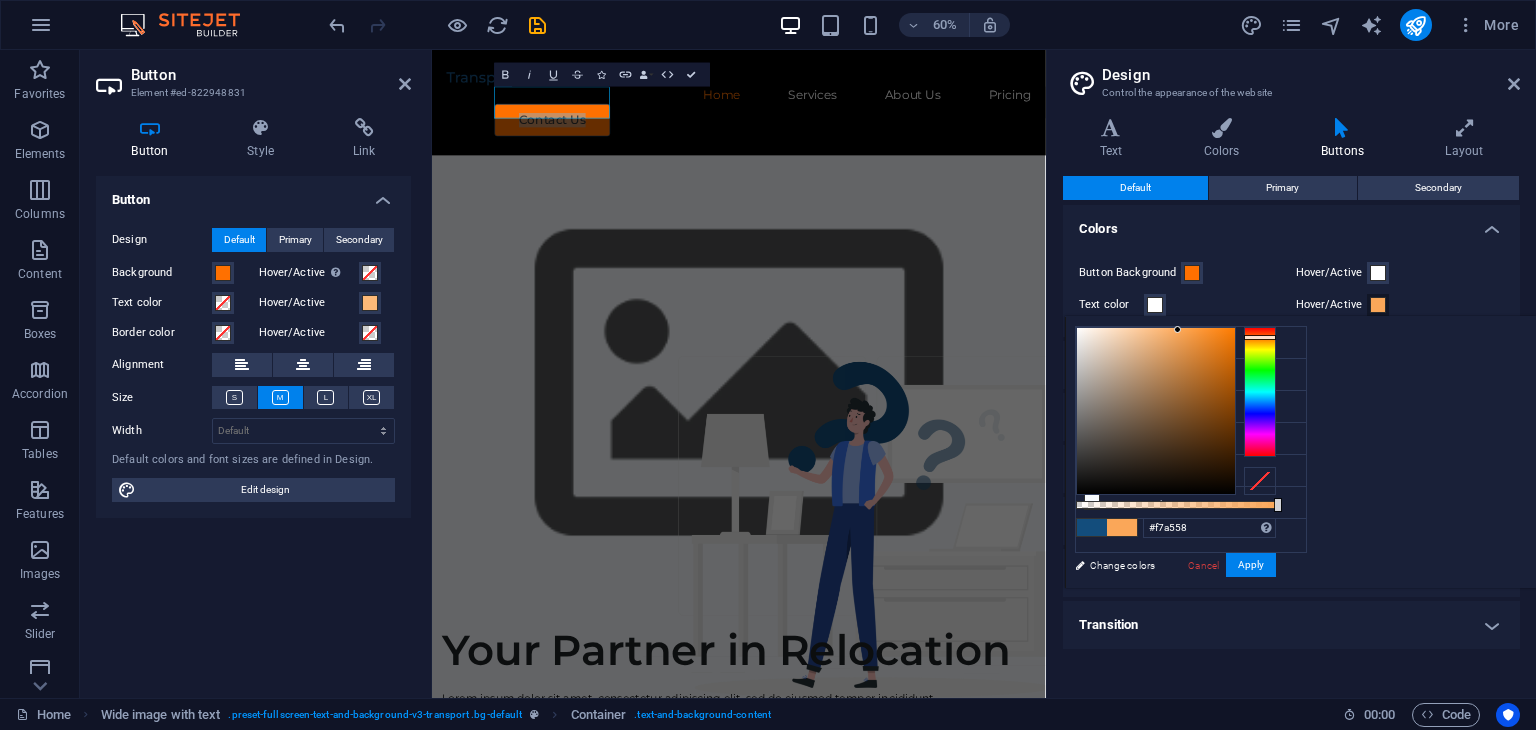 type on "#faa759" 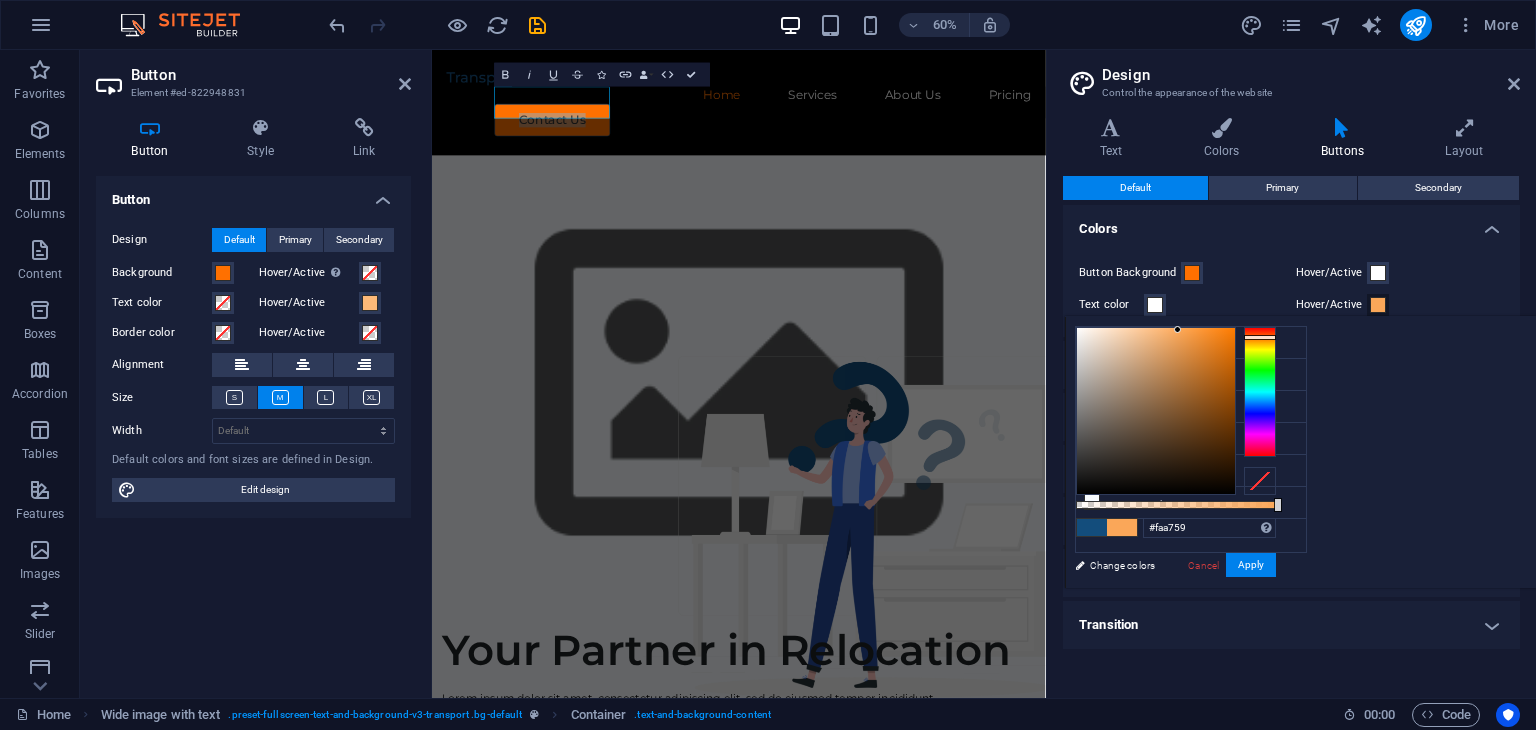 click at bounding box center [1156, 411] 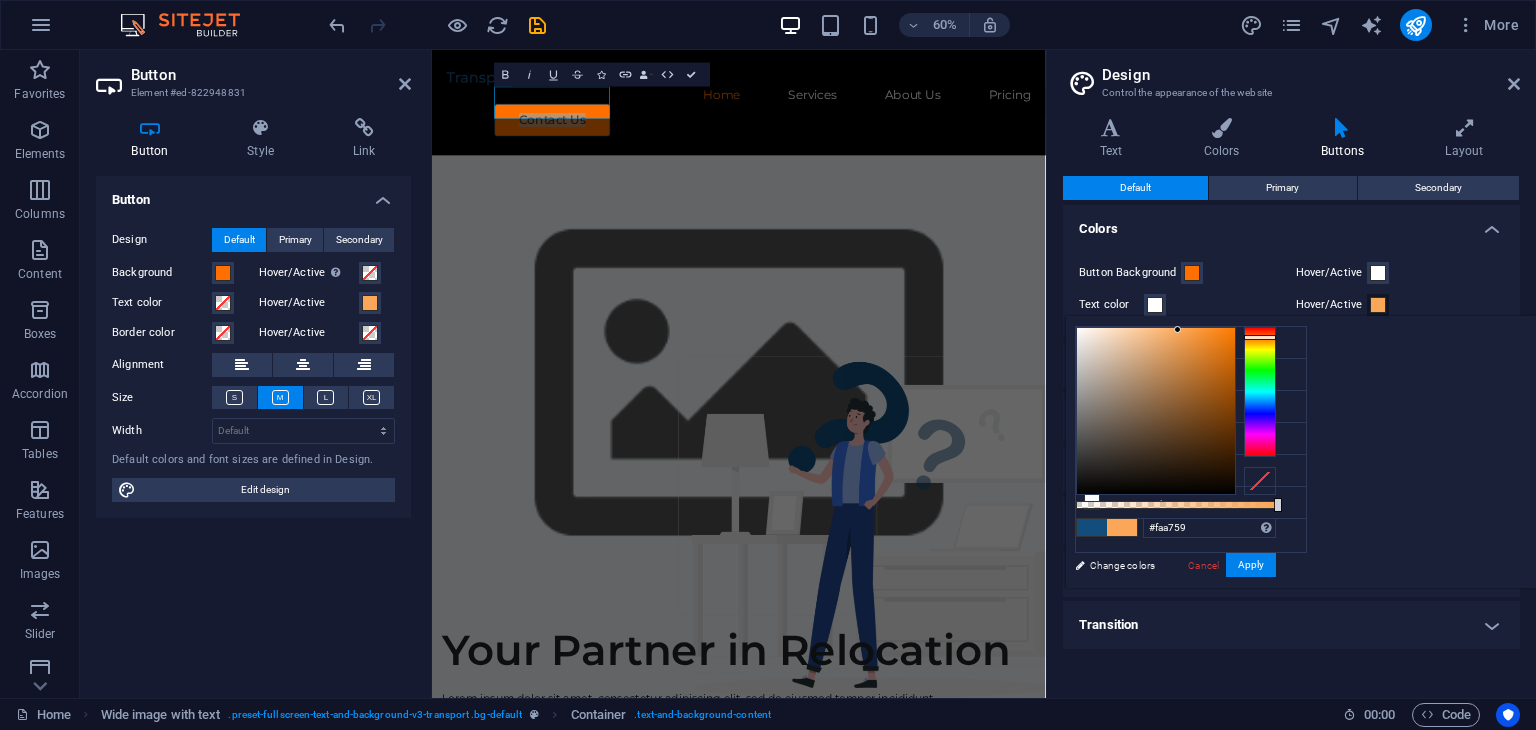 click at bounding box center [1177, 329] 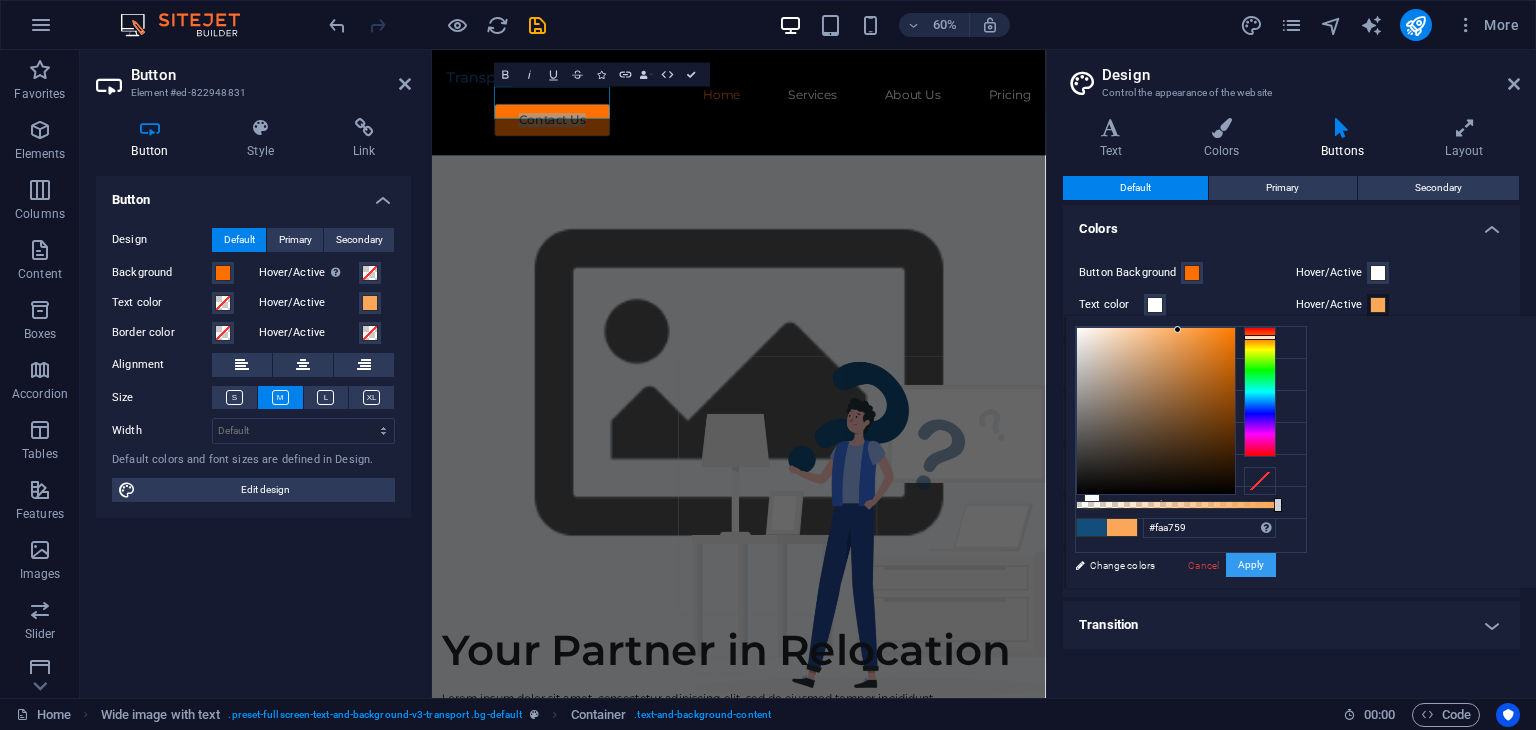 click on "Apply" at bounding box center [1251, 565] 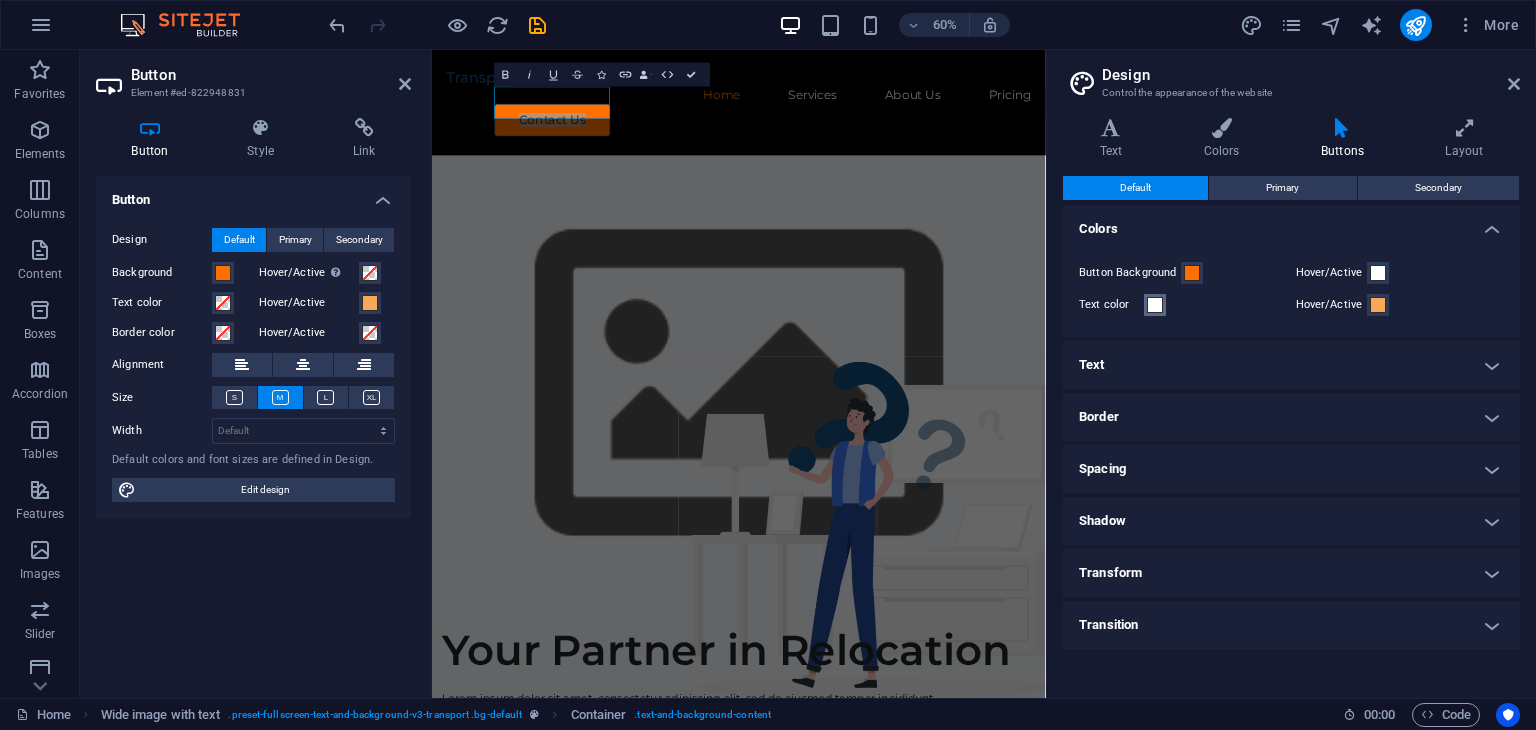 click at bounding box center (1155, 305) 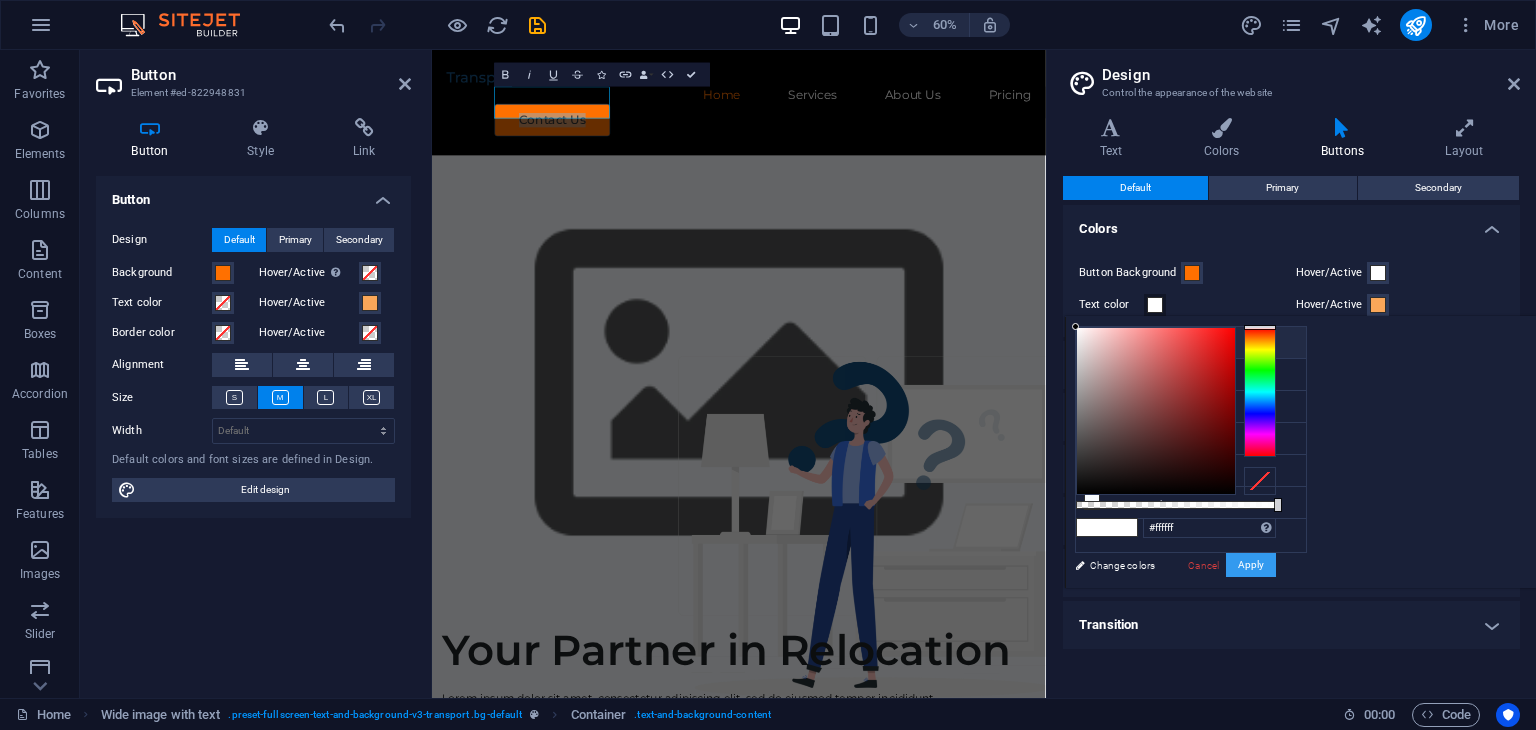 click on "Apply" at bounding box center [1251, 565] 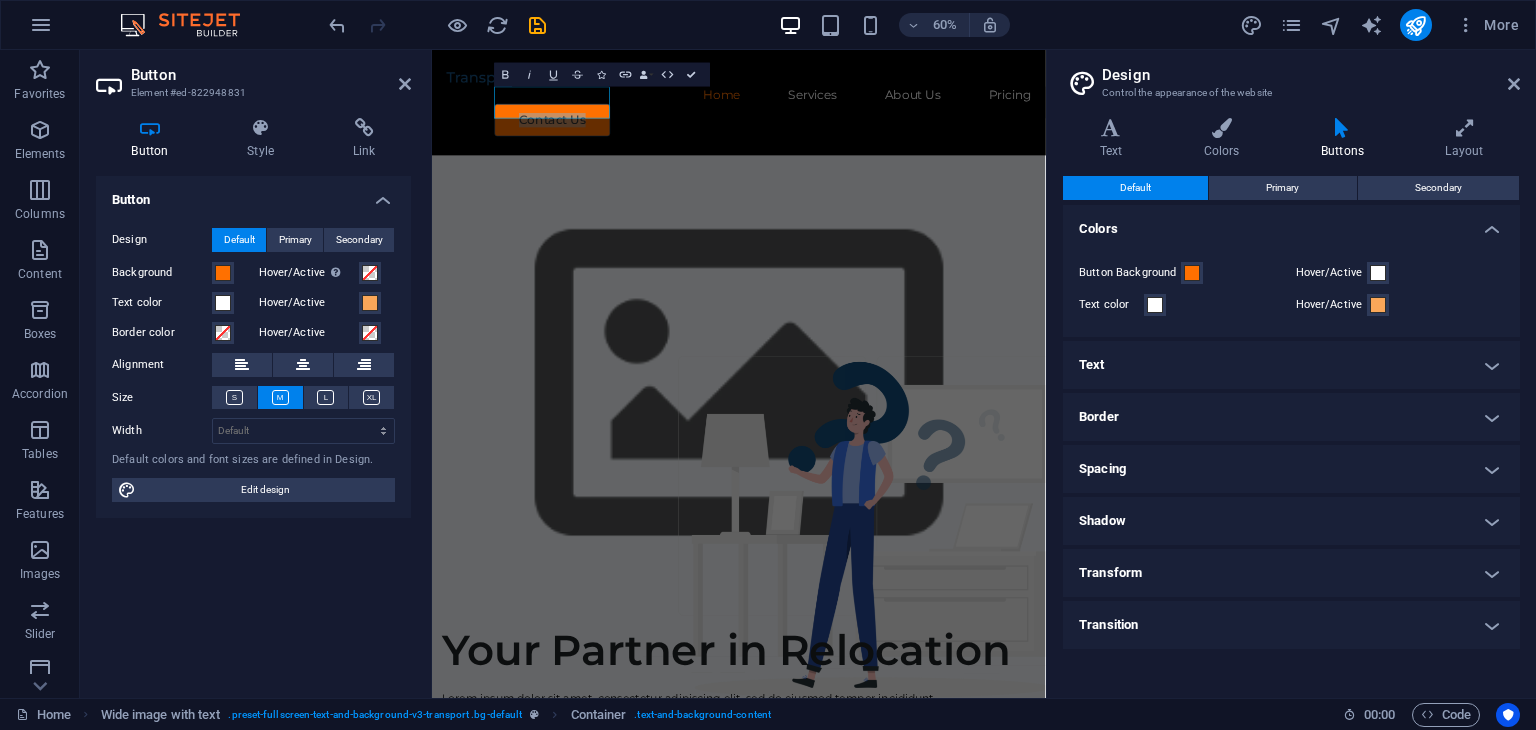 click on "Design Control the appearance of the website" at bounding box center [1293, 76] 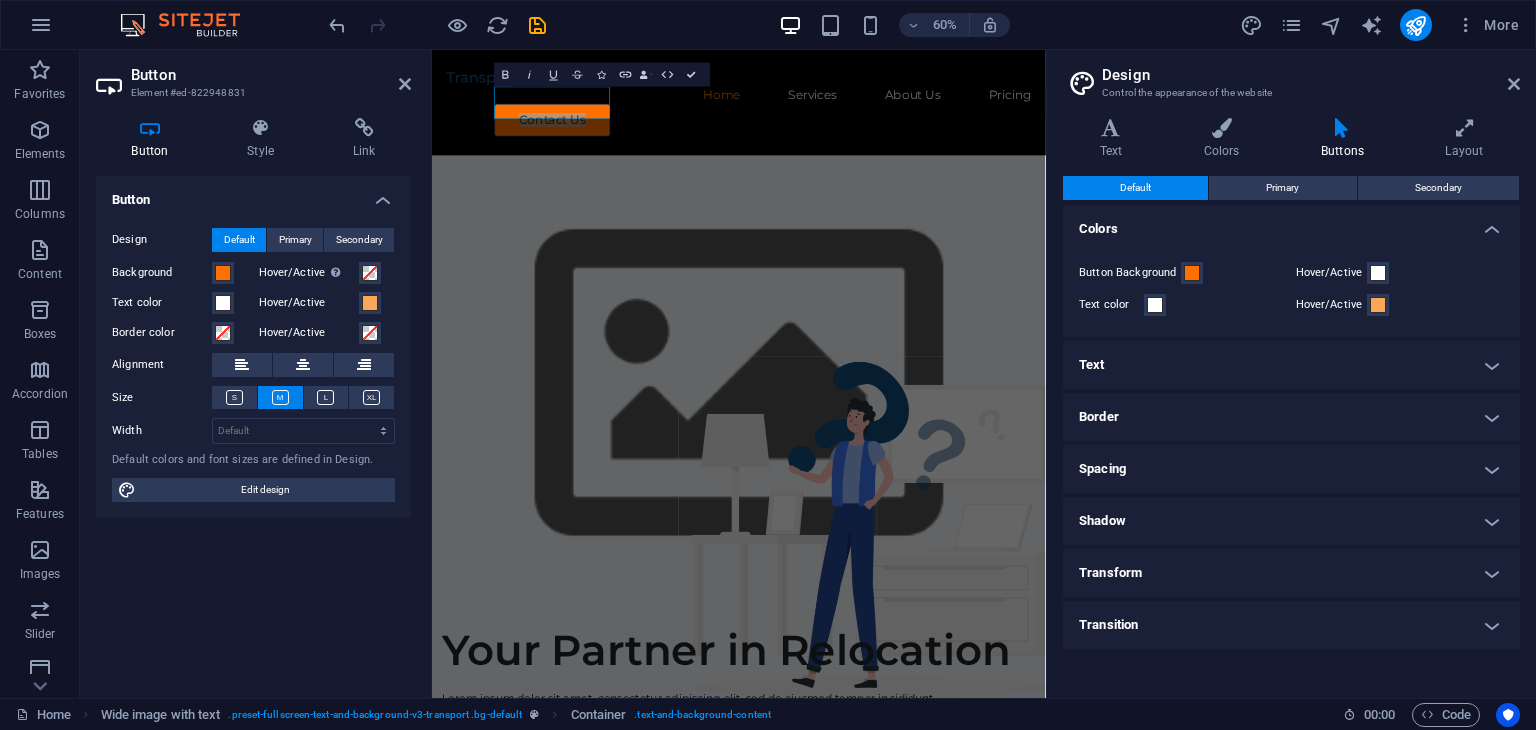 click on "Design Control the appearance of the website" at bounding box center (1293, 76) 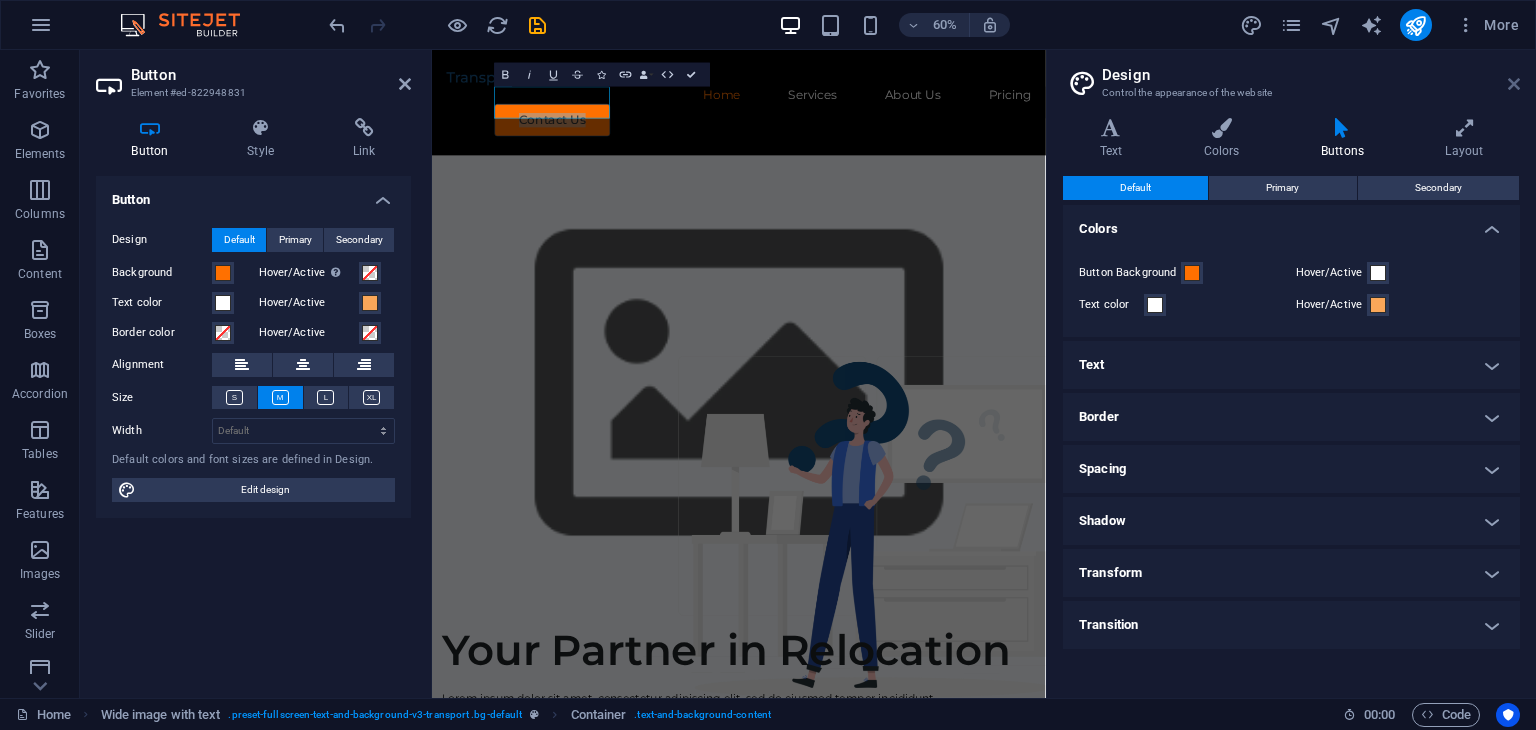 drag, startPoint x: 1512, startPoint y: 86, endPoint x: 1082, endPoint y: 35, distance: 433.01385 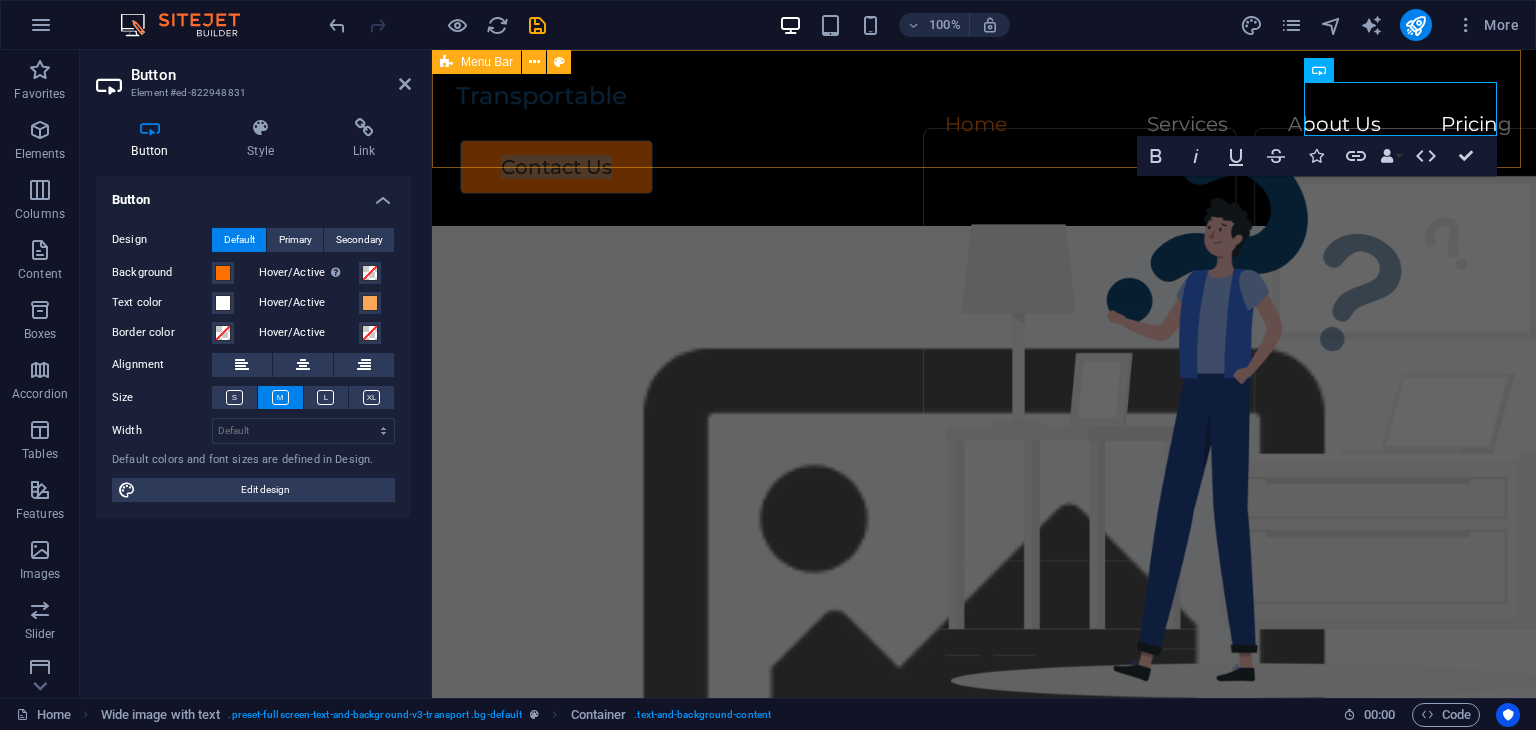 click on "Home Services About Us Pricing Contact Us" at bounding box center [984, 138] 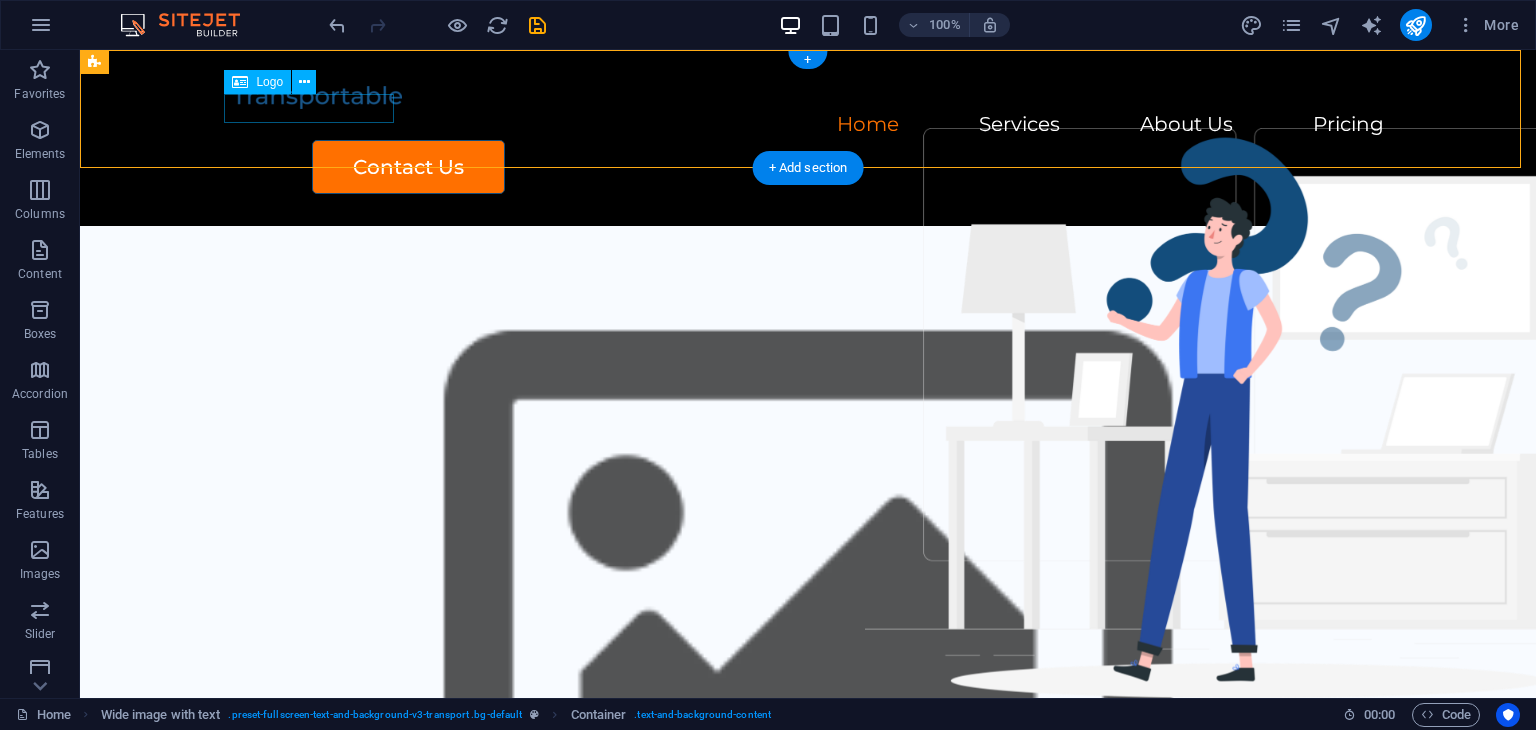 click at bounding box center [808, 96] 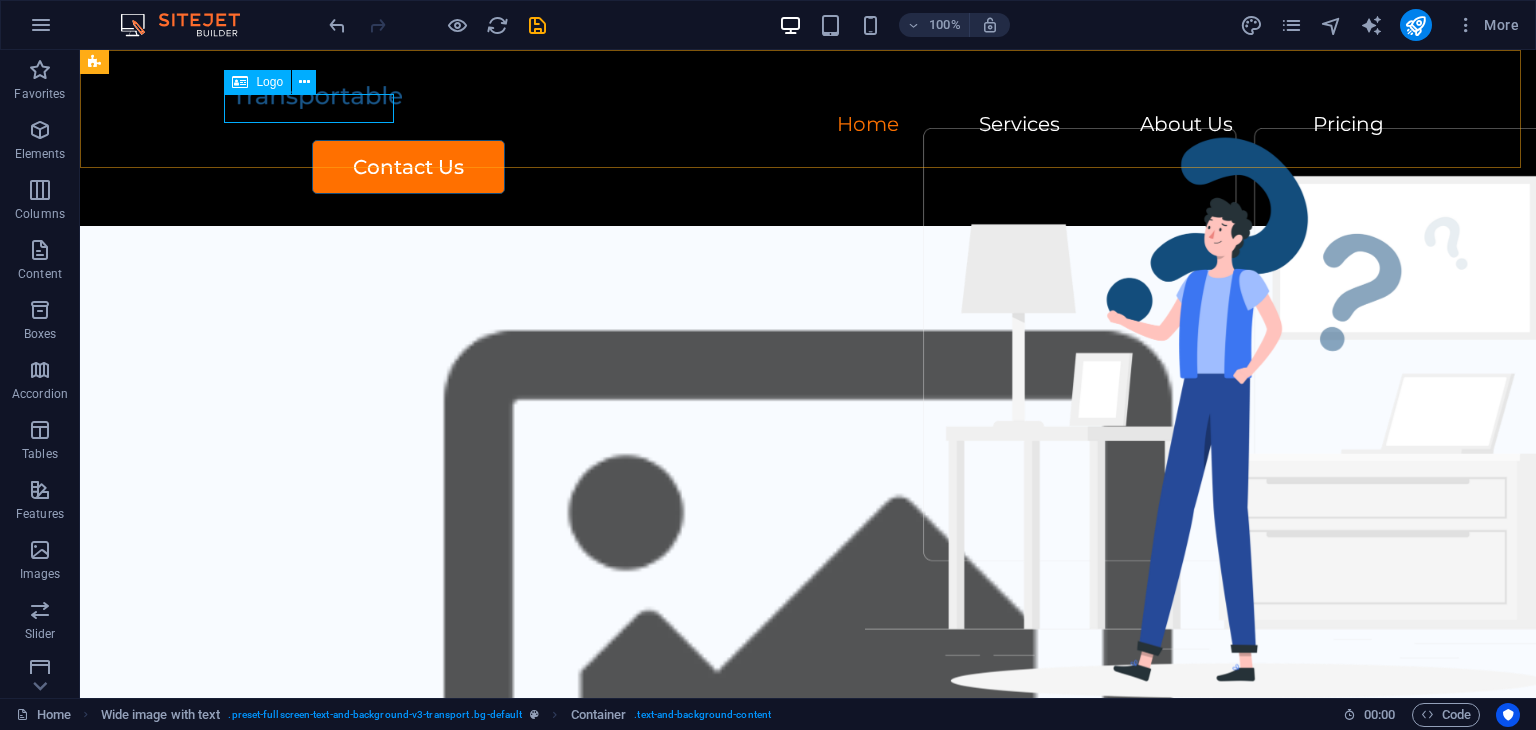click on "Logo" at bounding box center (269, 82) 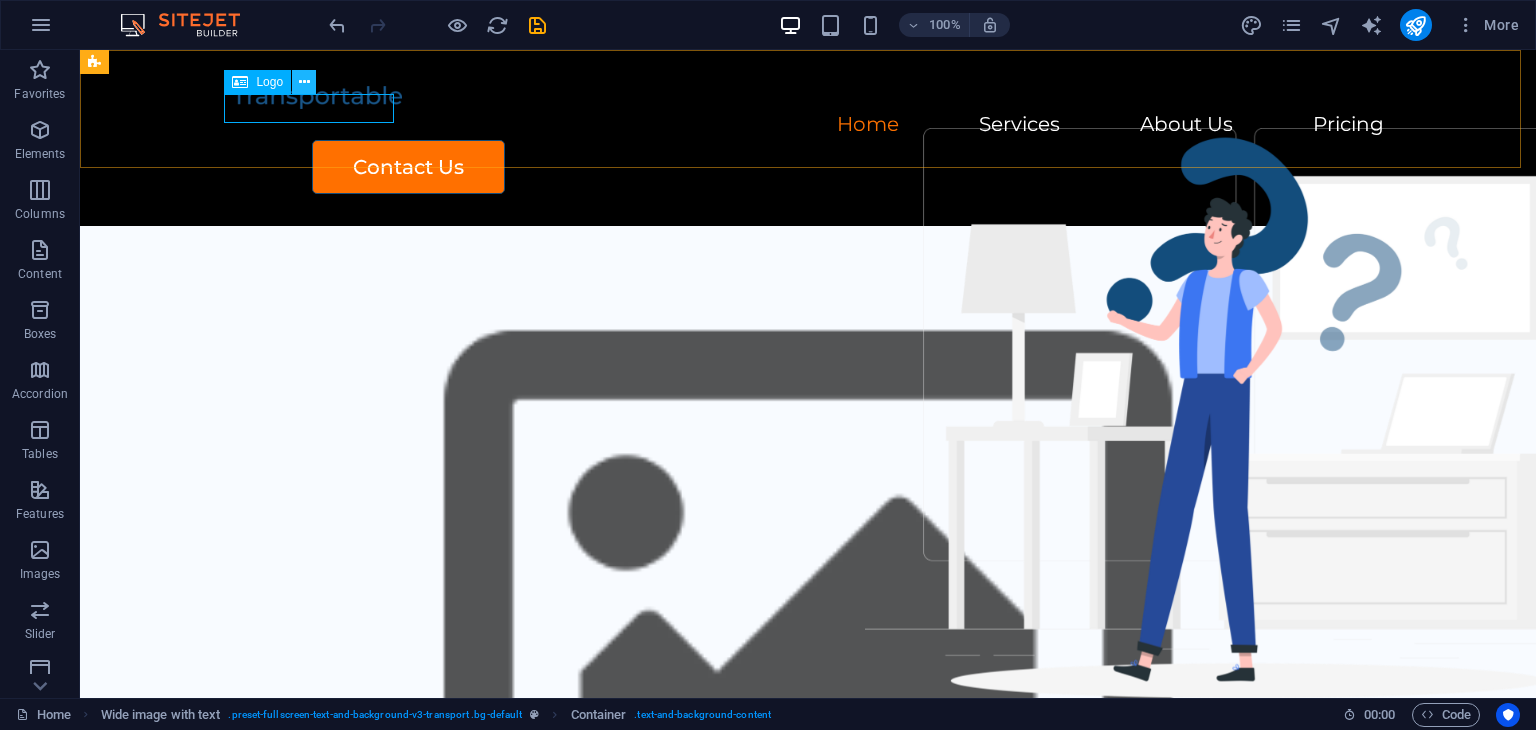click at bounding box center (304, 82) 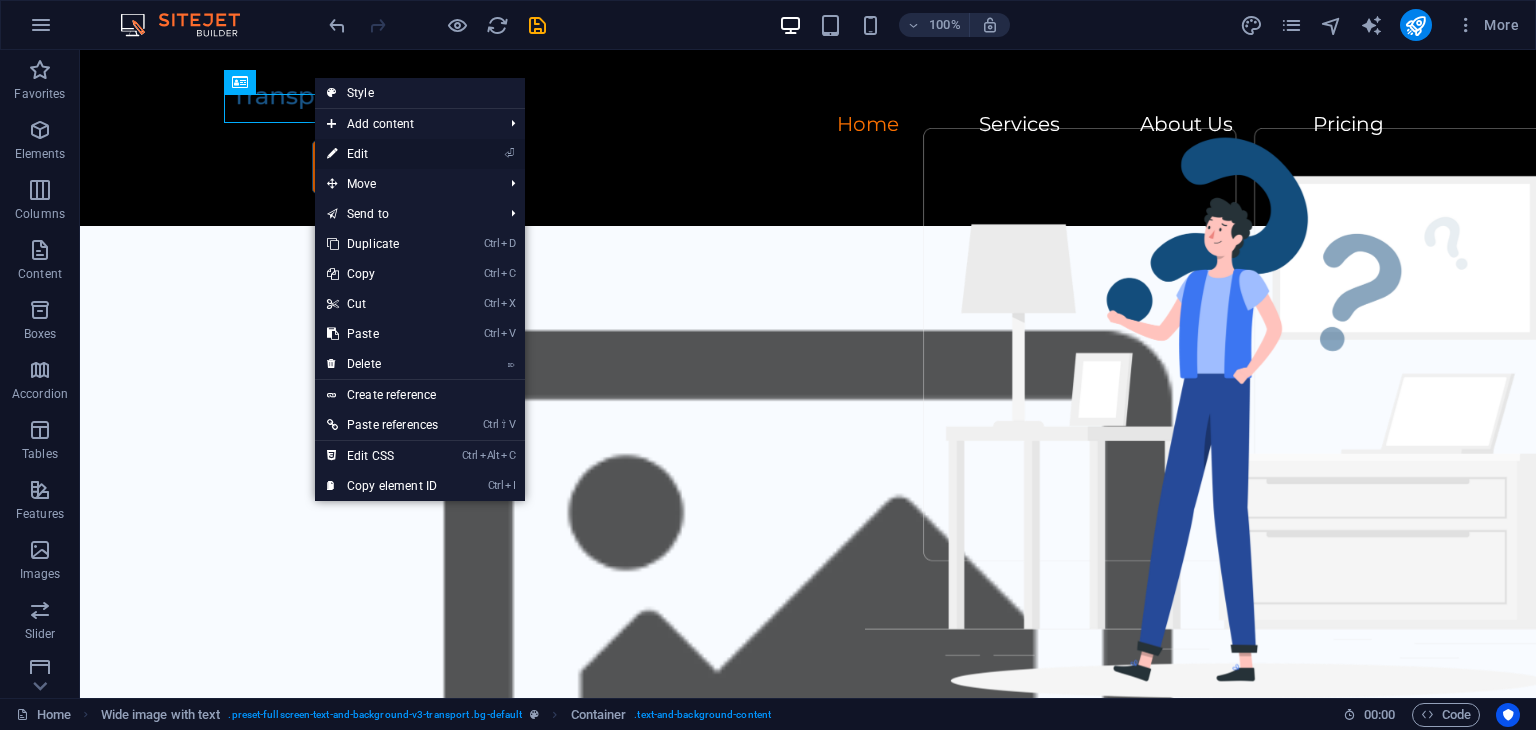 click on "⏎  Edit" at bounding box center [382, 154] 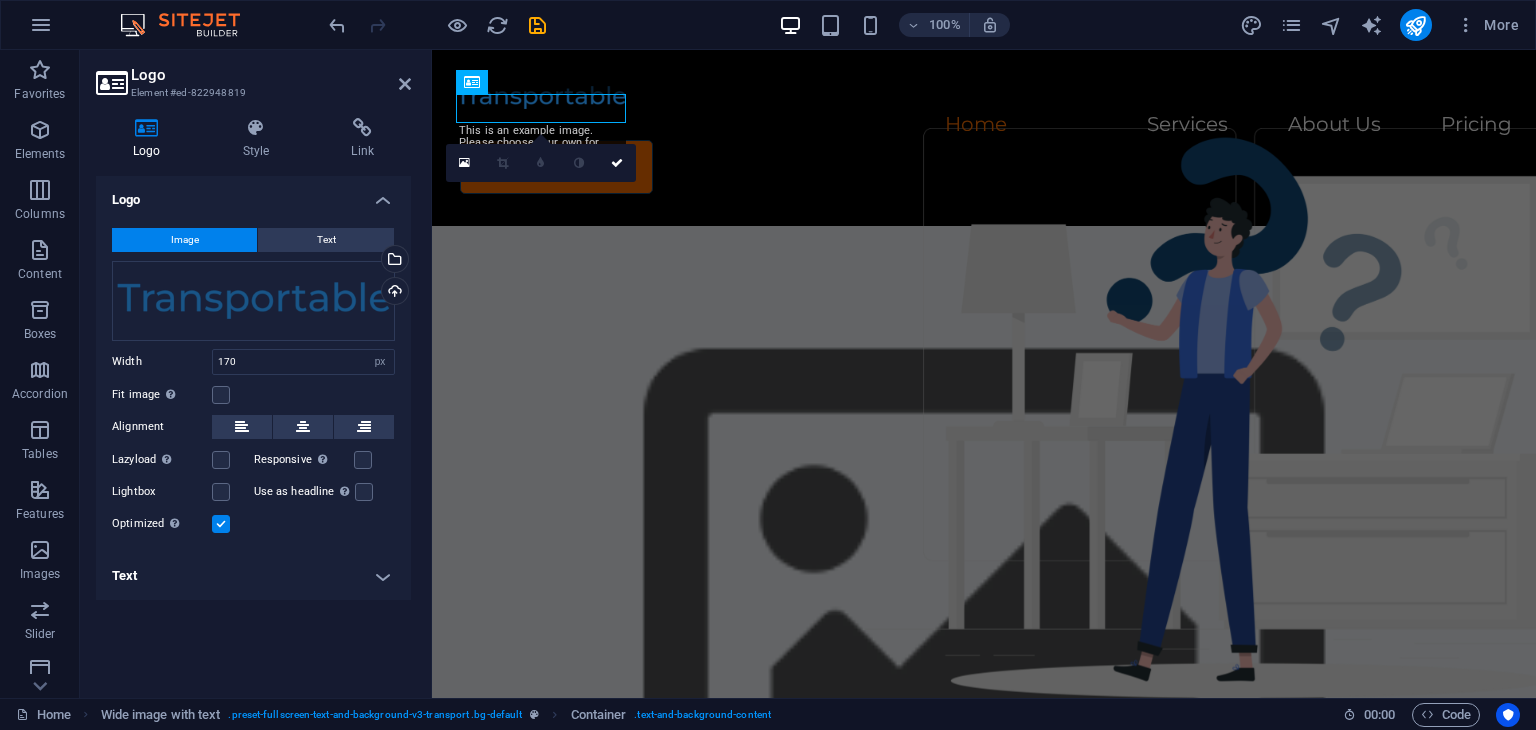 click on "Image" at bounding box center [184, 240] 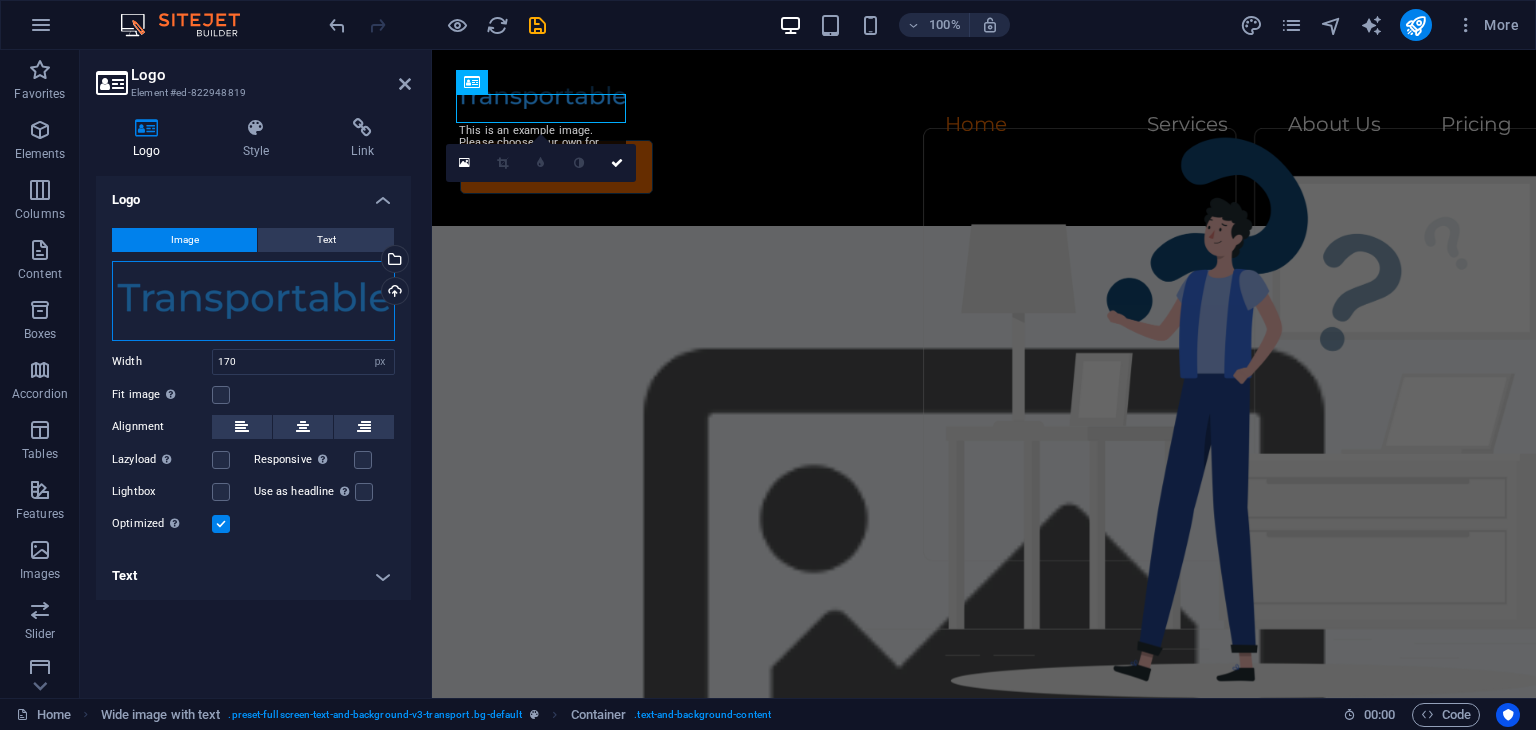 click on "Drag files here, click to choose files or select files from Files or our free stock photos & videos" at bounding box center [253, 301] 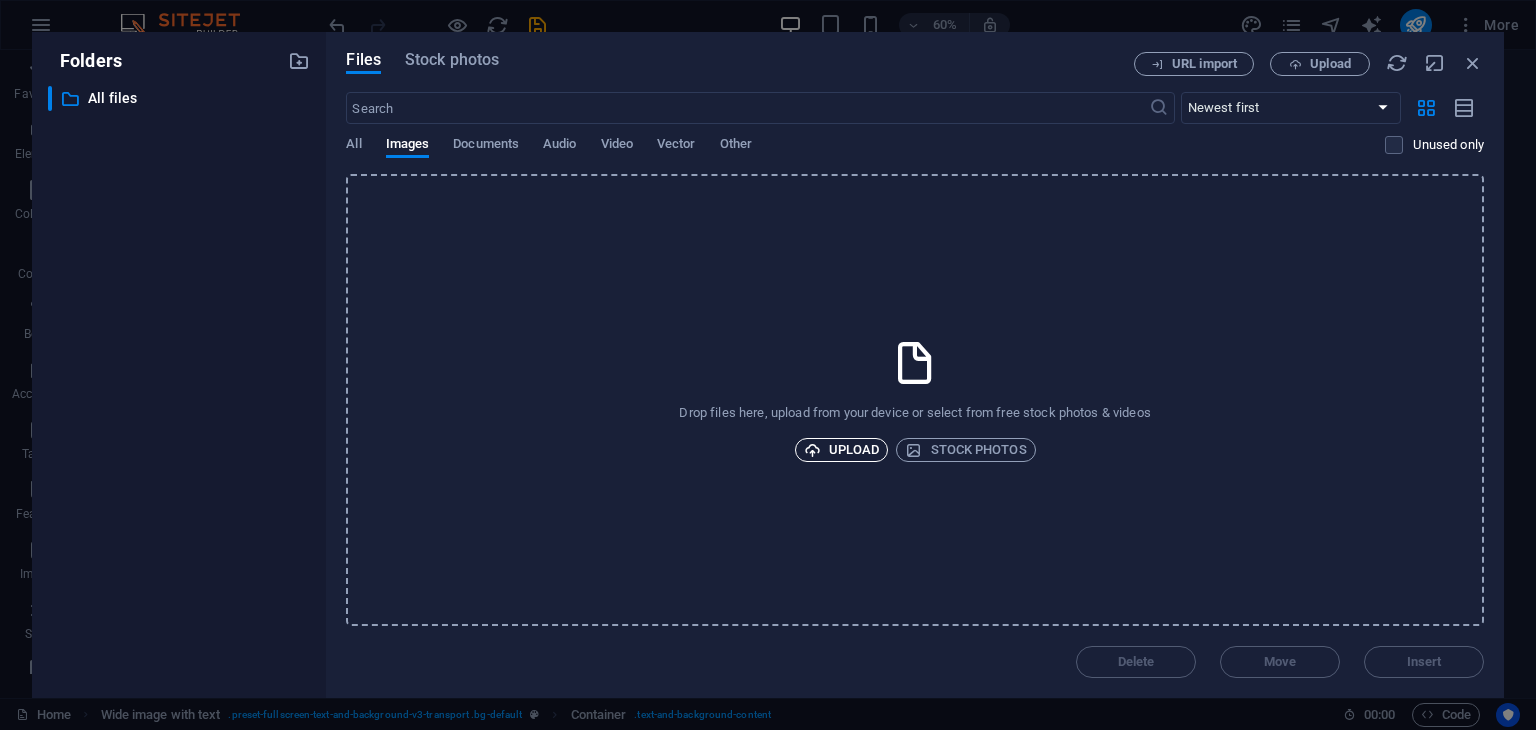 click on "Upload" at bounding box center [842, 450] 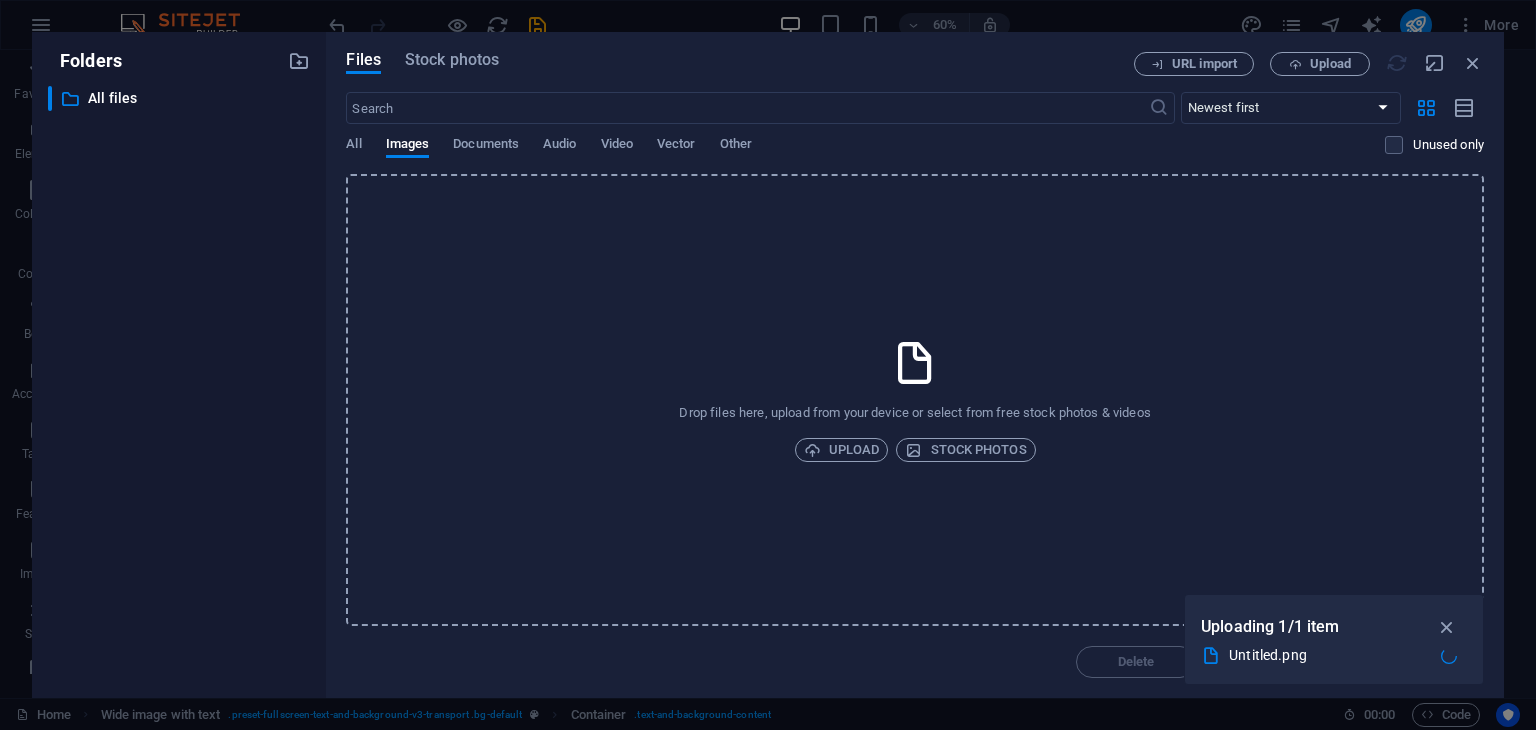 click on "Drop files here, upload from your device or select from free stock photos & videos Upload Stock photos" at bounding box center (915, 400) 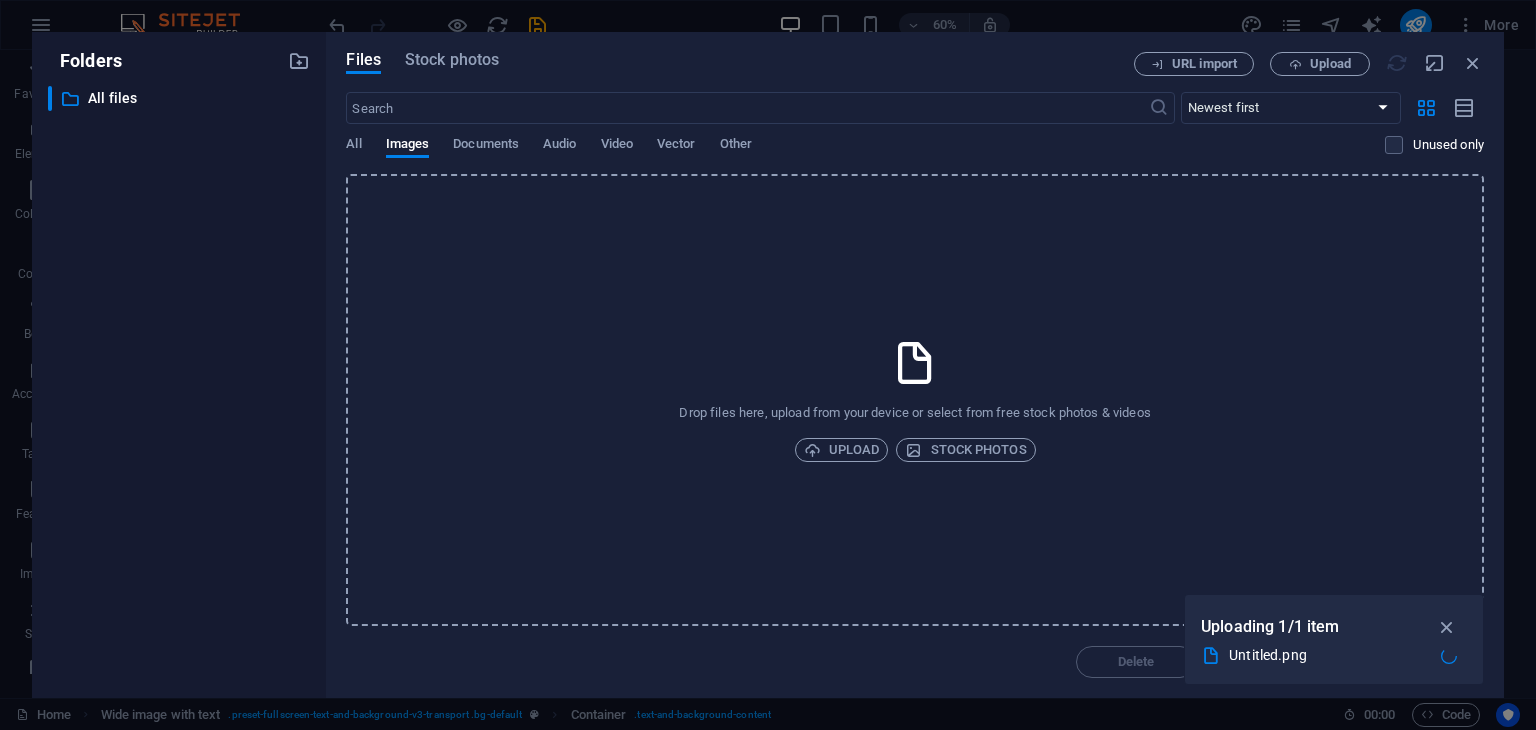 click on "Drop files here, upload from your device or select from free stock photos & videos Upload Stock photos" at bounding box center [915, 400] 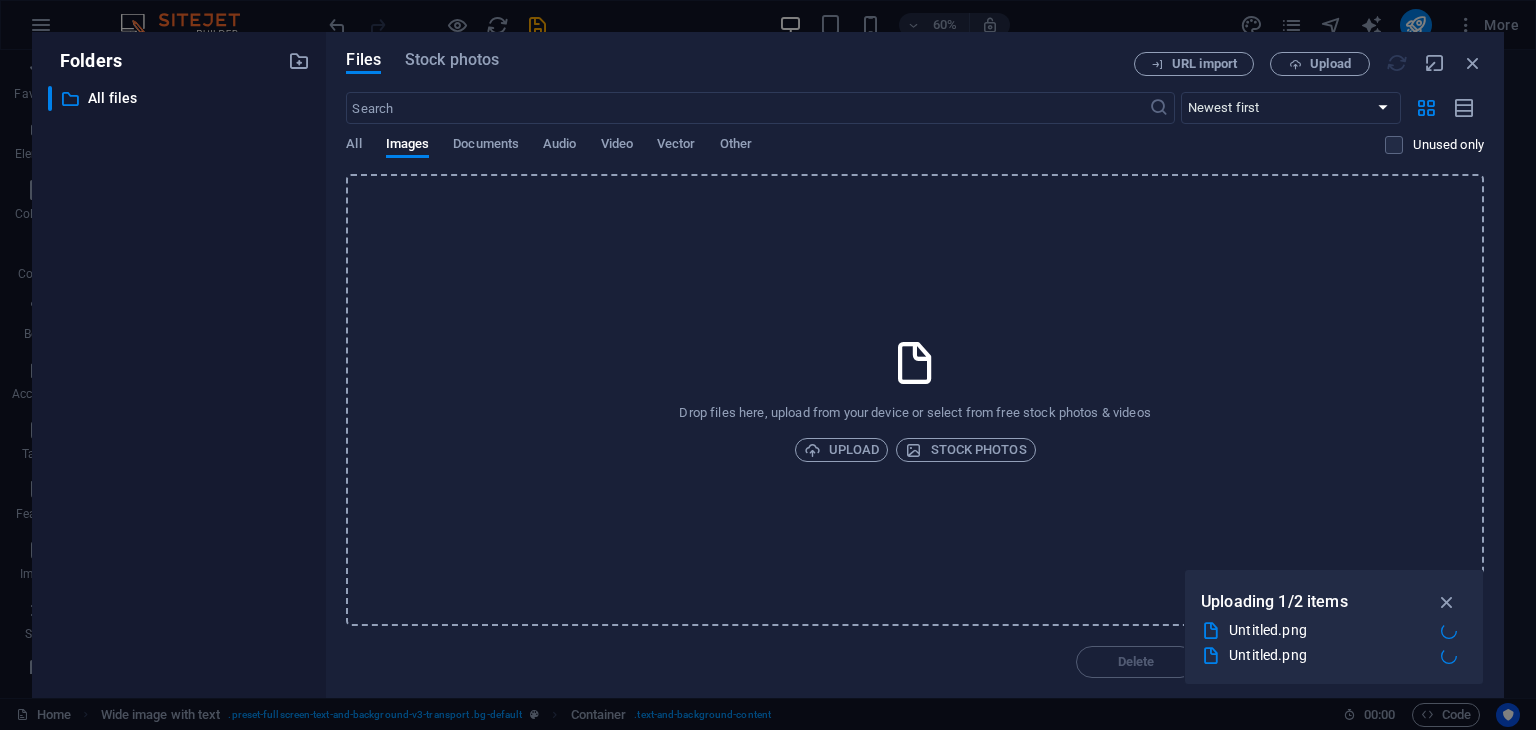 click on "Delete Move Insert" at bounding box center (915, 652) 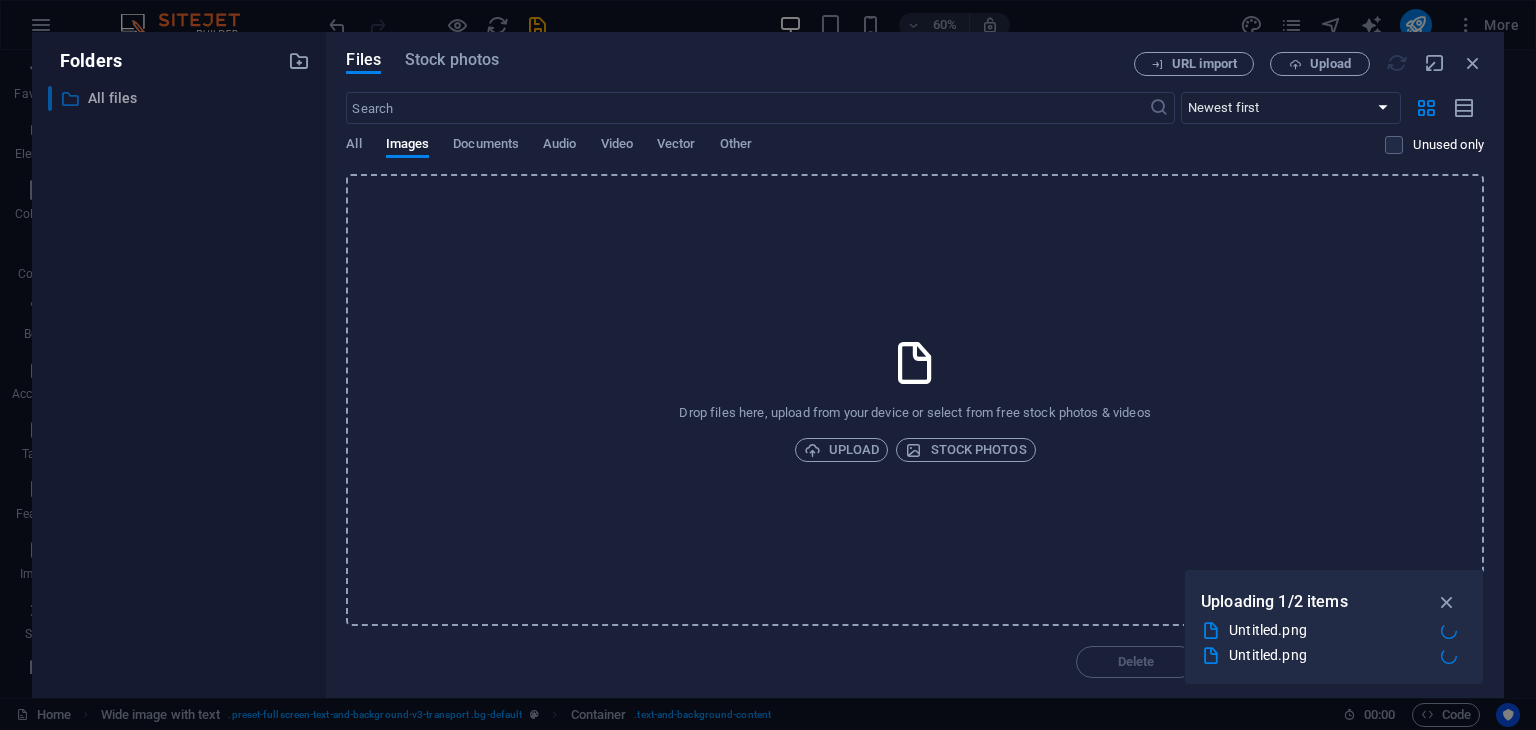 click on "All files" at bounding box center (181, 98) 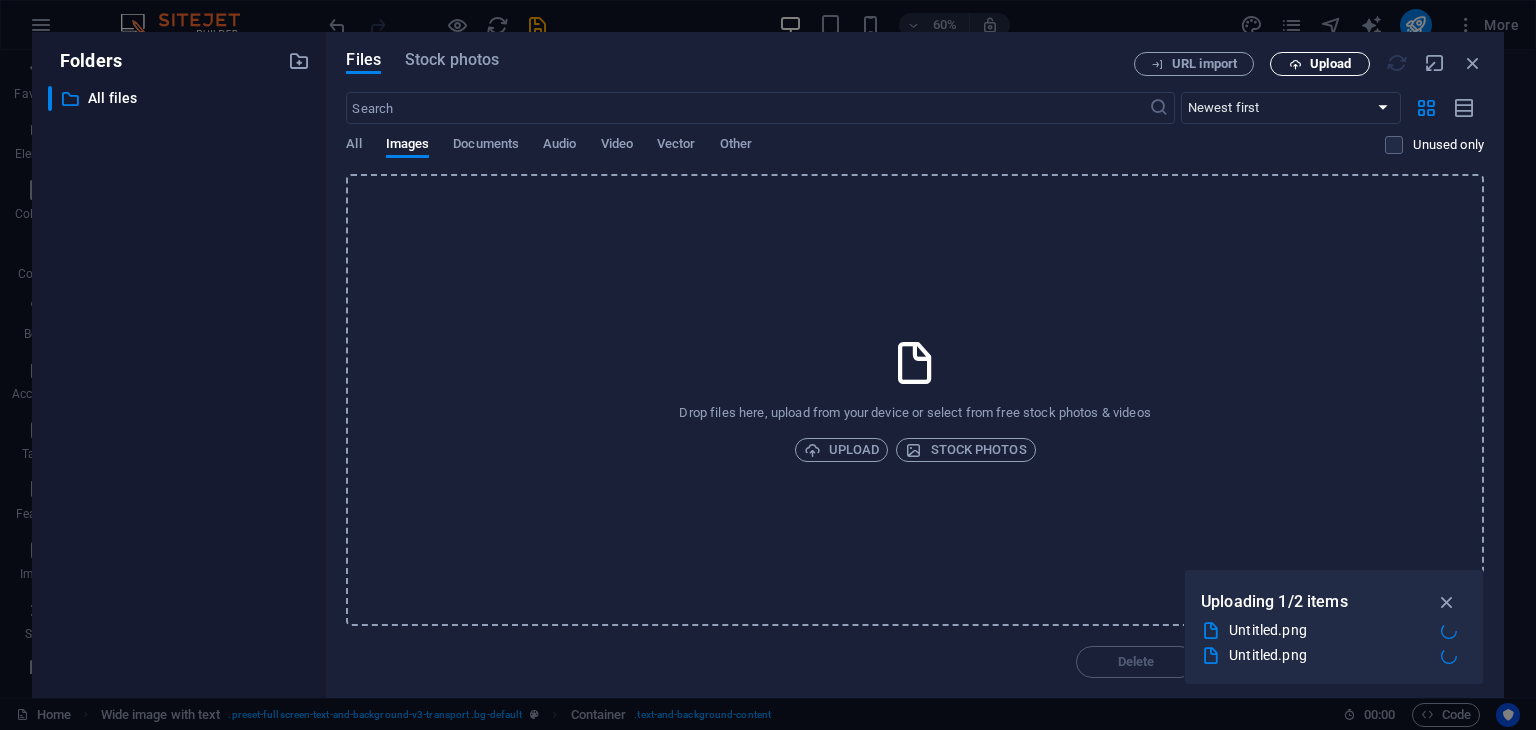 click on "Upload" at bounding box center (1330, 64) 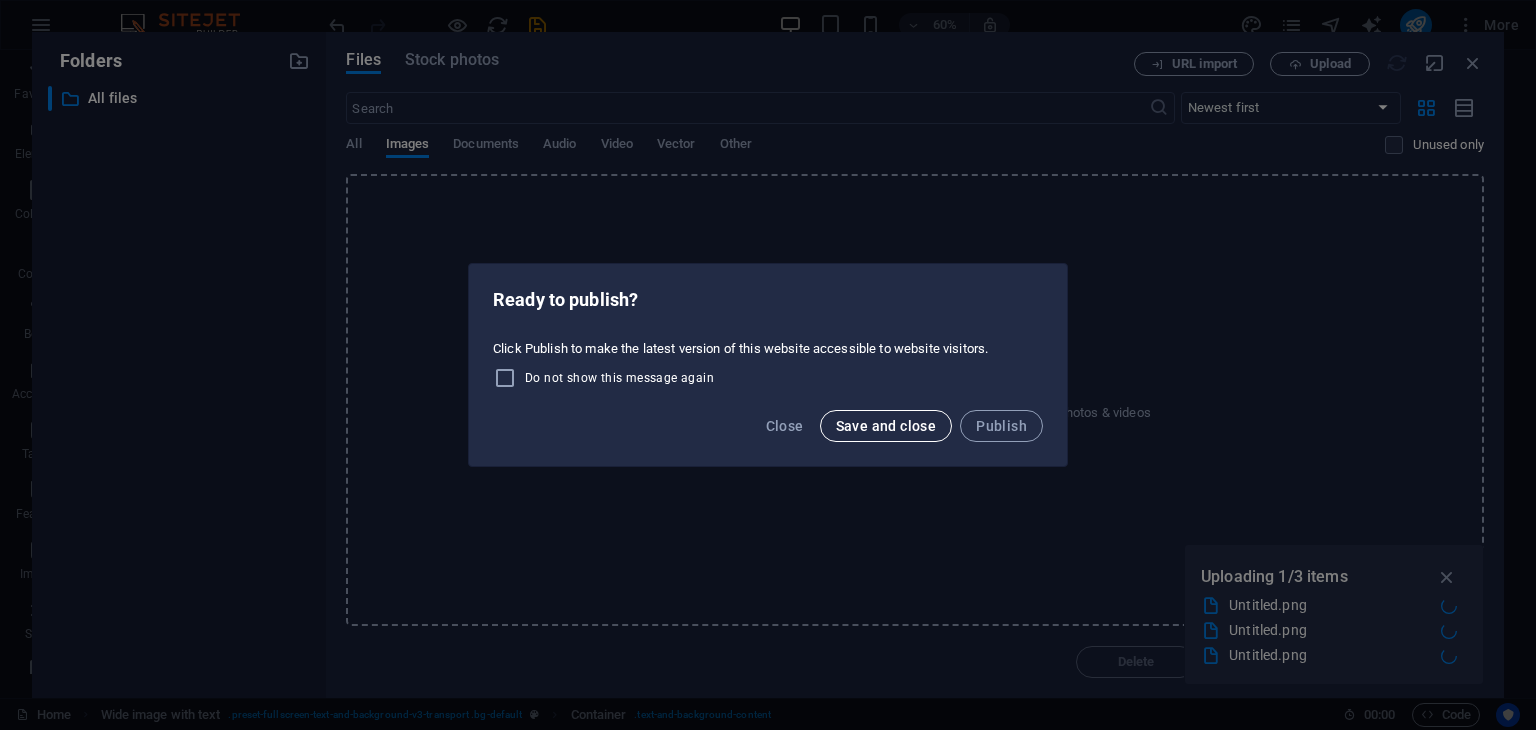 click on "Save and close" at bounding box center (886, 426) 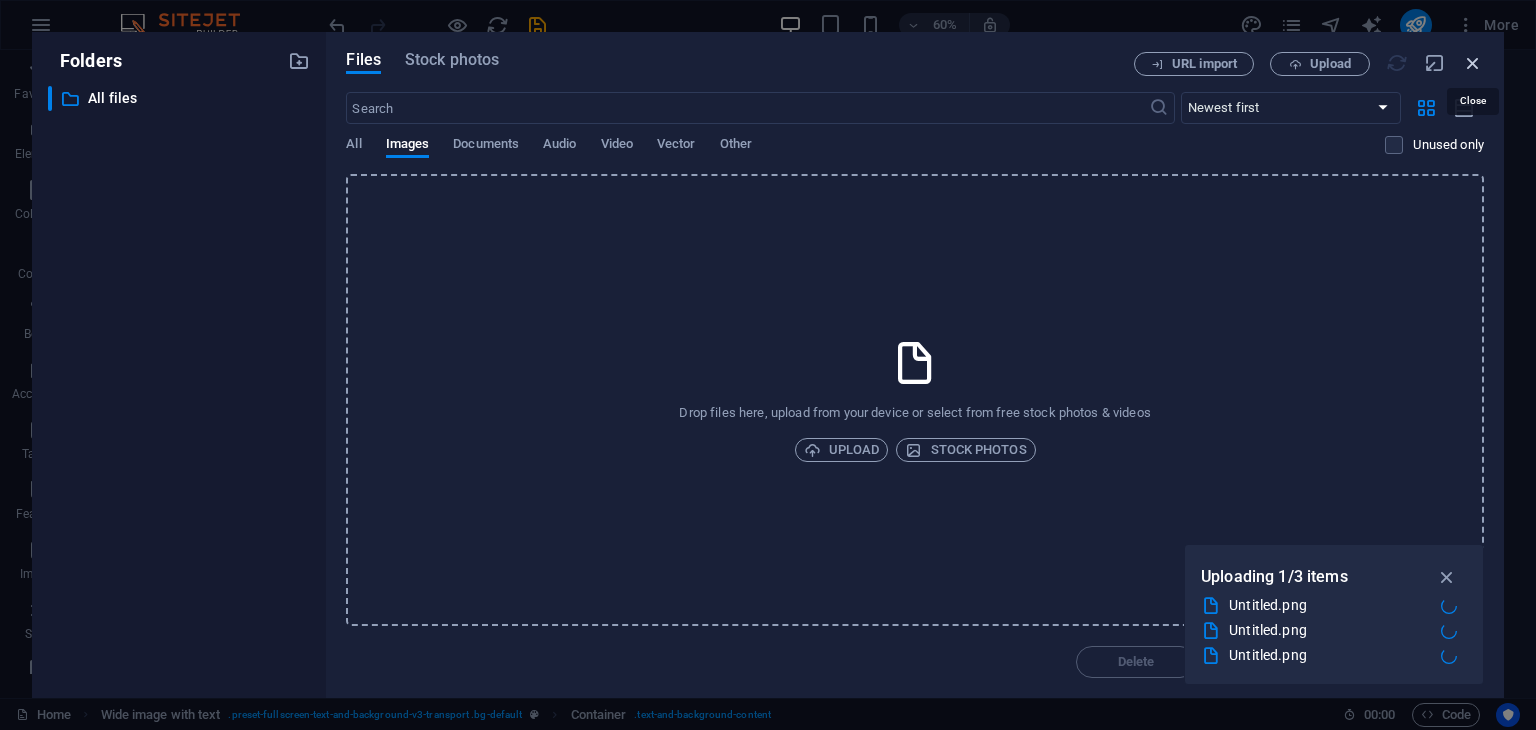 click at bounding box center (1473, 63) 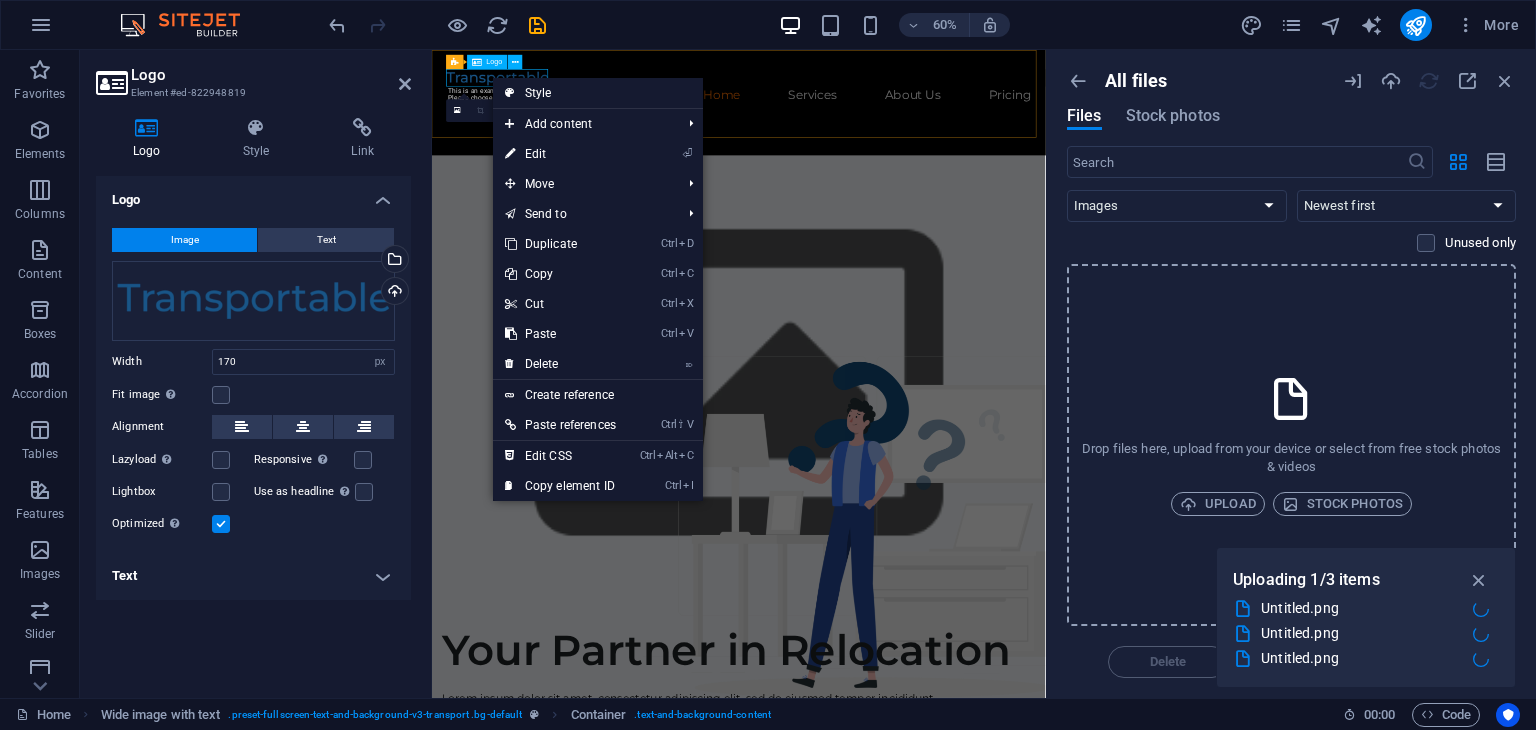 click on "Logo" at bounding box center (495, 61) 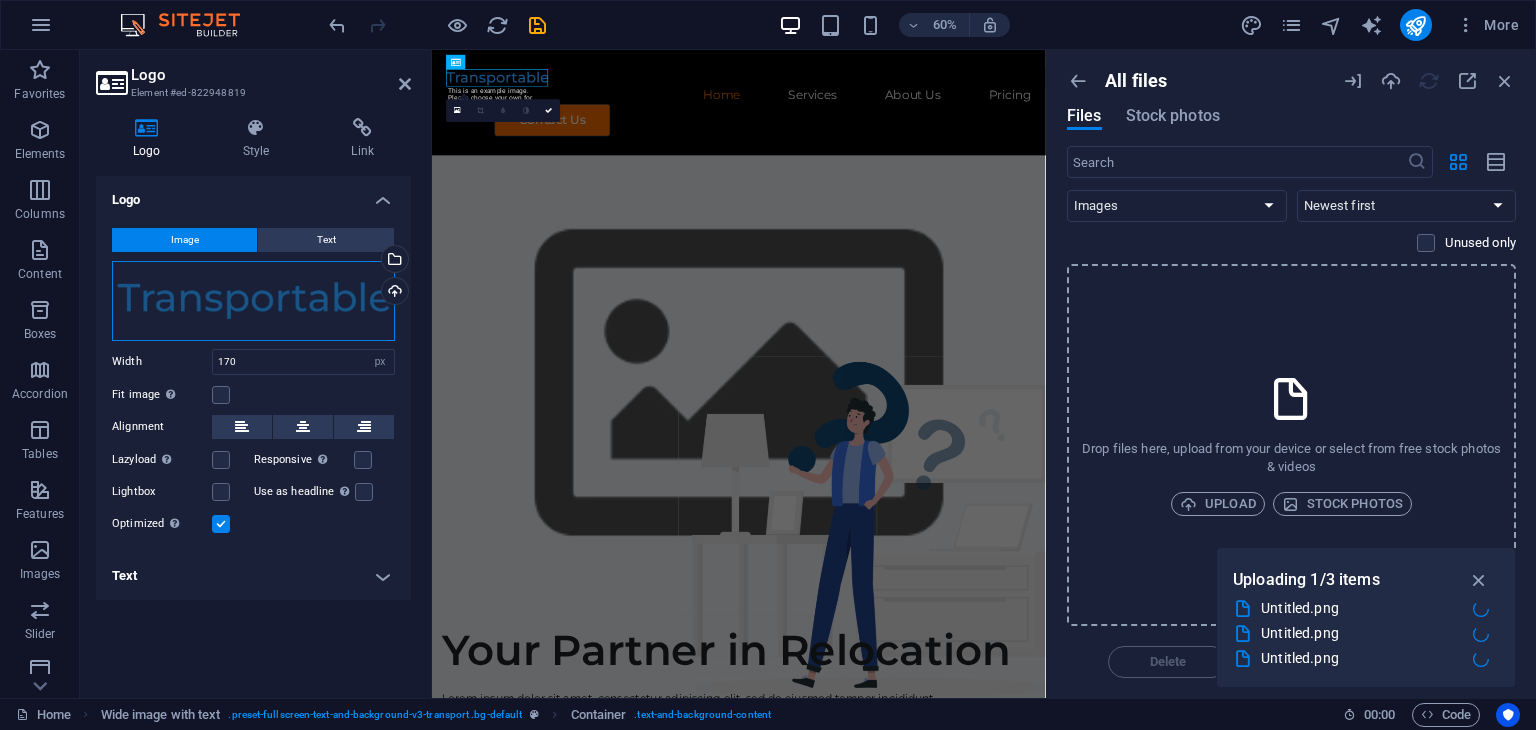 click on "Drag files here, click to choose files or select files from Files or our free stock photos & videos" at bounding box center [253, 301] 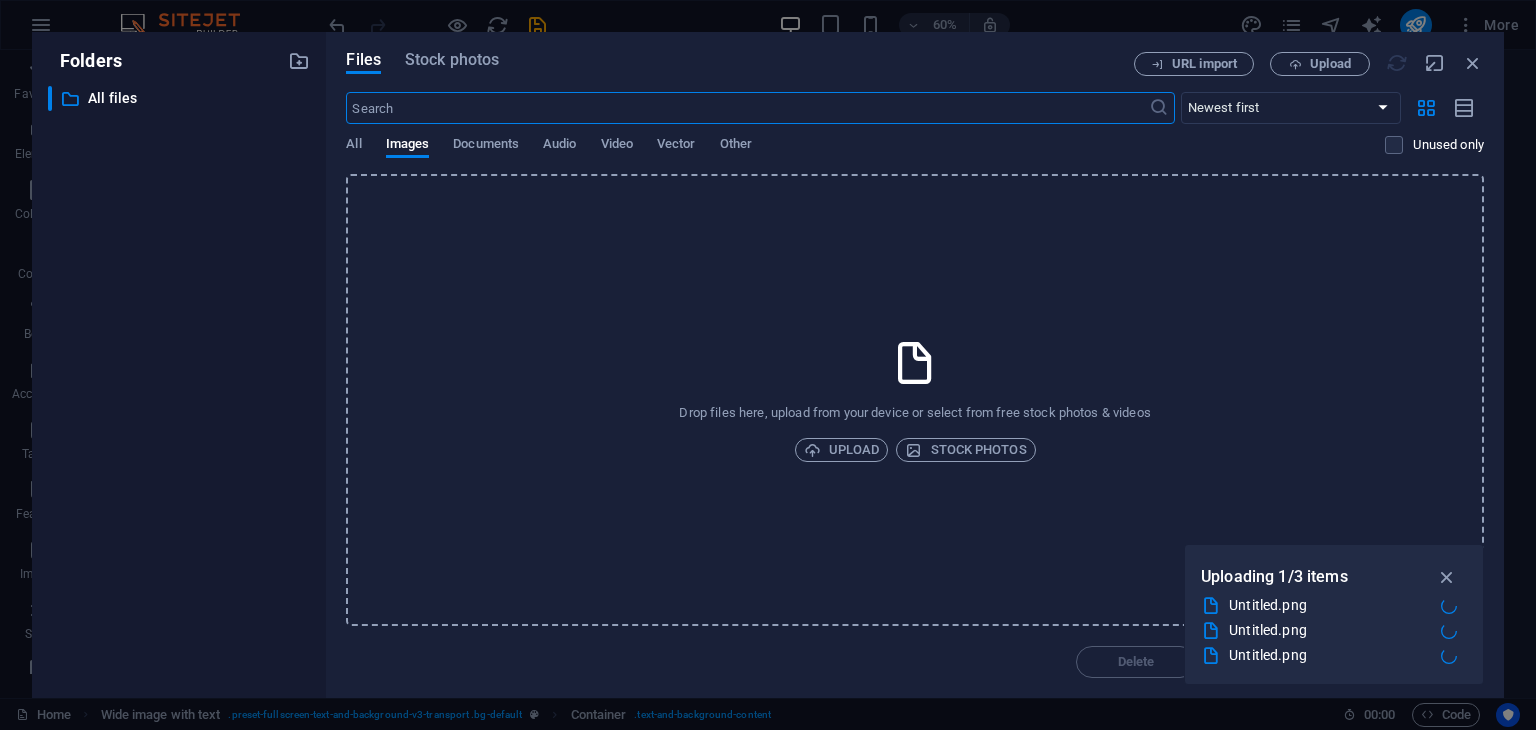 click on "Untitled.png" at bounding box center [1327, 630] 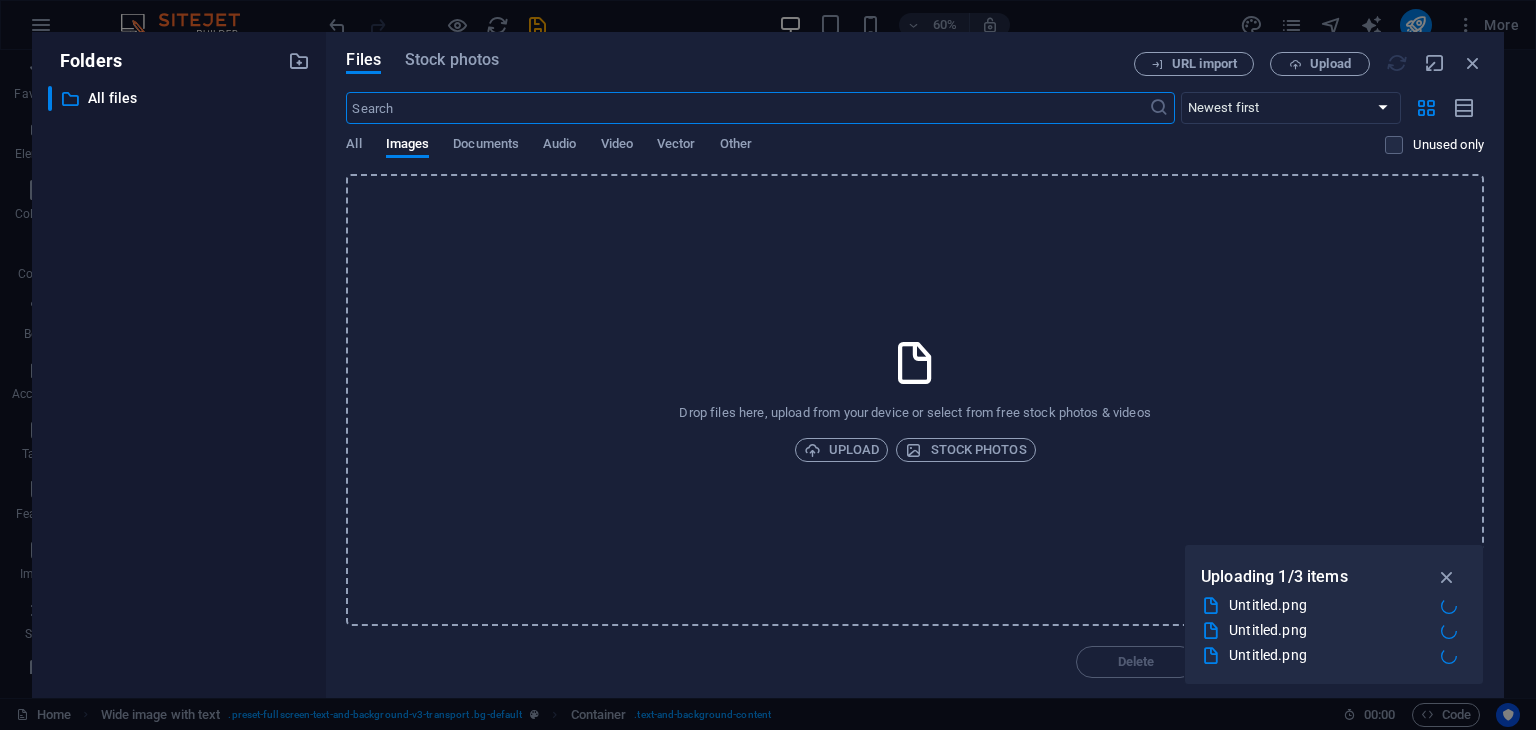 select on "image" 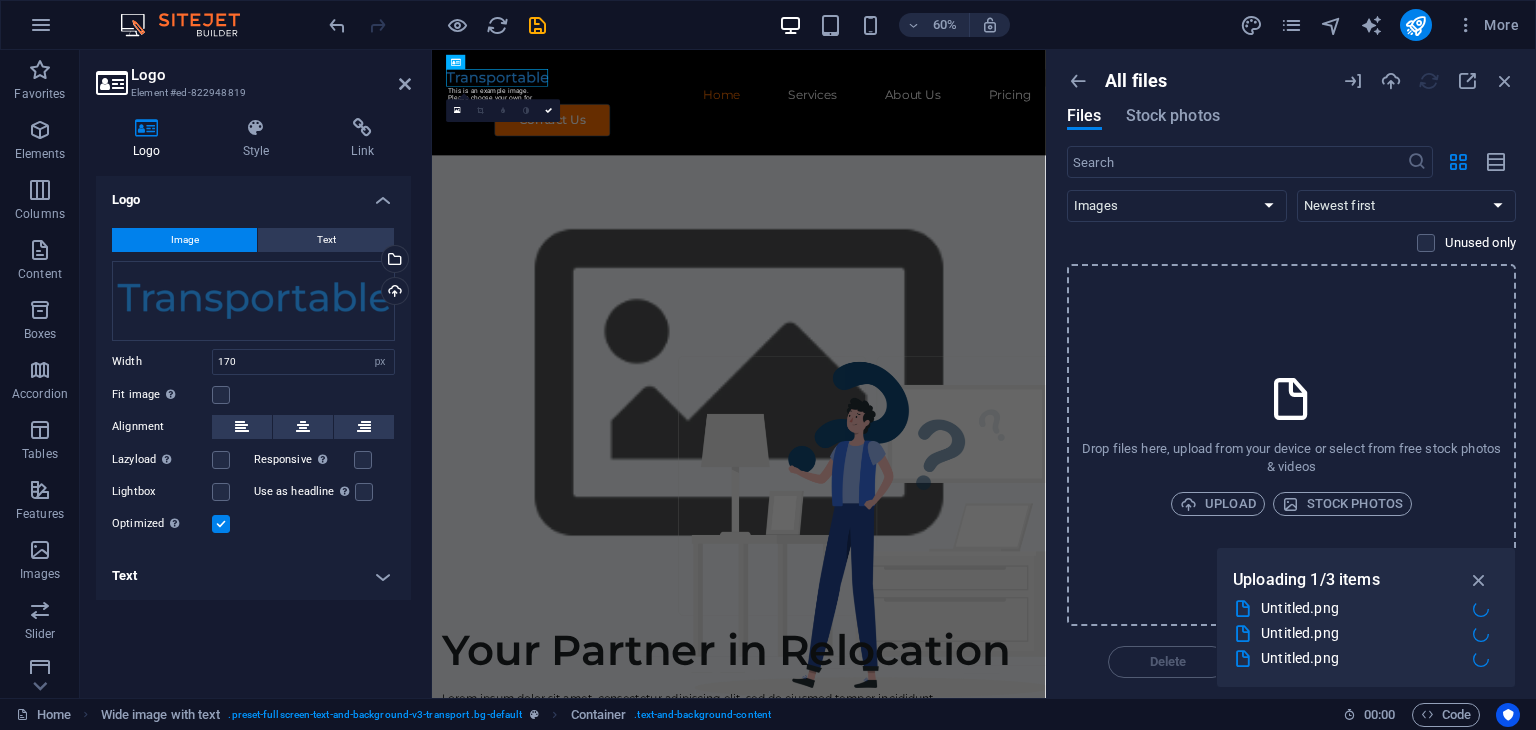 click on "Untitled.png" at bounding box center [1359, 633] 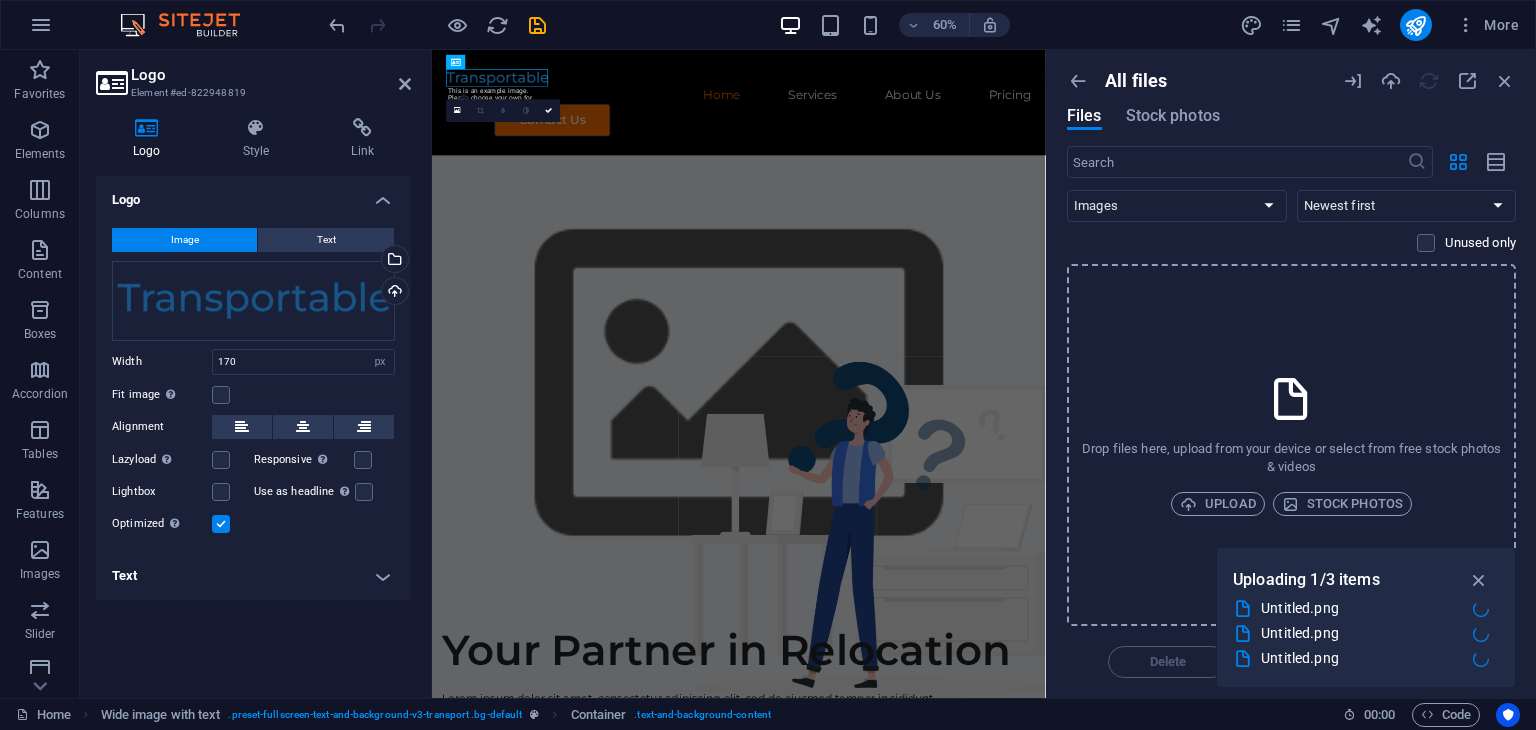 click on "Untitled.png" at bounding box center (1359, 633) 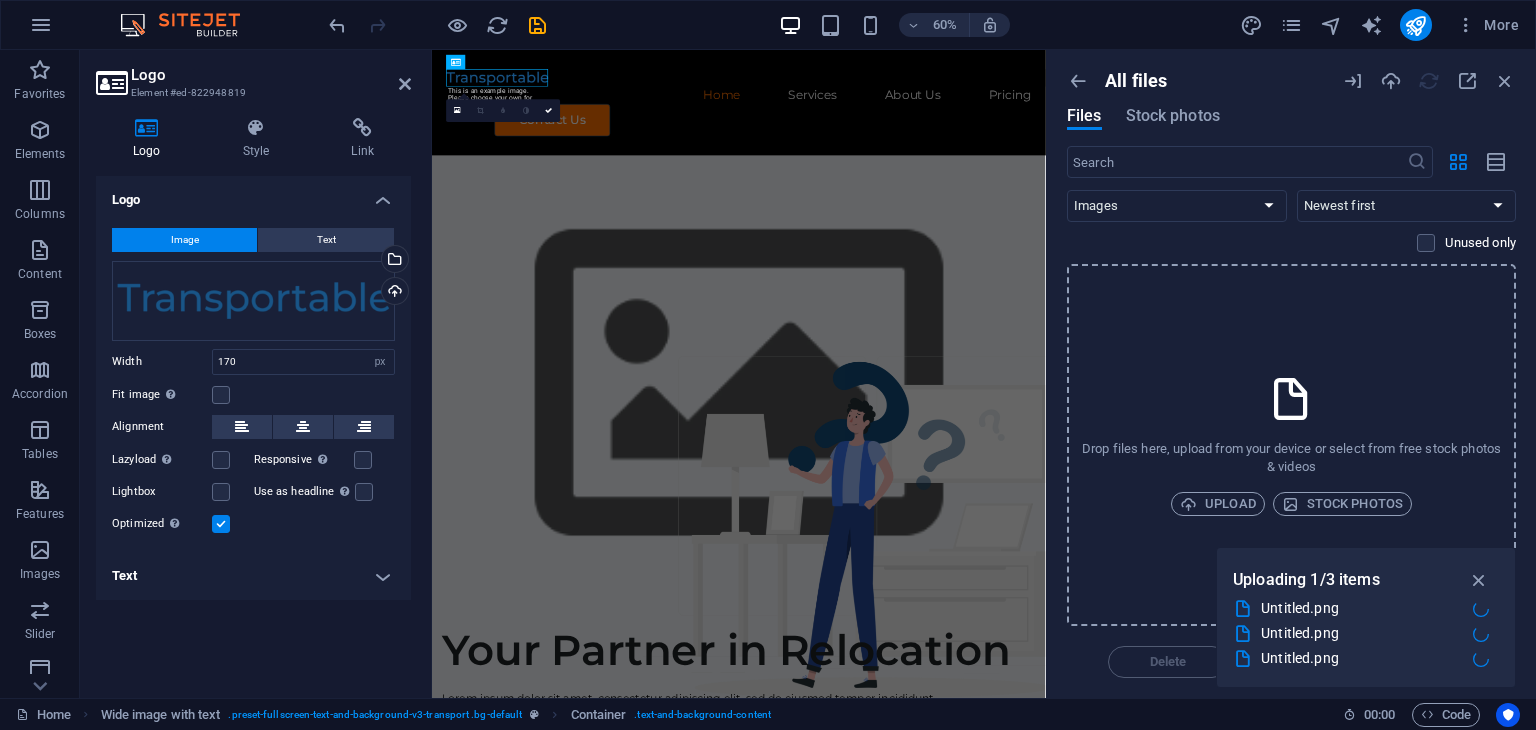 click on "Untitled.png" at bounding box center (1359, 633) 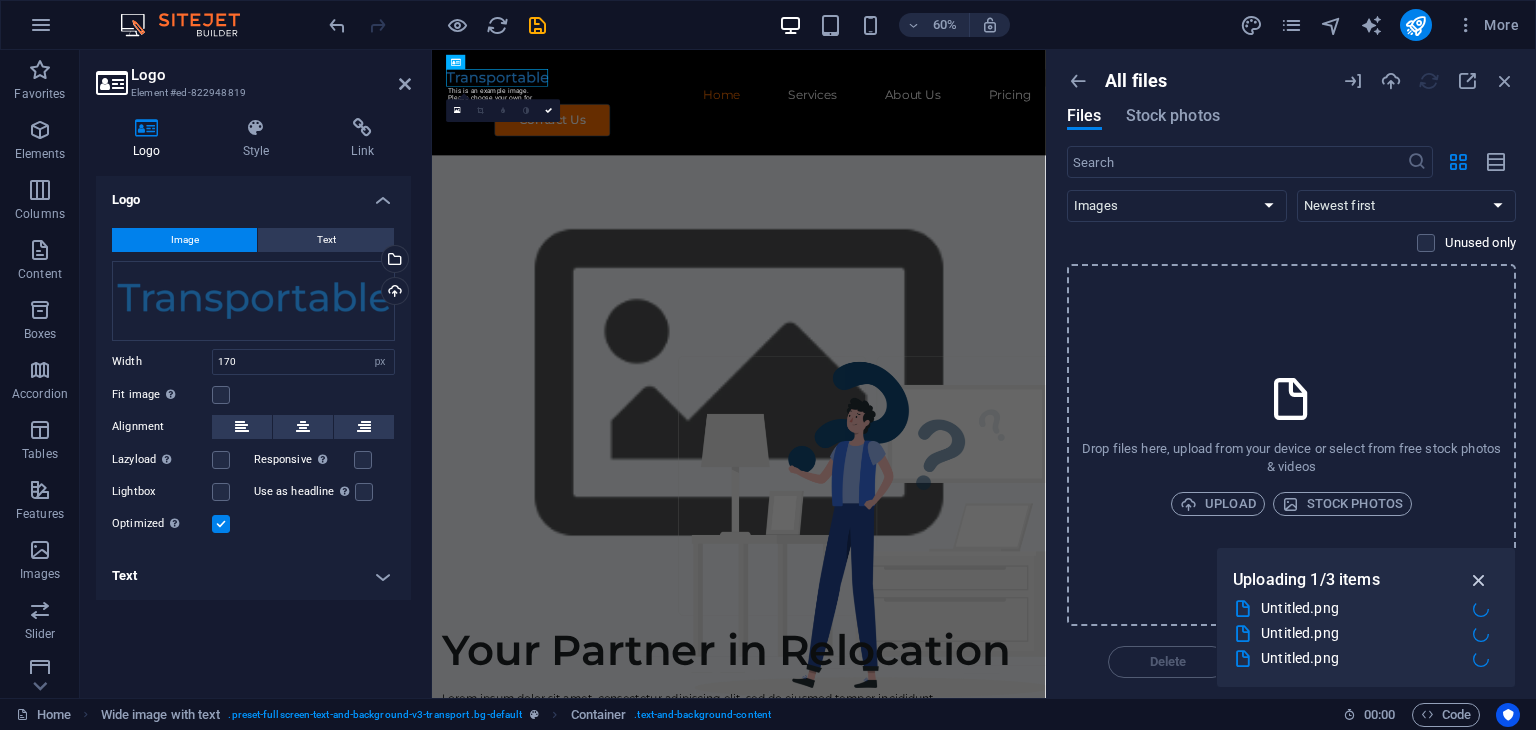 click at bounding box center [1479, 580] 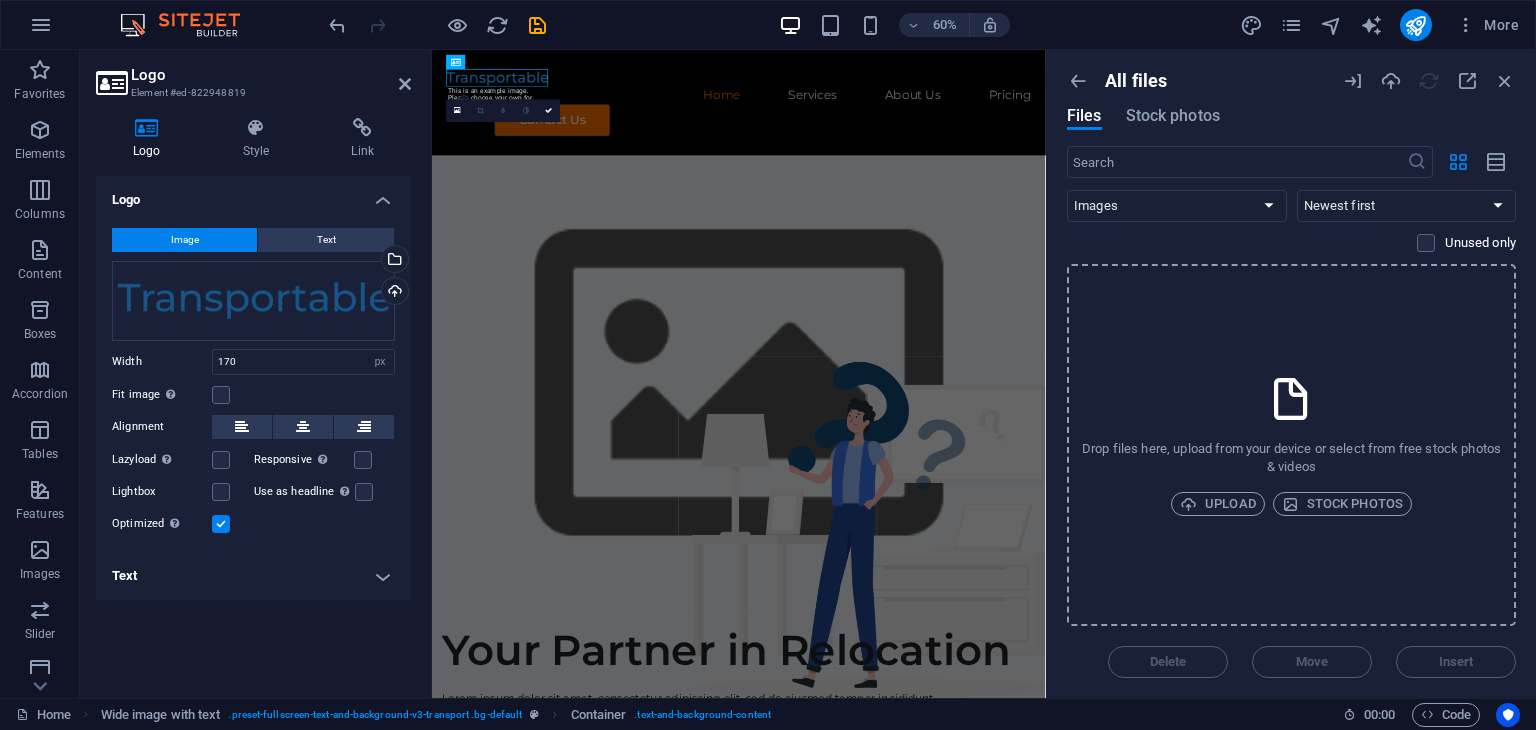 click at bounding box center (1429, 81) 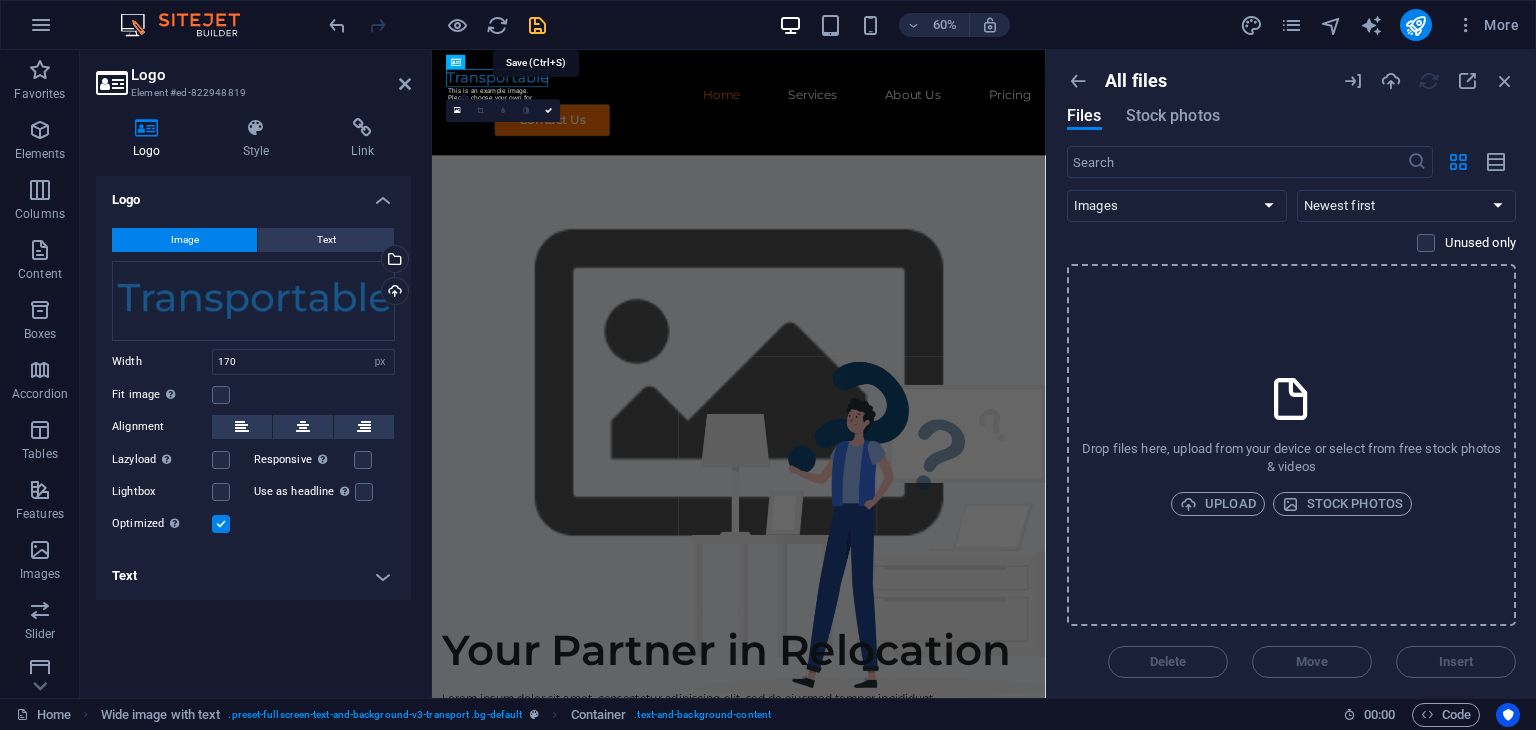 click at bounding box center (537, 25) 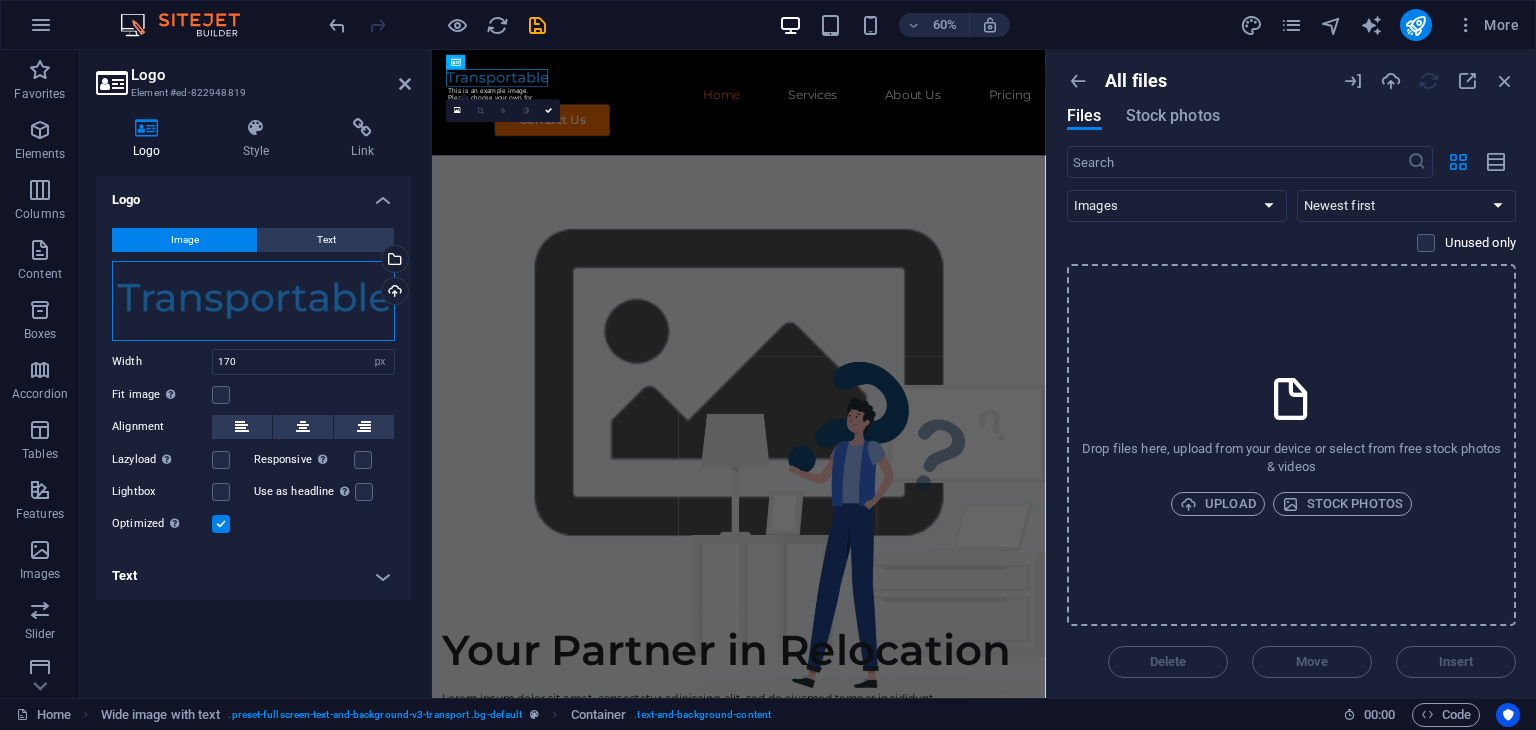 click on "Drag files here, click to choose files or select files from Files or our free stock photos & videos" at bounding box center [253, 301] 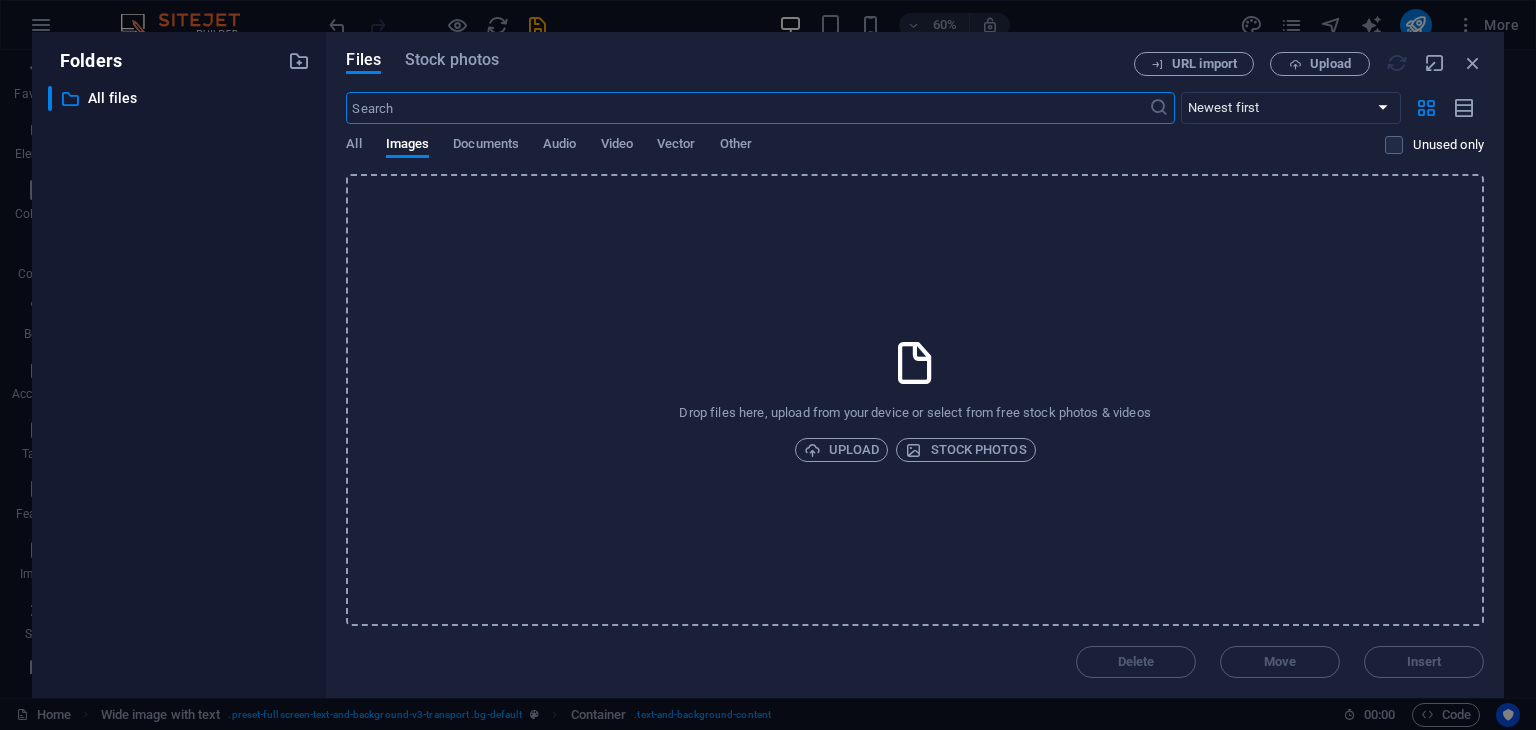 click on "URL import Upload" at bounding box center [1309, 64] 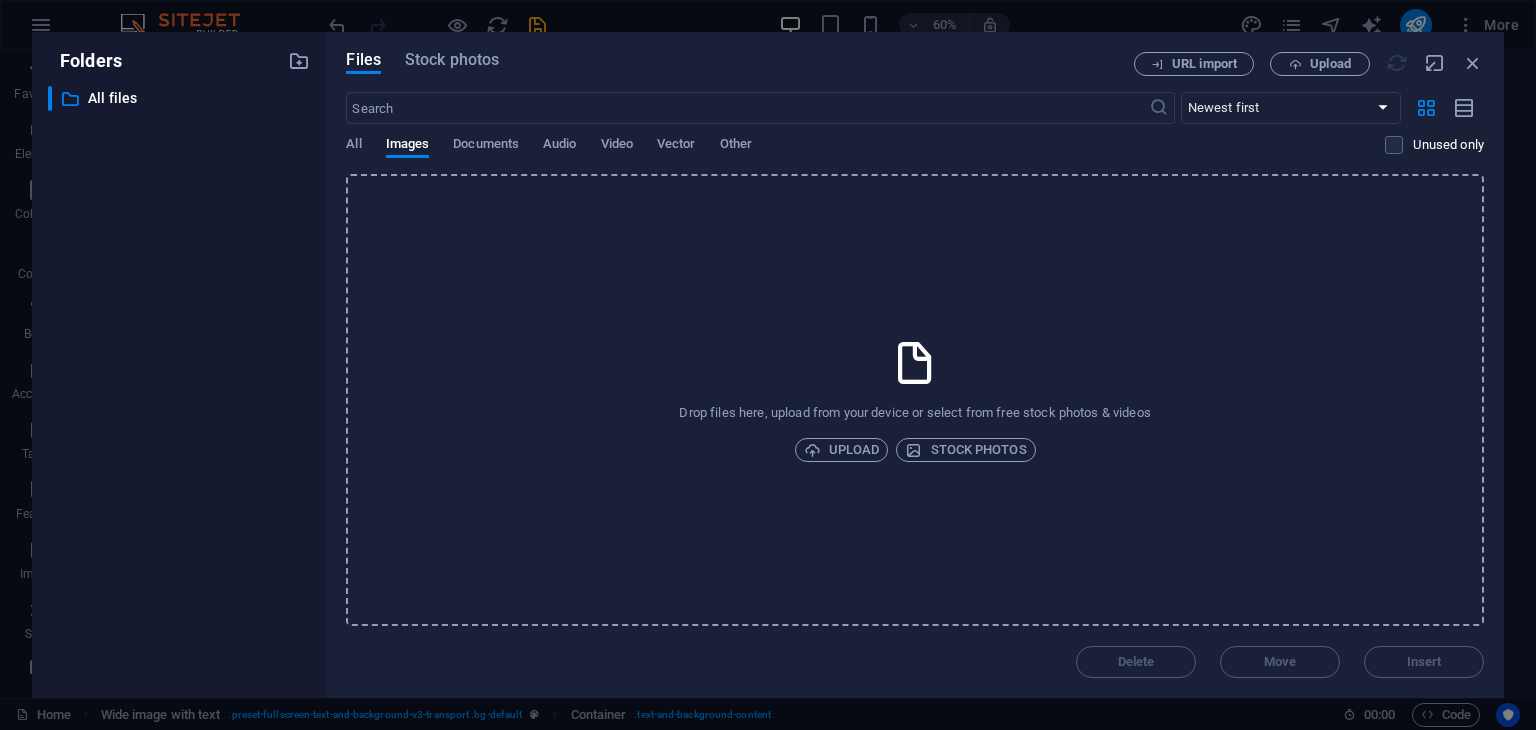 click on "URL import Upload" at bounding box center (1309, 64) 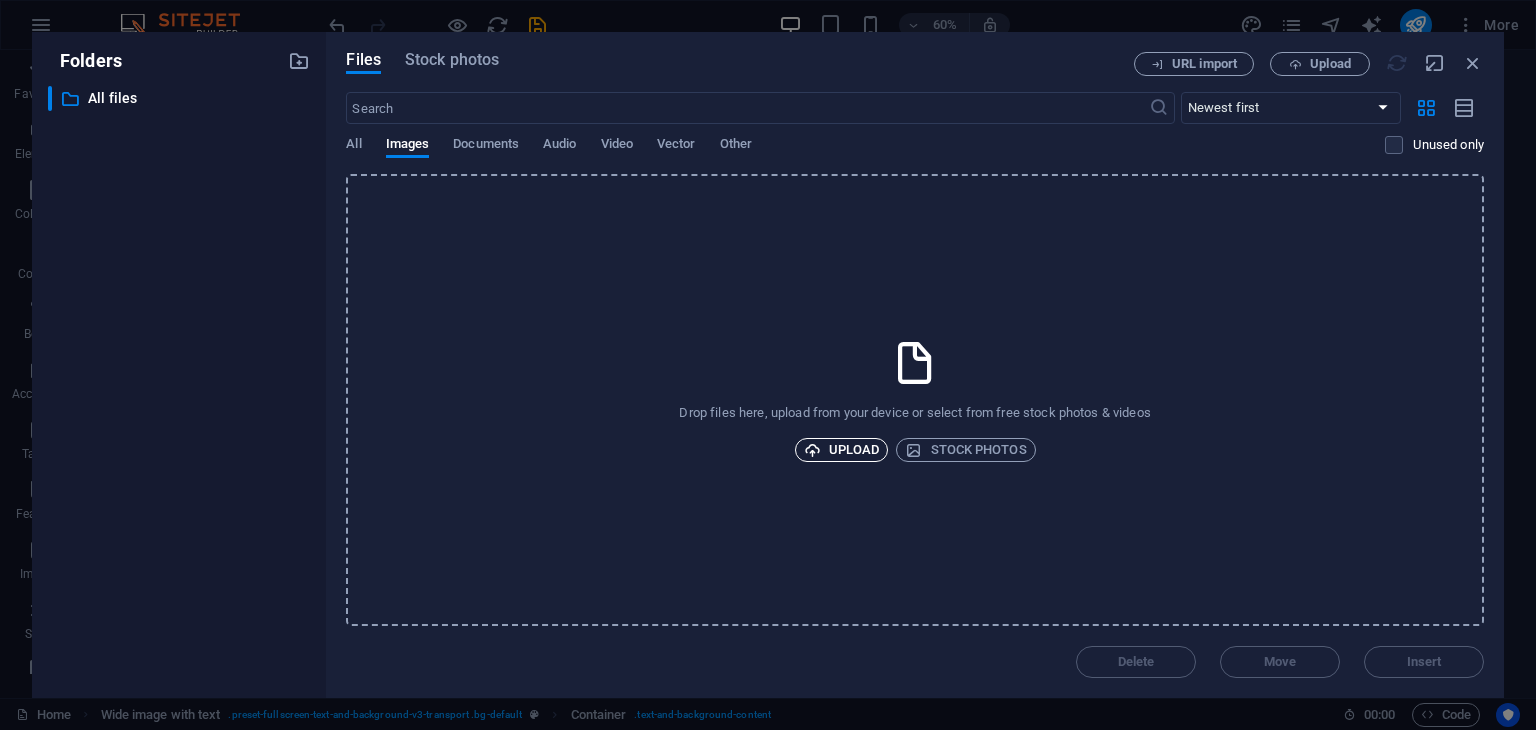 click on "Drop files here, upload from your device or select from free stock photos & videos Upload Stock photos" at bounding box center (915, 400) 